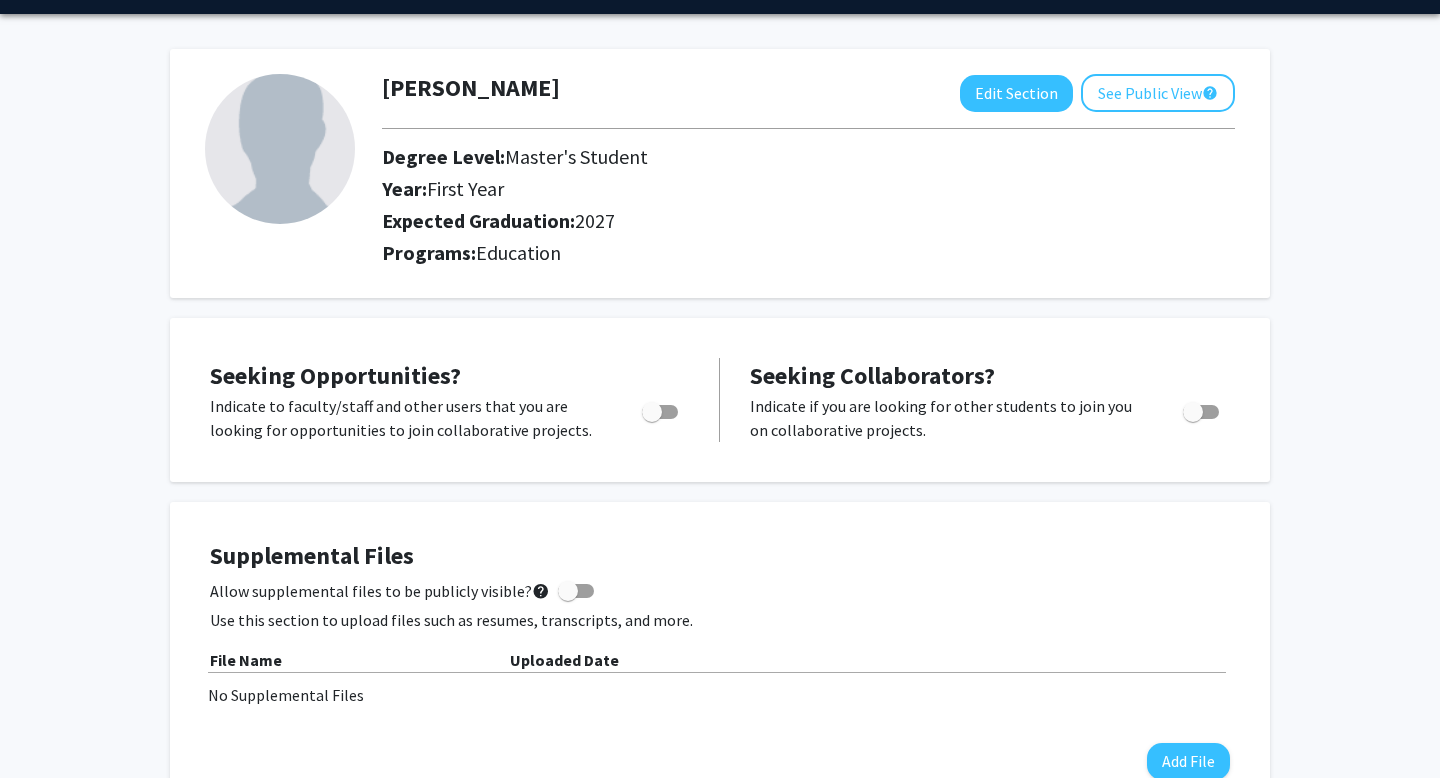 scroll, scrollTop: 60, scrollLeft: 0, axis: vertical 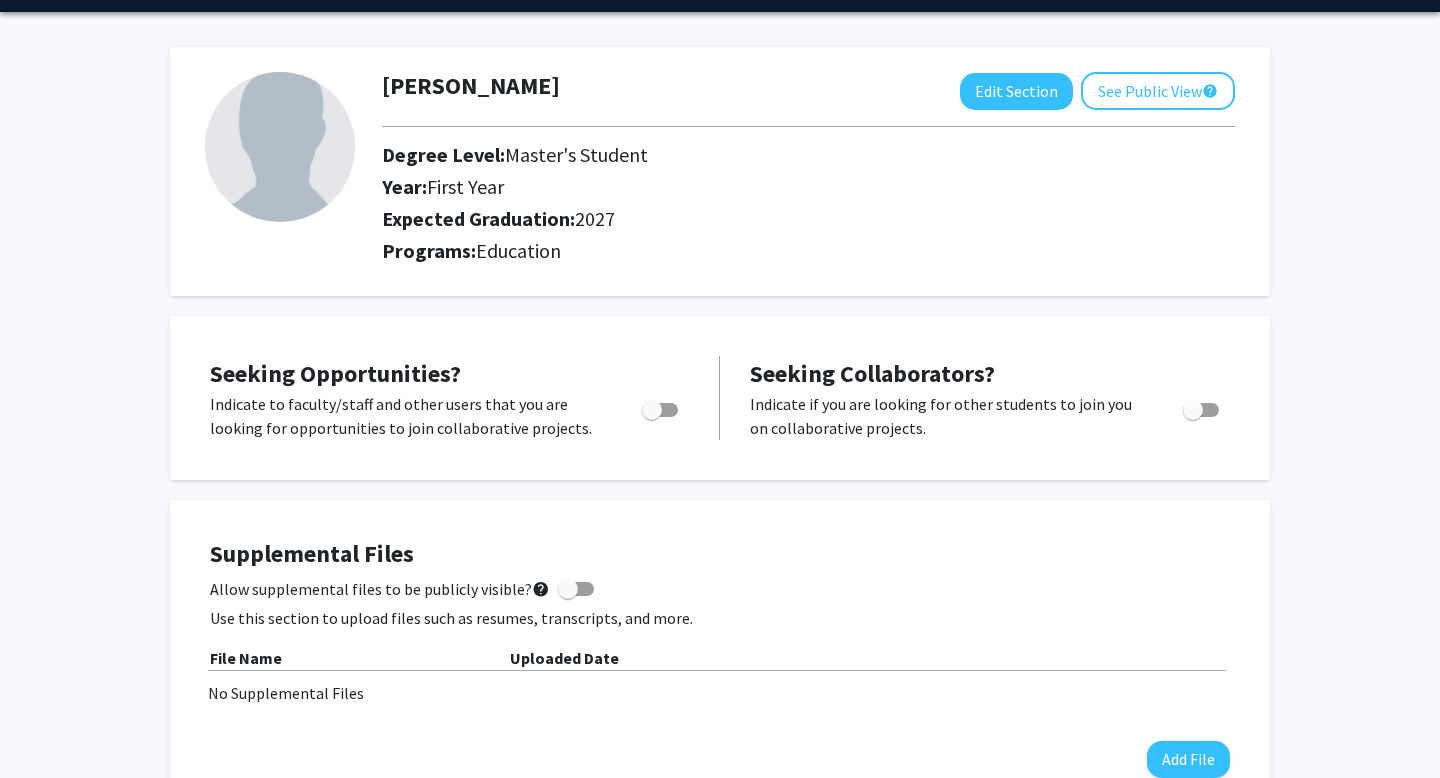 click at bounding box center [660, 410] 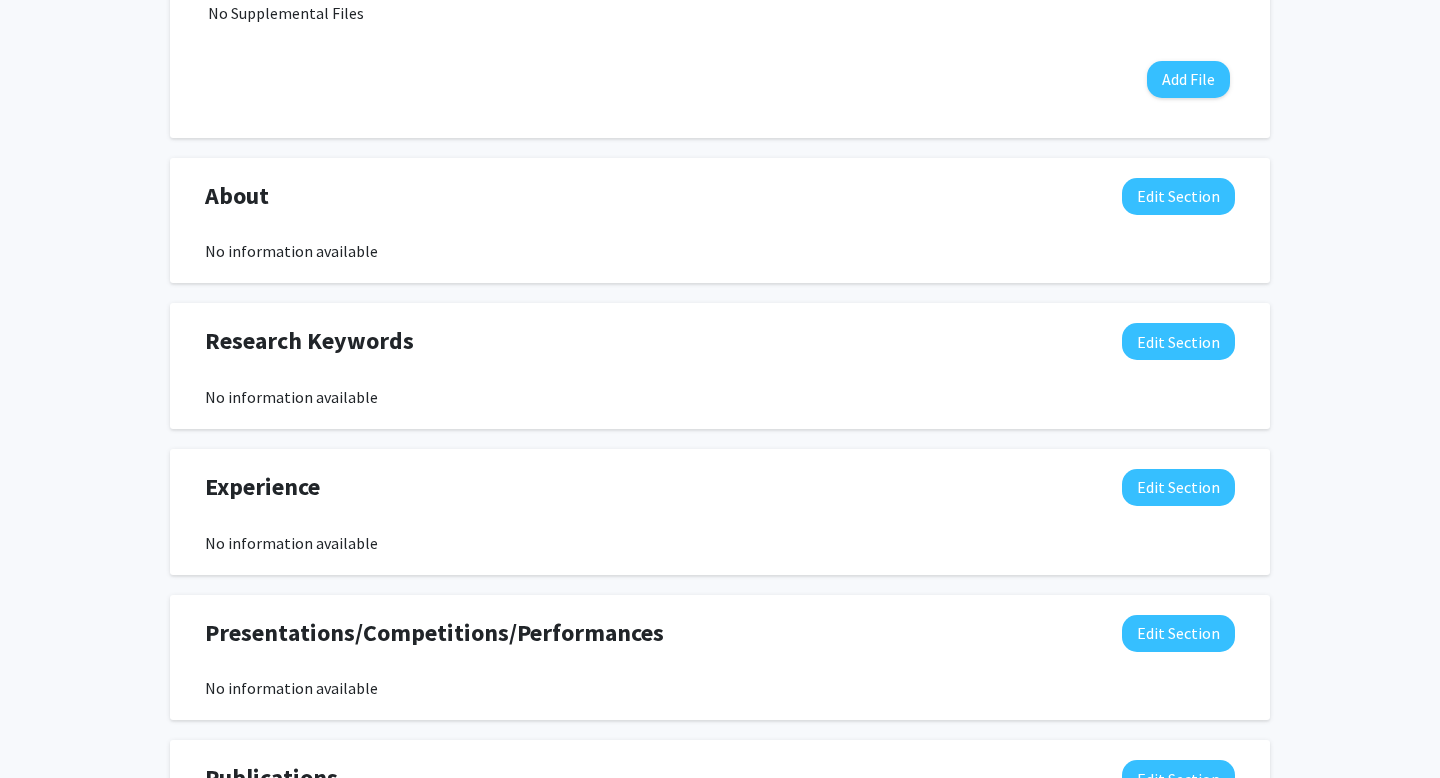 scroll, scrollTop: 741, scrollLeft: 0, axis: vertical 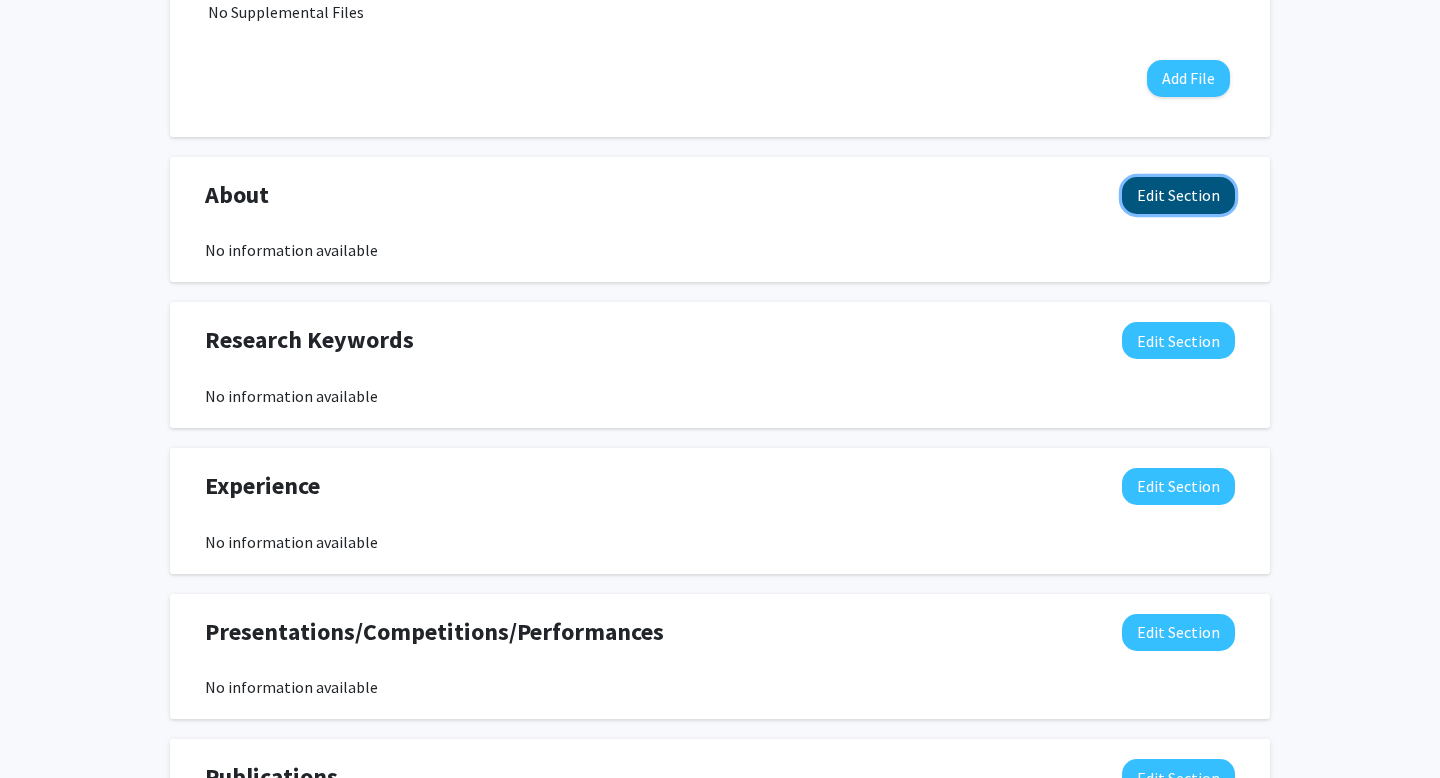 click on "Edit Section" 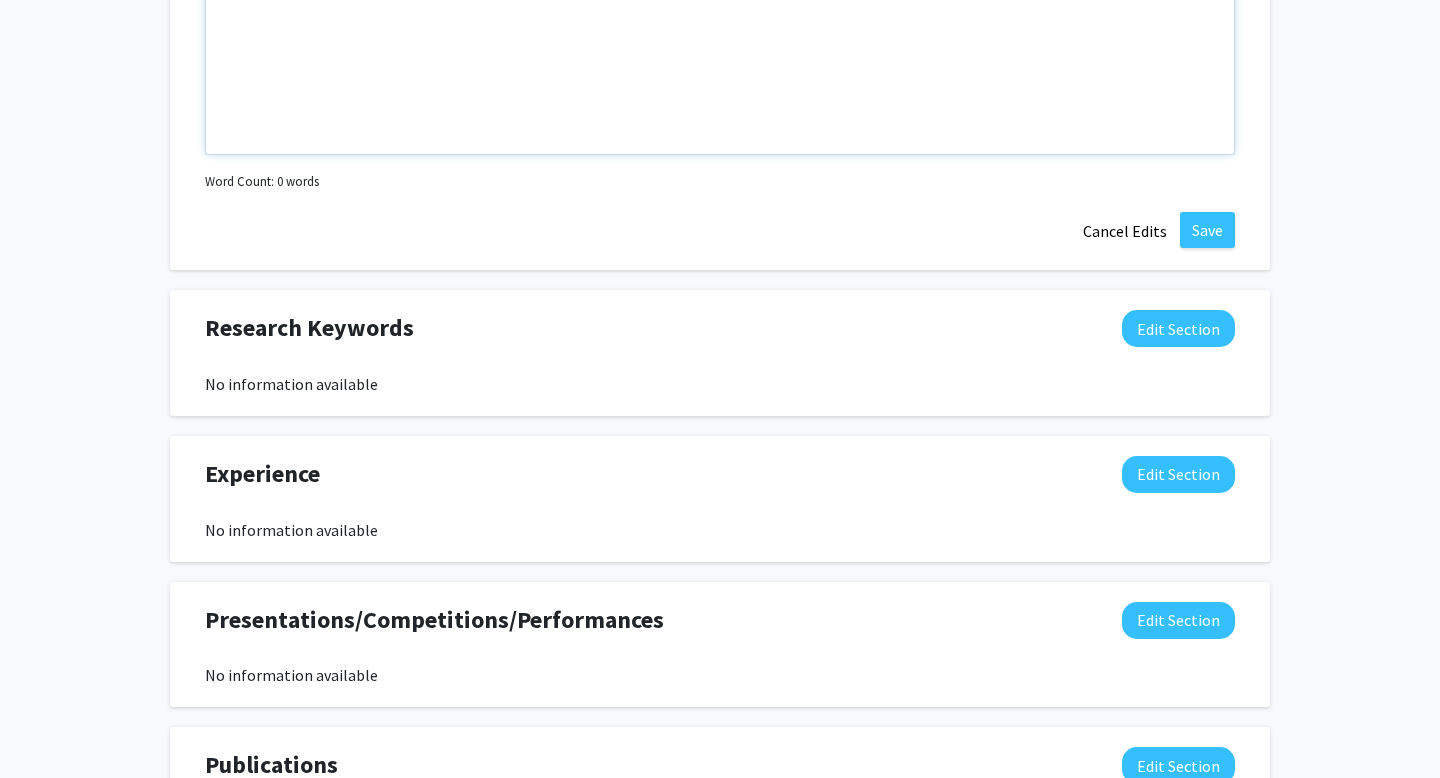 scroll, scrollTop: 1206, scrollLeft: 0, axis: vertical 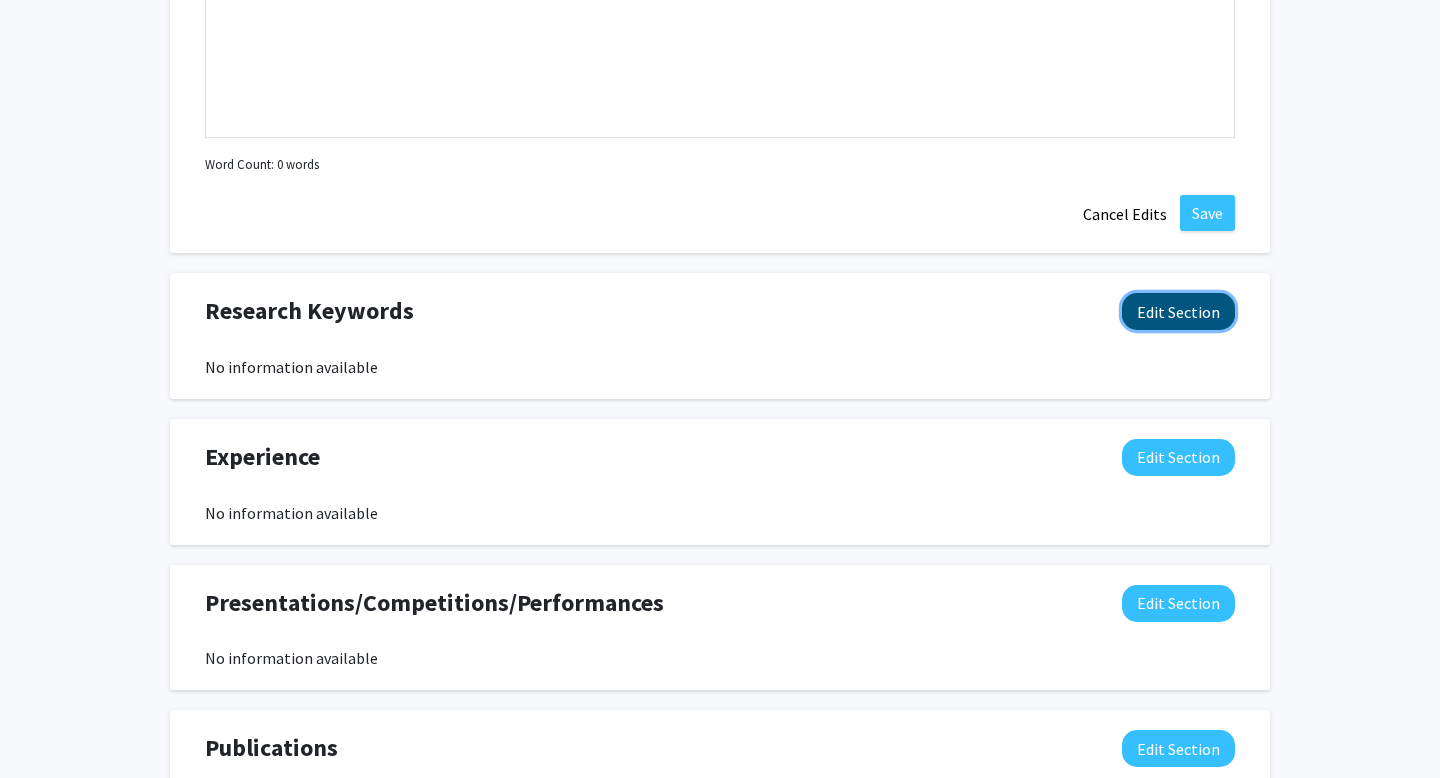 click on "Edit Section" 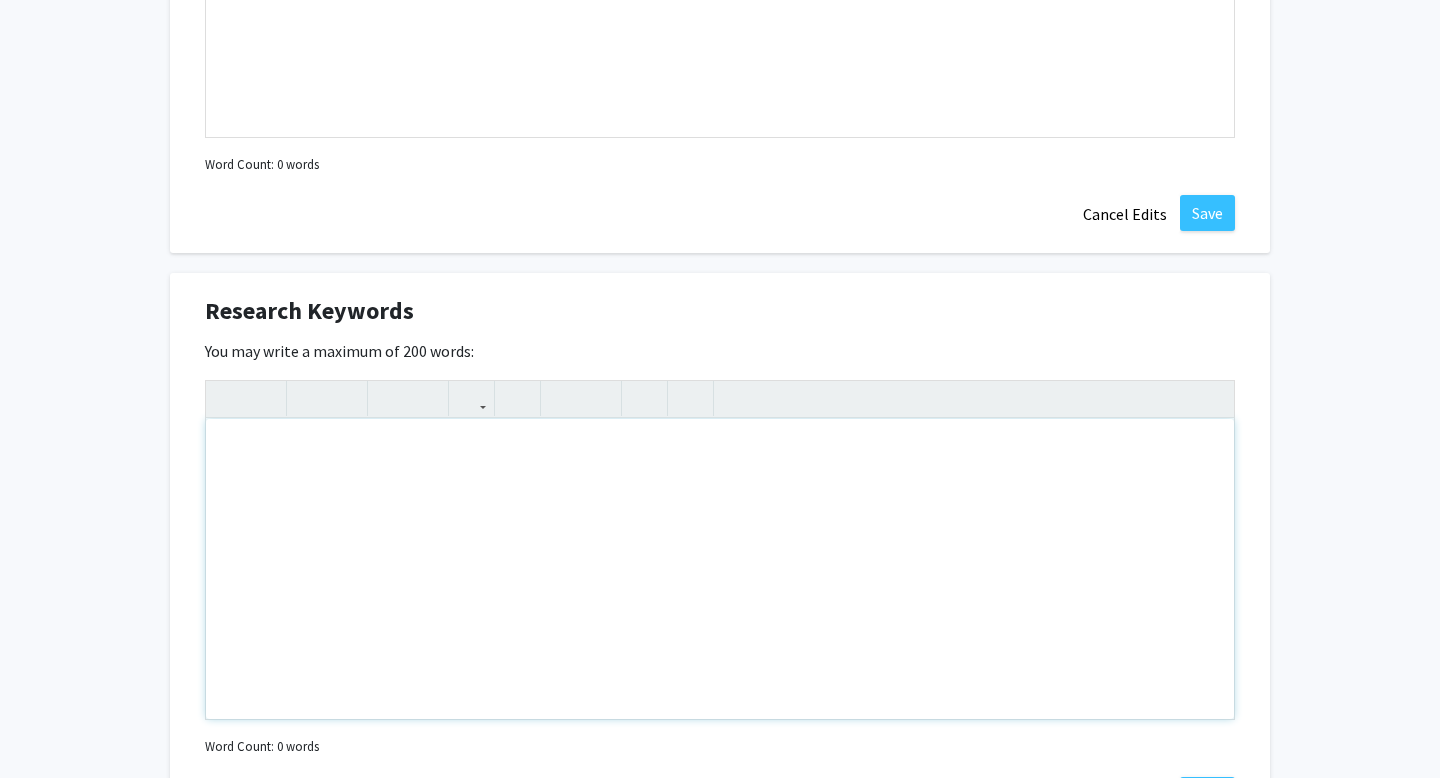 click at bounding box center [720, 569] 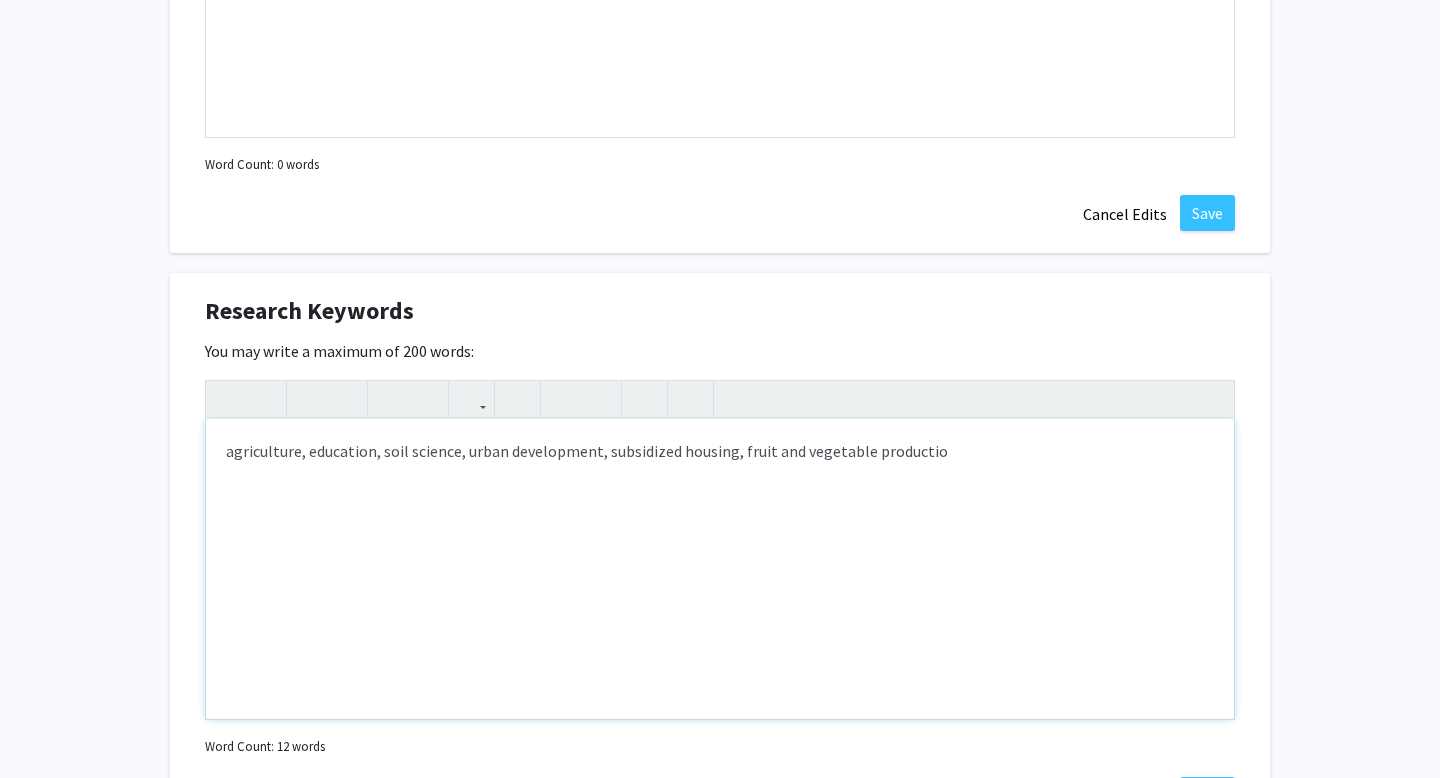 type on "agriculture, education, soil science, urban development, subsidized housing, fruit and vegetable production" 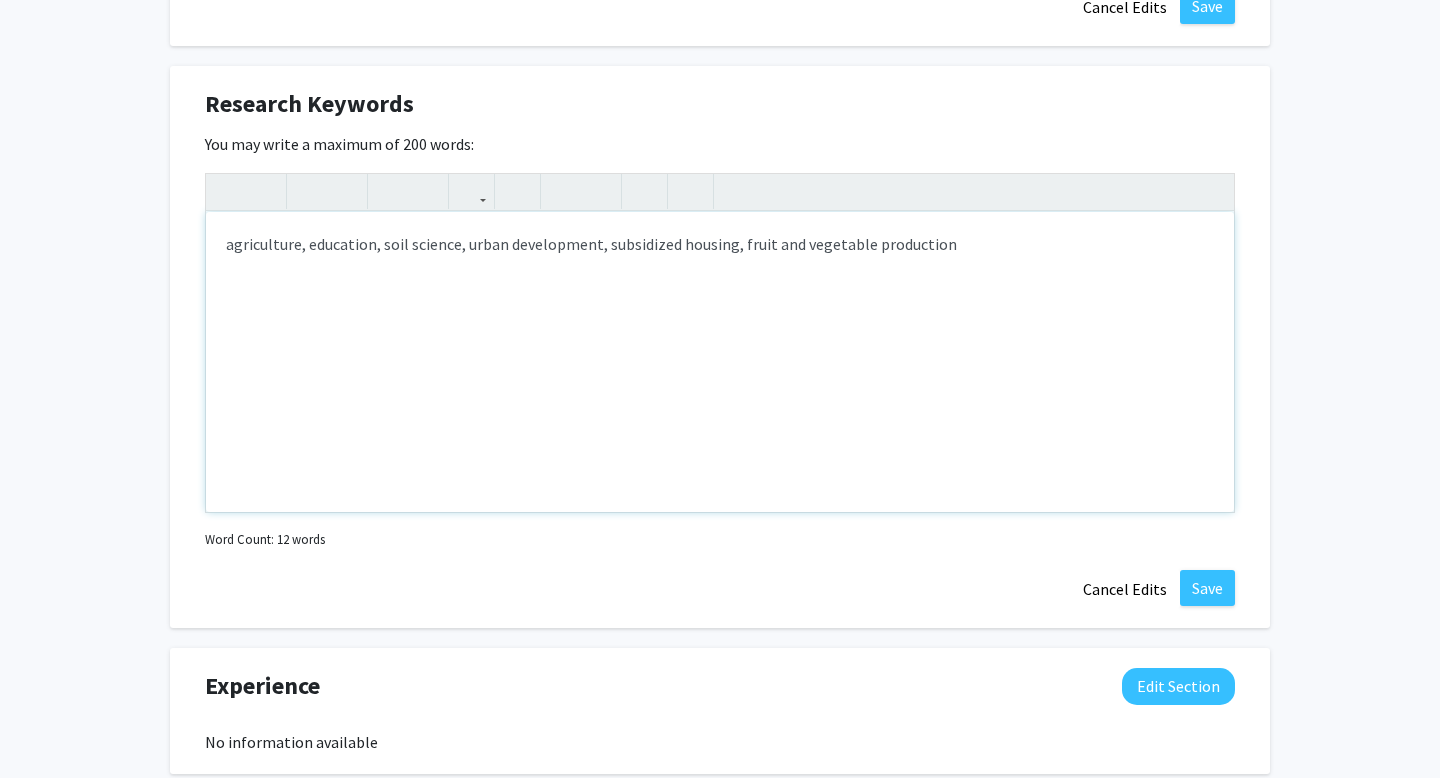 scroll, scrollTop: 1414, scrollLeft: 0, axis: vertical 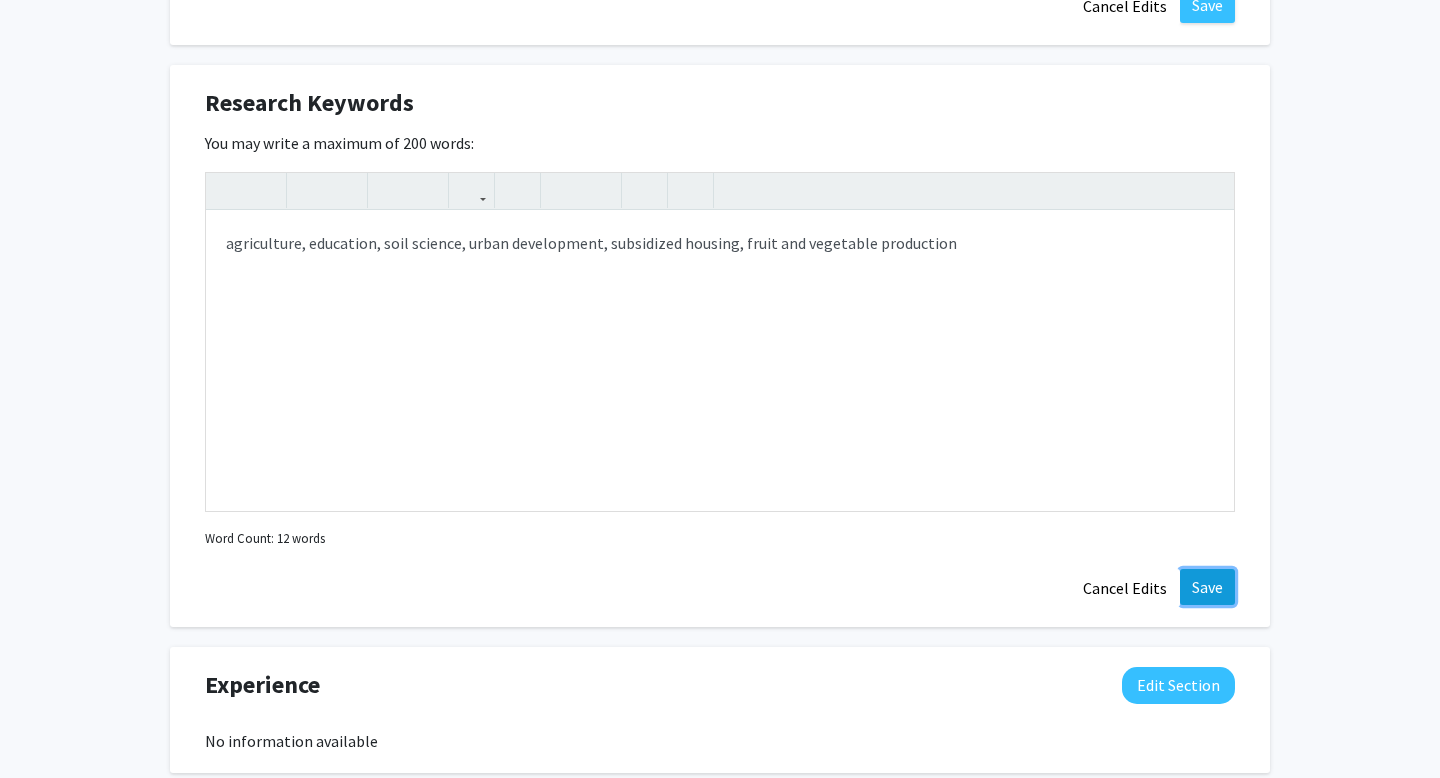 click on "Save" 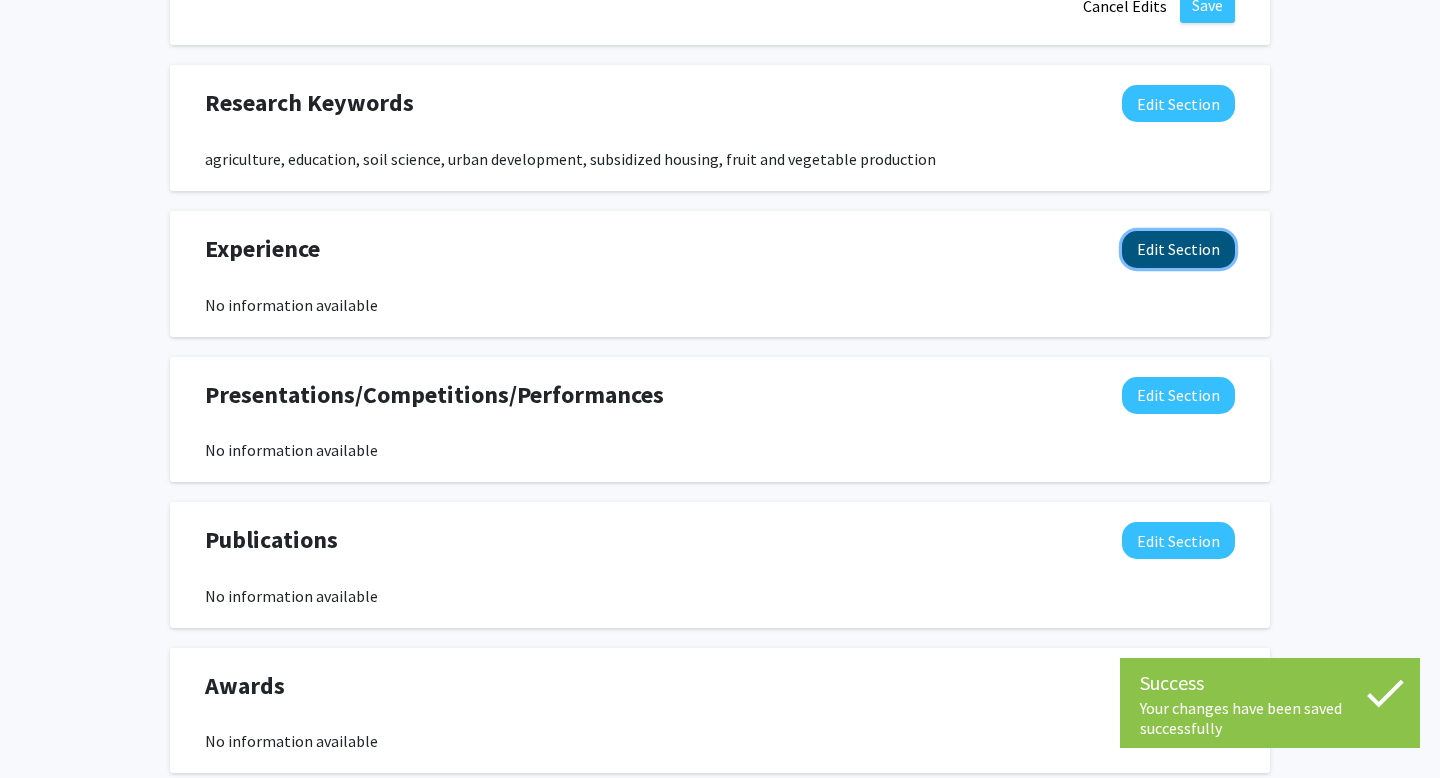 click on "Edit Section" 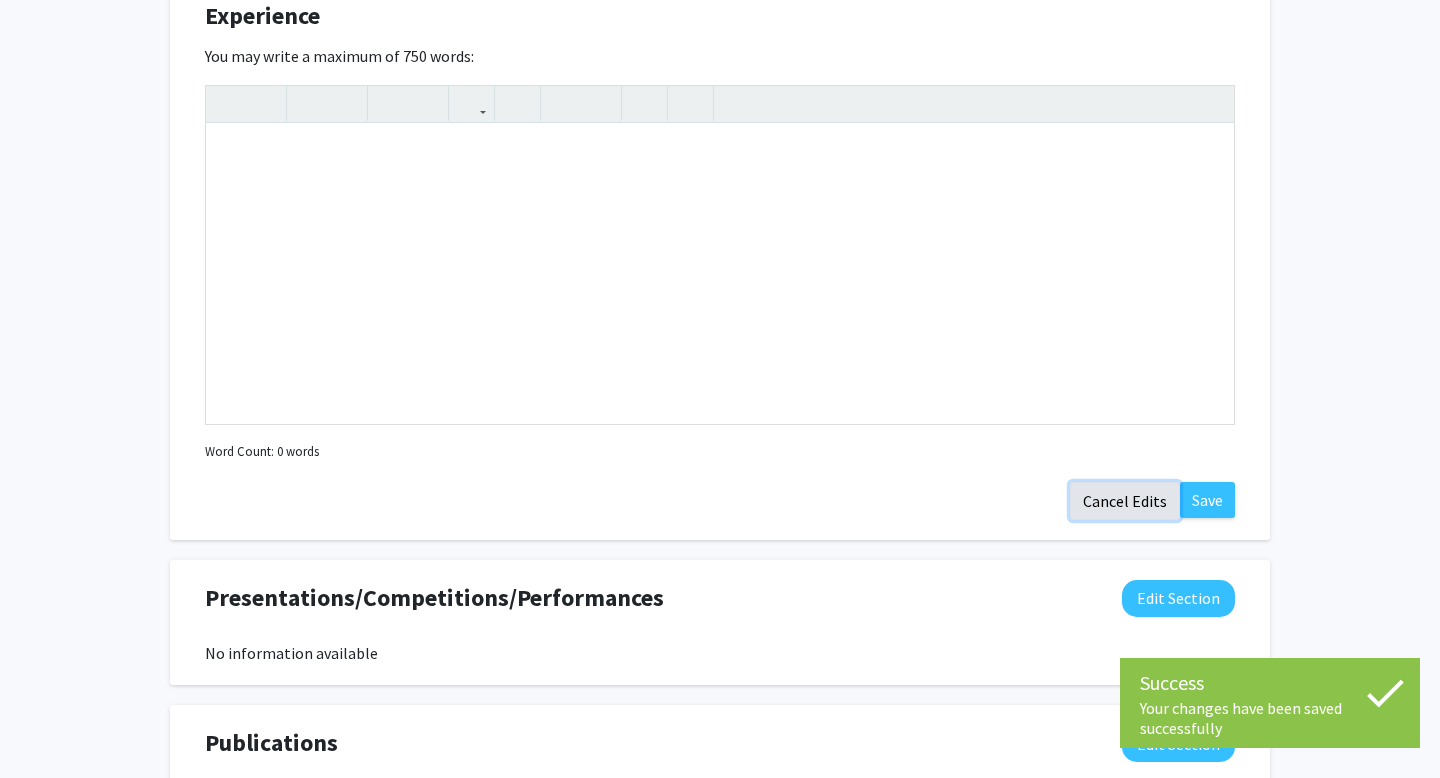 click on "Cancel Edits" 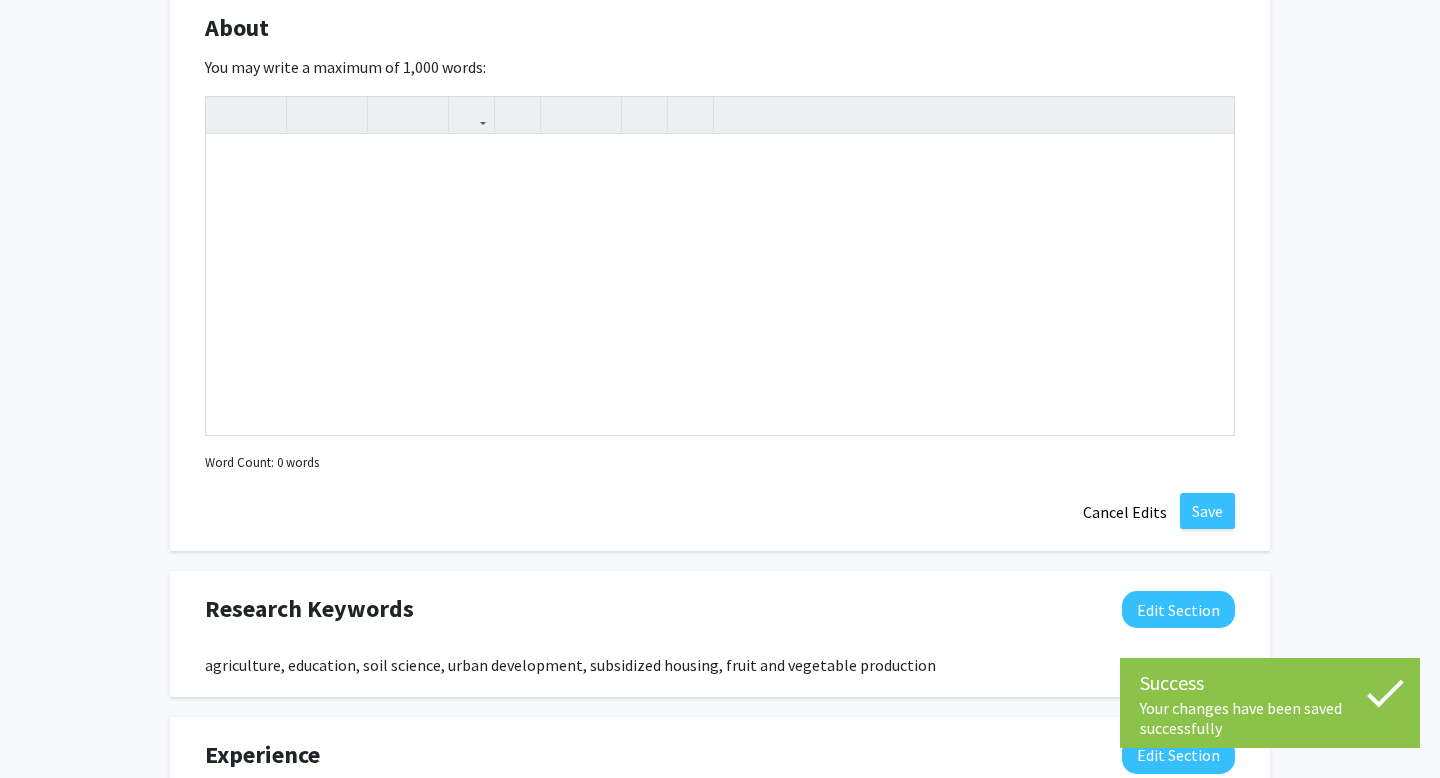 scroll, scrollTop: 0, scrollLeft: 0, axis: both 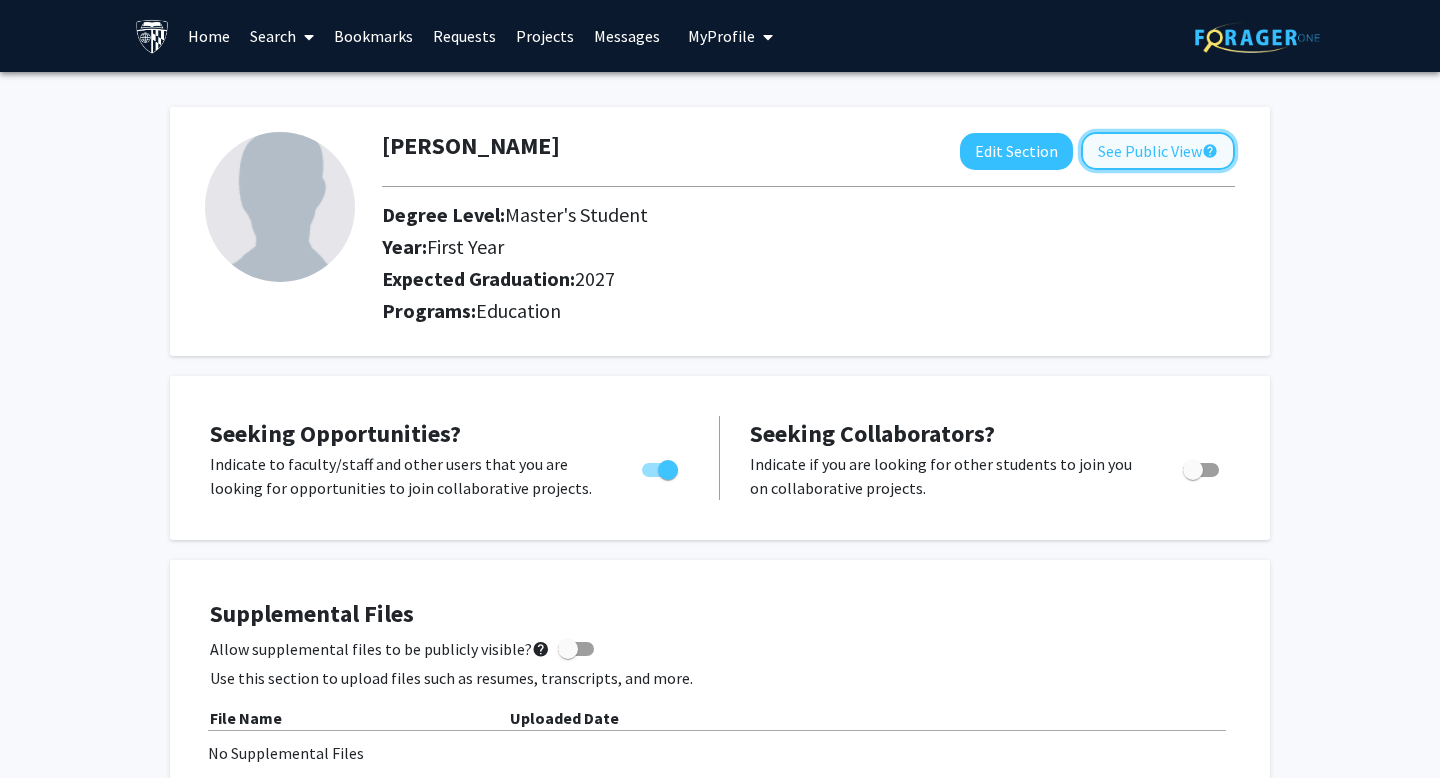 click on "See Public View  help" 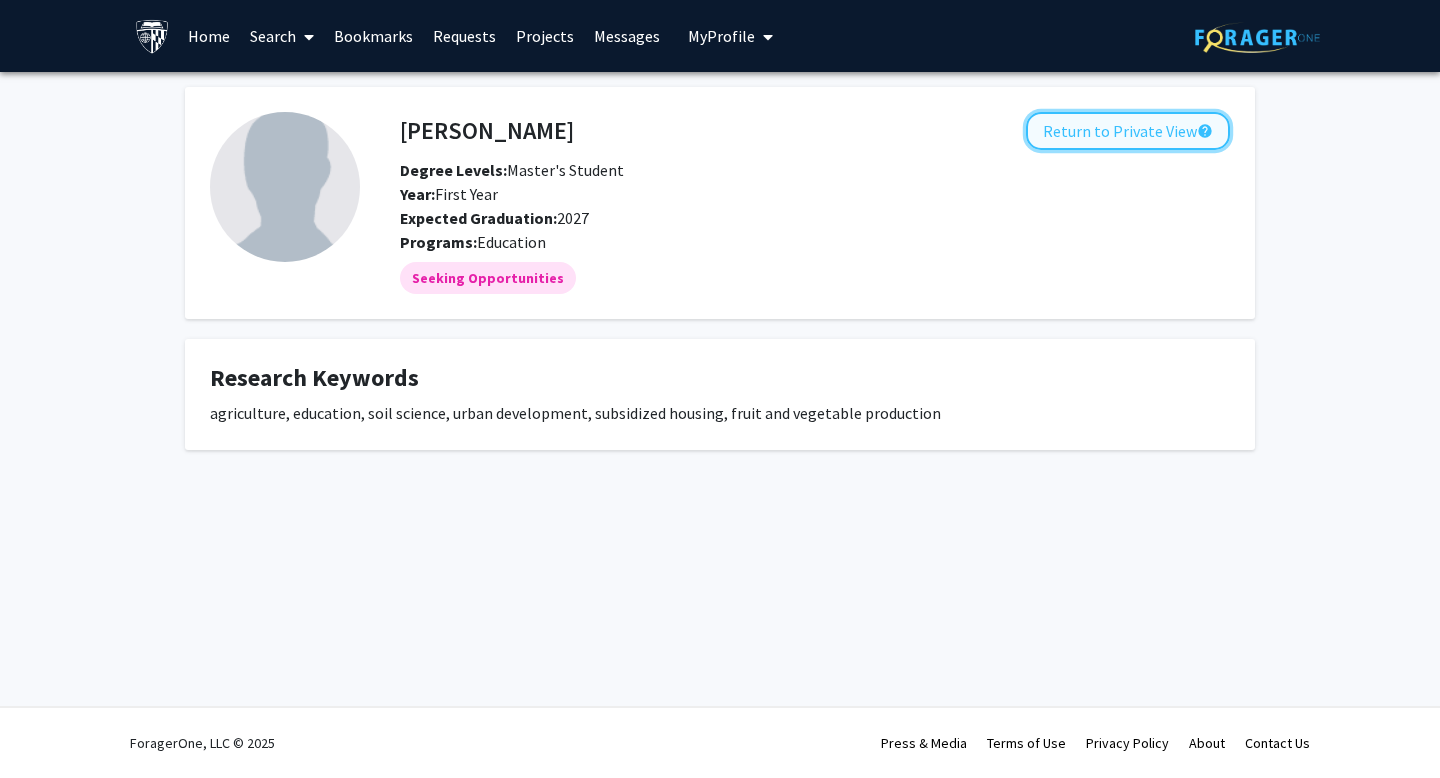 click on "Return to Private View  help" 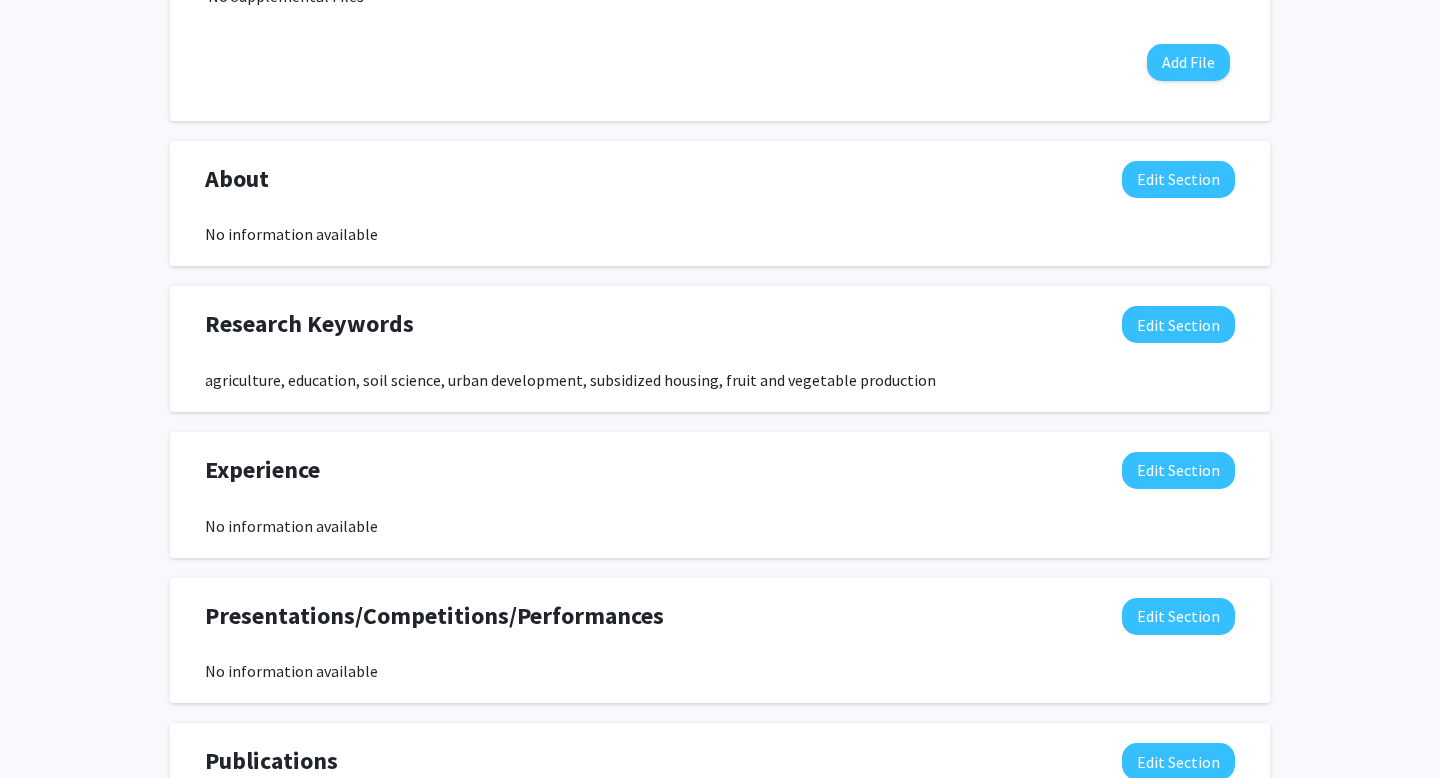 scroll, scrollTop: 773, scrollLeft: 0, axis: vertical 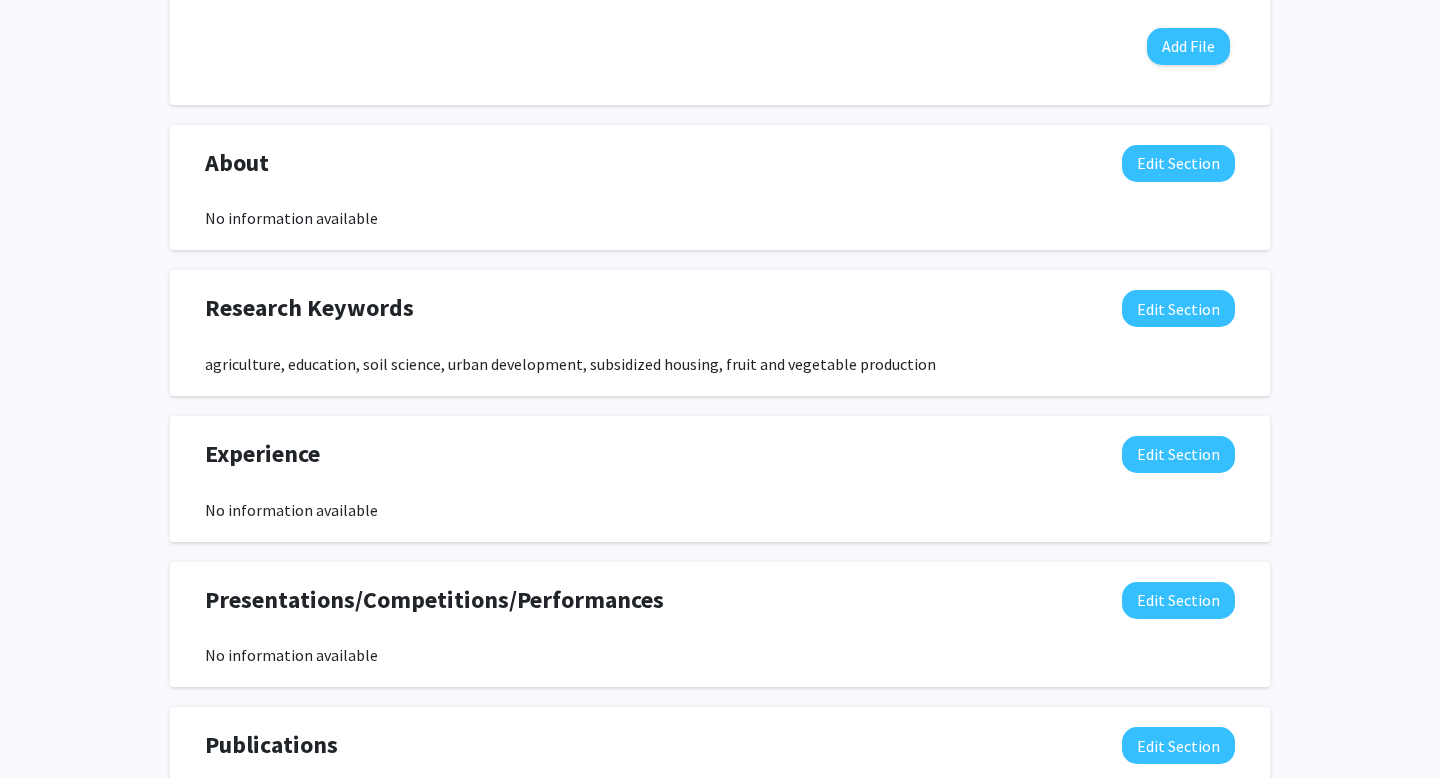 click on "About  Edit Section" 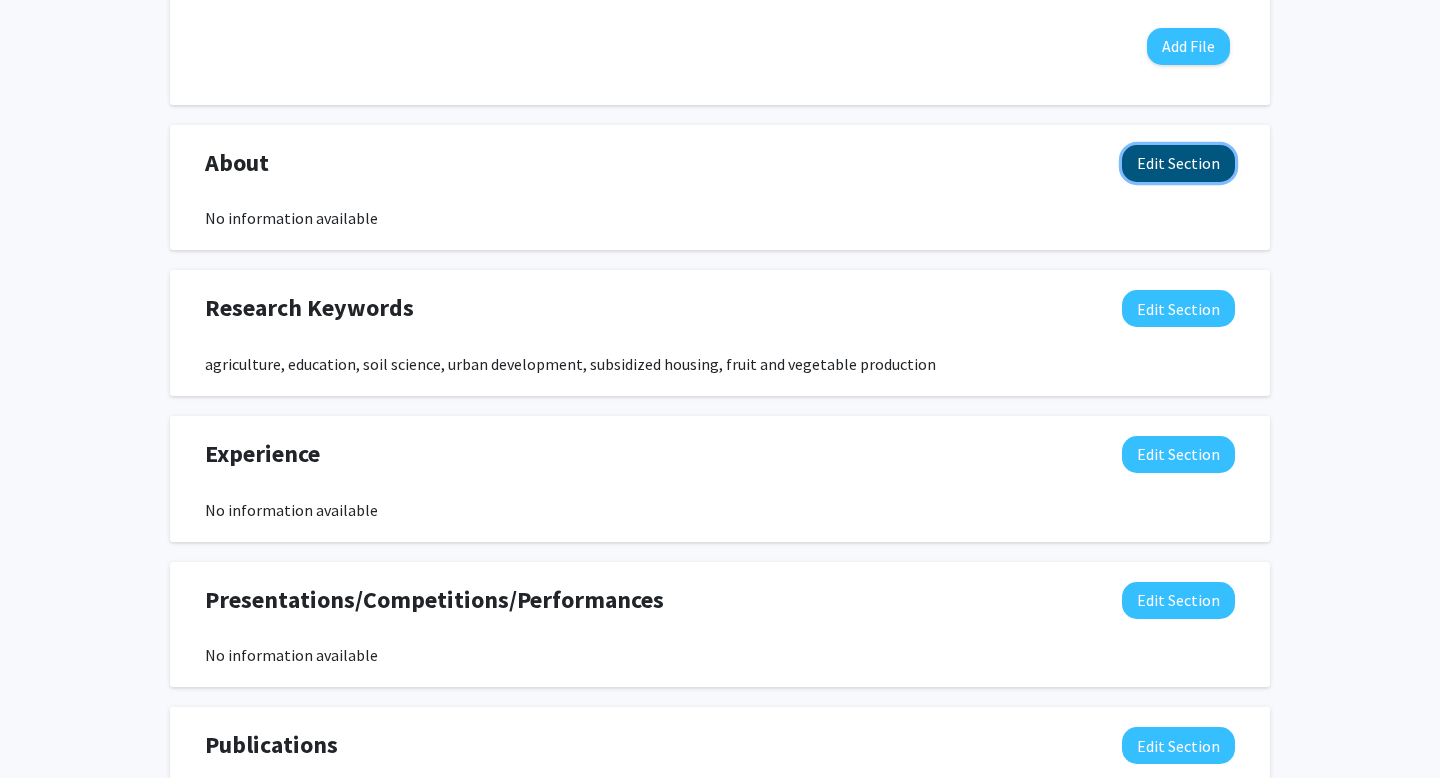 click on "Edit Section" 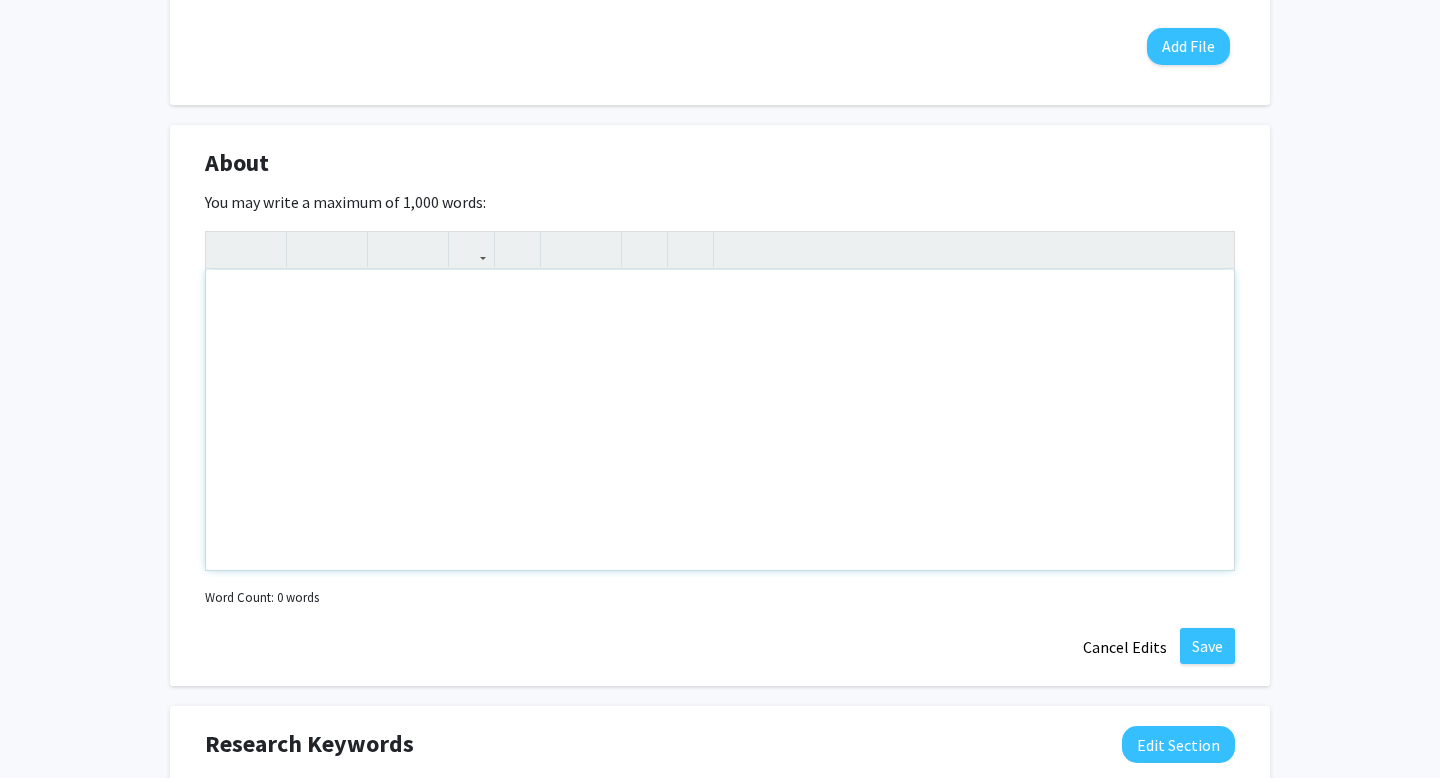 click at bounding box center (720, 420) 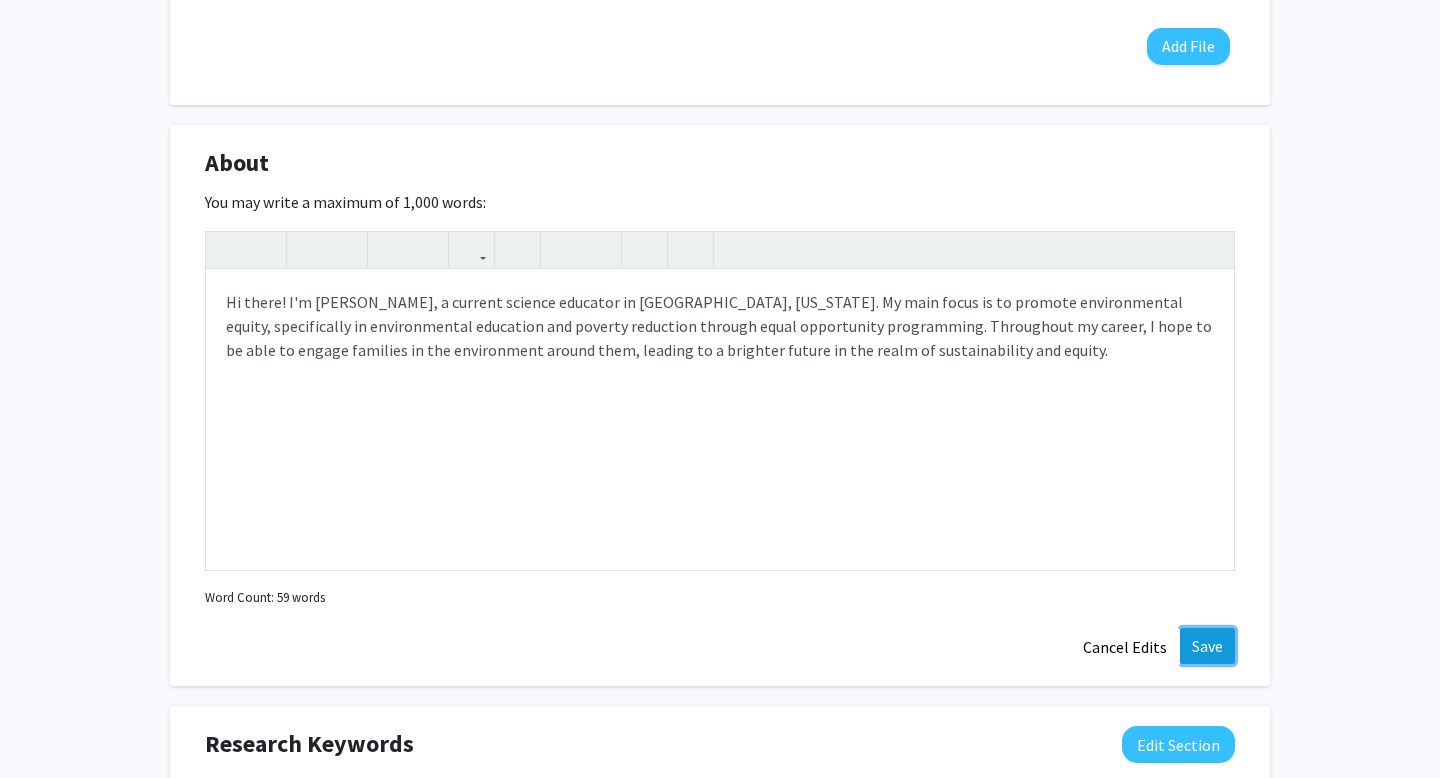 click on "Save" 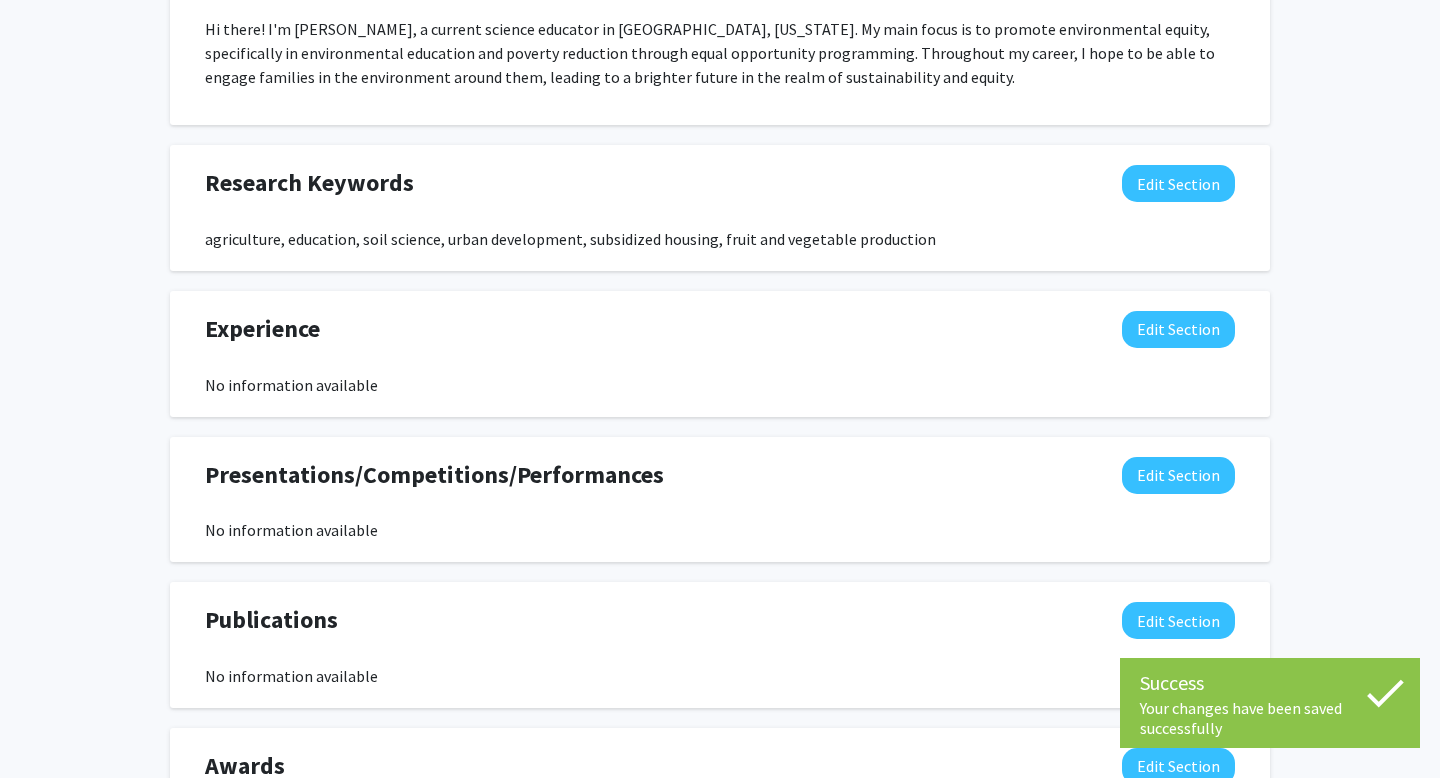 scroll, scrollTop: 964, scrollLeft: 0, axis: vertical 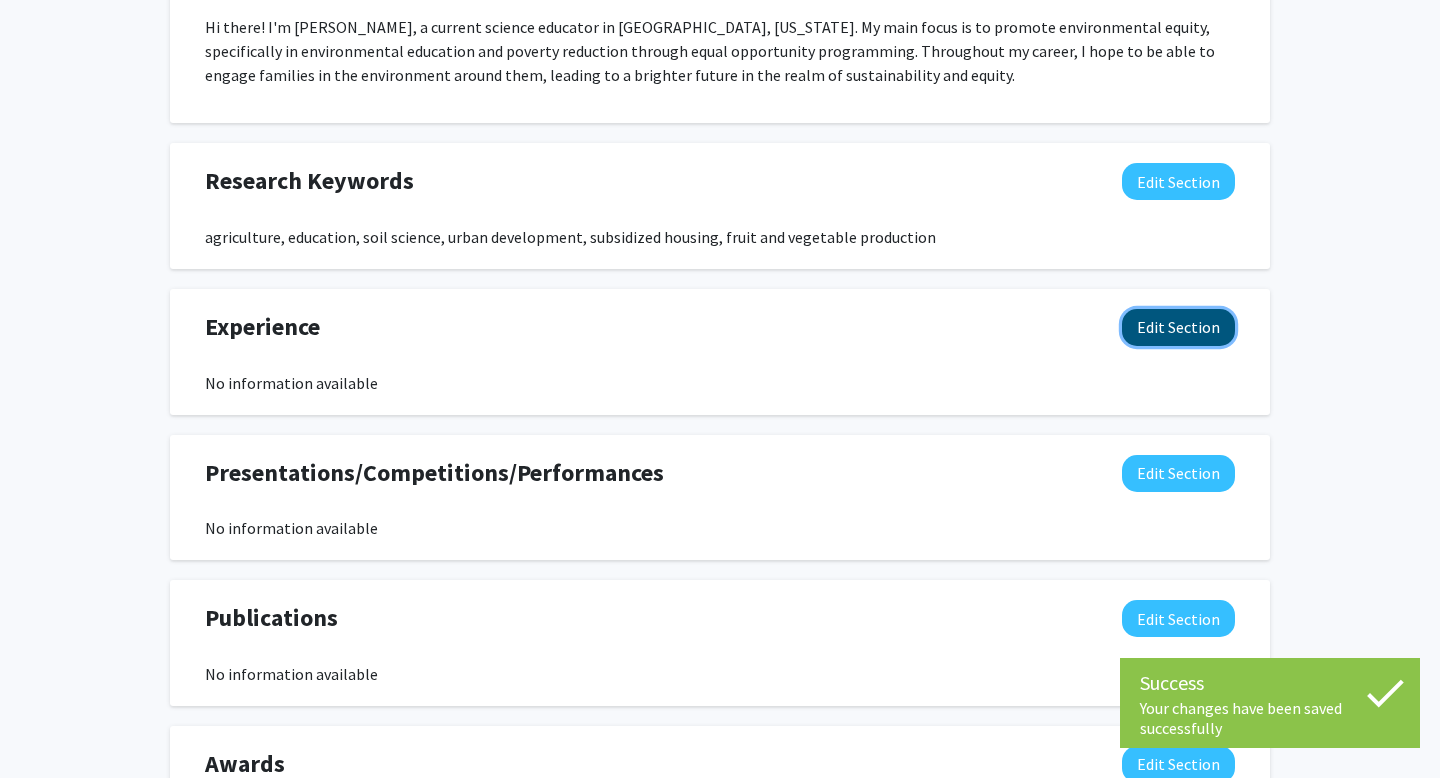 click on "Edit Section" 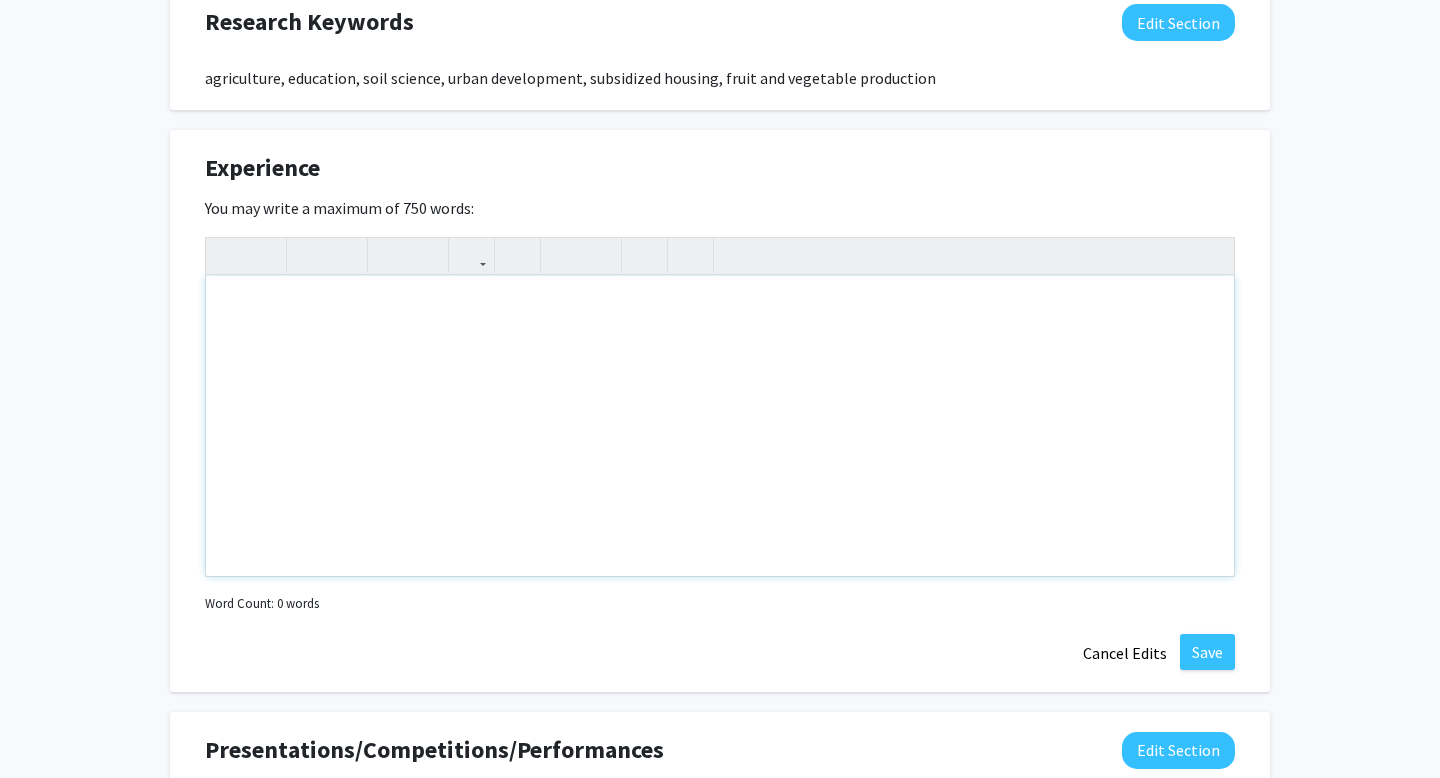 scroll, scrollTop: 1128, scrollLeft: 0, axis: vertical 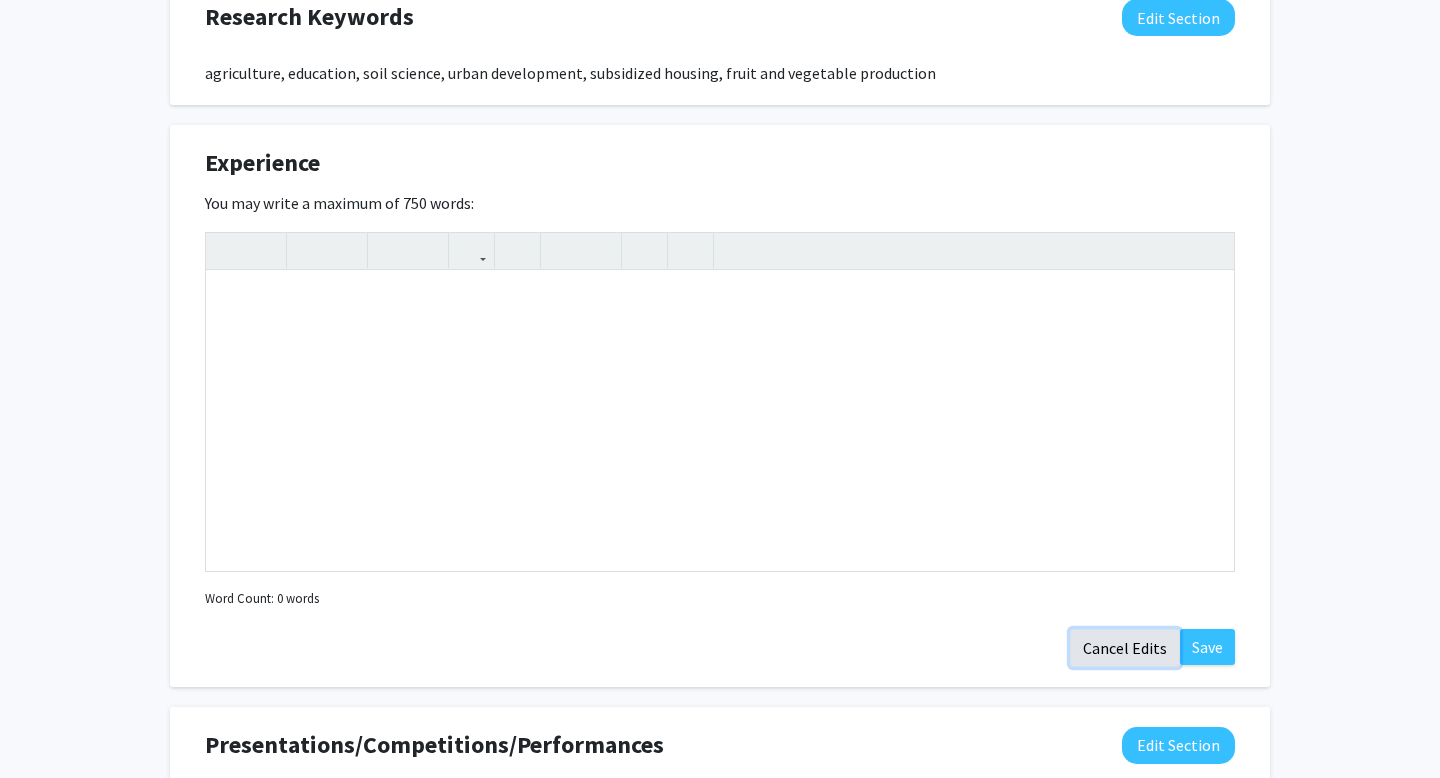click on "Cancel Edits" 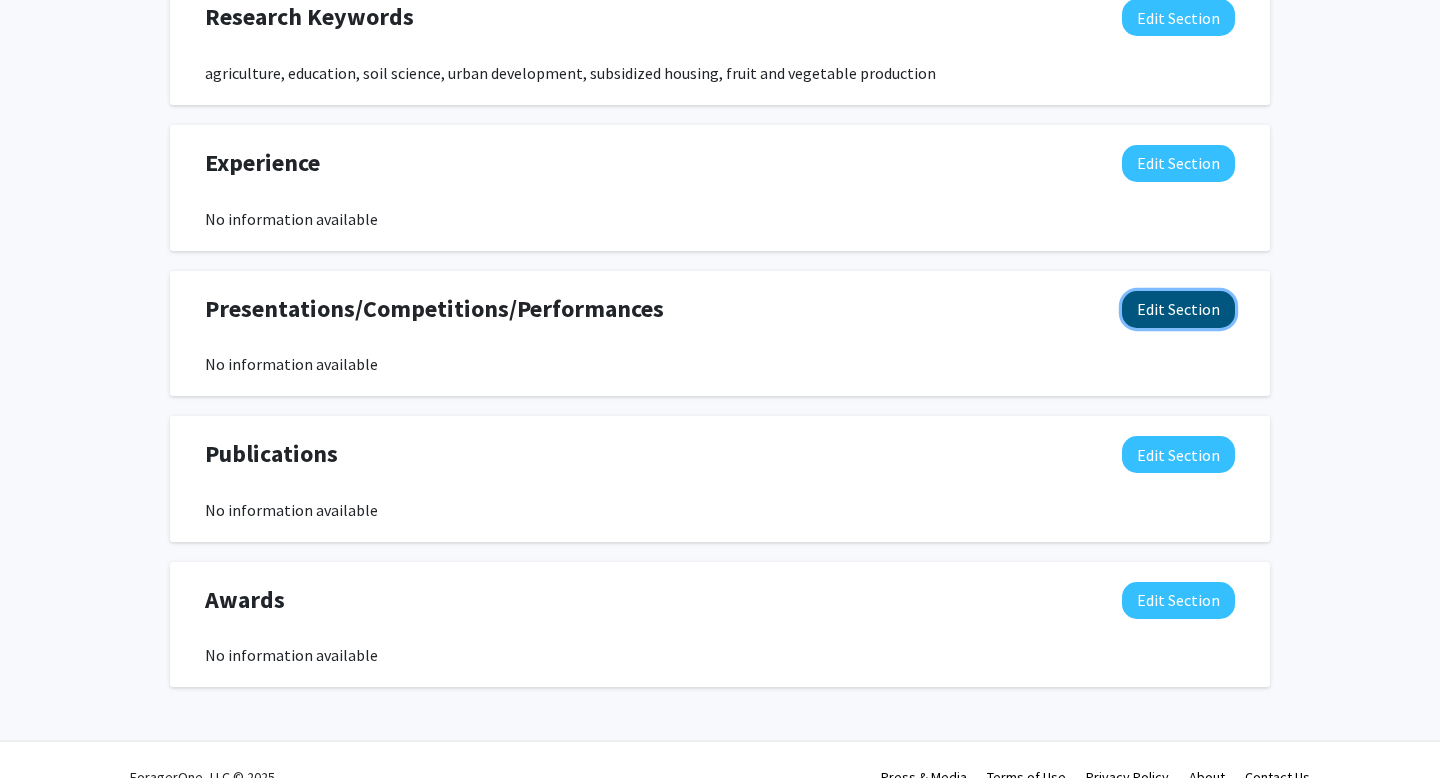 click on "Edit Section" 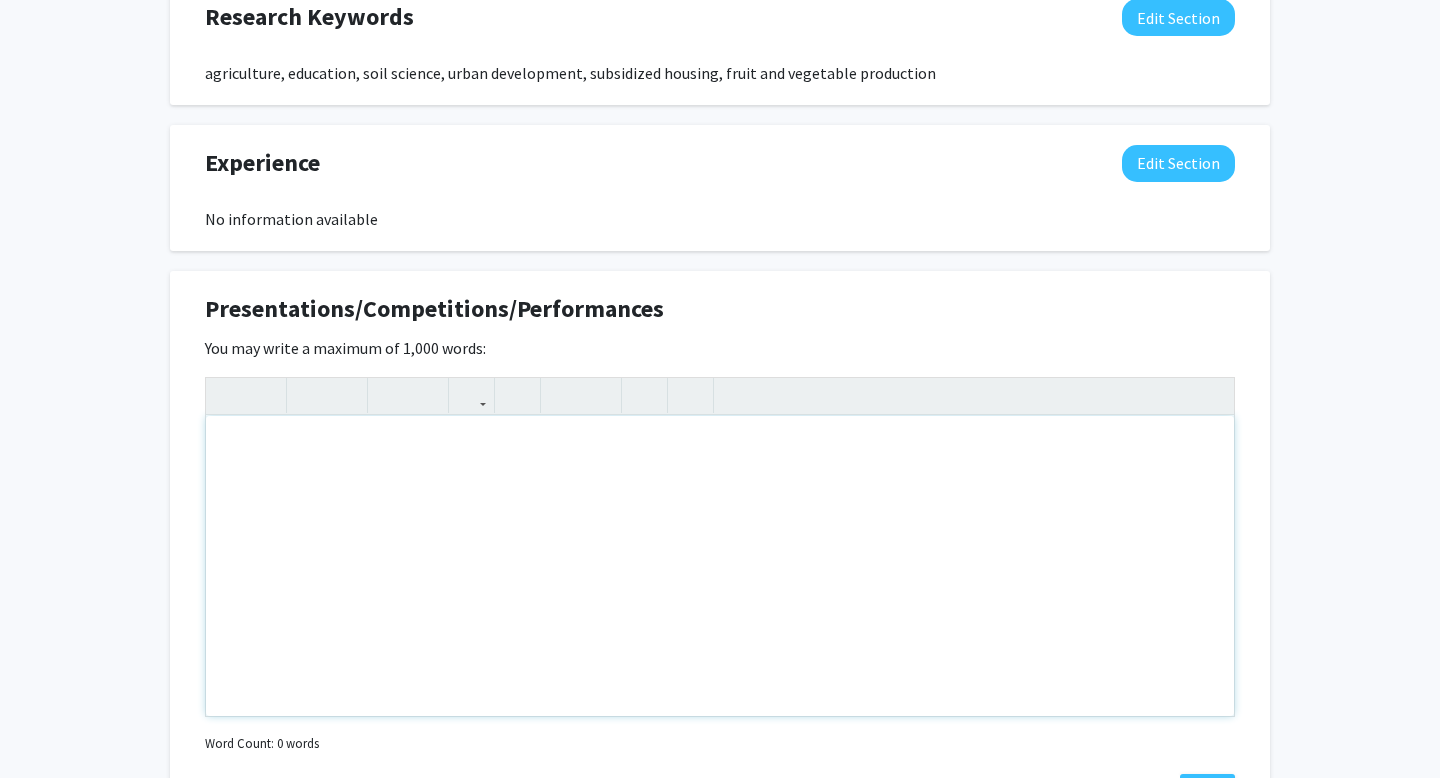 click at bounding box center [720, 566] 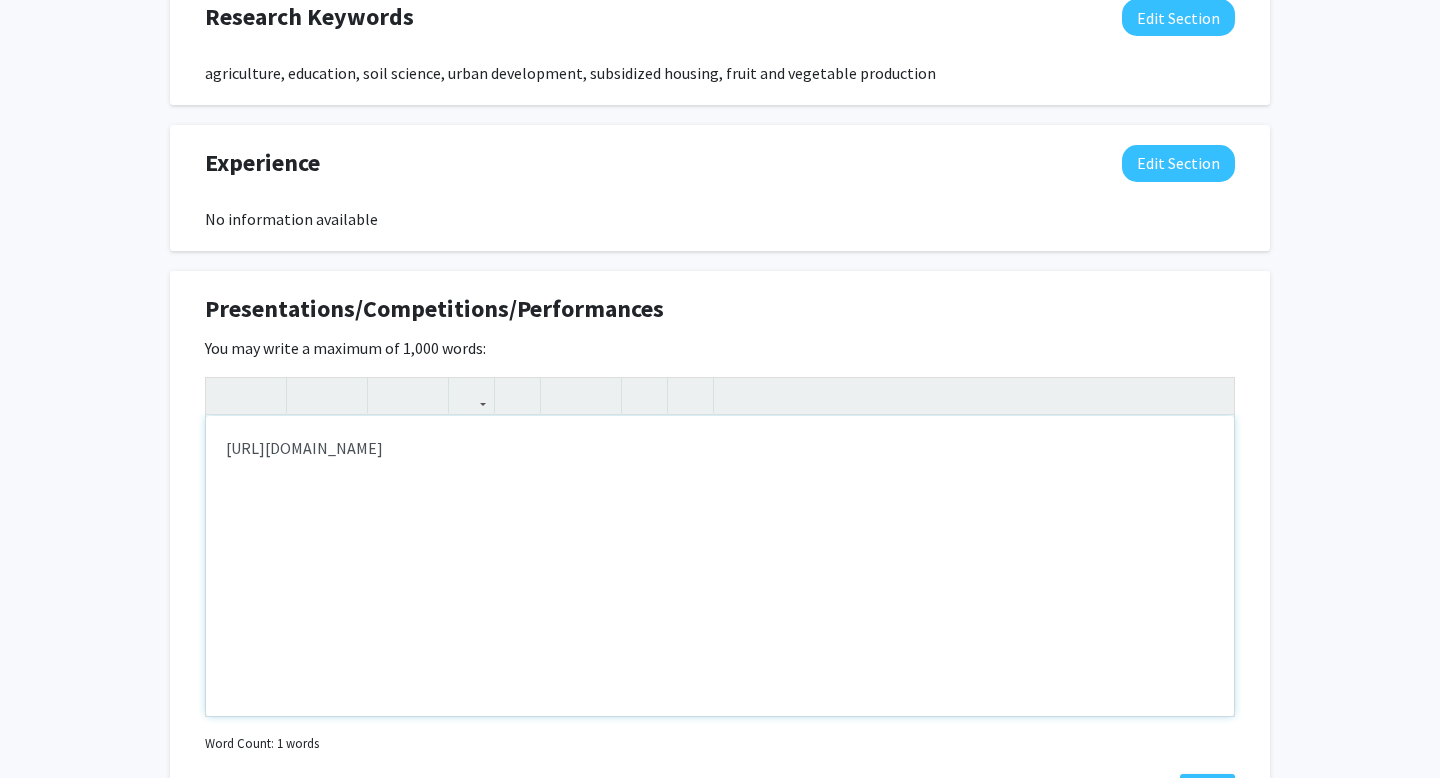 click on "[URL][DOMAIN_NAME]" at bounding box center (720, 566) 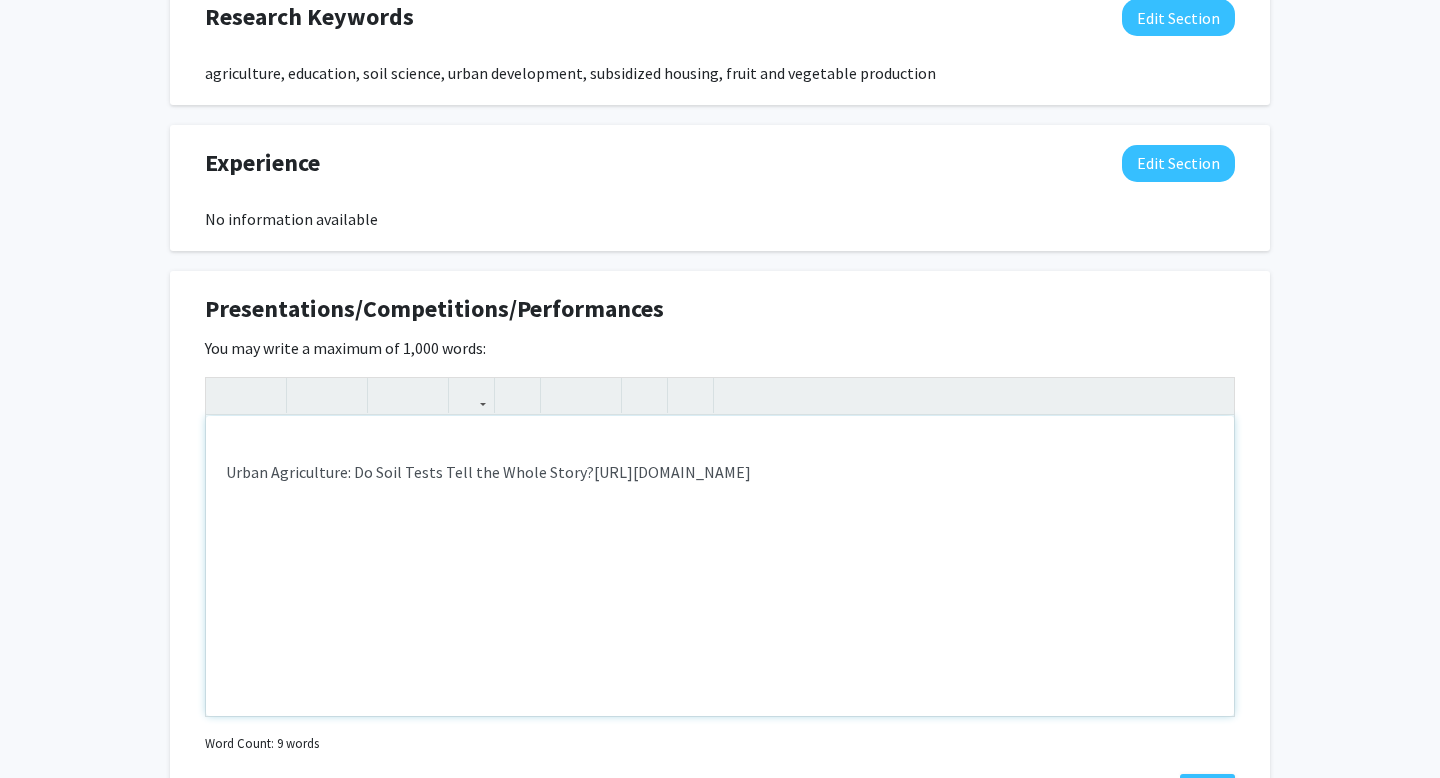 click on "Urban Agriculture: Do Soil Tests Tell the Whole Story?[URL][DOMAIN_NAME]" at bounding box center (720, 472) 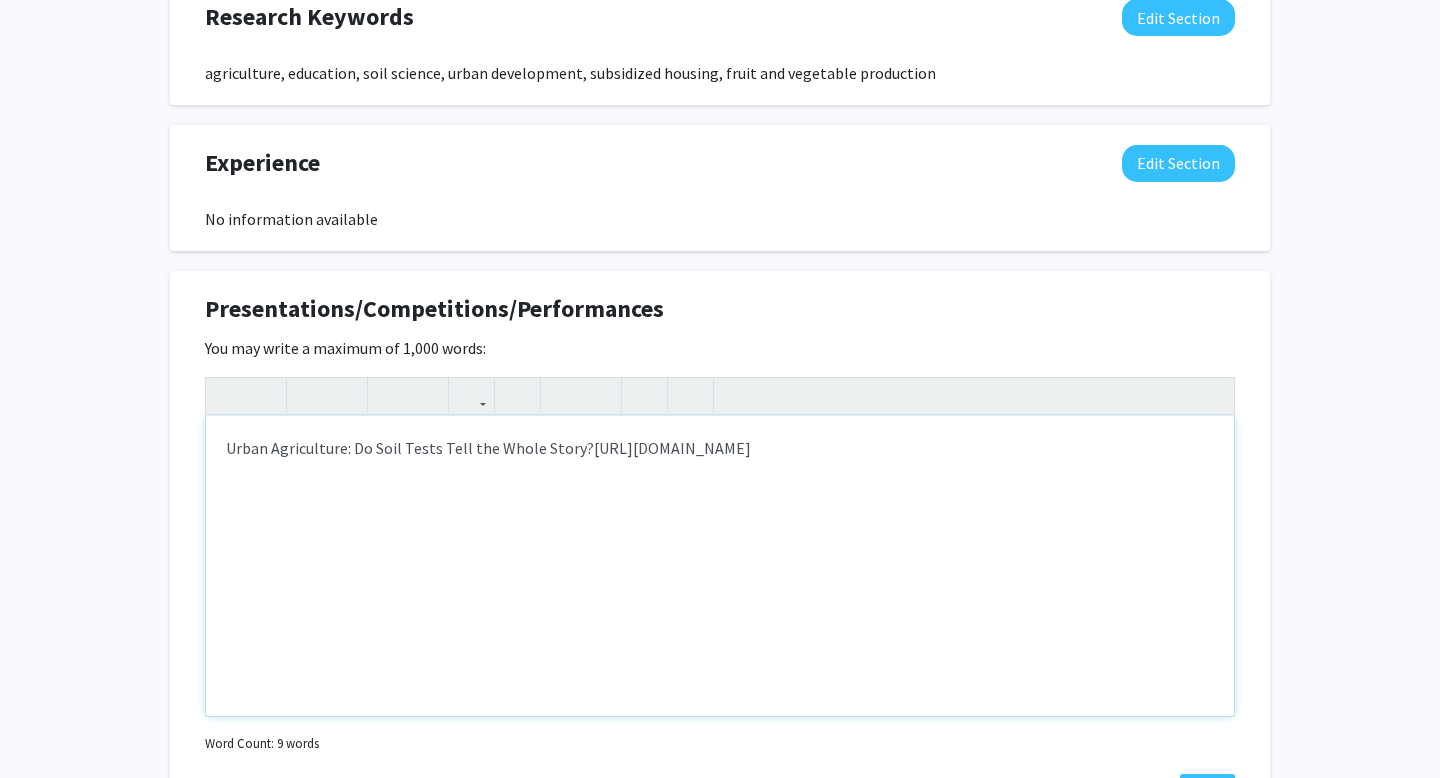 click on "Urban Agriculture: Do Soil Tests Tell the Whole Story?[URL][DOMAIN_NAME]" at bounding box center [720, 448] 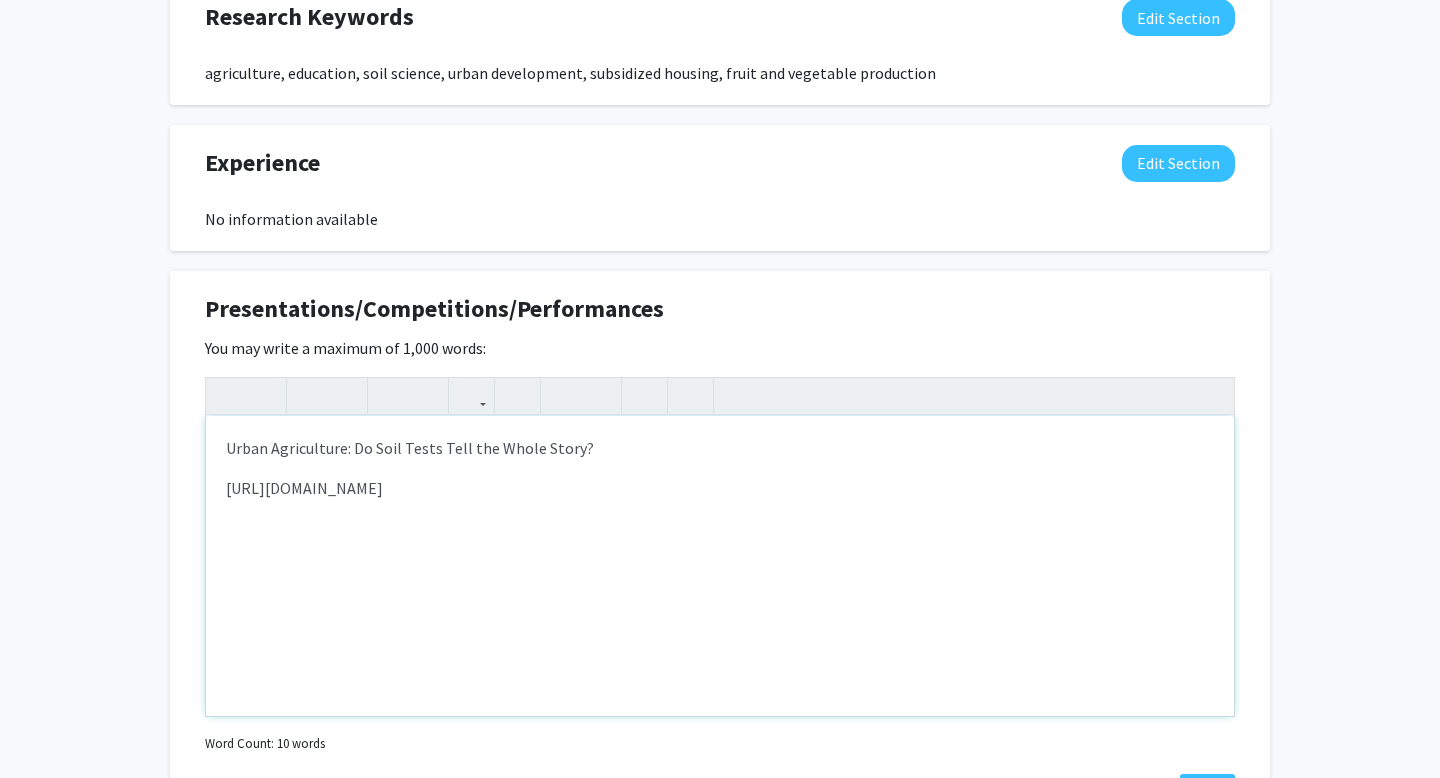 click on "Urban Agriculture: Do Soil Tests Tell the Whole Story?" at bounding box center [720, 448] 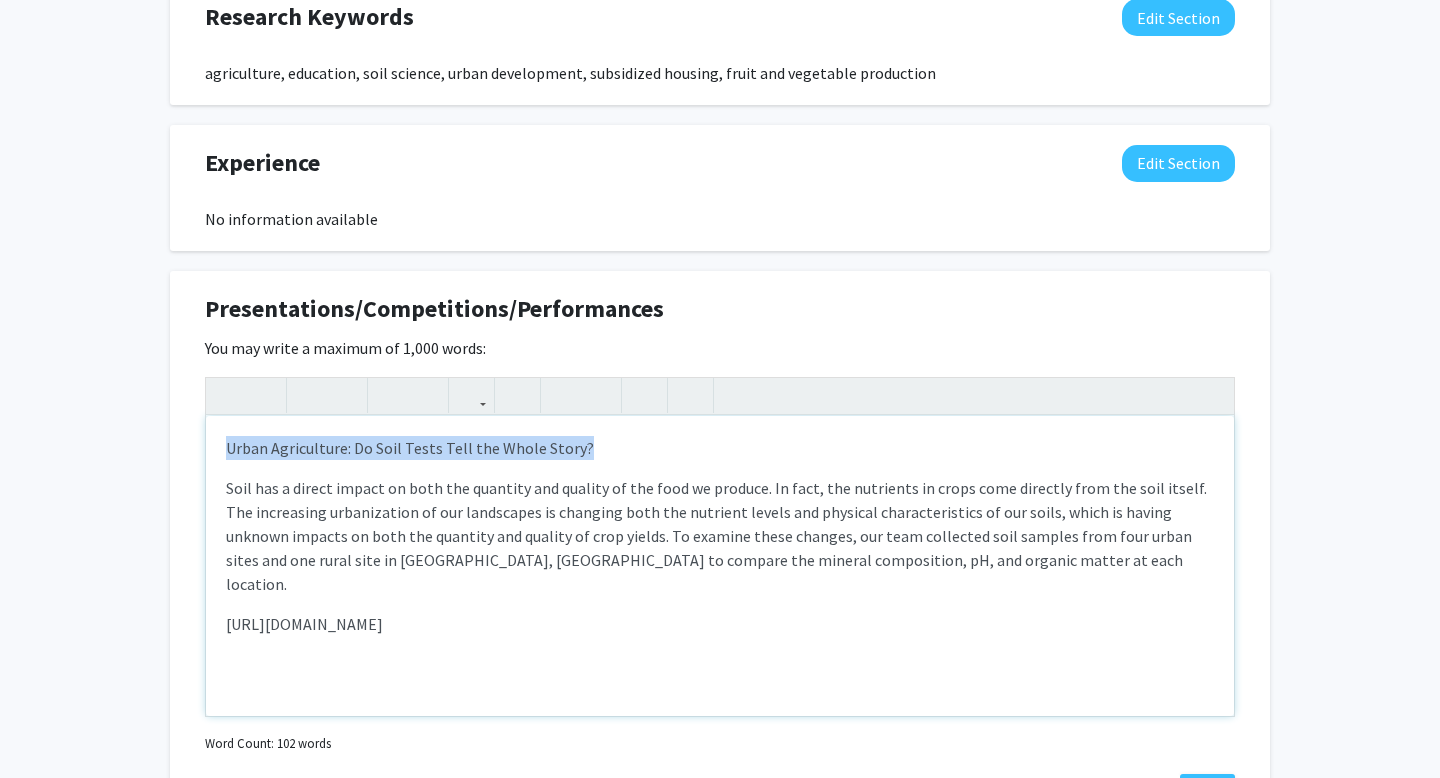 drag, startPoint x: 582, startPoint y: 449, endPoint x: 222, endPoint y: 443, distance: 360.05 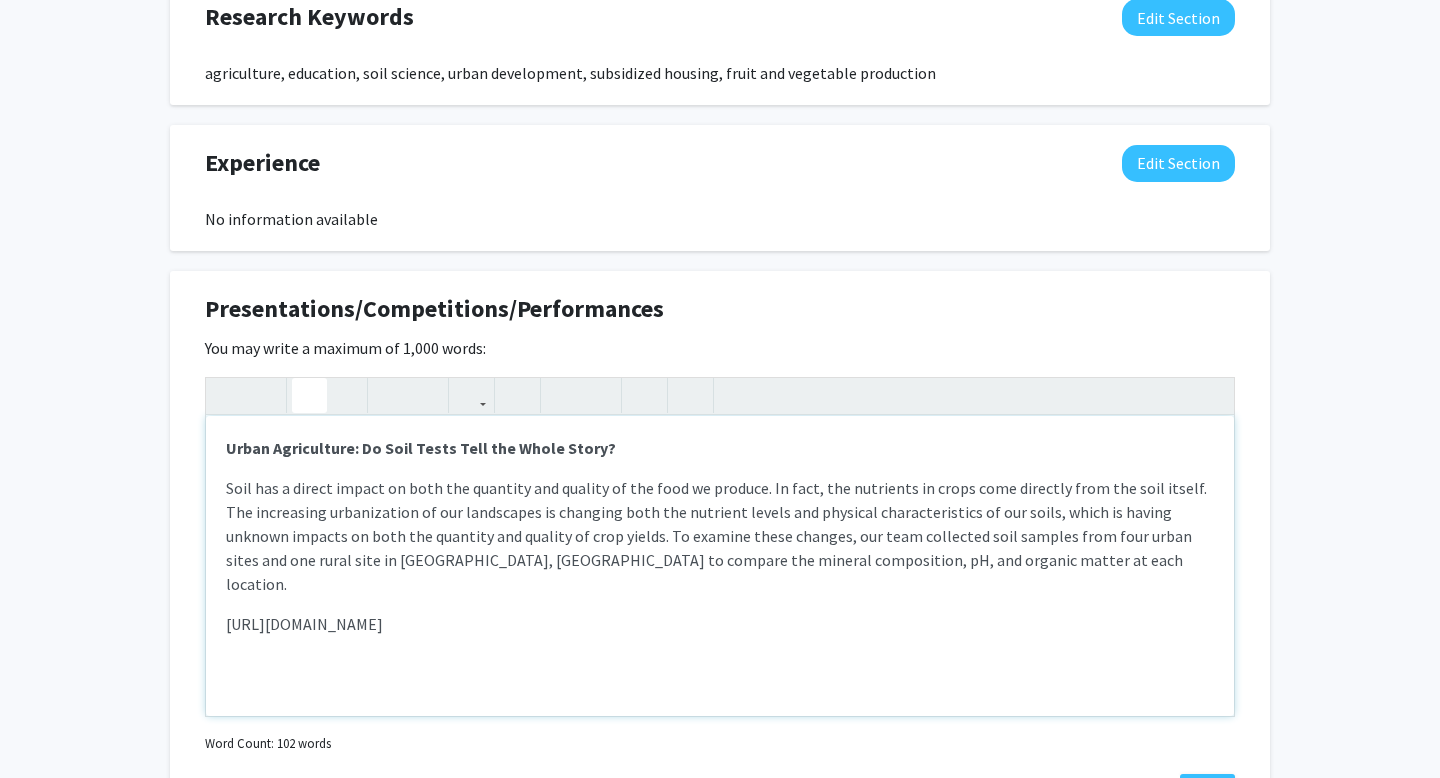 click 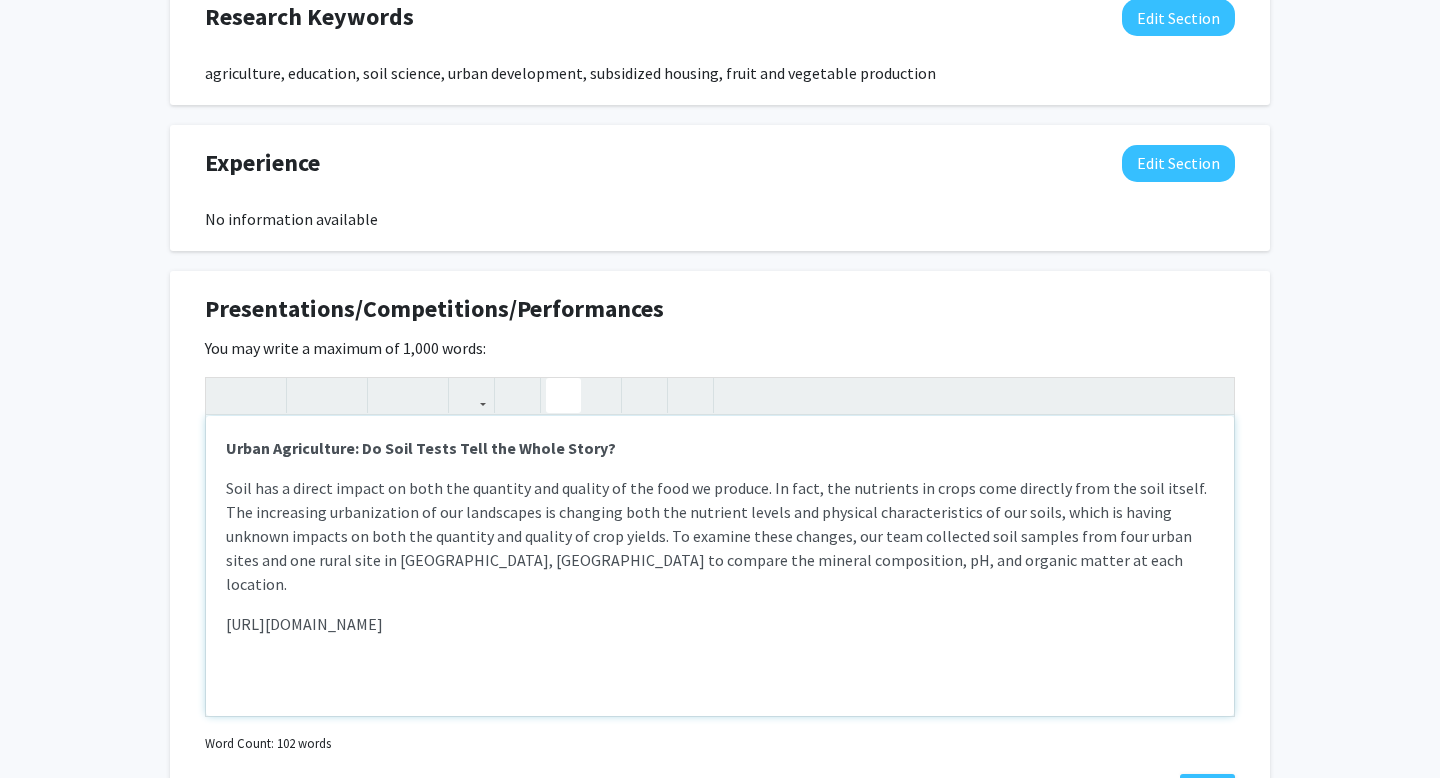 click 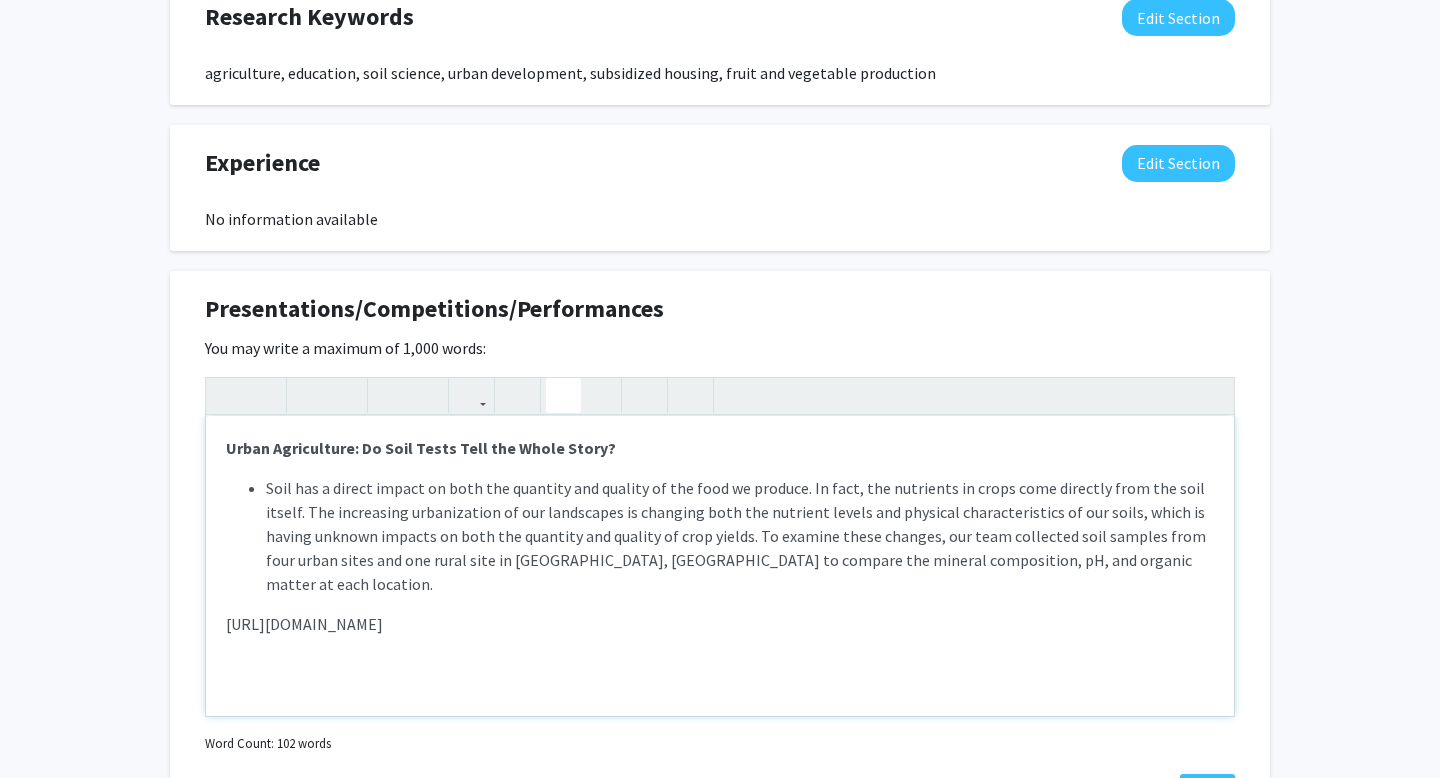 click 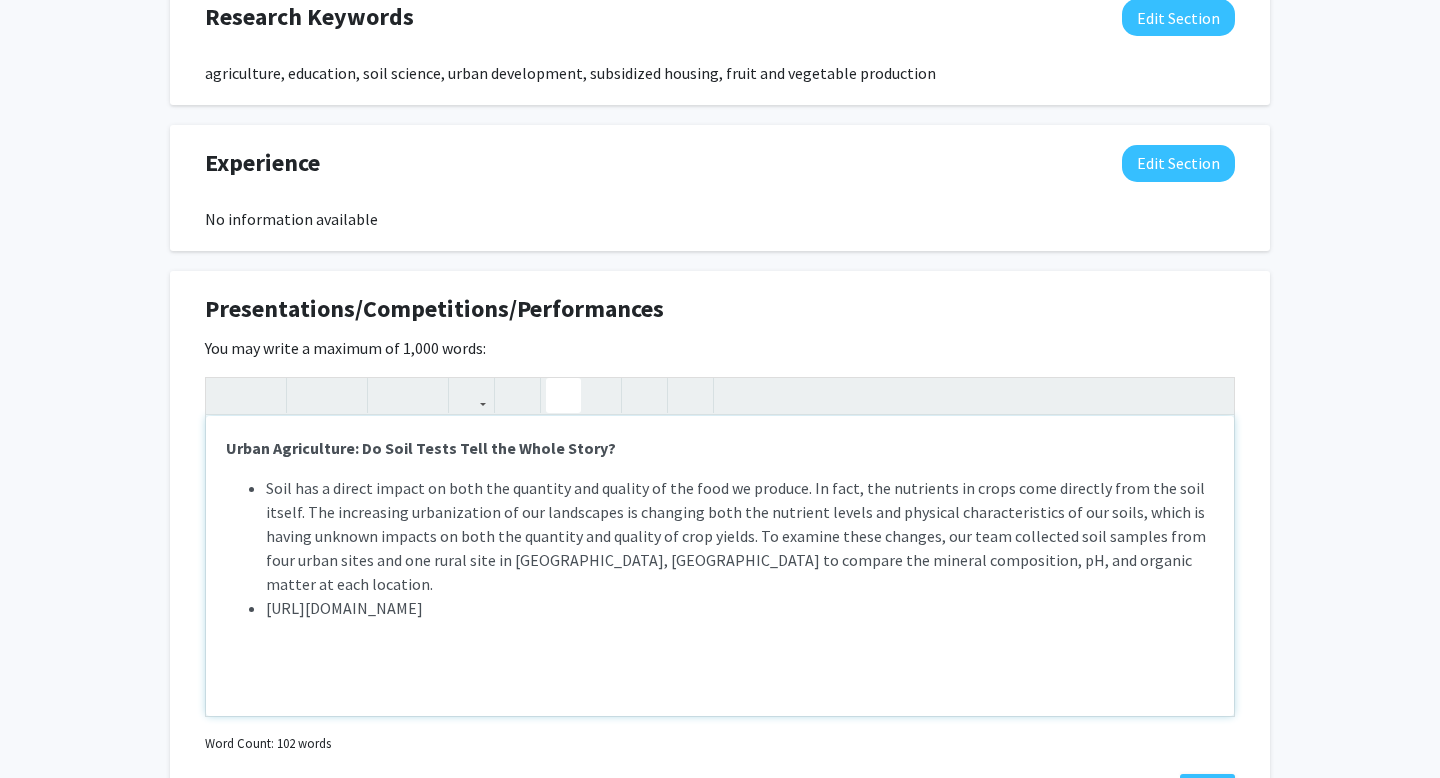 click on "[URL][DOMAIN_NAME]" at bounding box center (740, 608) 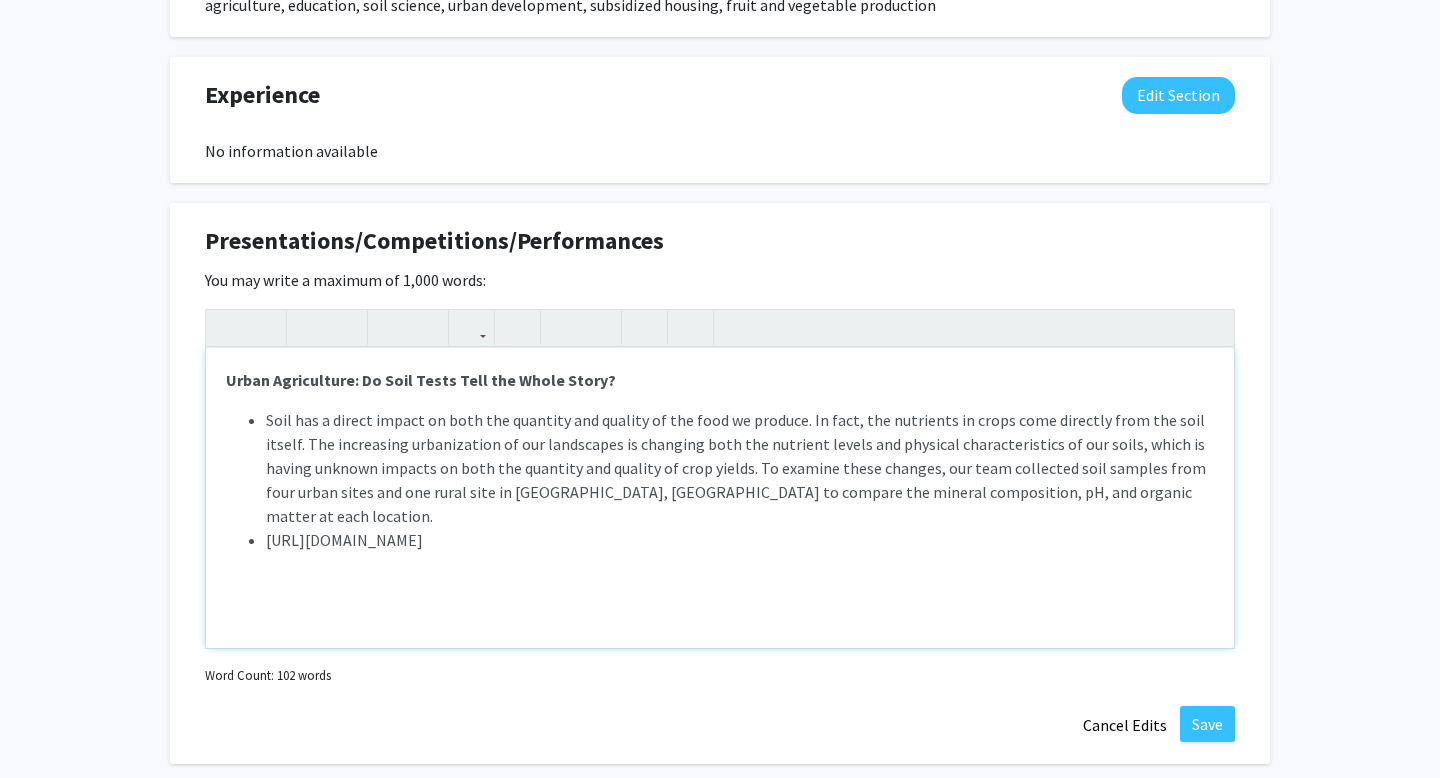scroll, scrollTop: 1198, scrollLeft: 0, axis: vertical 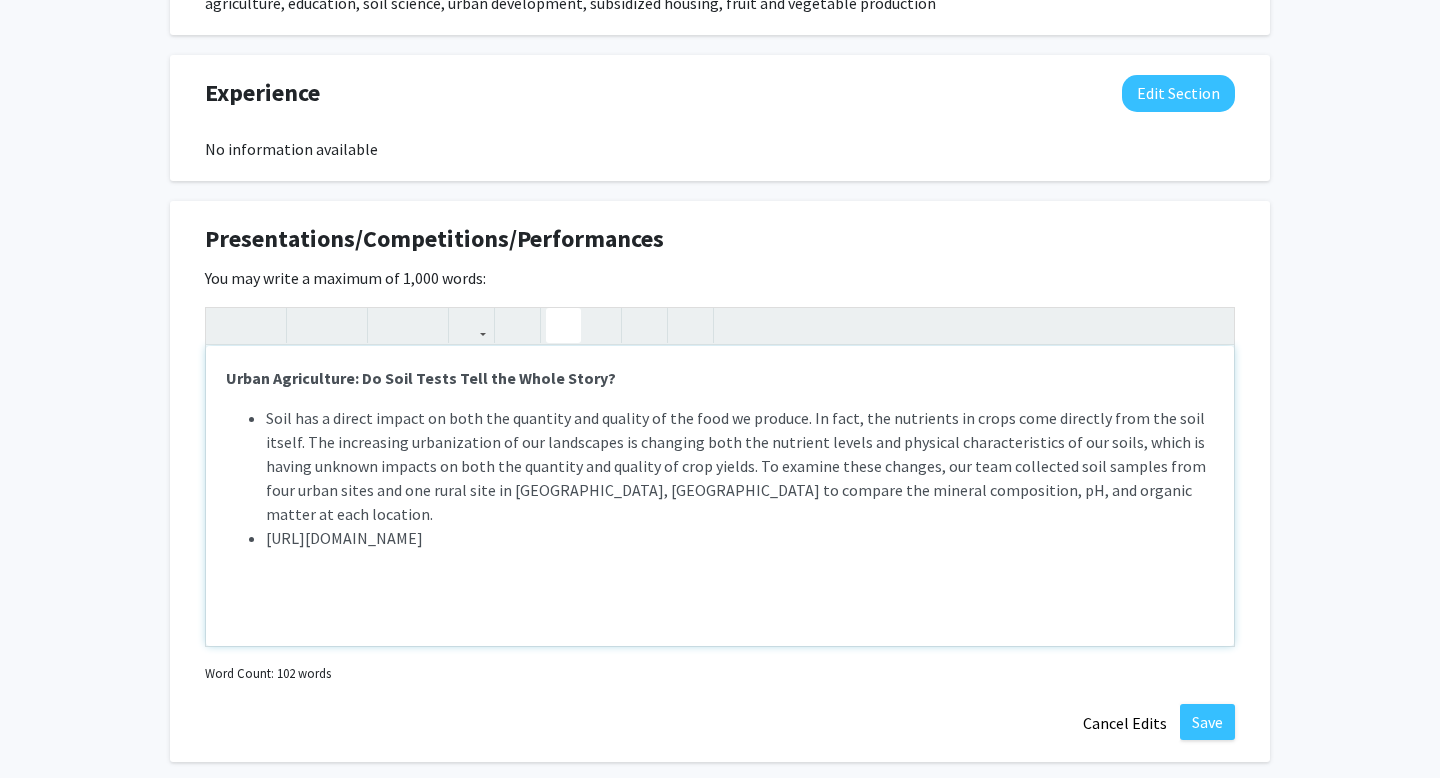 type on "<p><strong>Urban Agriculture: Do Soil Tests Tell the Whole Story?</strong></p><p><ul><li><span style="font-size: 1rem;">Soil has a direct impact on both the quantity and quality of the food we produce. In fact, the nutrients in crops come directly from the soil itself. The increasing urbanization of our landscapes is changing both the nutrient levels and physical characteristics of our soils, which is having unknown impacts on both the quantity and quality of crop yields. To examine these changes, our team collected soil samples from four urban sites and one rural site in [GEOGRAPHIC_DATA], [GEOGRAPHIC_DATA] to compare the mineral composition, pH, and organic matter at each location.</span></li><li>[URL][DOMAIN_NAME]</li></ul></p>" 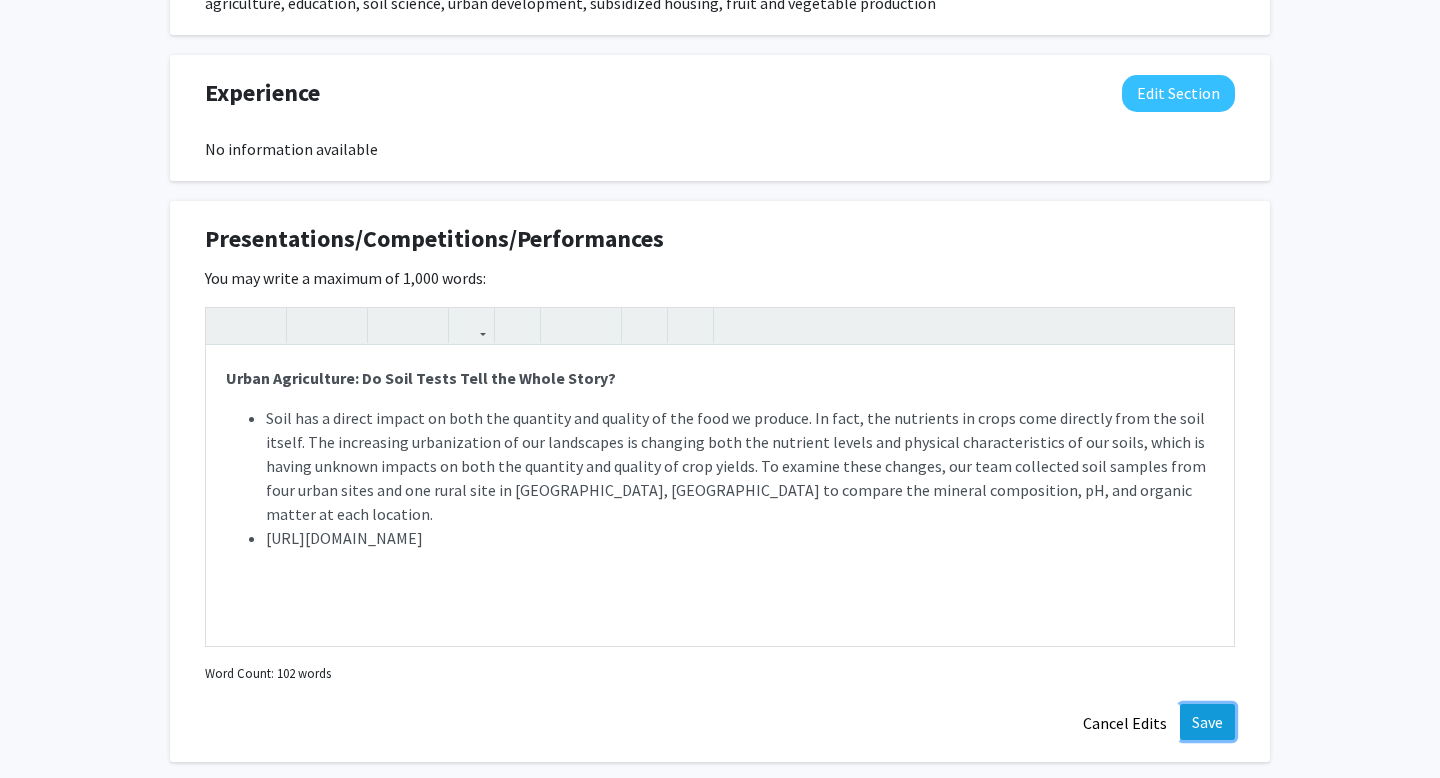 click on "Save" 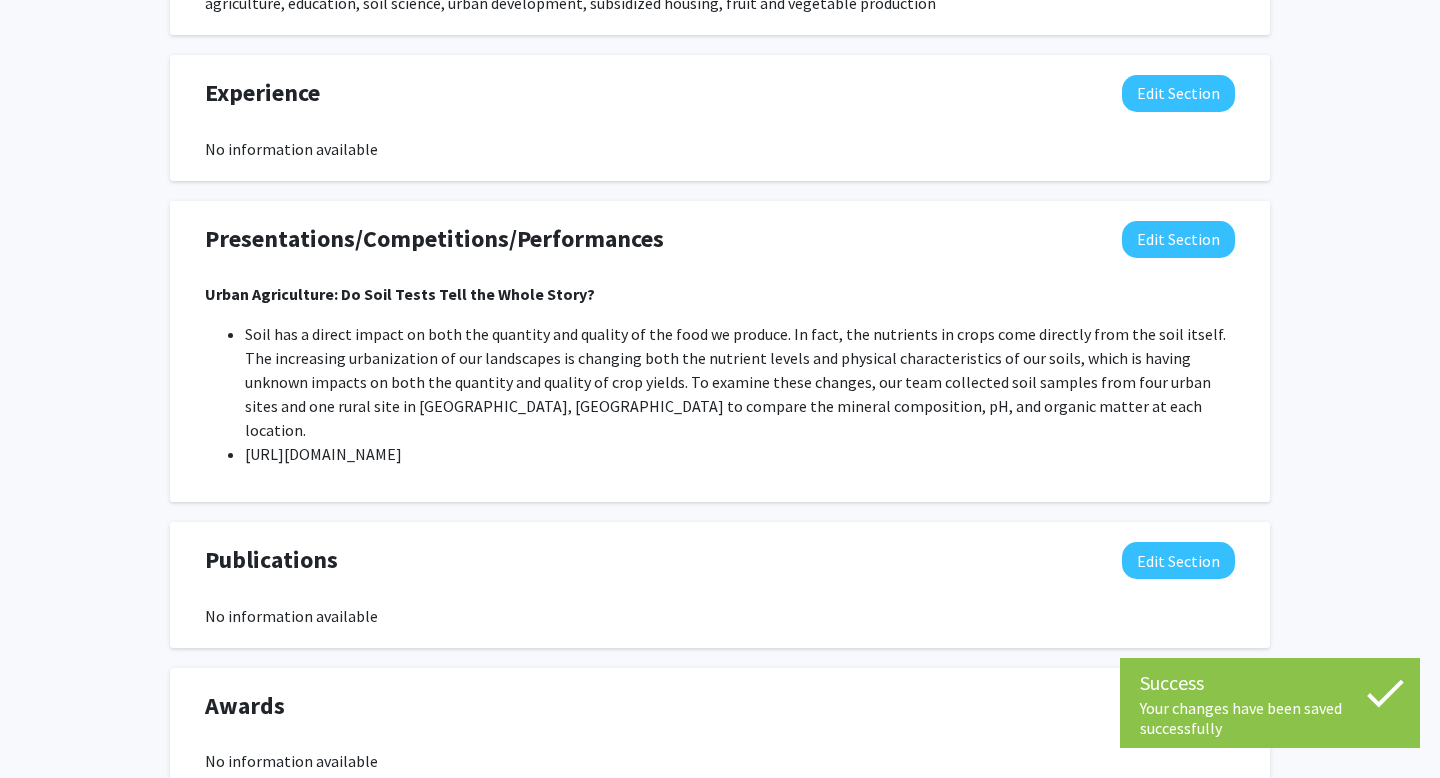 scroll, scrollTop: 1314, scrollLeft: 0, axis: vertical 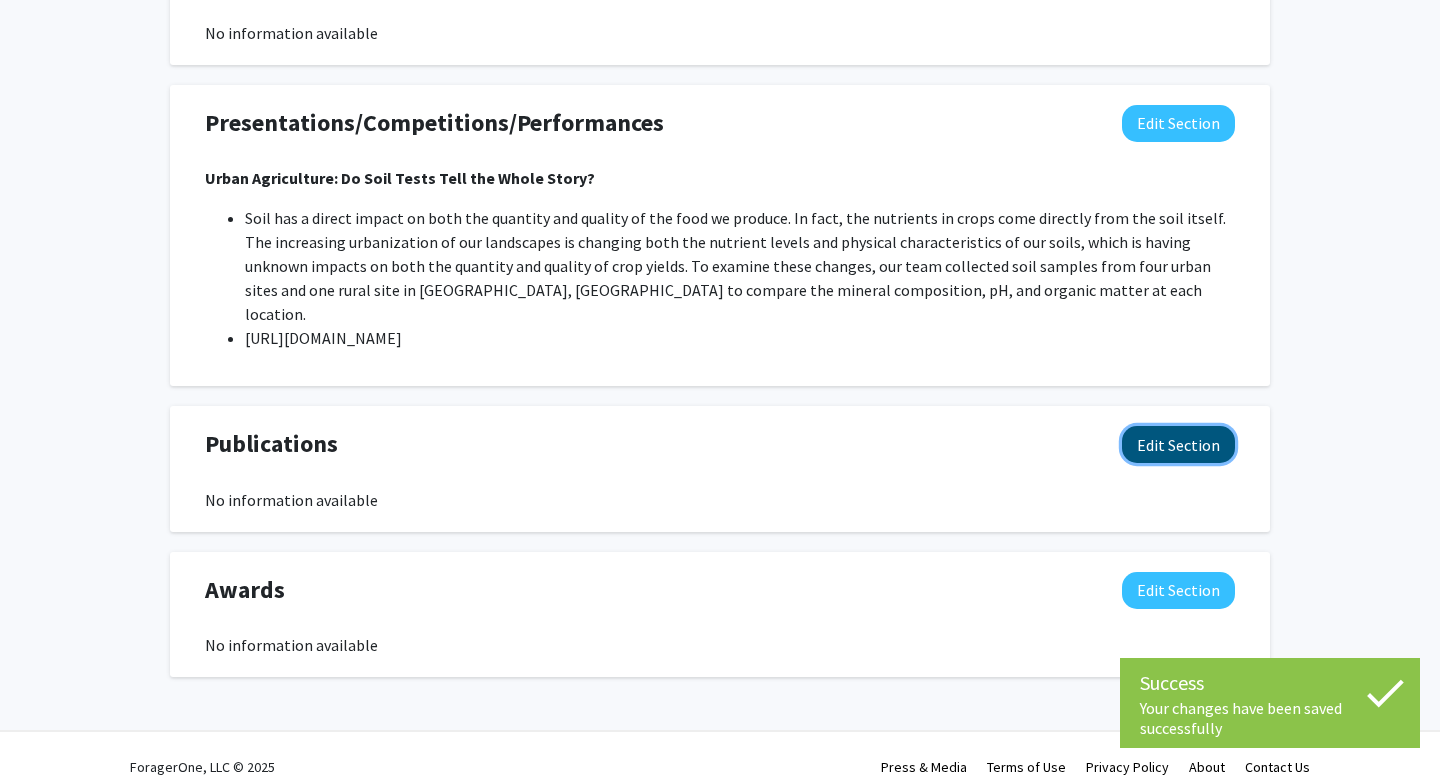 click on "Edit Section" 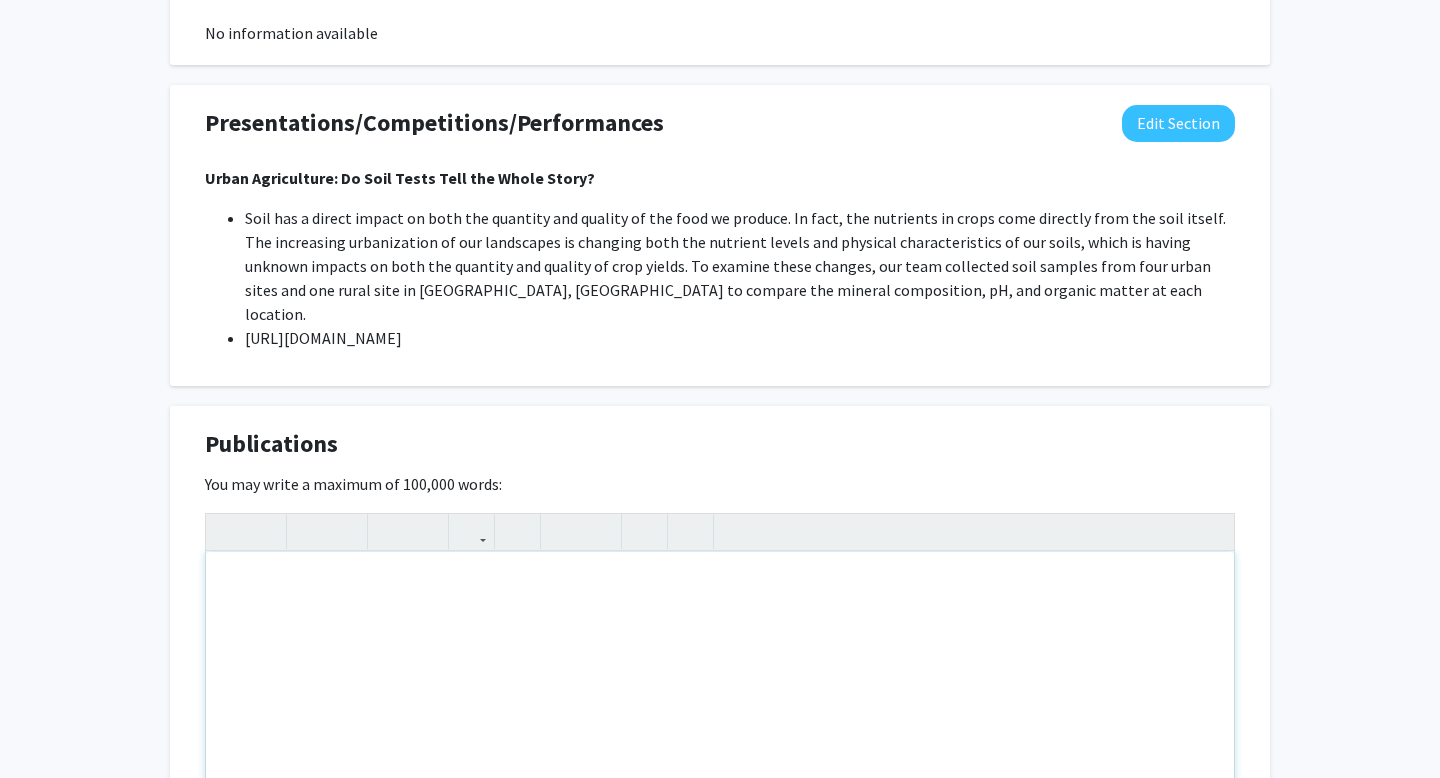 click at bounding box center [720, 702] 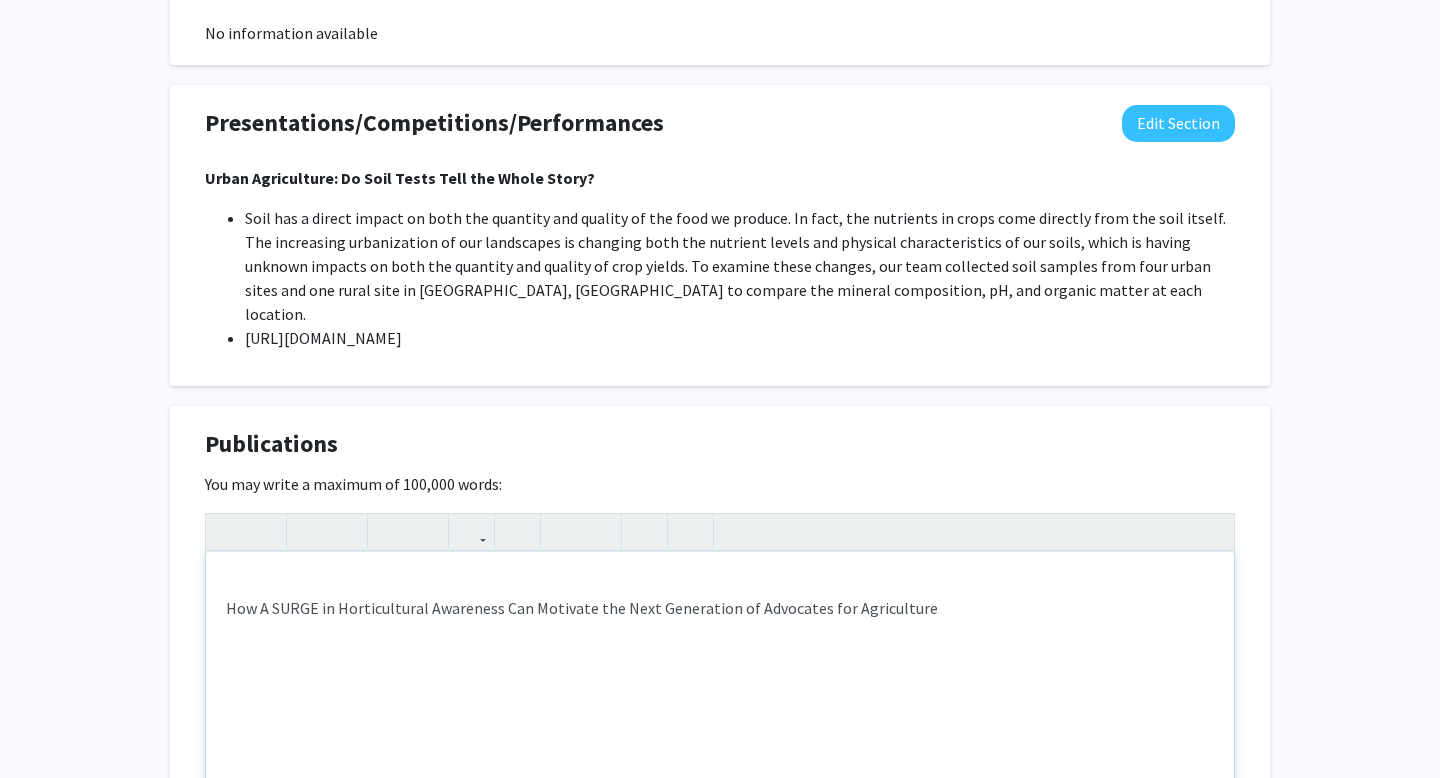 click on "How A SURGE in Horticultural Awareness Can Motivate the Next Generation of Advocates for Agriculture" at bounding box center (720, 702) 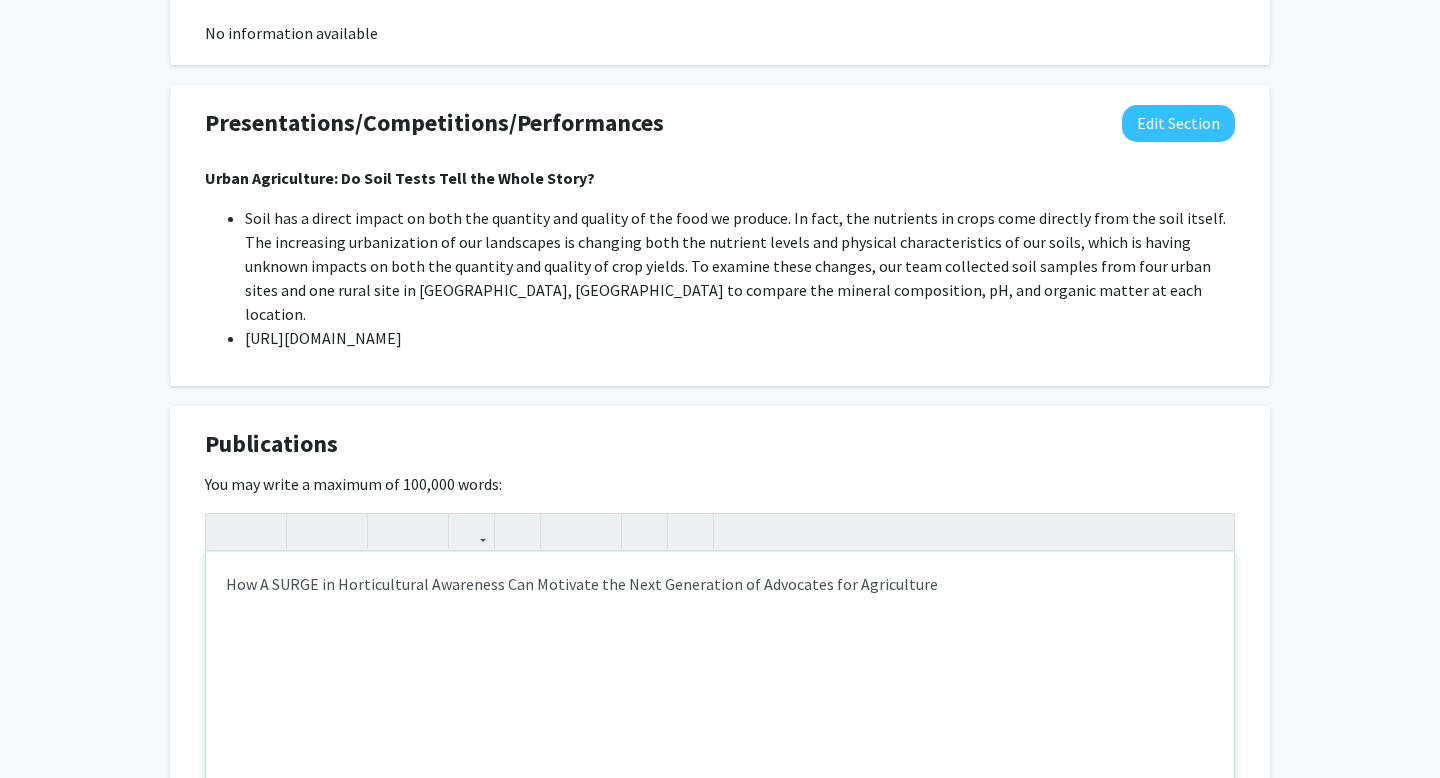drag, startPoint x: 923, startPoint y: 558, endPoint x: 231, endPoint y: 568, distance: 692.07227 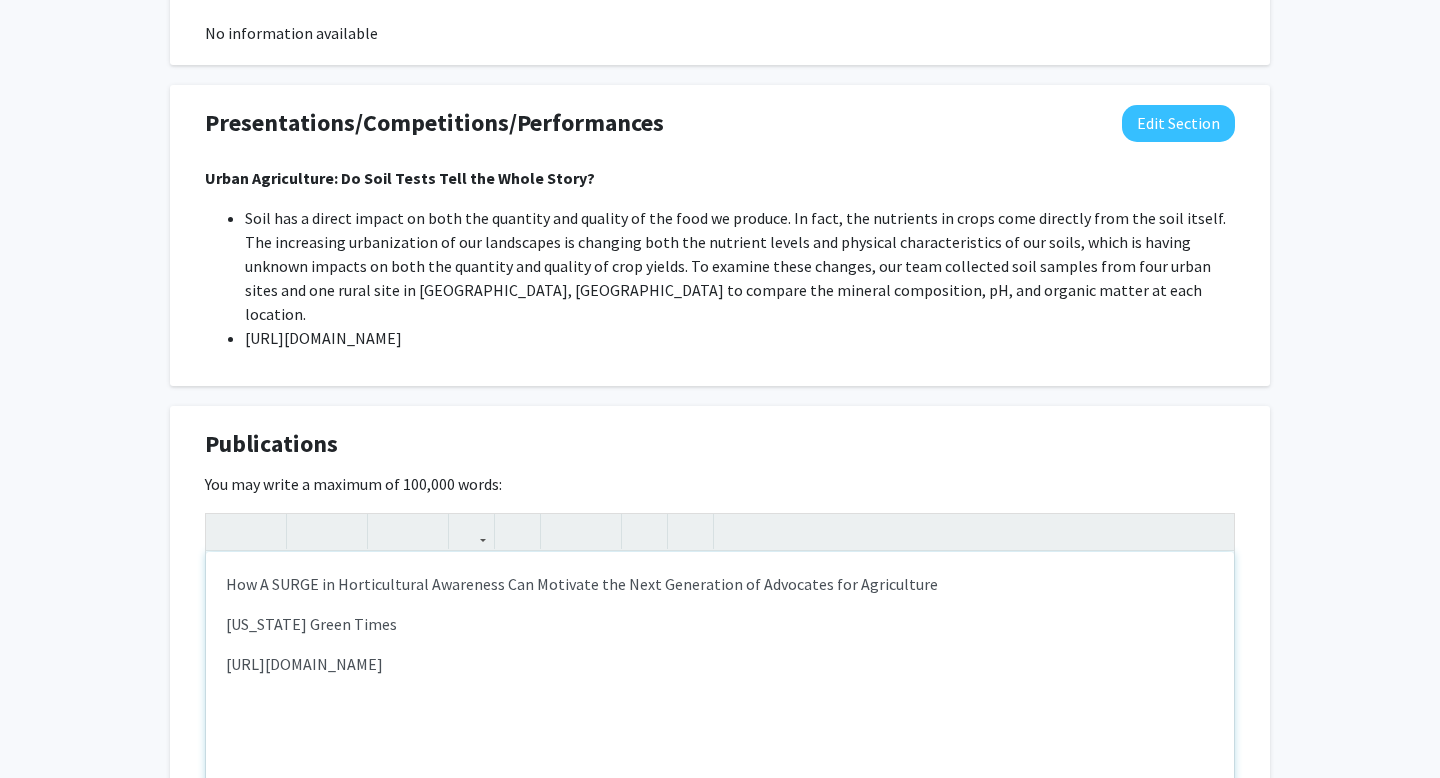drag, startPoint x: 729, startPoint y: 636, endPoint x: 208, endPoint y: 594, distance: 522.6902 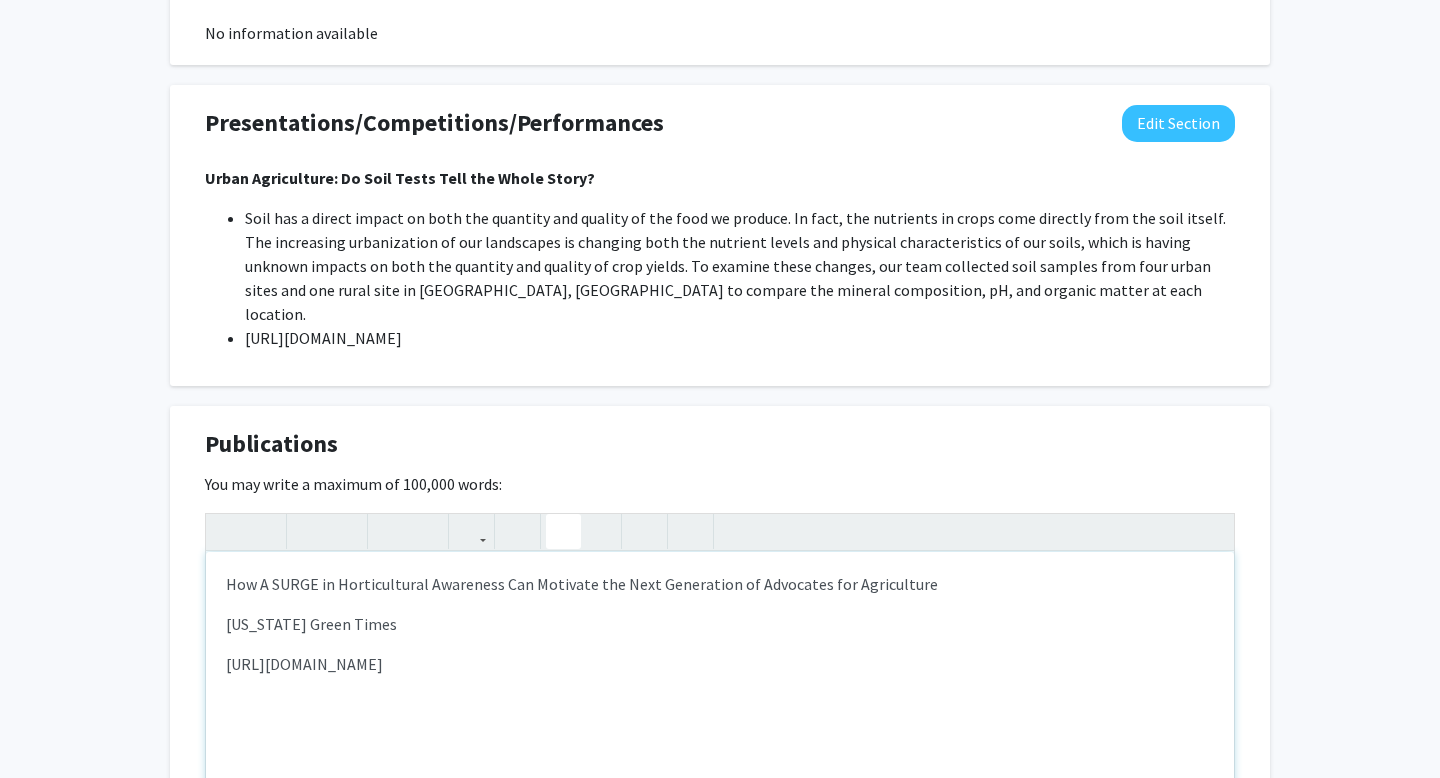 click 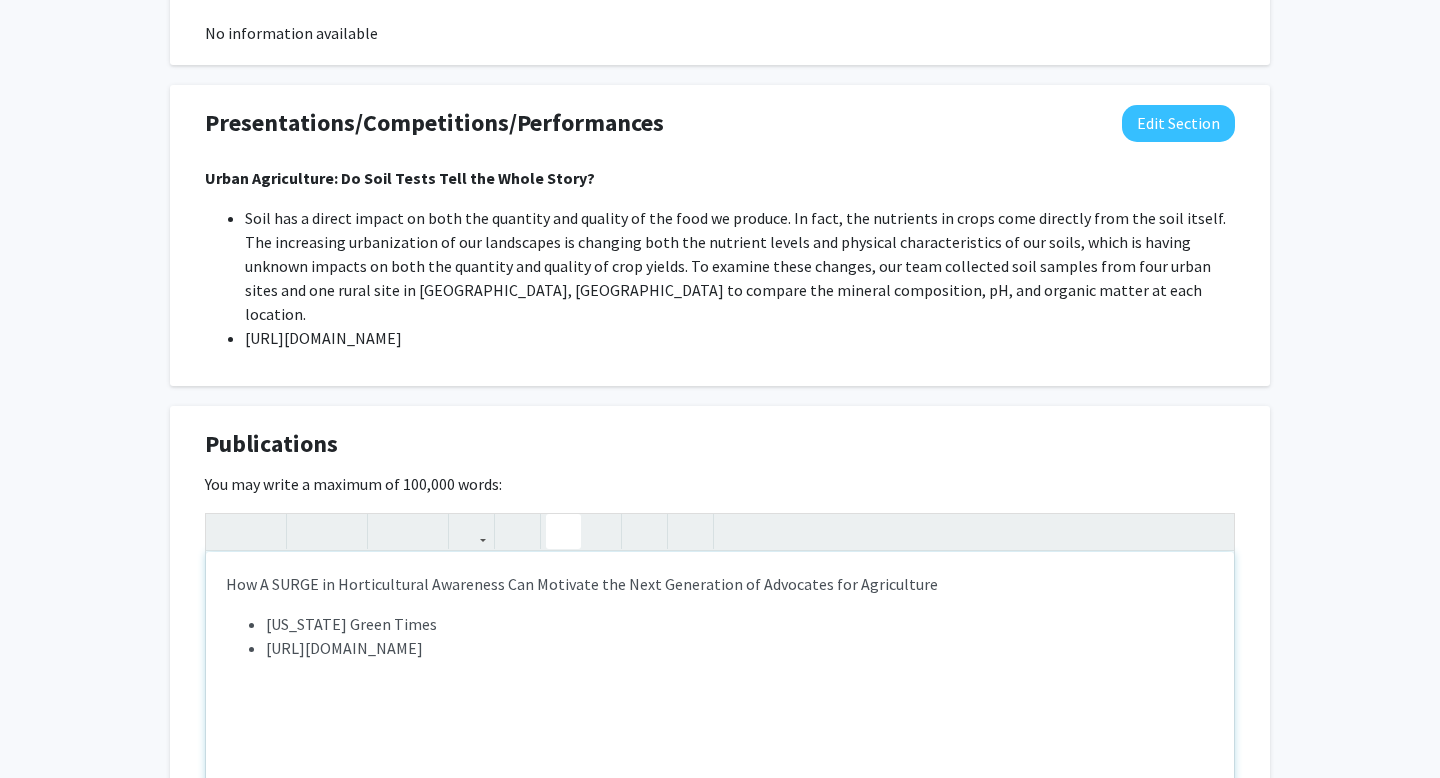 click on "[US_STATE] Green Times" at bounding box center (740, 624) 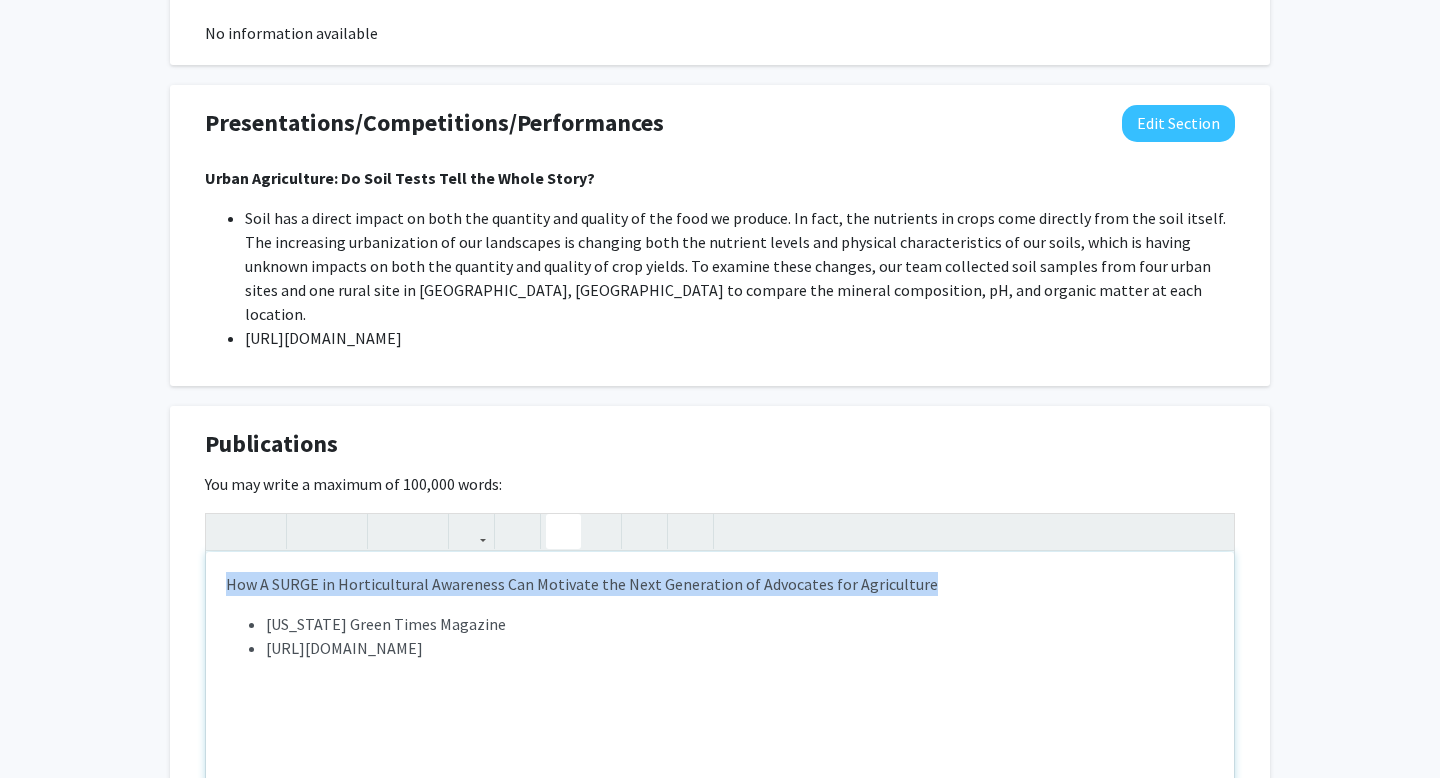 drag, startPoint x: 865, startPoint y: 559, endPoint x: 216, endPoint y: 554, distance: 649.0193 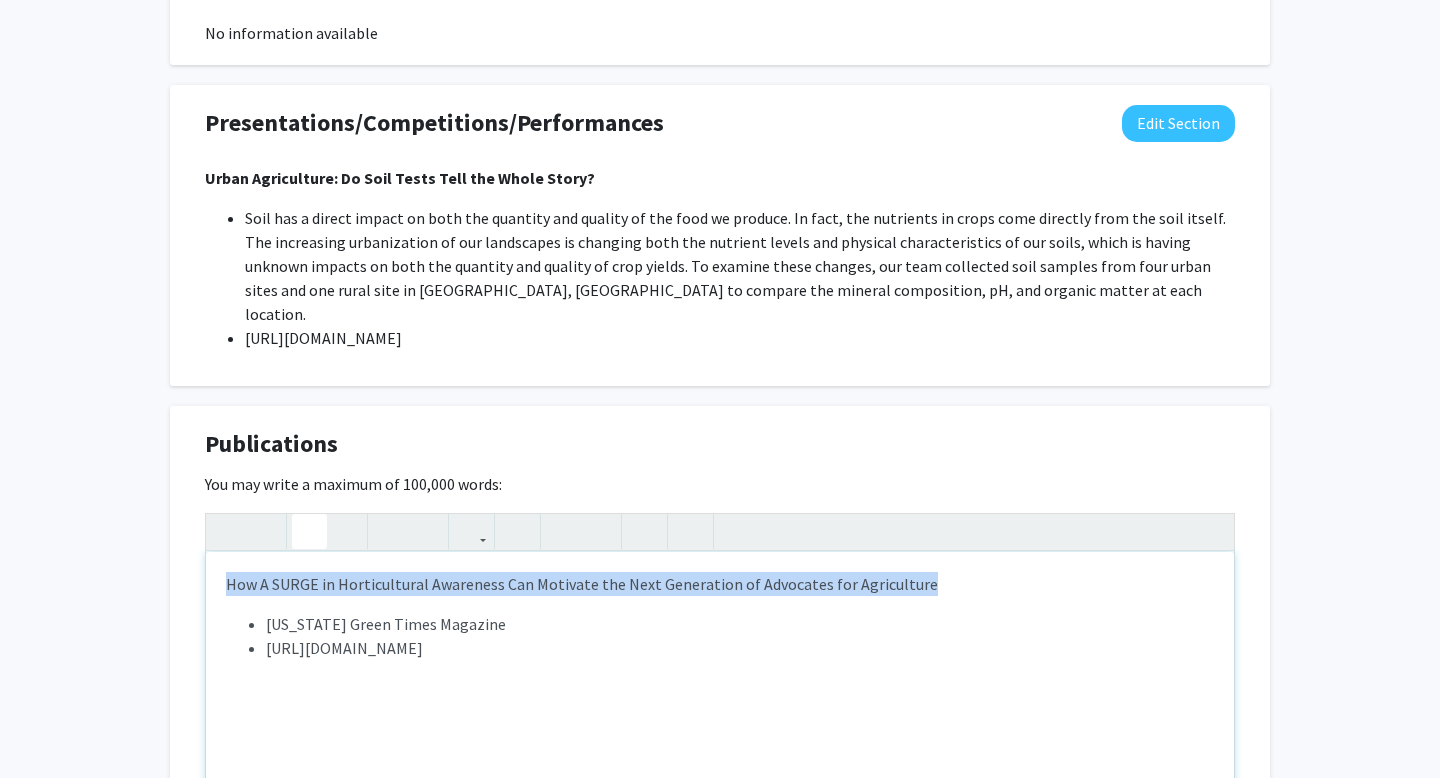 type on "<p><strong>How A SURGE in Horticultural Awareness Can Motivate the Next Generation of Advocates for Agriculture</strong></p><p><ul><li>[US_STATE] Green Times Magazine</li><li>[URL][DOMAIN_NAME]</li></ul></p><br>" 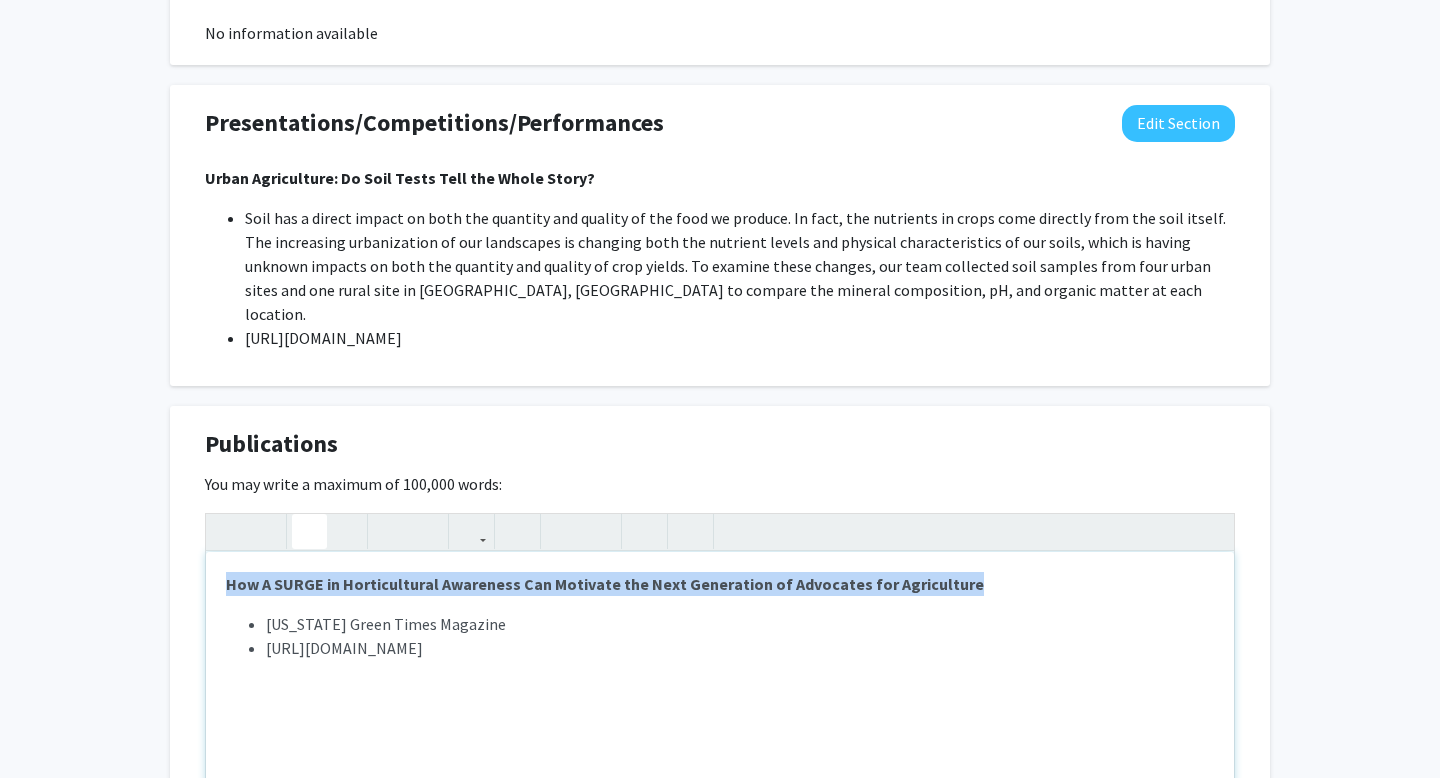 click 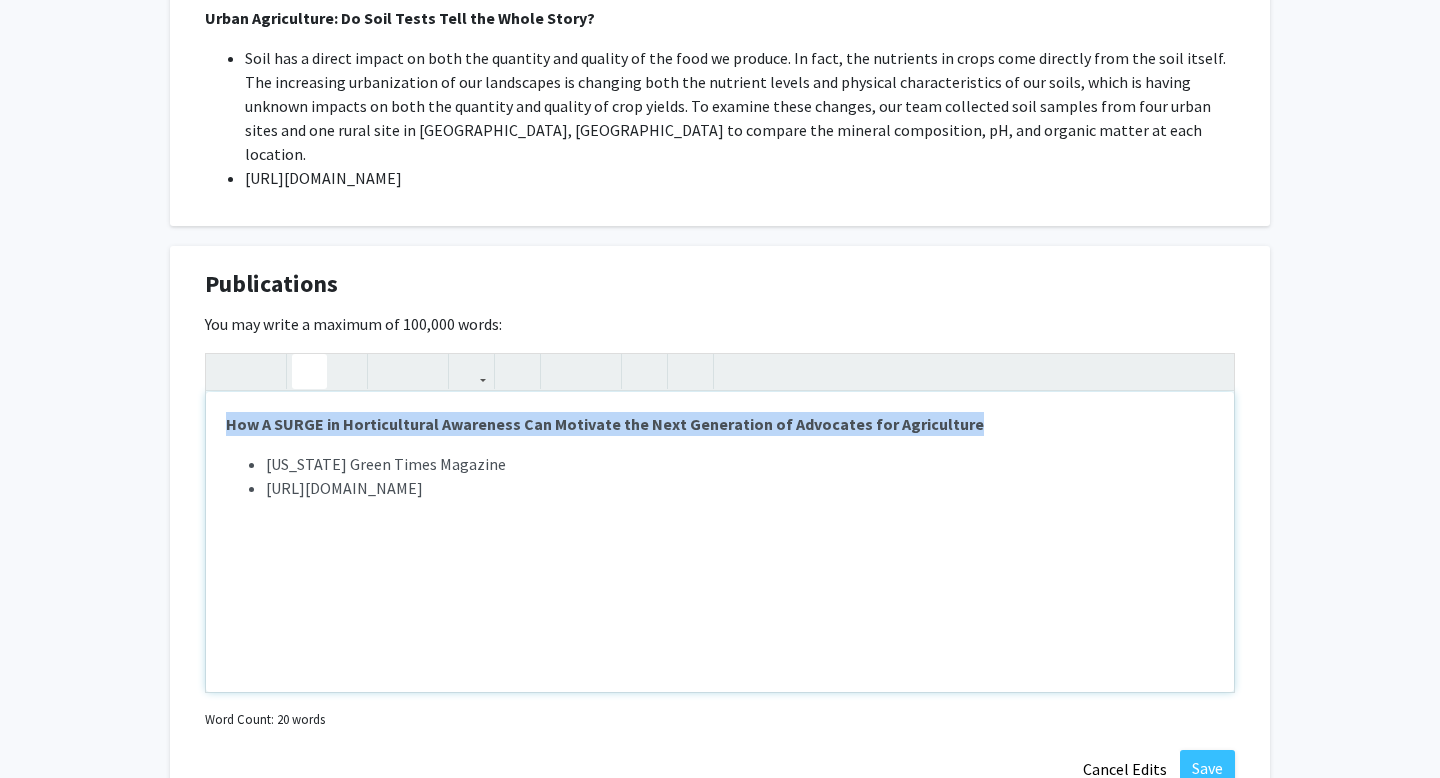 scroll, scrollTop: 1511, scrollLeft: 0, axis: vertical 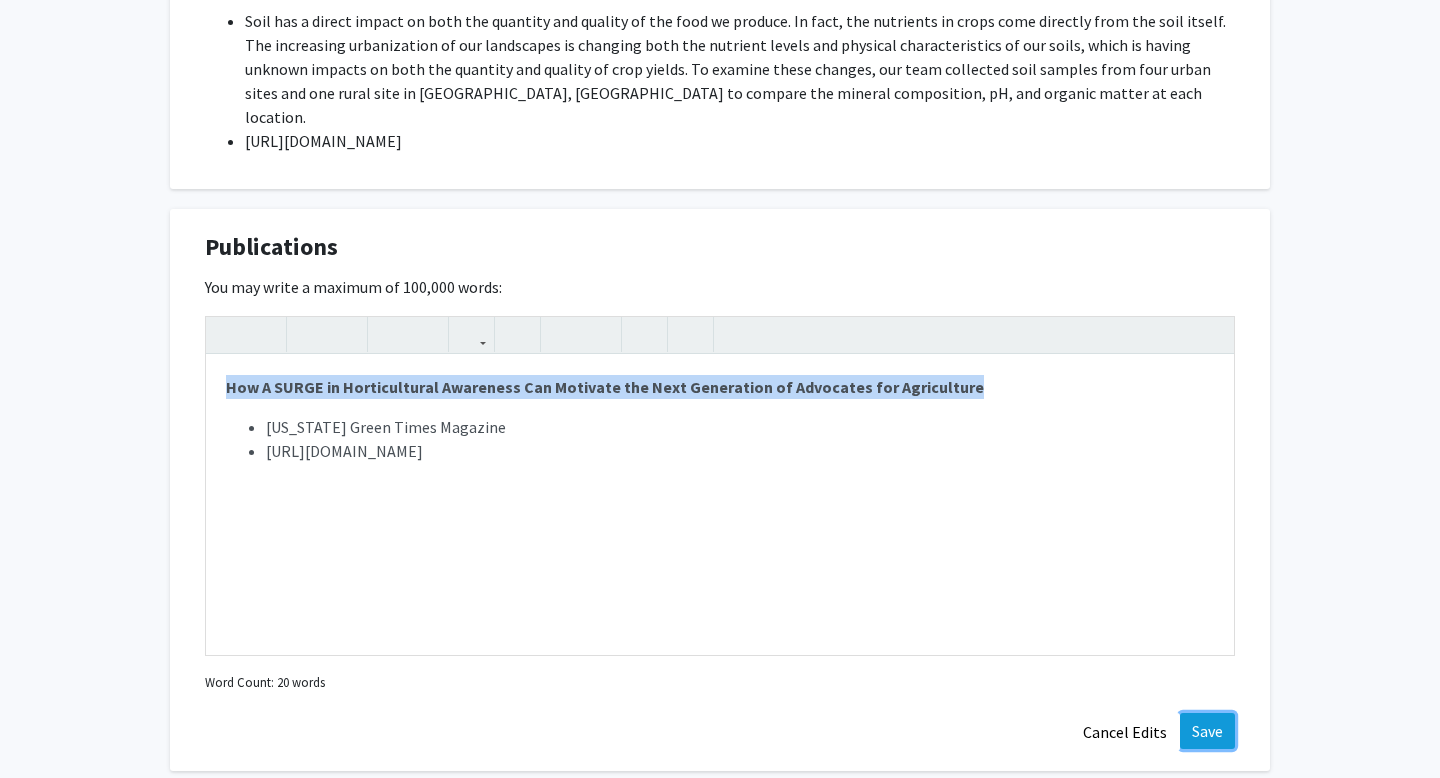 click on "Save" 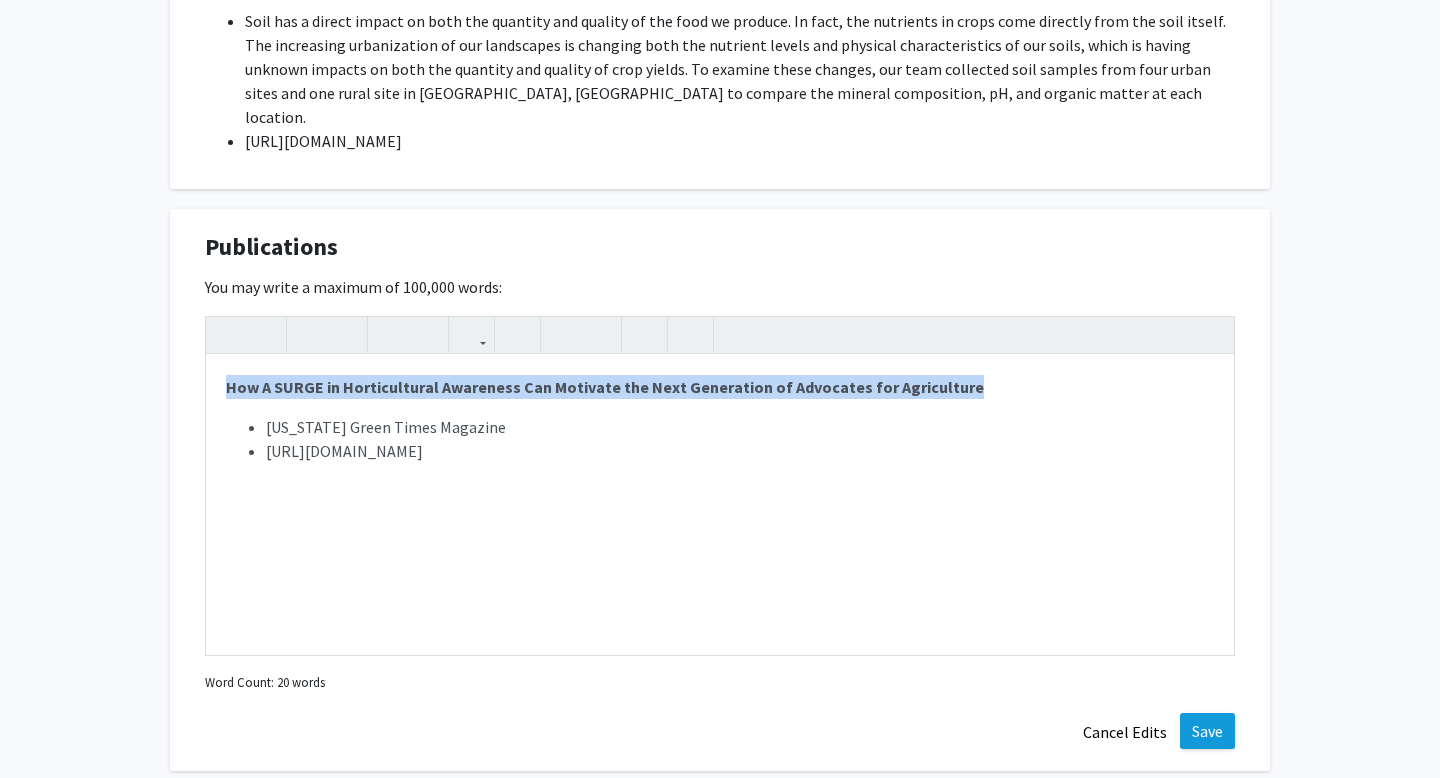 scroll, scrollTop: 1418, scrollLeft: 0, axis: vertical 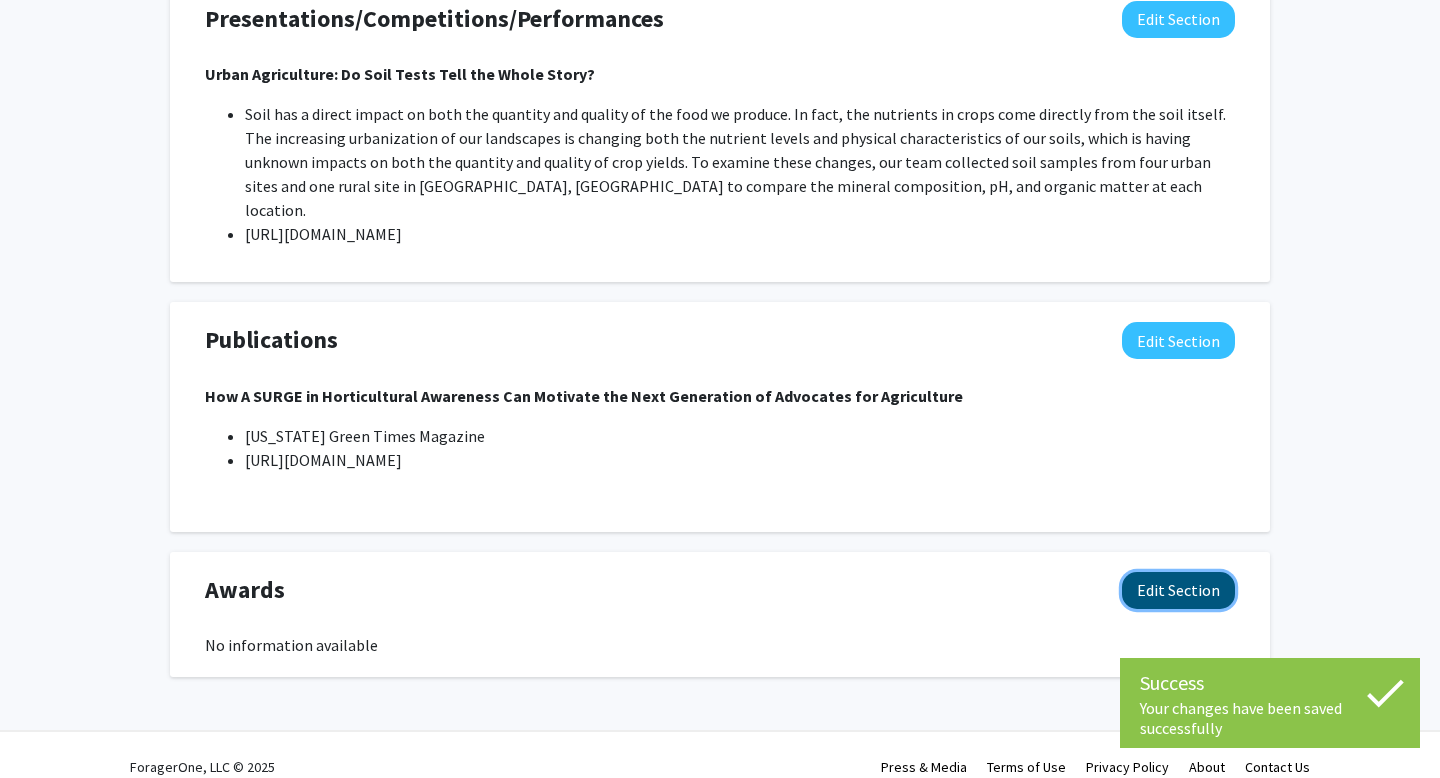 click on "Edit Section" 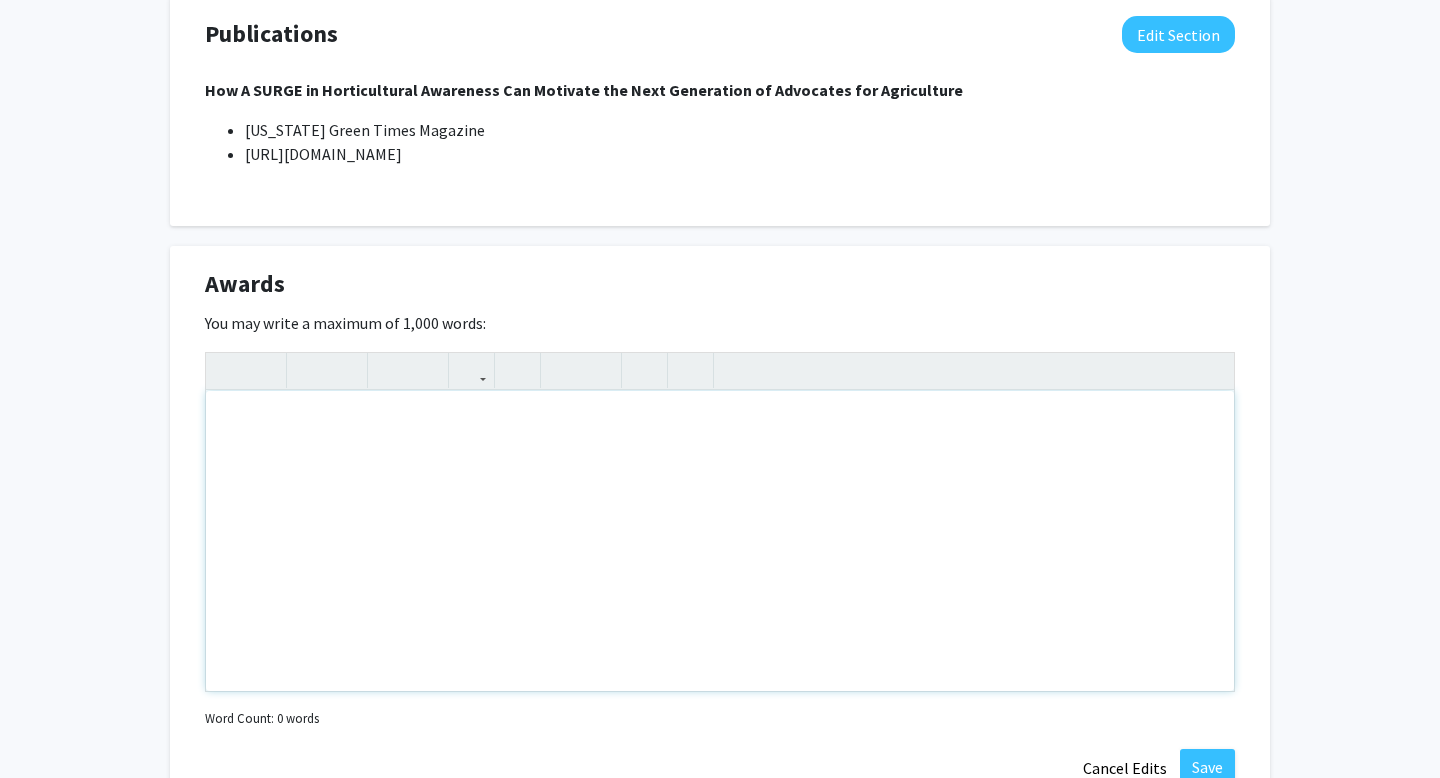 scroll, scrollTop: 1738, scrollLeft: 0, axis: vertical 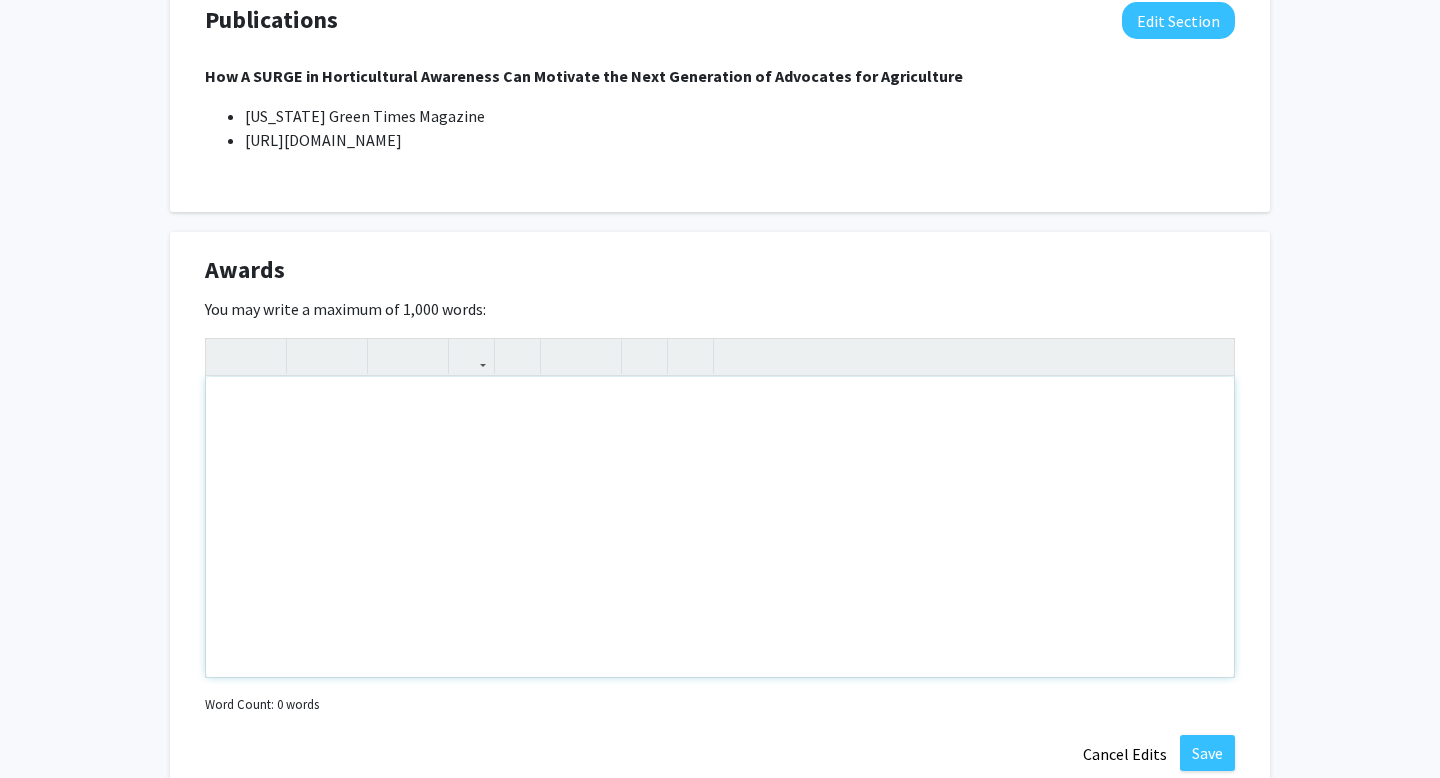 click at bounding box center (720, 527) 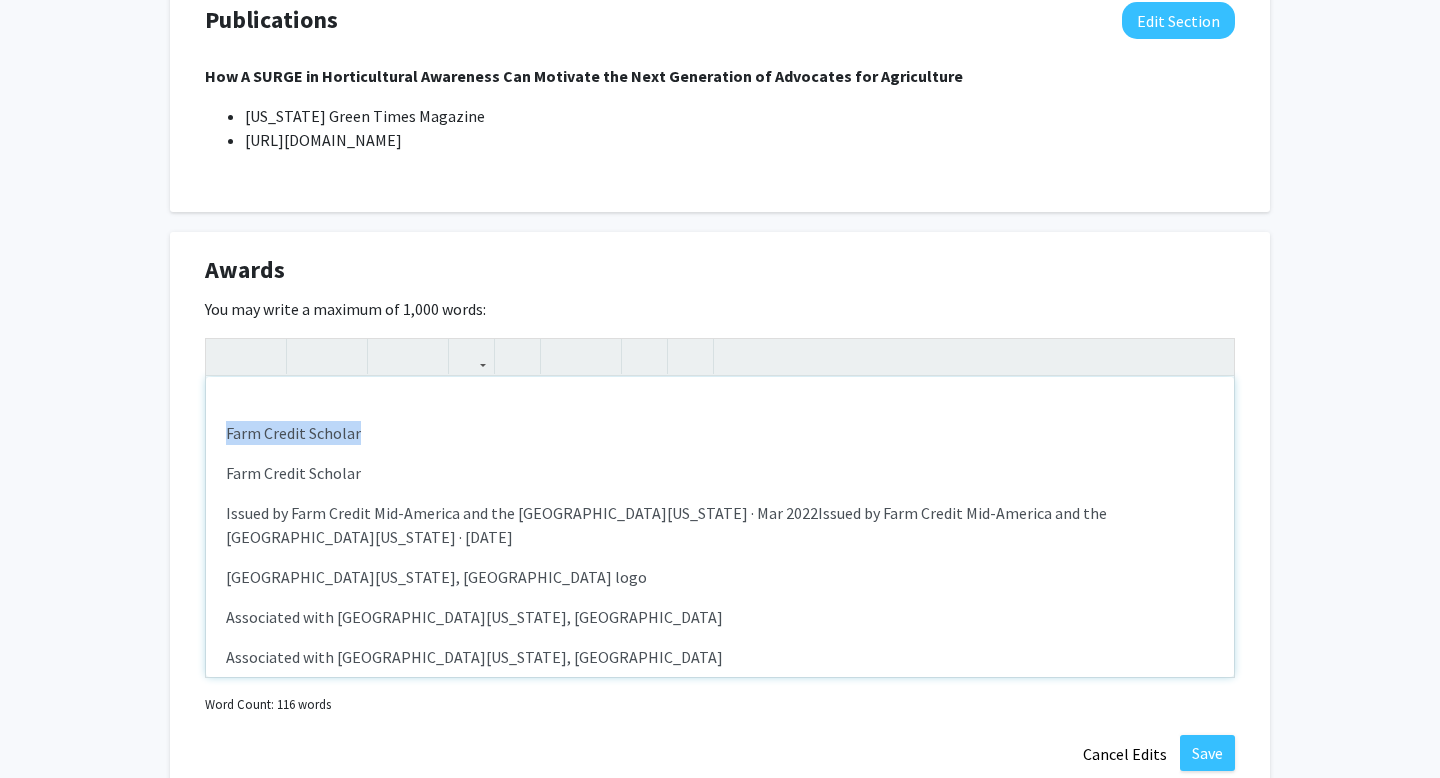 drag, startPoint x: 364, startPoint y: 418, endPoint x: 180, endPoint y: 405, distance: 184.45866 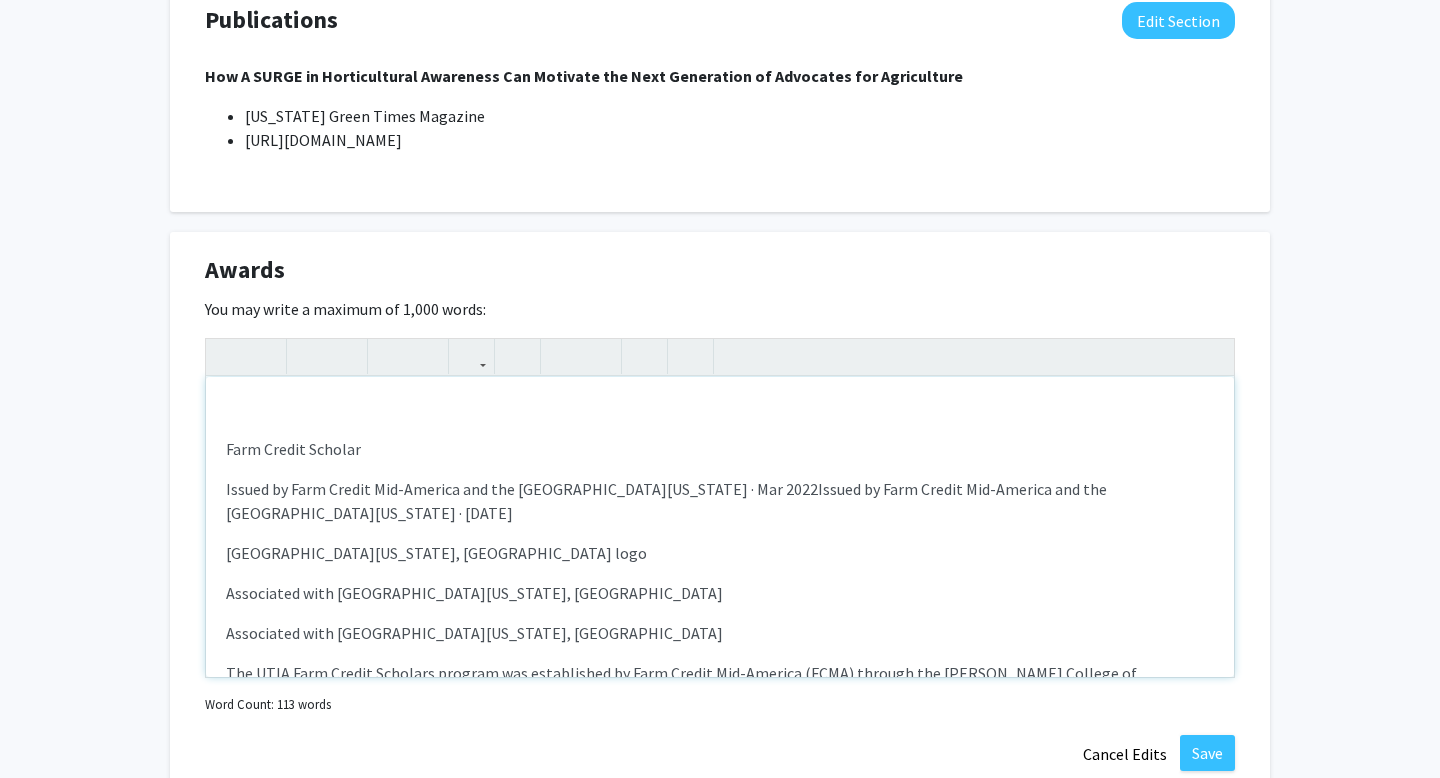 click on "Farm Credit Scholar" at bounding box center [720, 449] 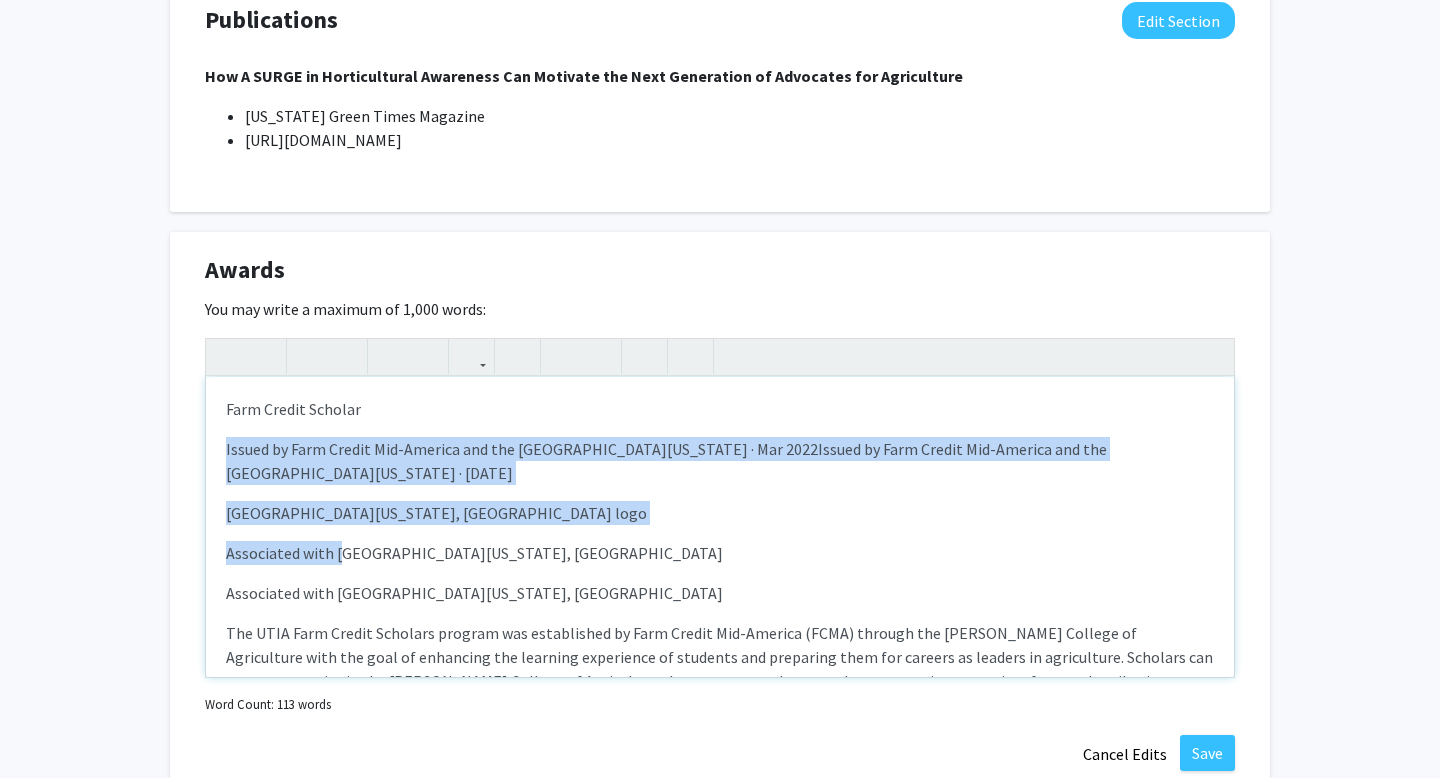 scroll, scrollTop: 76, scrollLeft: 0, axis: vertical 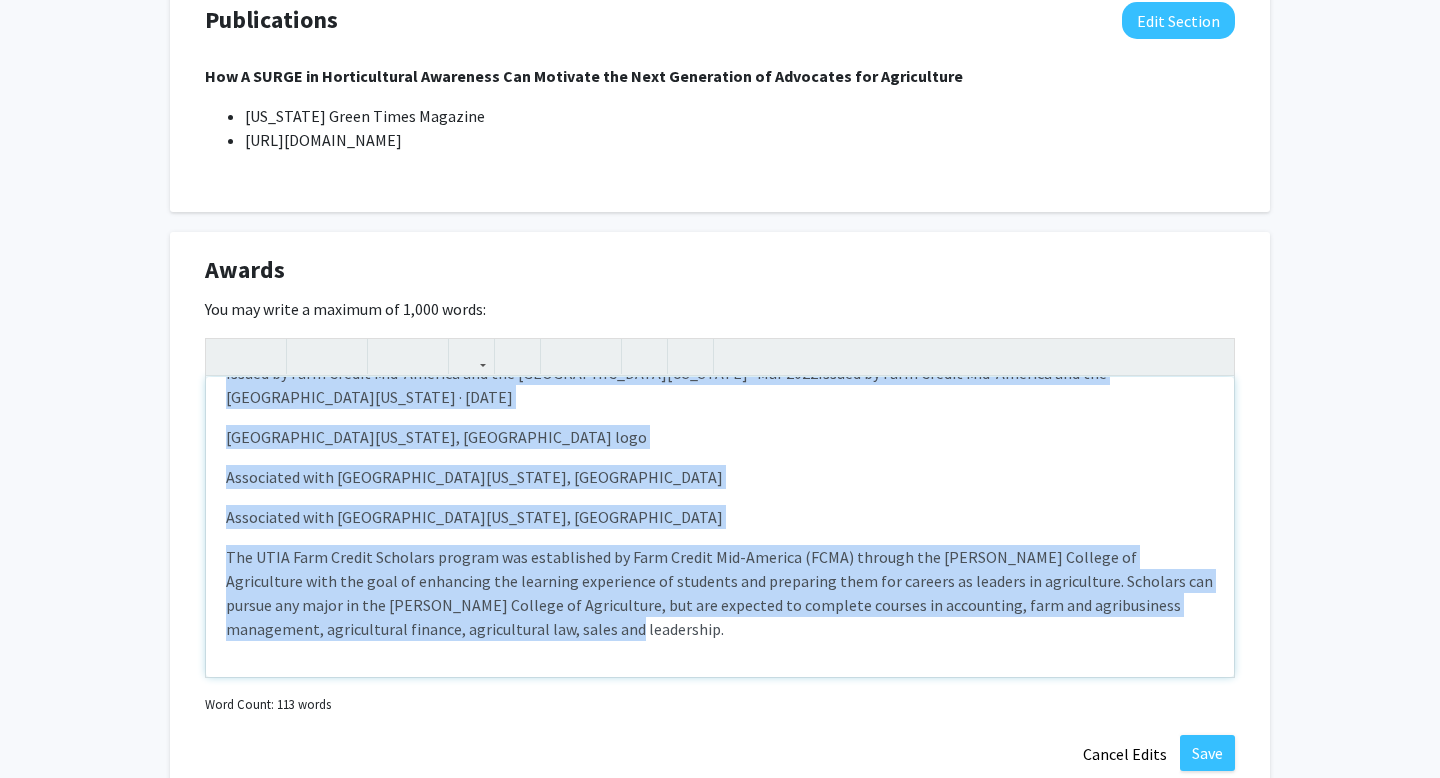 drag, startPoint x: 219, startPoint y: 427, endPoint x: 529, endPoint y: 622, distance: 366.2308 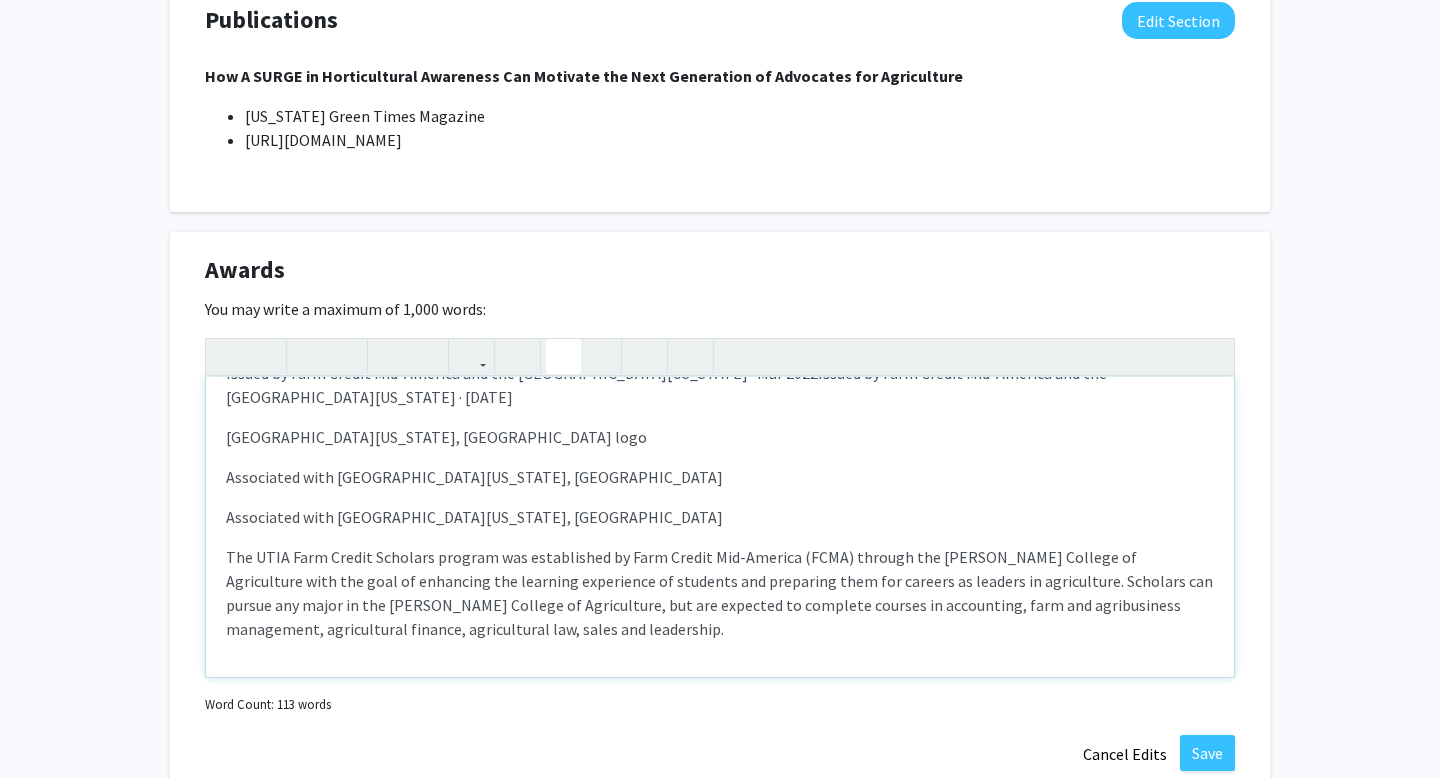 click 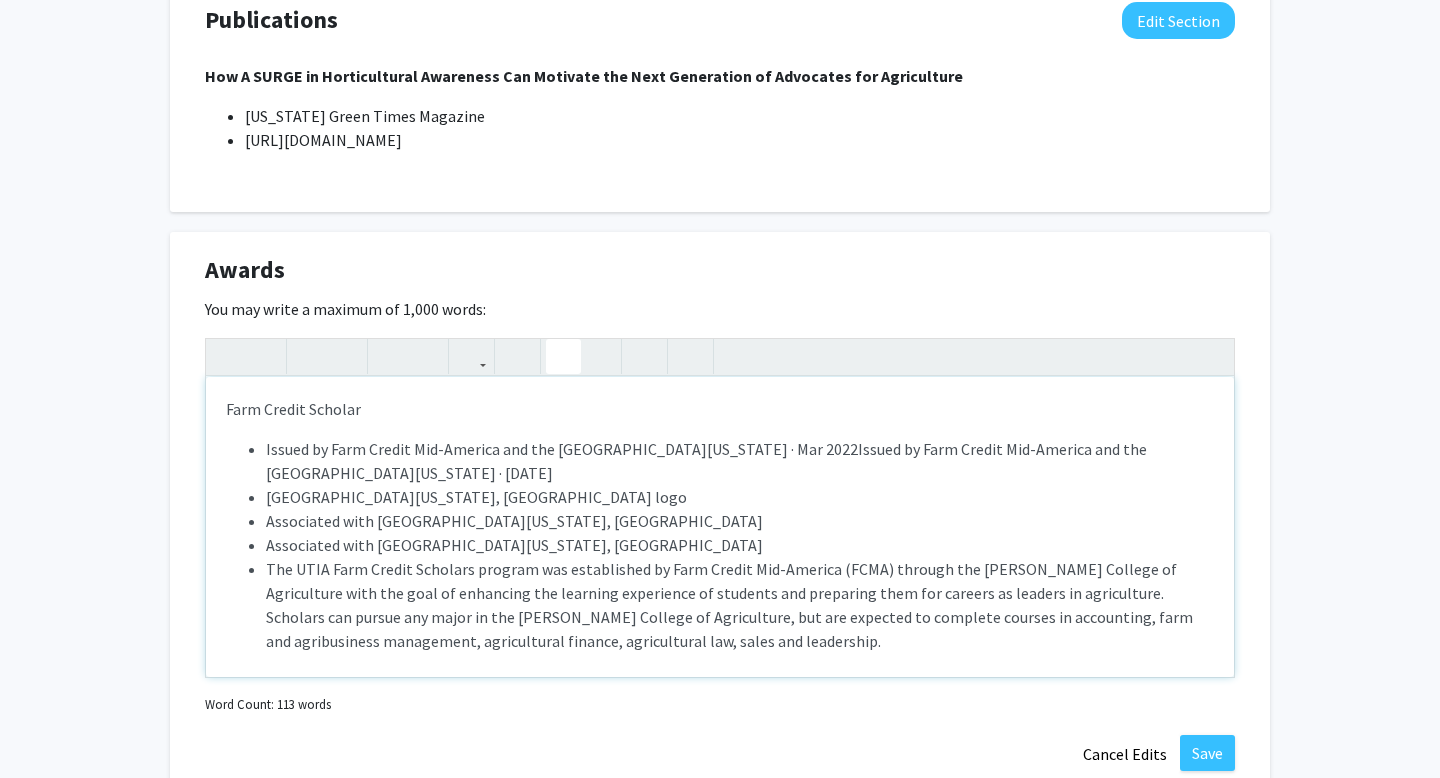 scroll, scrollTop: 1, scrollLeft: 0, axis: vertical 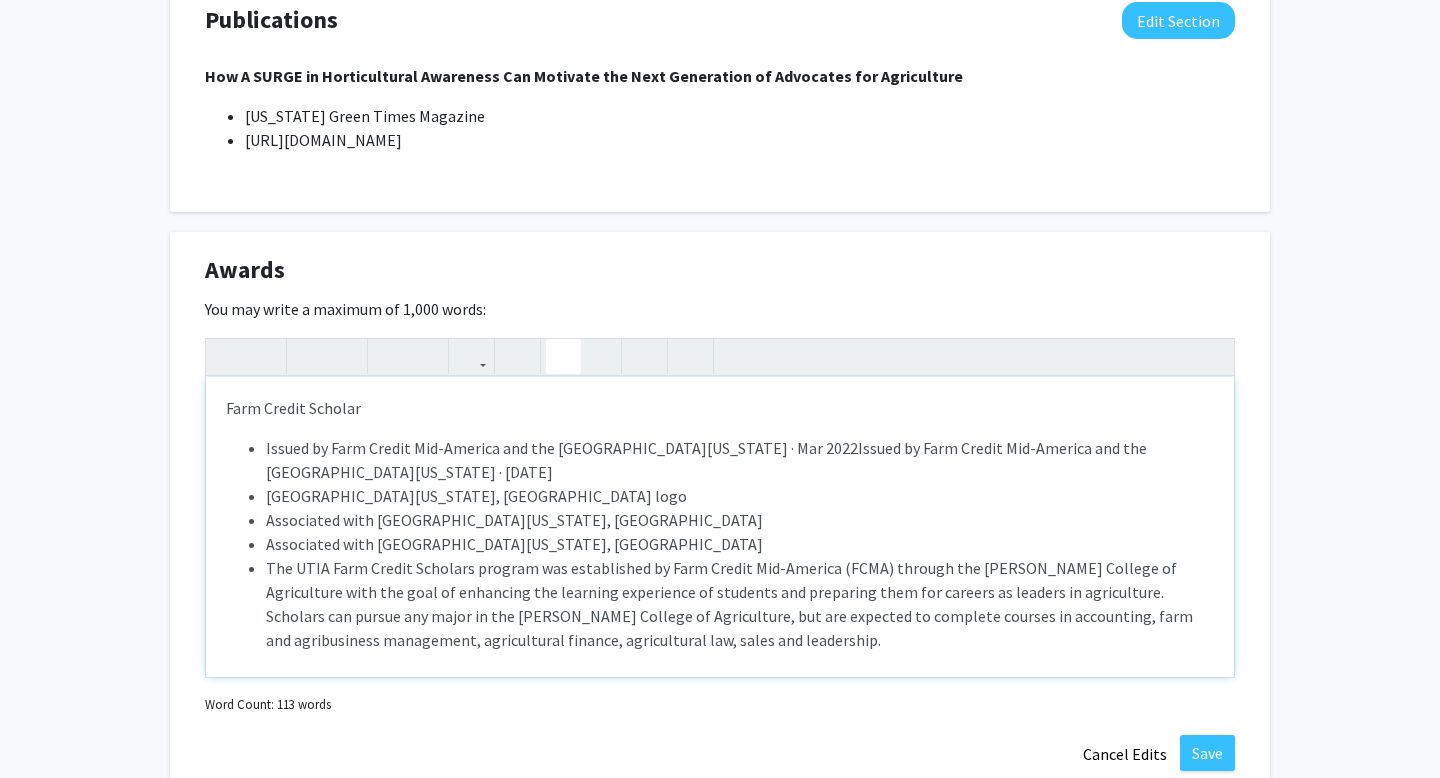 click on "Farm Credit Scholar" at bounding box center [720, 408] 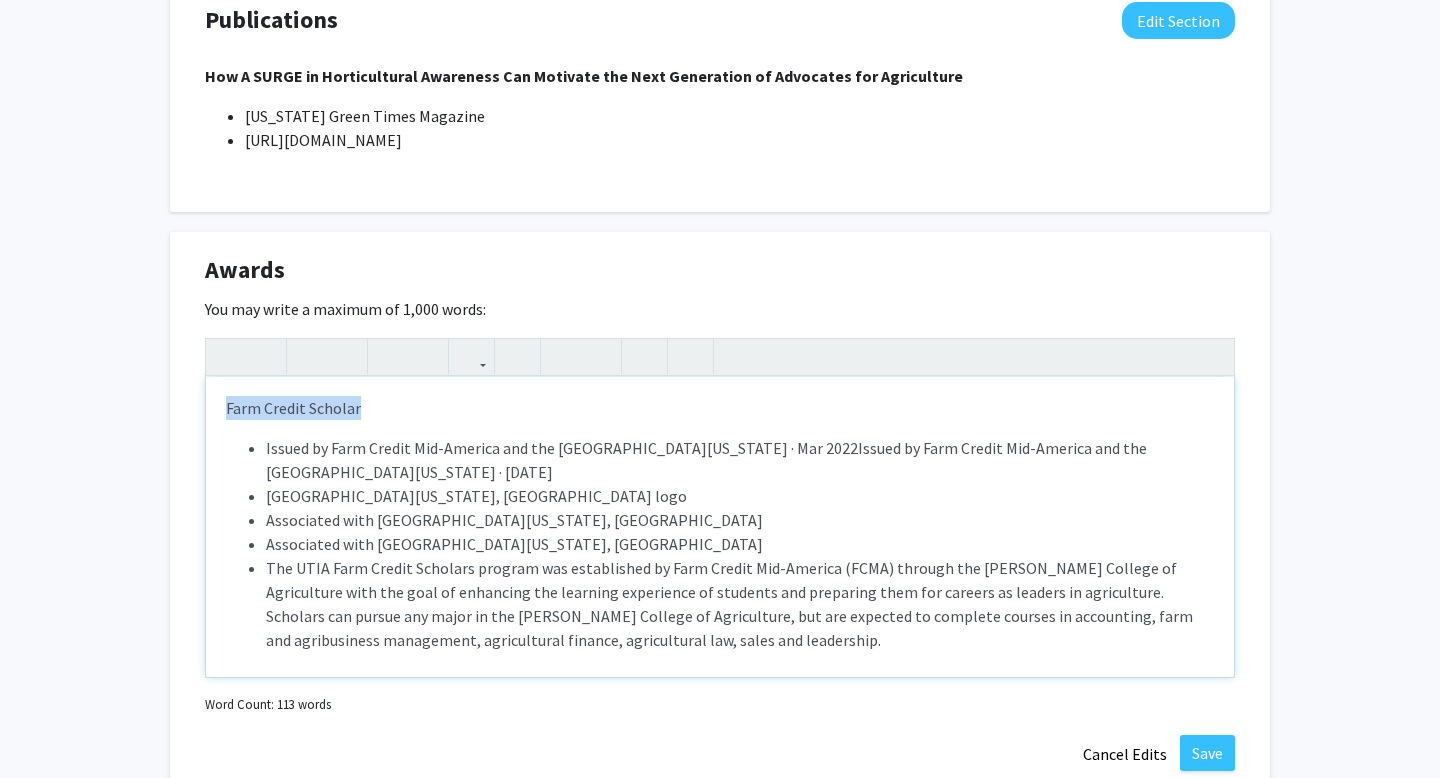 drag, startPoint x: 379, startPoint y: 377, endPoint x: 197, endPoint y: 380, distance: 182.02472 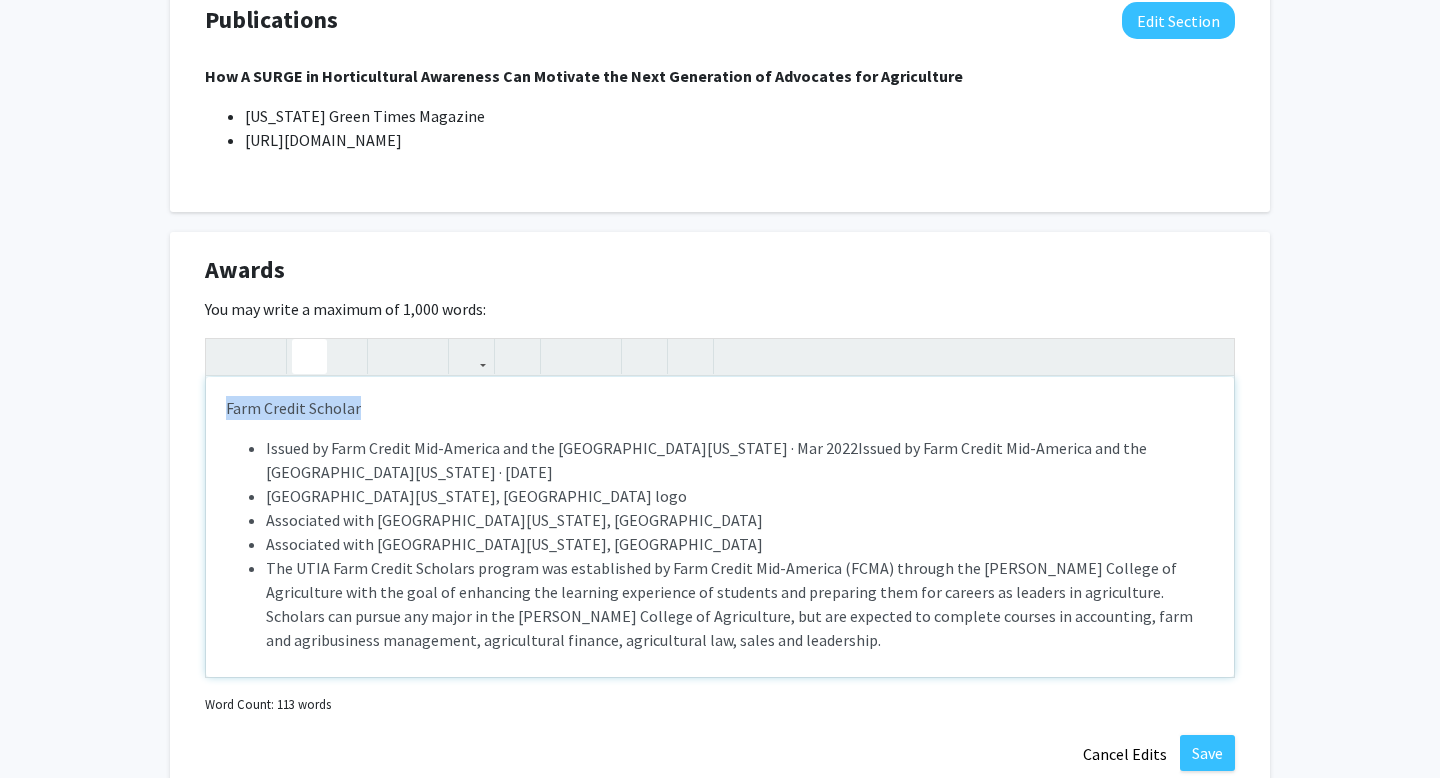 click 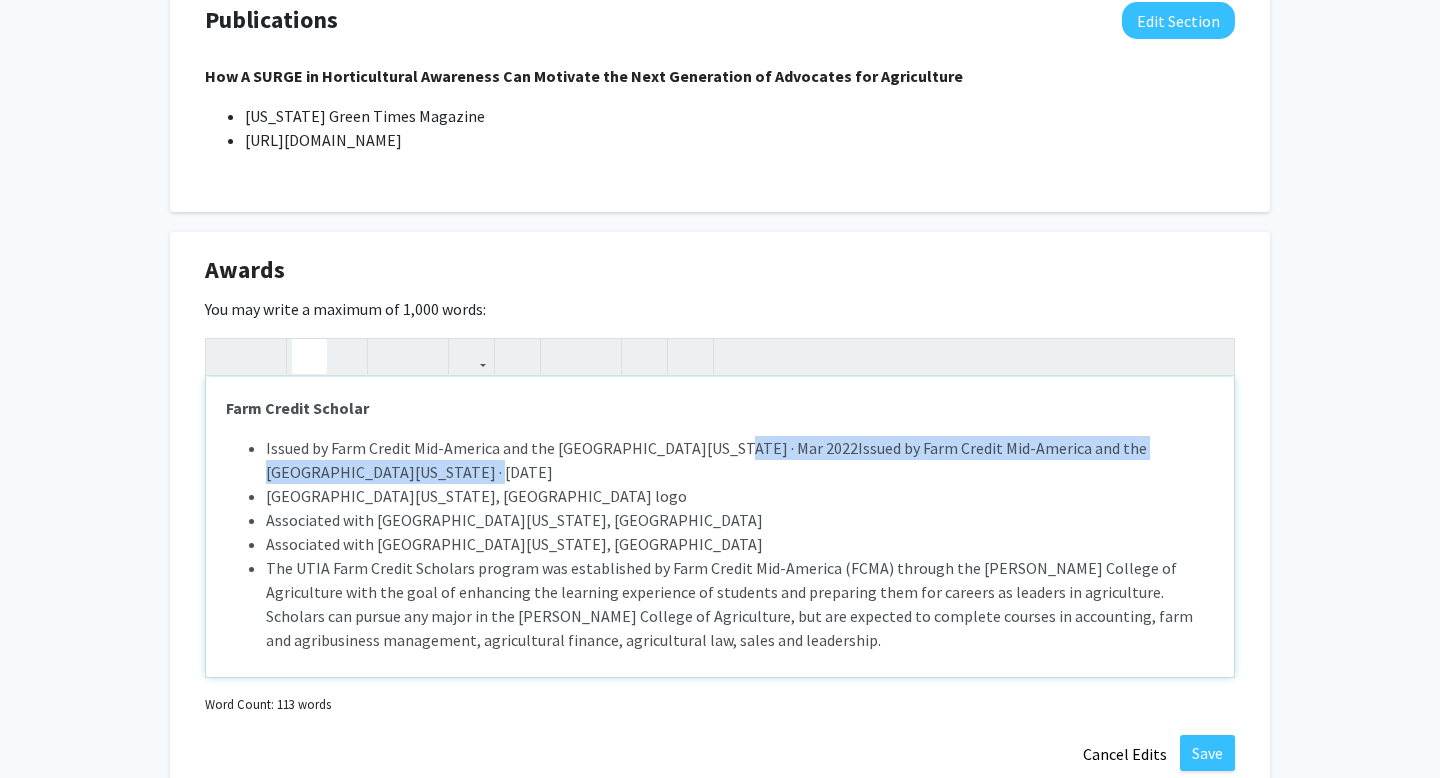 drag, startPoint x: 713, startPoint y: 427, endPoint x: 1110, endPoint y: 440, distance: 397.2128 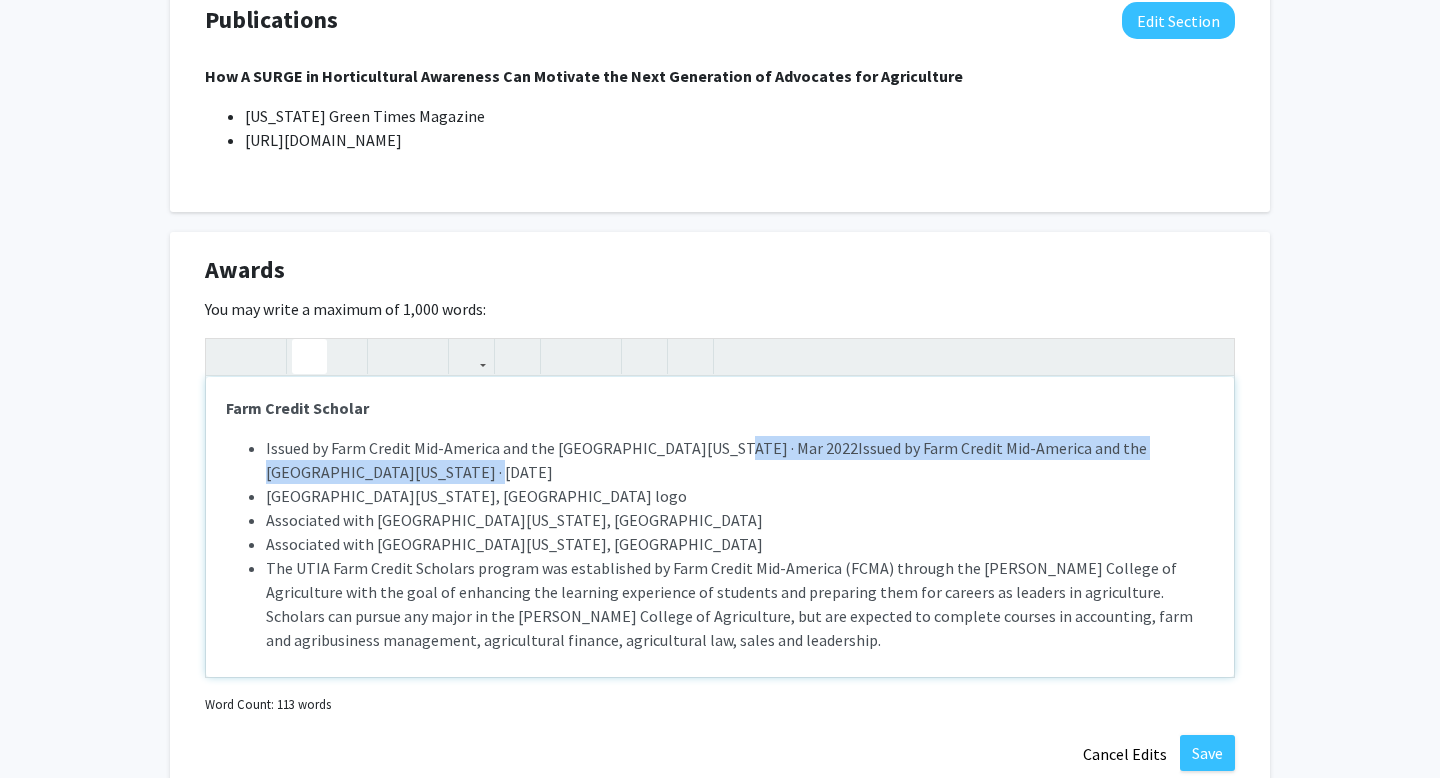click on "Issued by Farm Credit Mid-America and the [GEOGRAPHIC_DATA][US_STATE] · Mar 2022Issued by Farm Credit Mid-America and the [GEOGRAPHIC_DATA][US_STATE] · [DATE]" at bounding box center [740, 460] 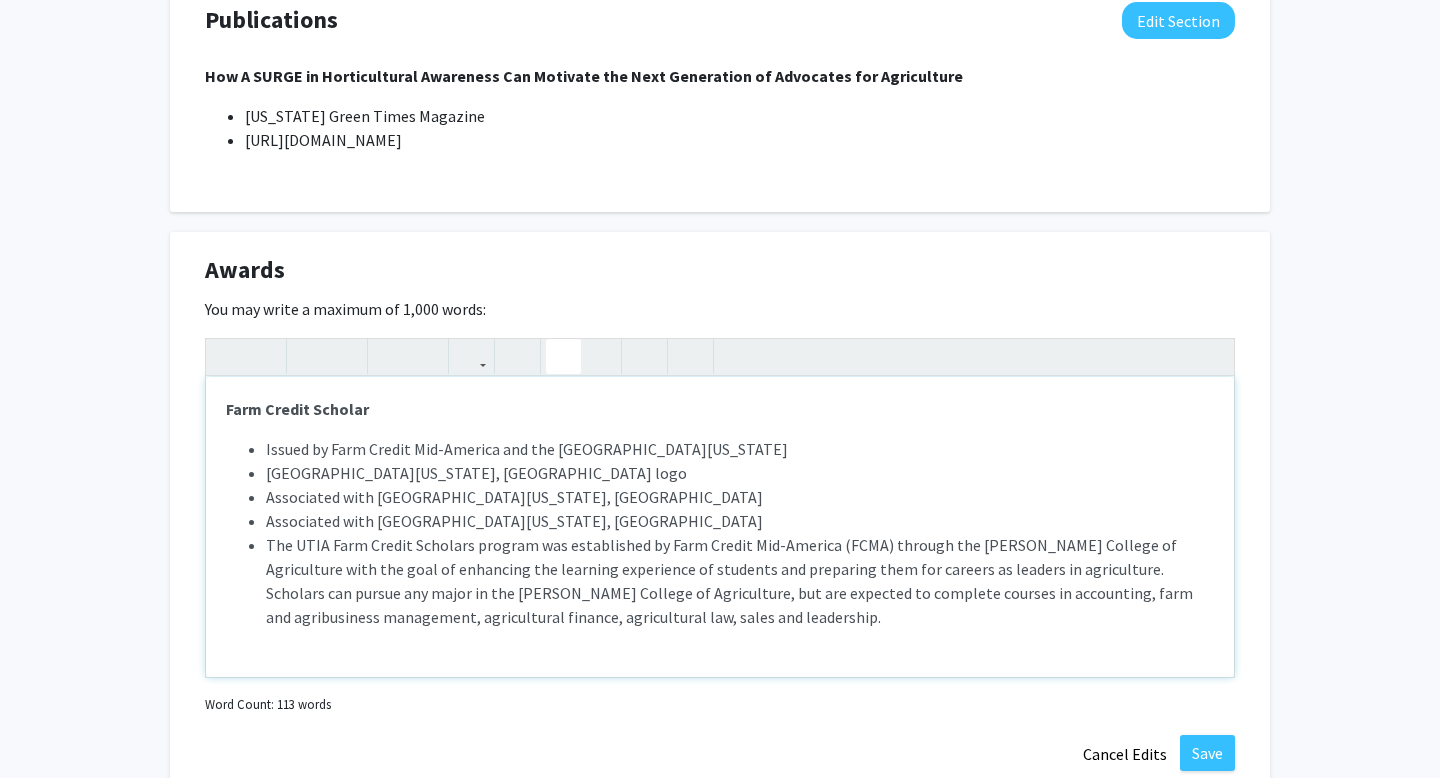 scroll, scrollTop: 0, scrollLeft: 0, axis: both 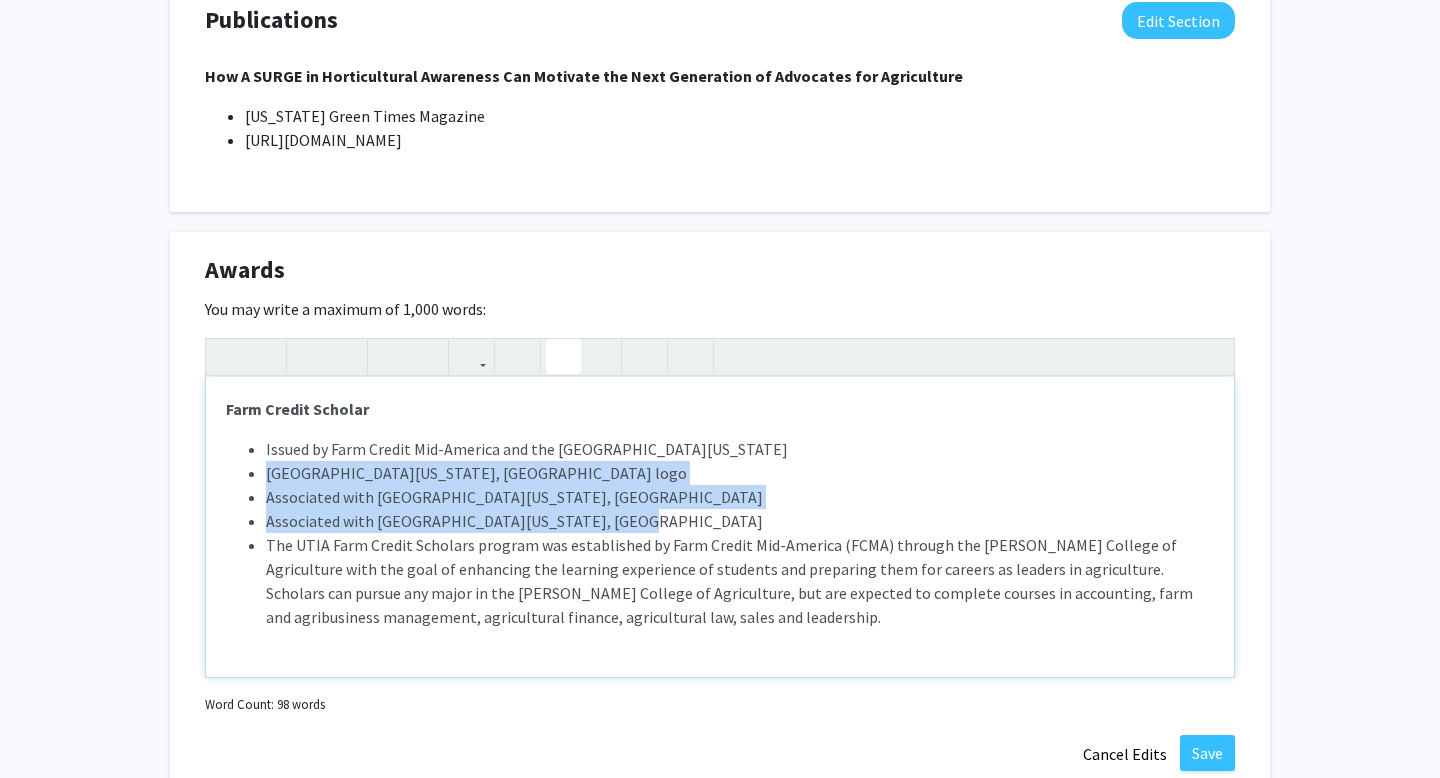 drag, startPoint x: 617, startPoint y: 504, endPoint x: 262, endPoint y: 458, distance: 357.96786 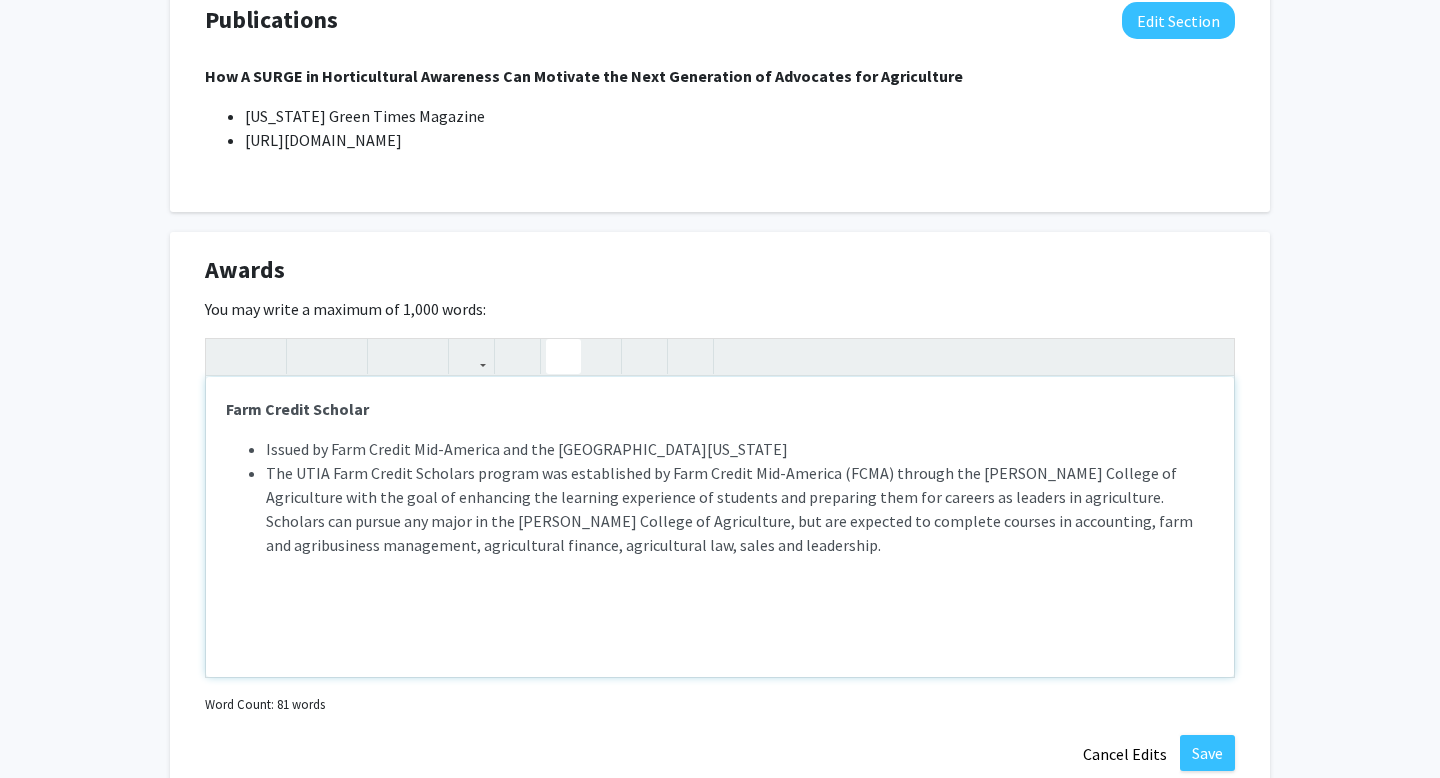 click on "The UTIA Farm Credit Scholars program was established by Farm Credit Mid-America (FCMA) through the [PERSON_NAME] College of Agriculture with the goal of enhancing the learning experience of students and preparing them for careers as leaders in agriculture. Scholars can pursue any major in the [PERSON_NAME] College of Agriculture, but are expected to complete courses in accounting, farm and agribusiness management, agricultural finance, agricultural law, sales and leadership." at bounding box center (740, 509) 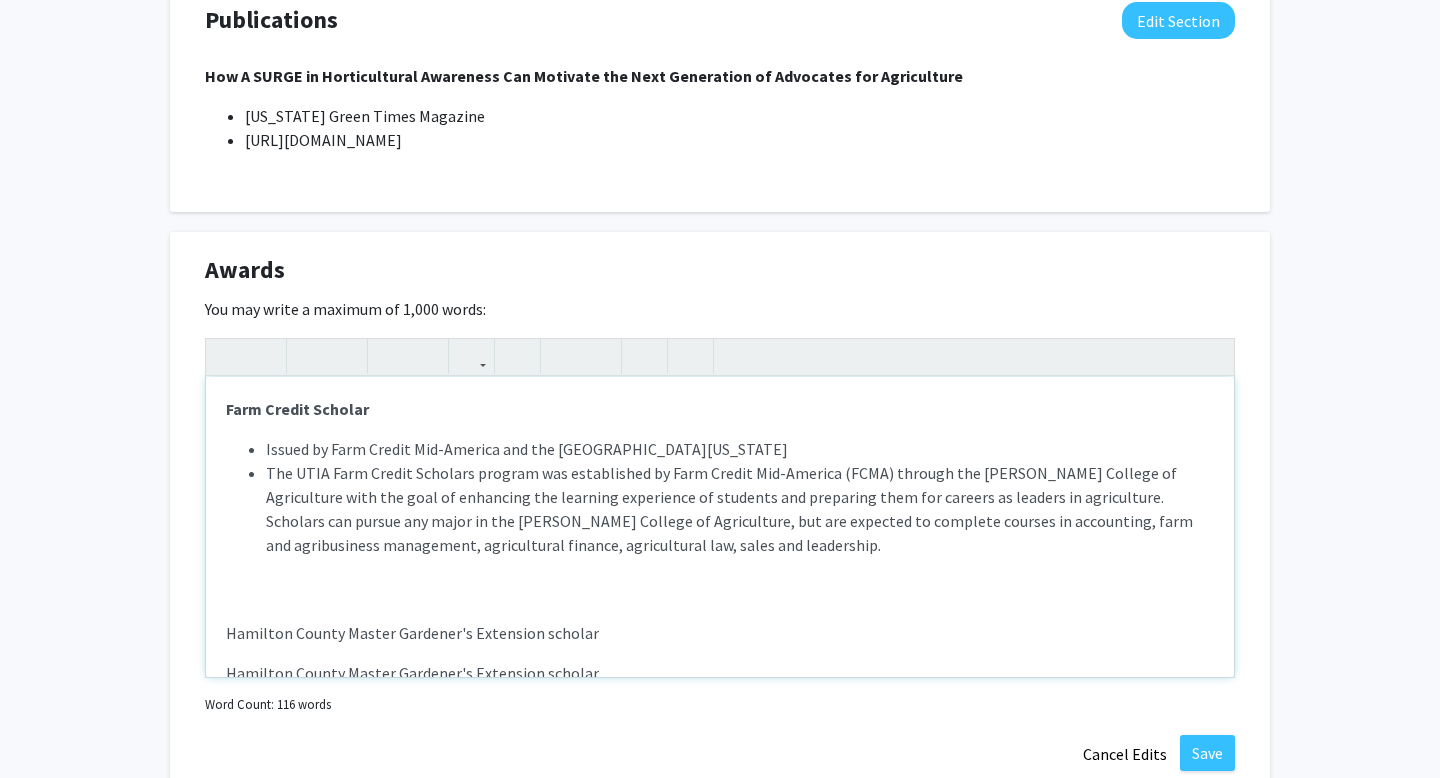 click on "Farm Credit Scholar Issued by Farm Credit Mid-America and the [GEOGRAPHIC_DATA][US_STATE] The UTIA Farm Credit Scholars program was established by Farm Credit Mid-America (FCMA) through the [PERSON_NAME] College of Agriculture with the goal of enhancing the learning experience of students and preparing them for careers as leaders in agriculture. Scholars can pursue any major in the [PERSON_NAME] College of Agriculture, but are expected to complete courses in accounting, farm and agribusiness management, agricultural finance, agricultural law, sales and leadership. Hamilton County Master Gardener's Extension scholar Hamilton County Master Gardener's Extension scholar Issued by Hamilton County Extension · Dec 2021Issued by Hamilton County Extension · [DATE] Awarded for educational pursuits in agriculture, specifically horticulture." at bounding box center [720, 527] 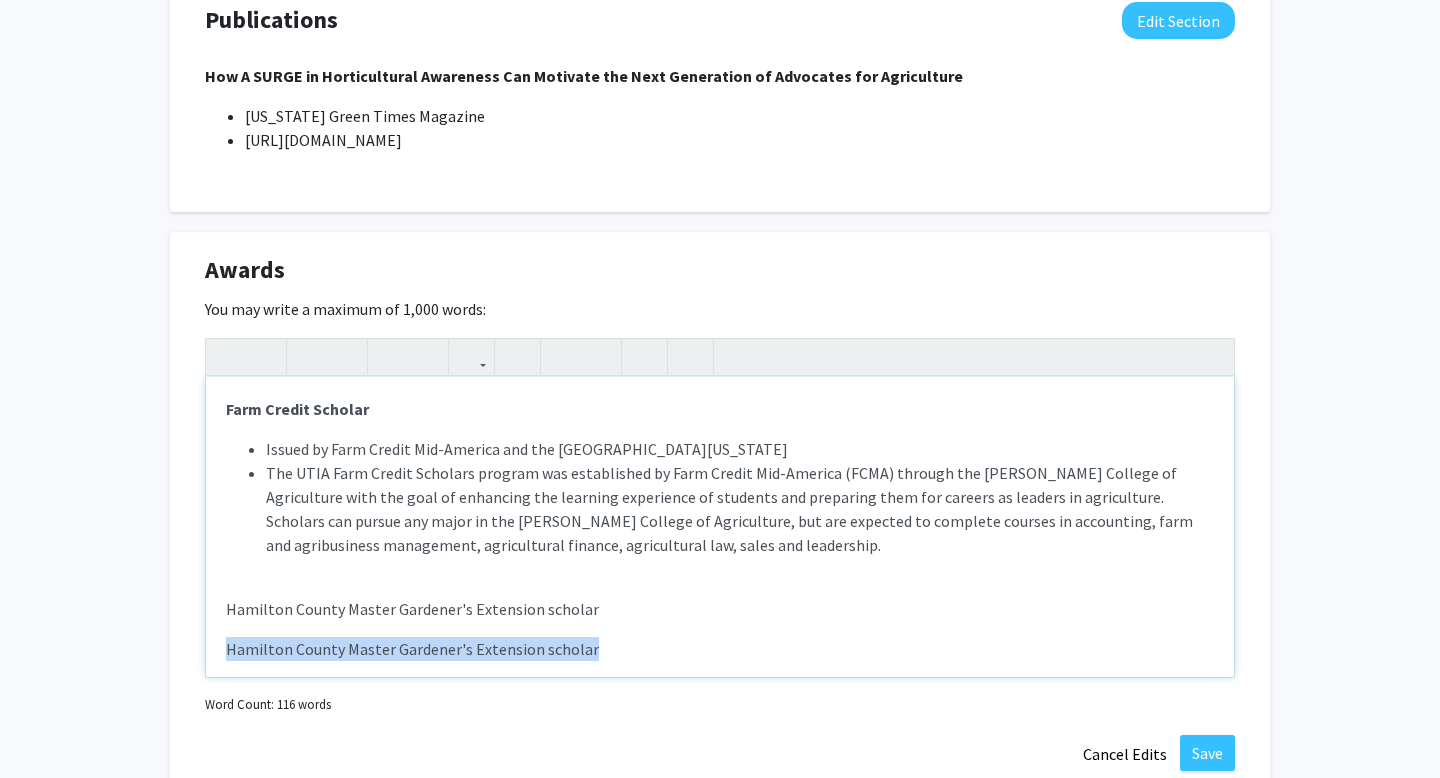 drag, startPoint x: 592, startPoint y: 620, endPoint x: 187, endPoint y: 608, distance: 405.17773 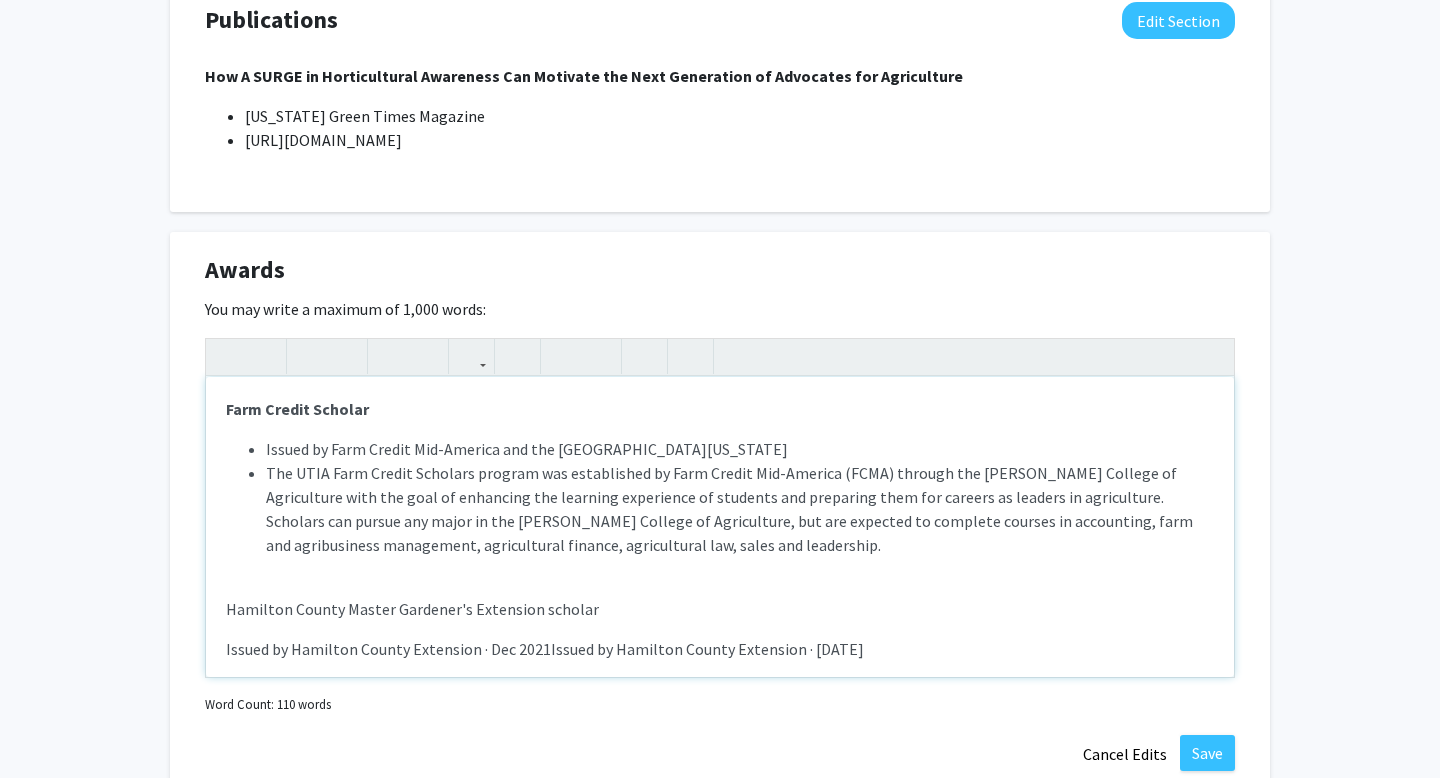 drag, startPoint x: 875, startPoint y: 630, endPoint x: 209, endPoint y: 622, distance: 666.04803 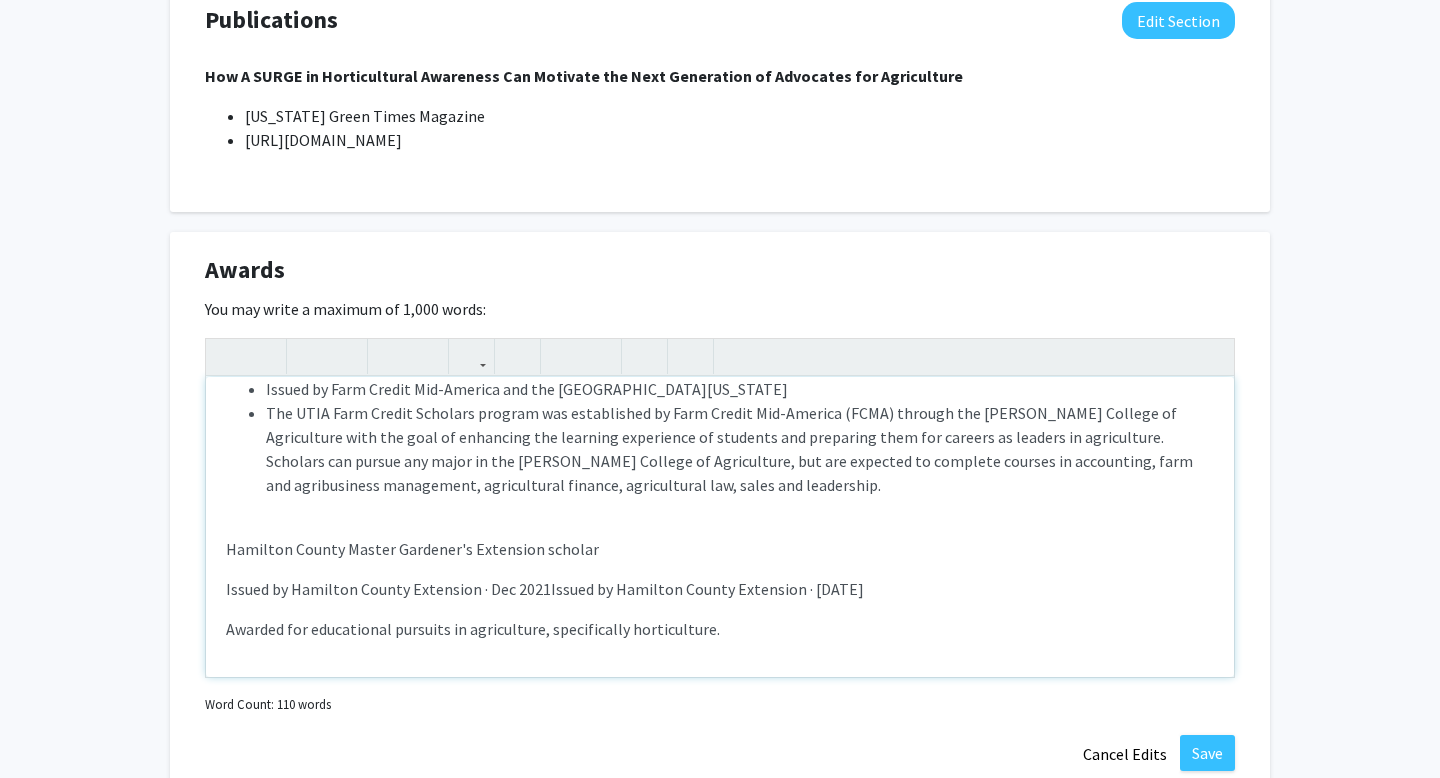 click on "Awarded for educational pursuits in agriculture, specifically horticulture." at bounding box center (720, 629) 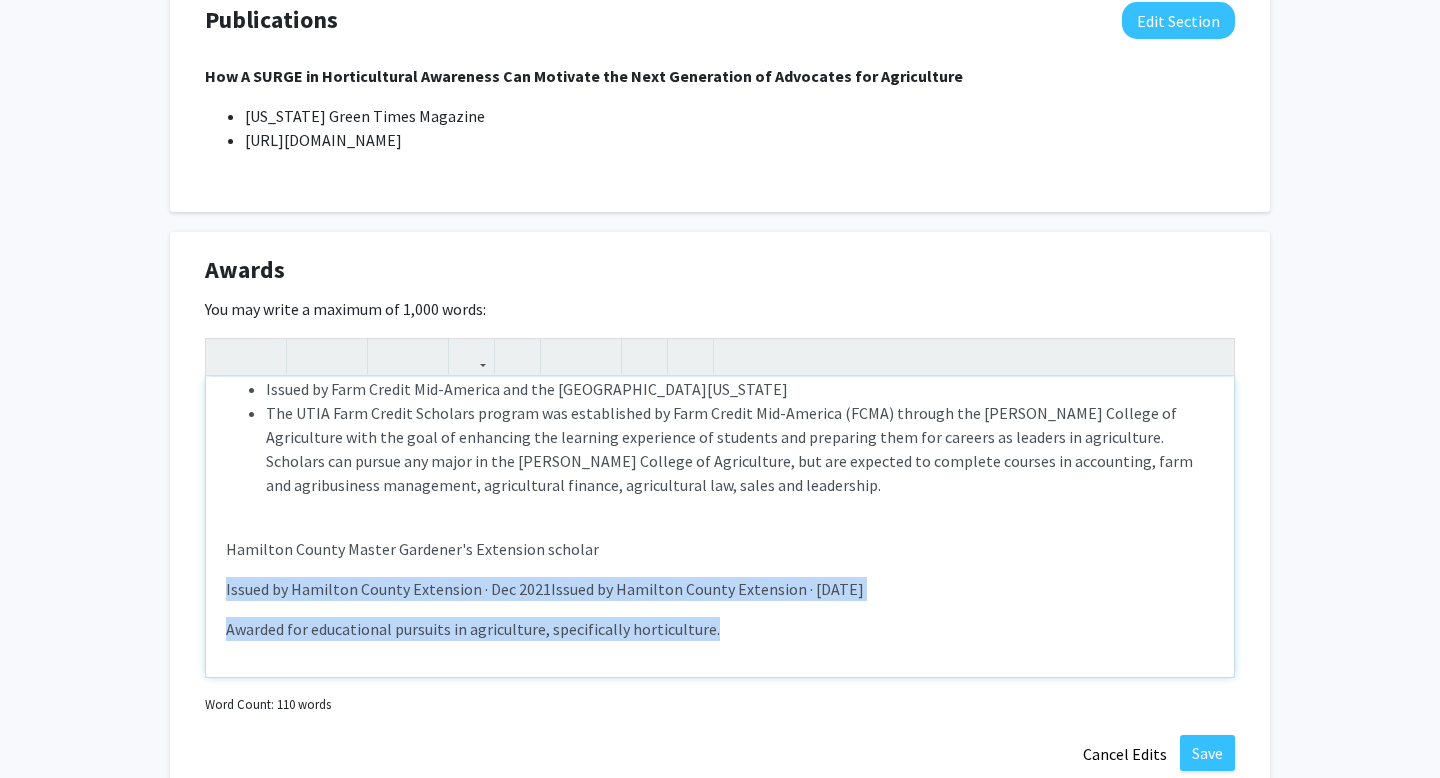drag, startPoint x: 726, startPoint y: 607, endPoint x: 221, endPoint y: 562, distance: 507.00098 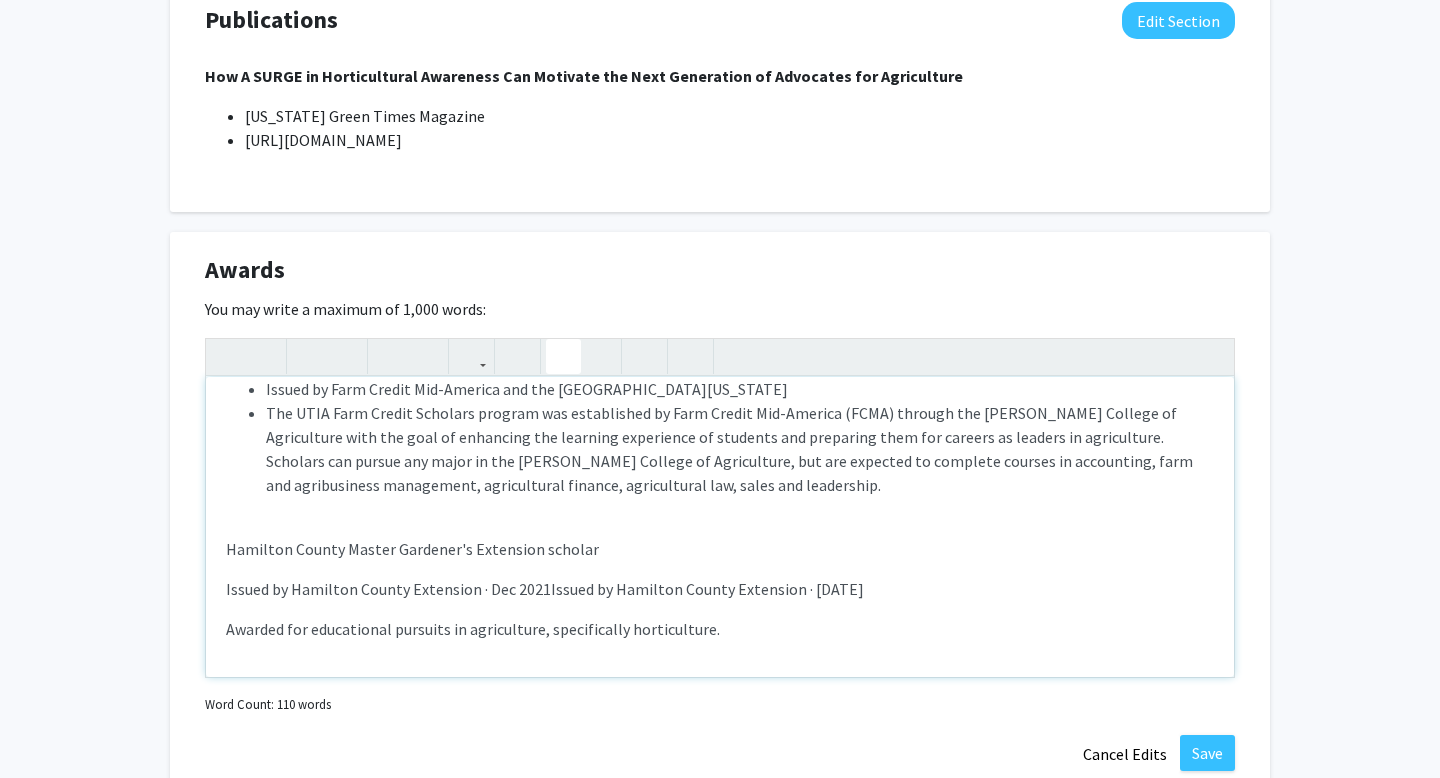 click 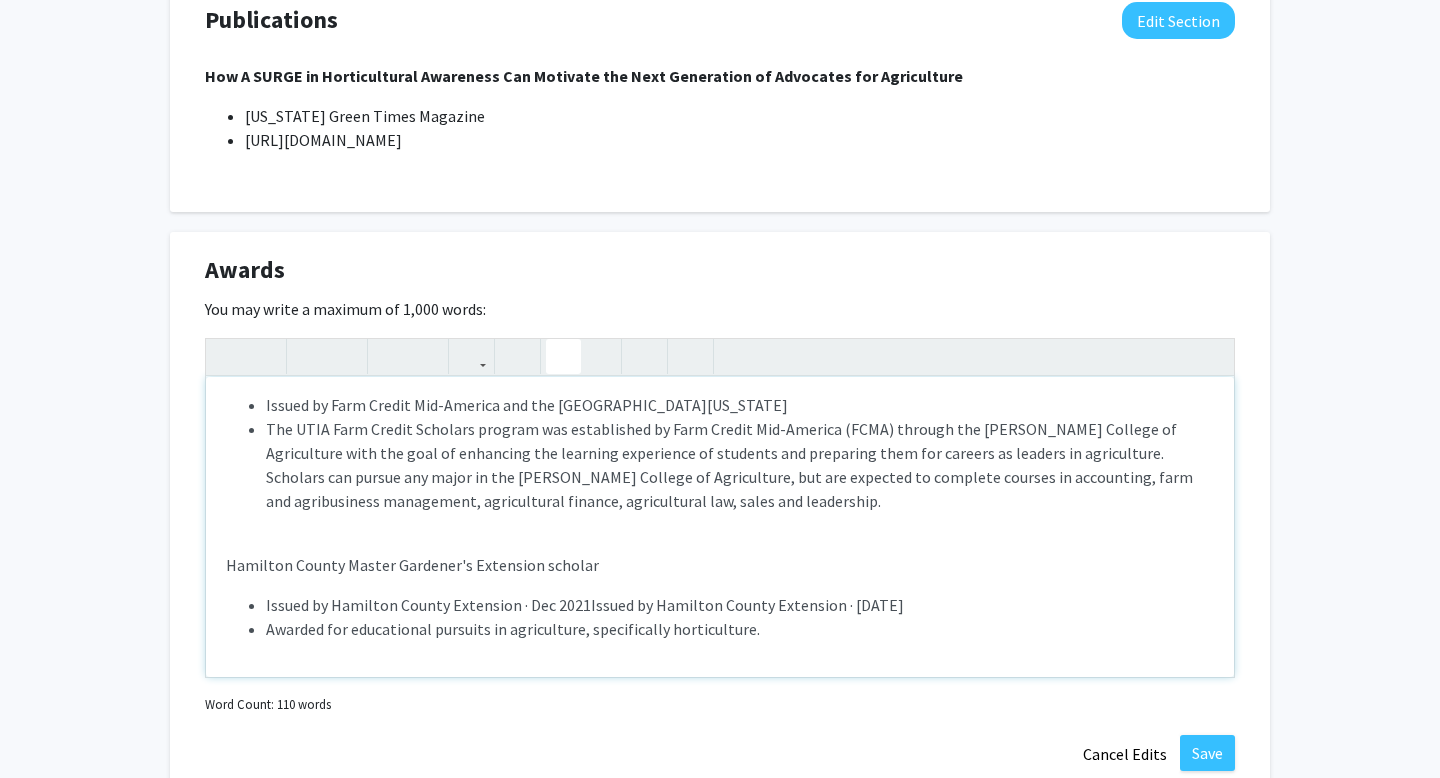 click on "Awarded for educational pursuits in agriculture, specifically horticulture." at bounding box center [740, 629] 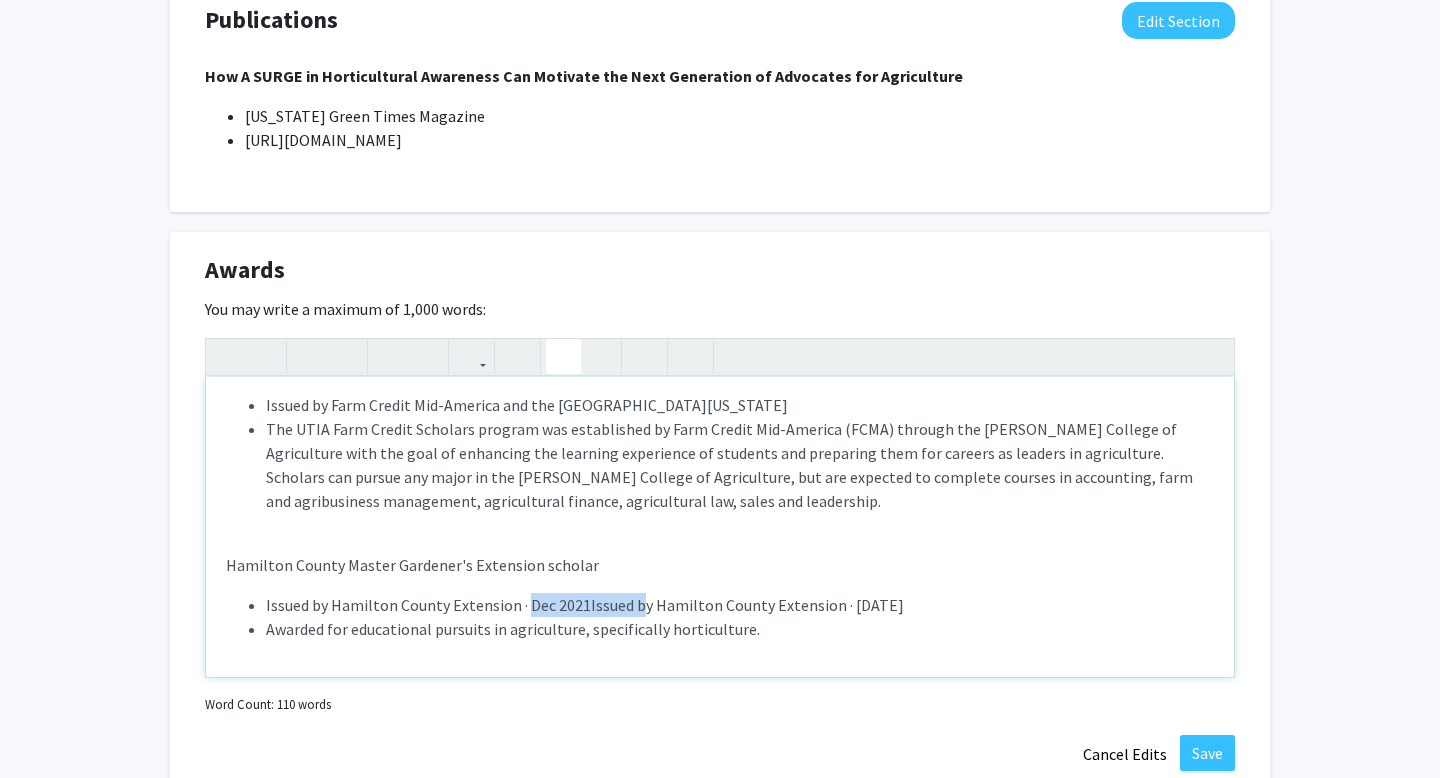 drag, startPoint x: 523, startPoint y: 581, endPoint x: 631, endPoint y: 572, distance: 108.37435 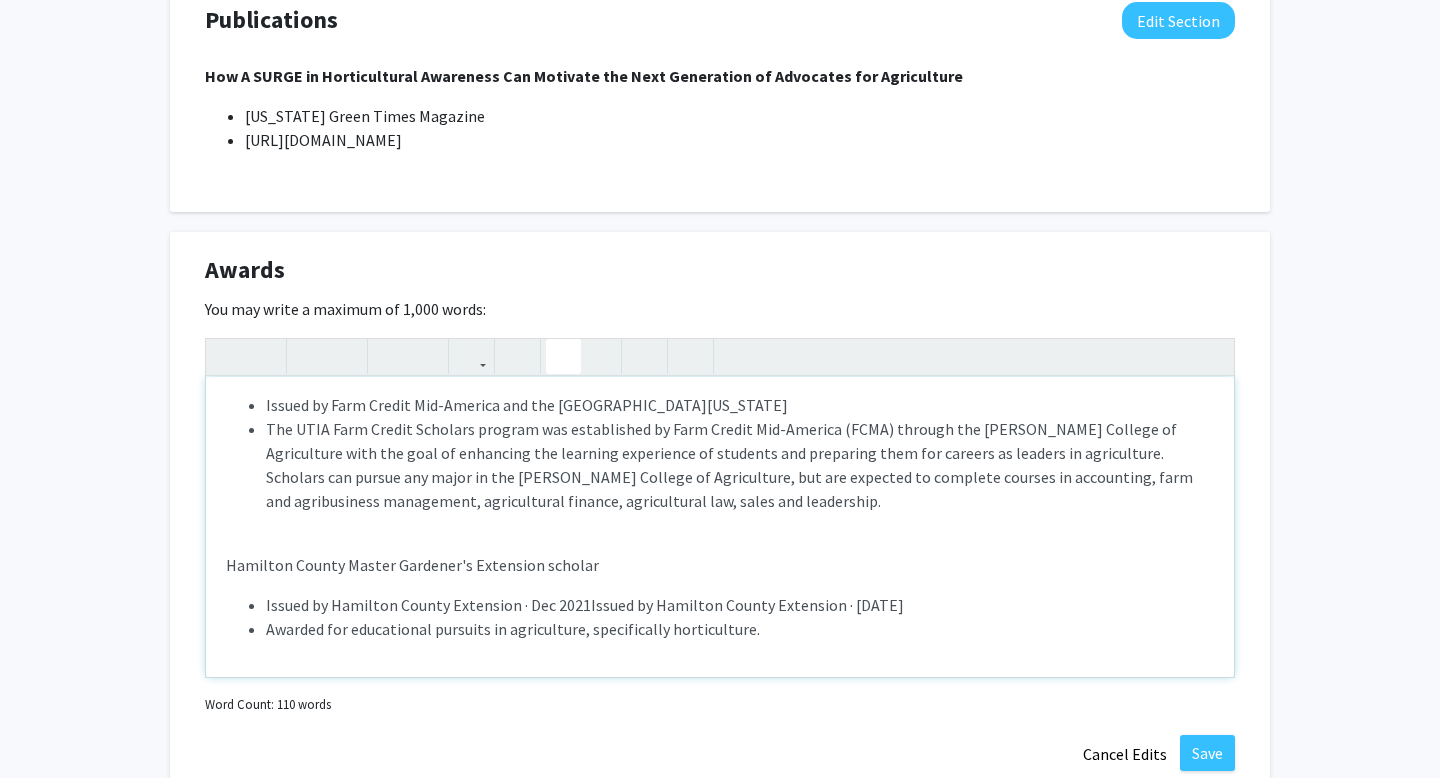 click on "Issued by Hamilton County Extension · Dec 2021Issued by Hamilton County Extension · [DATE]" at bounding box center [740, 605] 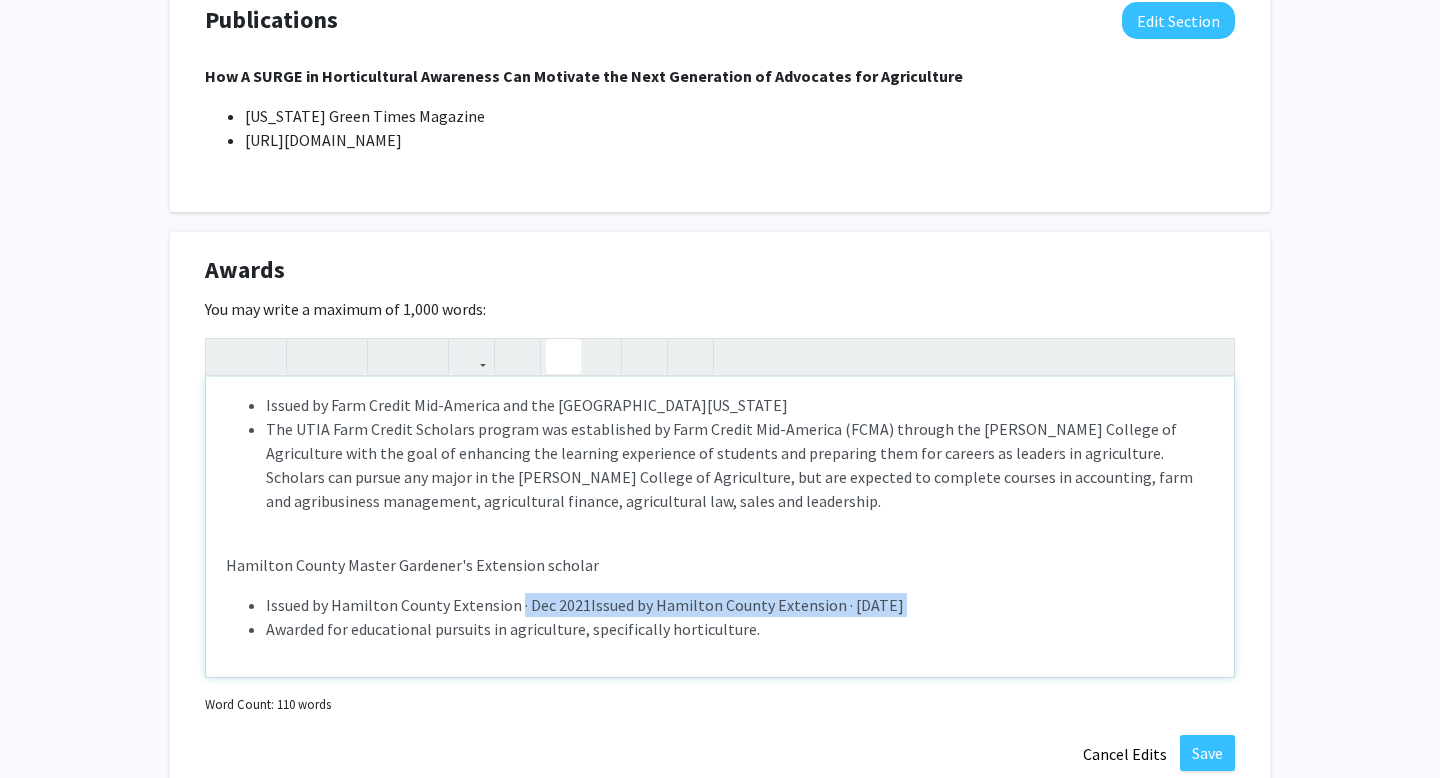 drag, startPoint x: 930, startPoint y: 588, endPoint x: 515, endPoint y: 588, distance: 415 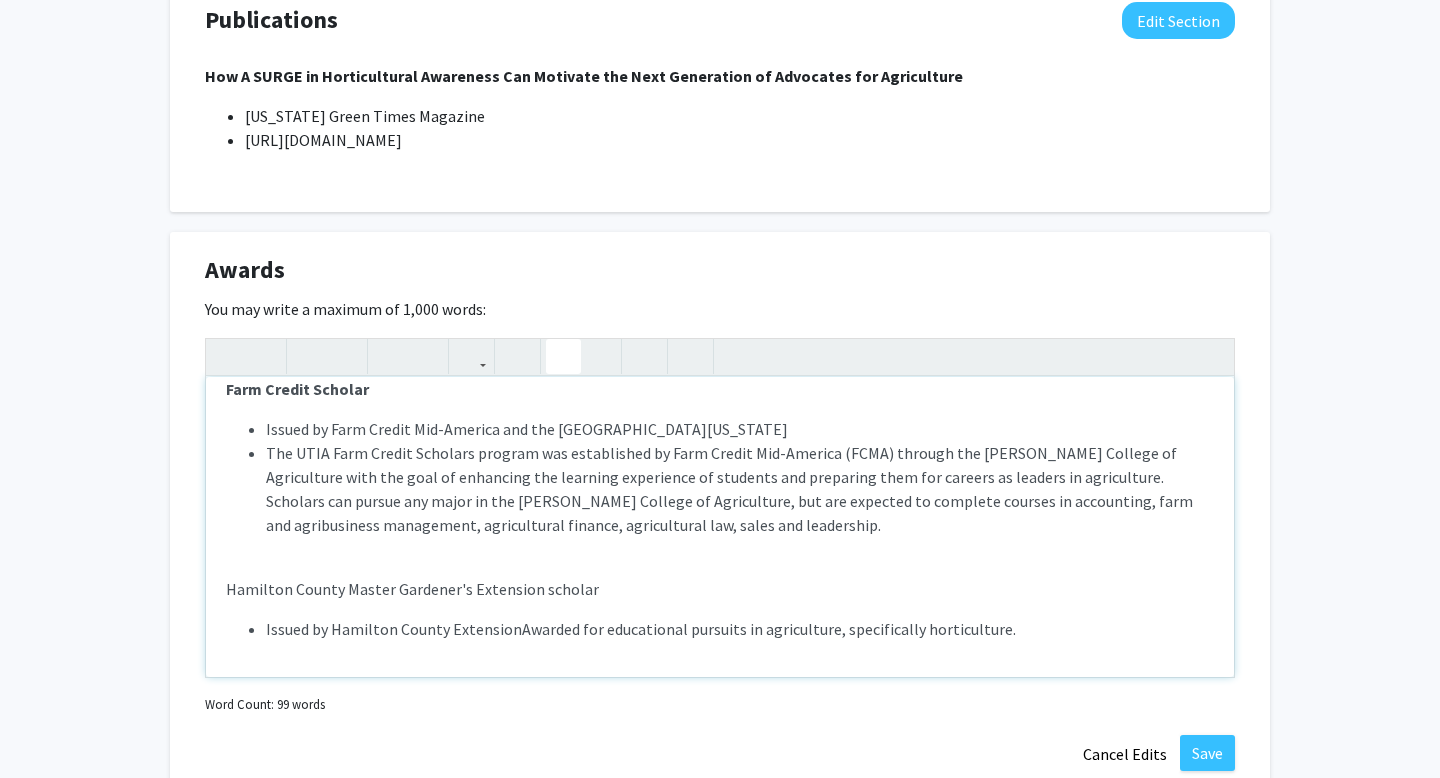 scroll, scrollTop: 44, scrollLeft: 0, axis: vertical 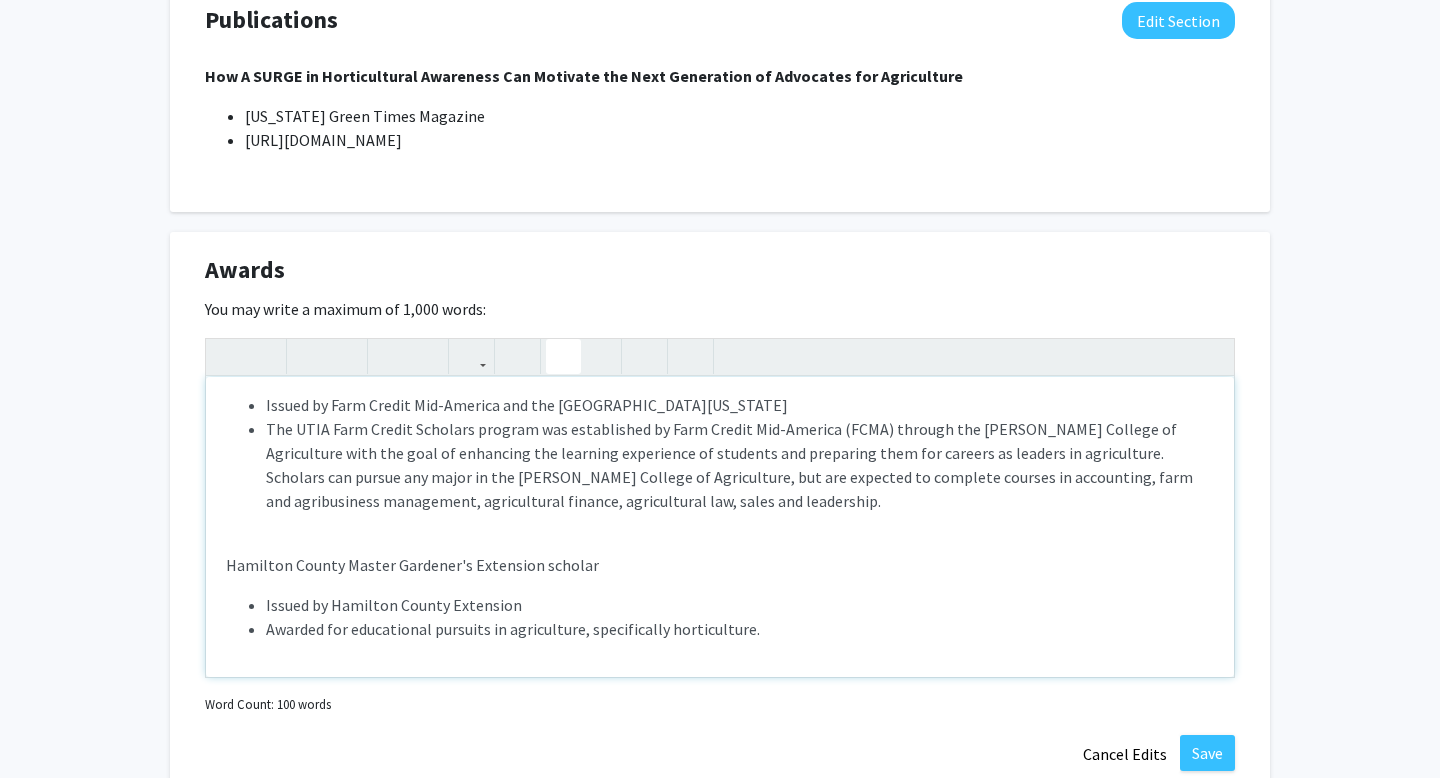 click on "Awarded for educational pursuits in agriculture, specifically horticulture." at bounding box center (740, 629) 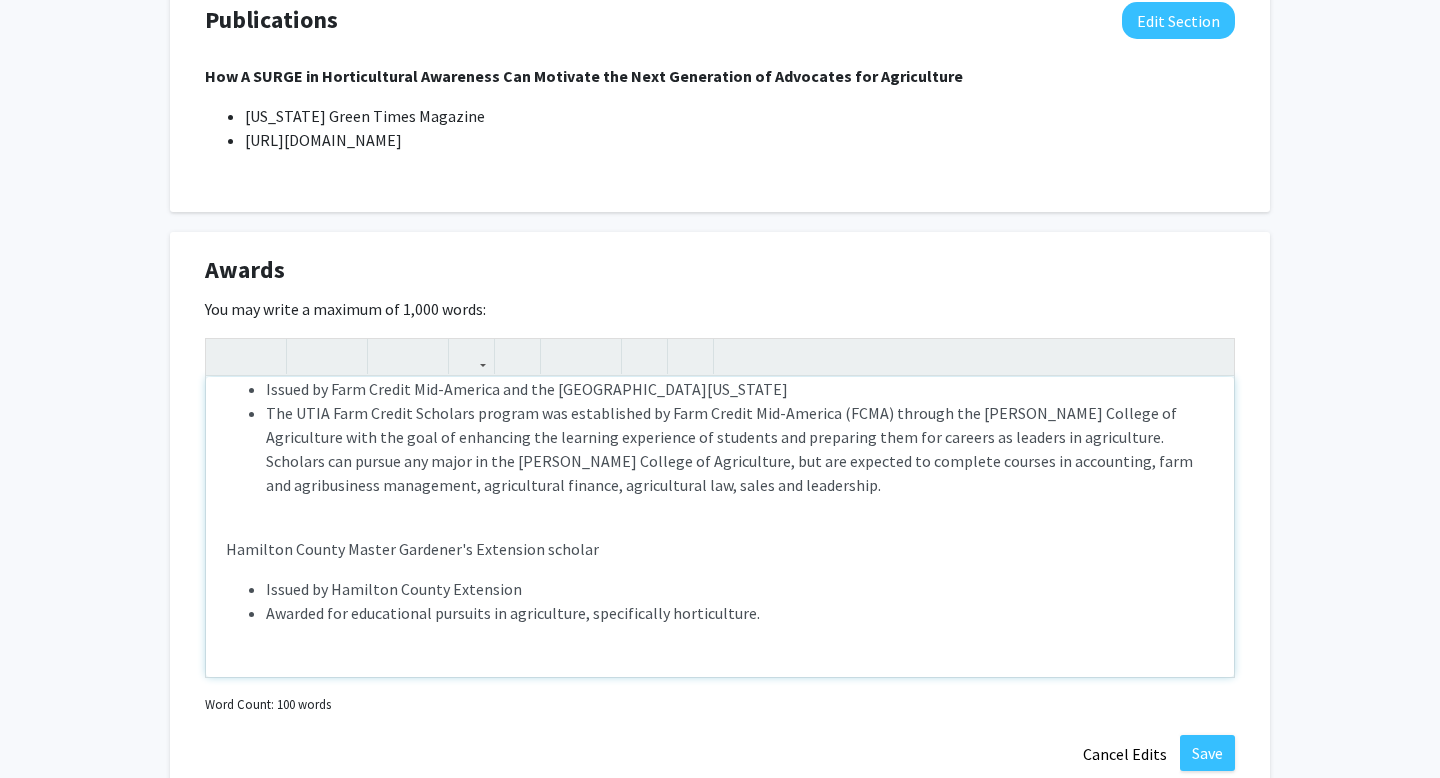 scroll, scrollTop: 86, scrollLeft: 0, axis: vertical 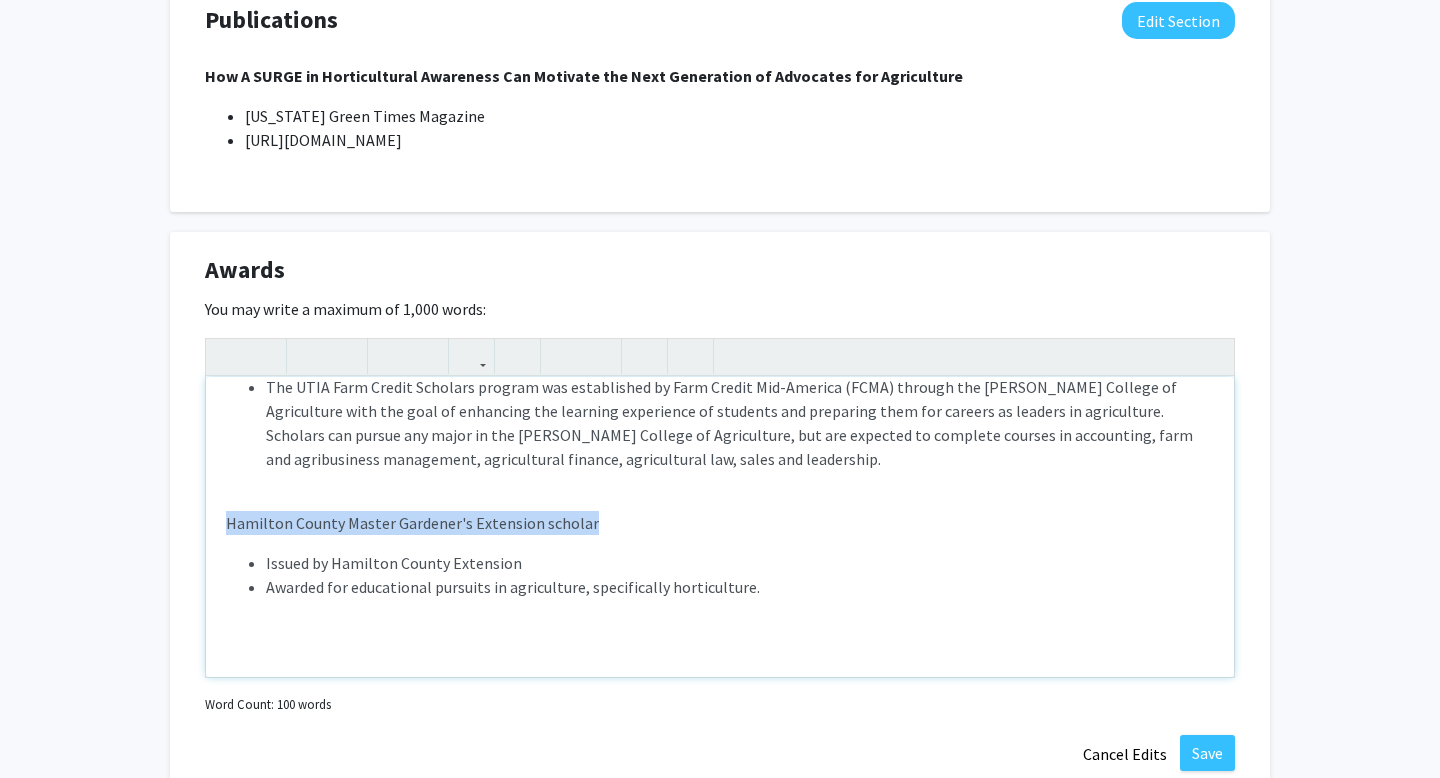 drag, startPoint x: 594, startPoint y: 498, endPoint x: 213, endPoint y: 500, distance: 381.00525 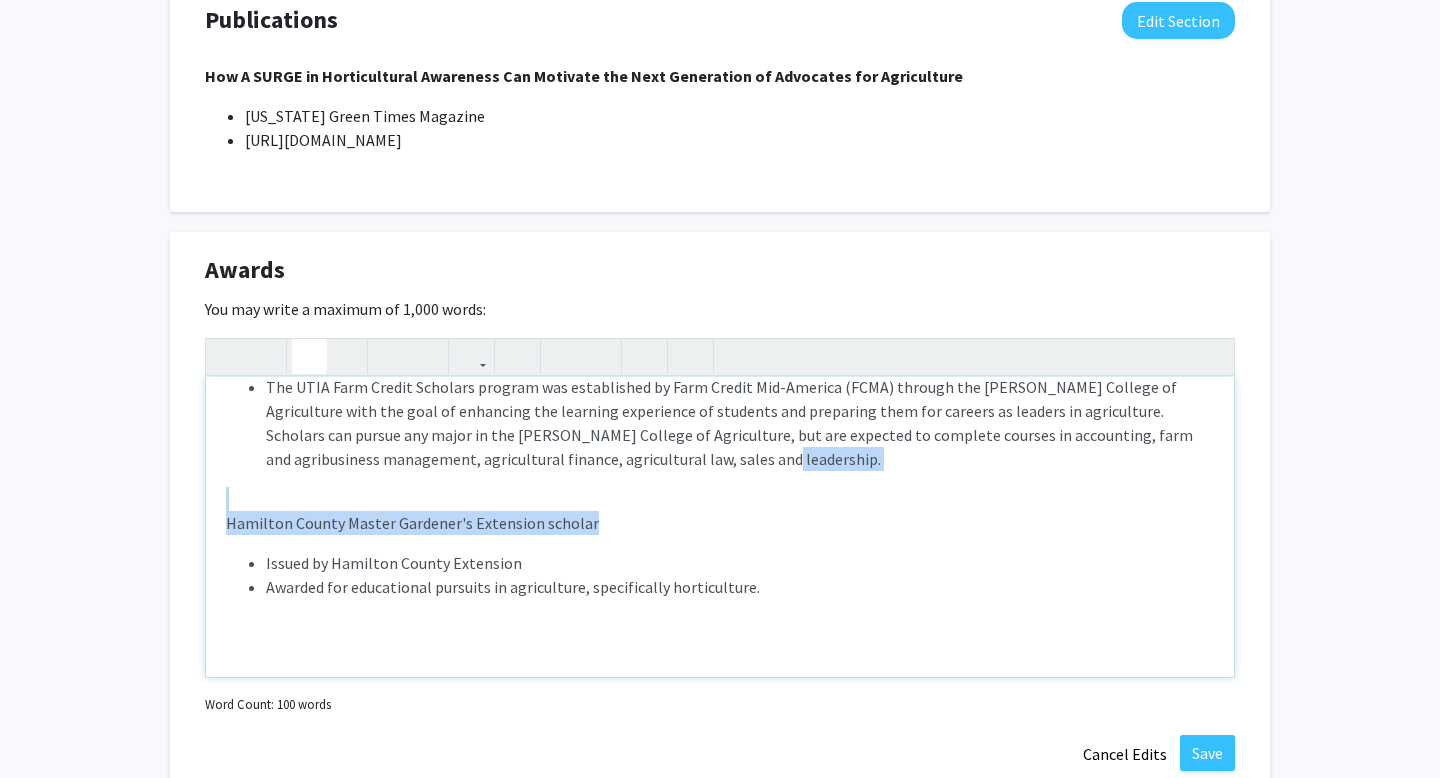 click 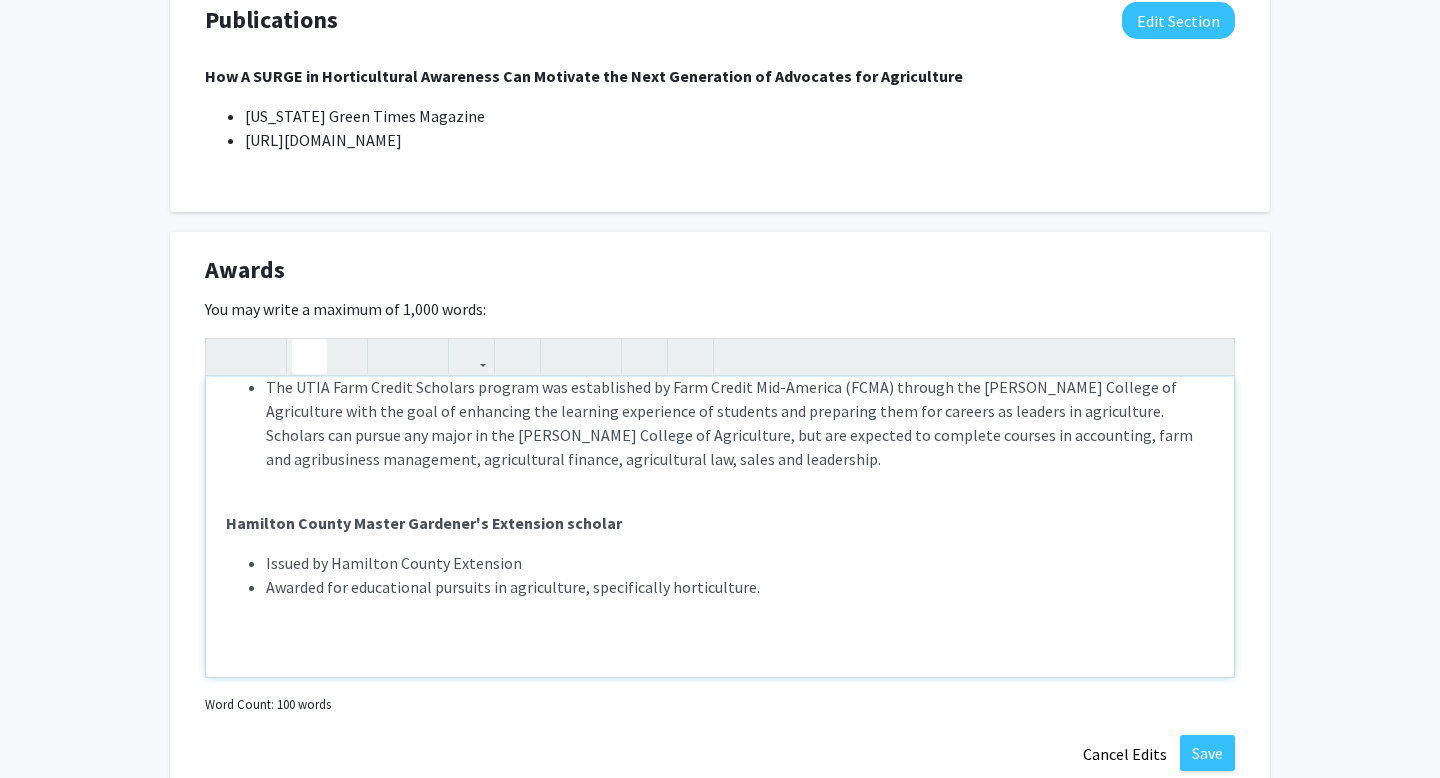 click on "Issued by Hamilton County Extension Awarded for educational pursuits in agriculture, specifically horticulture." at bounding box center [720, 607] 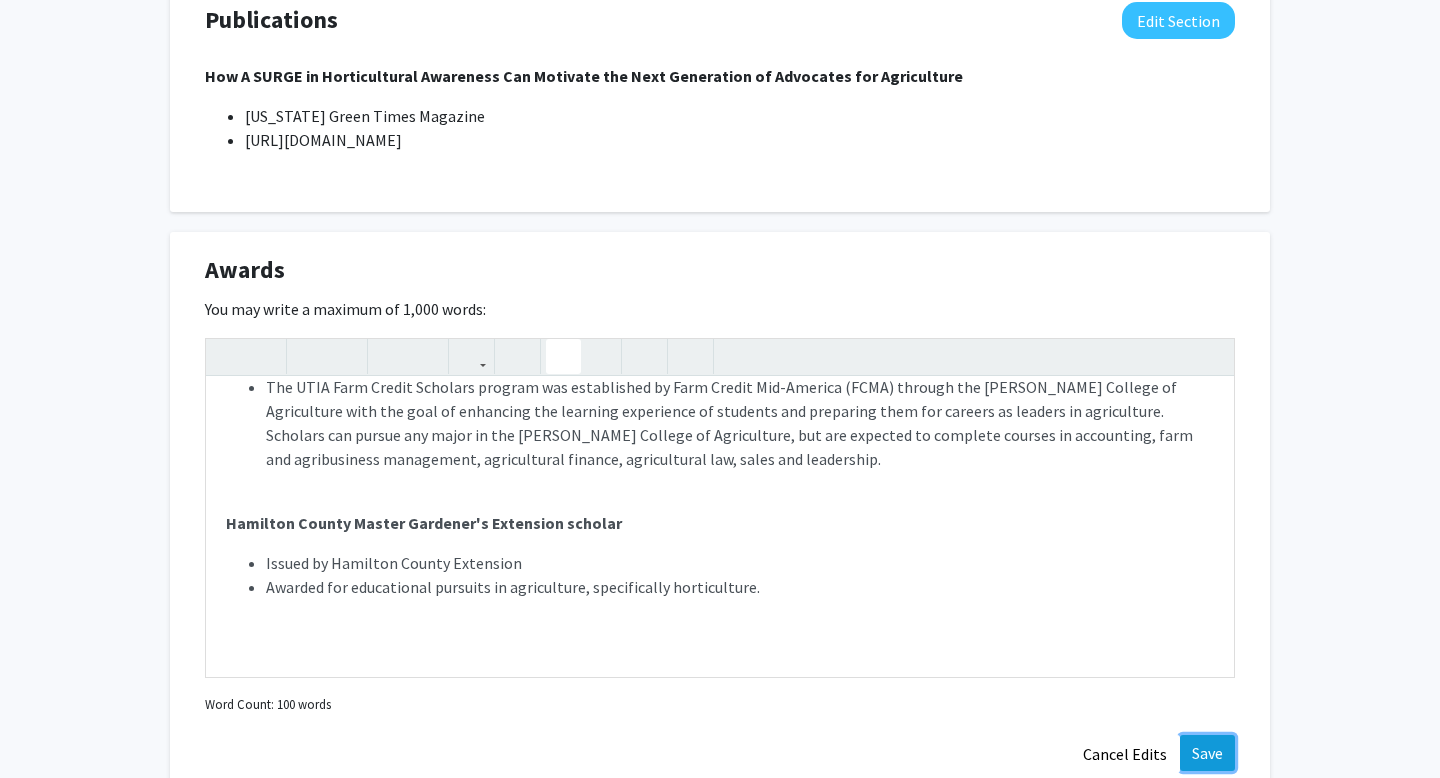 click on "Save" 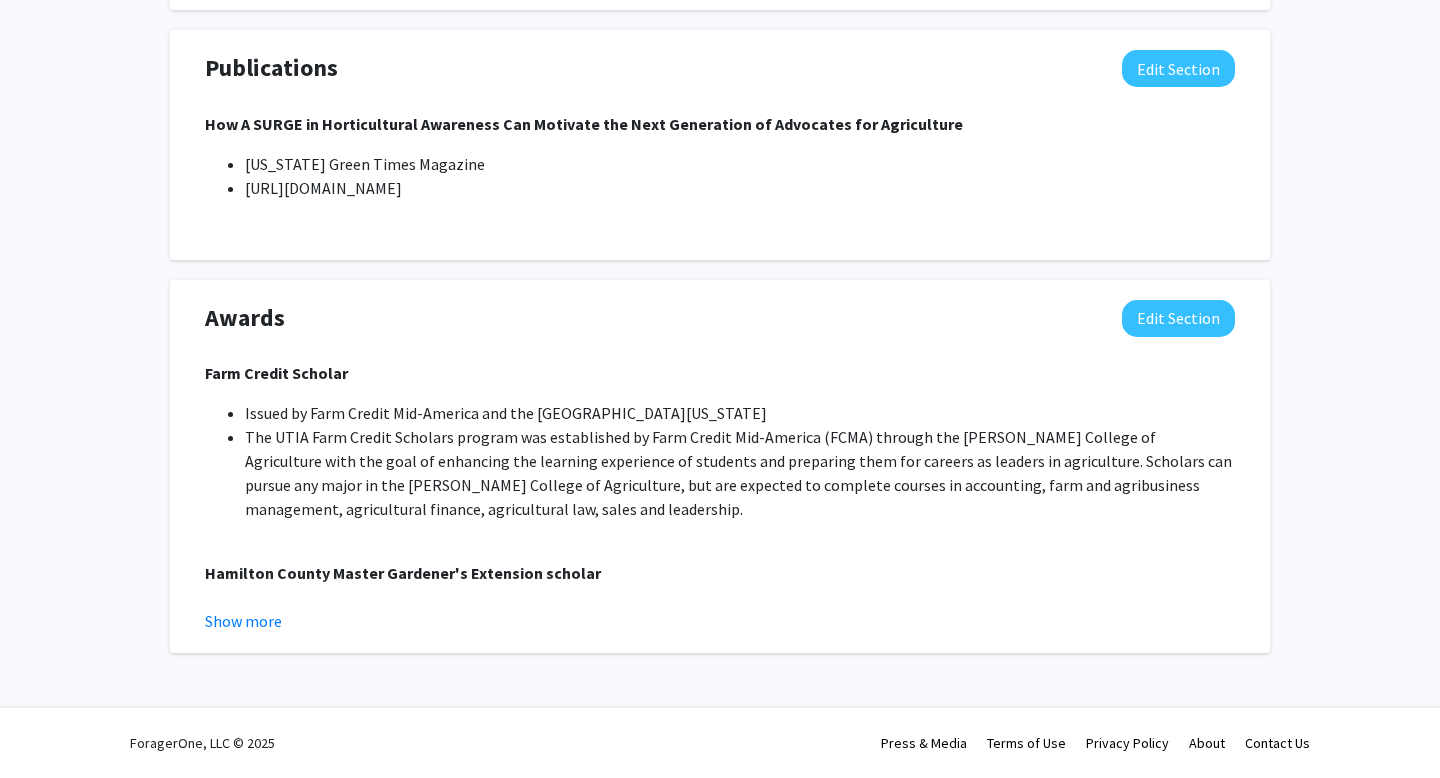 scroll, scrollTop: 1634, scrollLeft: 0, axis: vertical 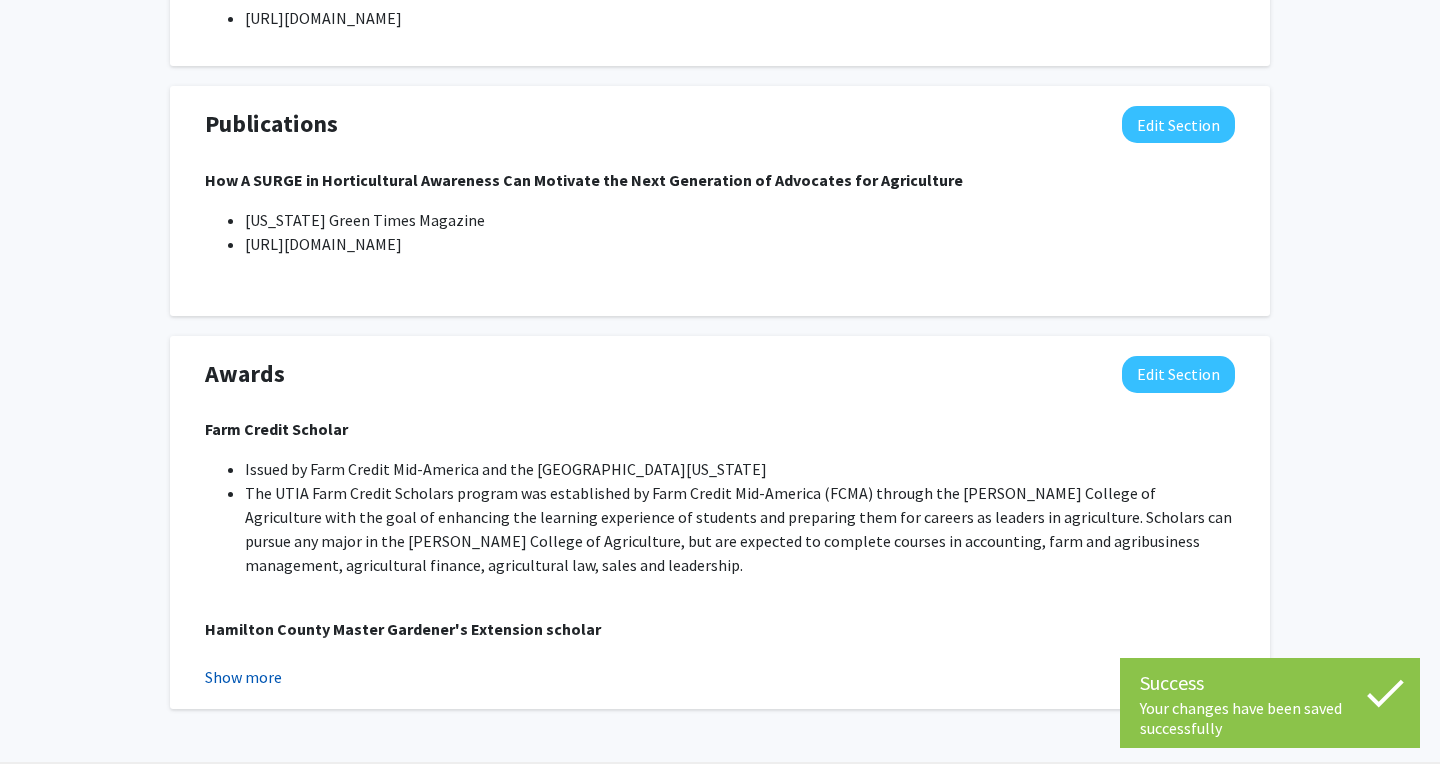 click on "Show more" 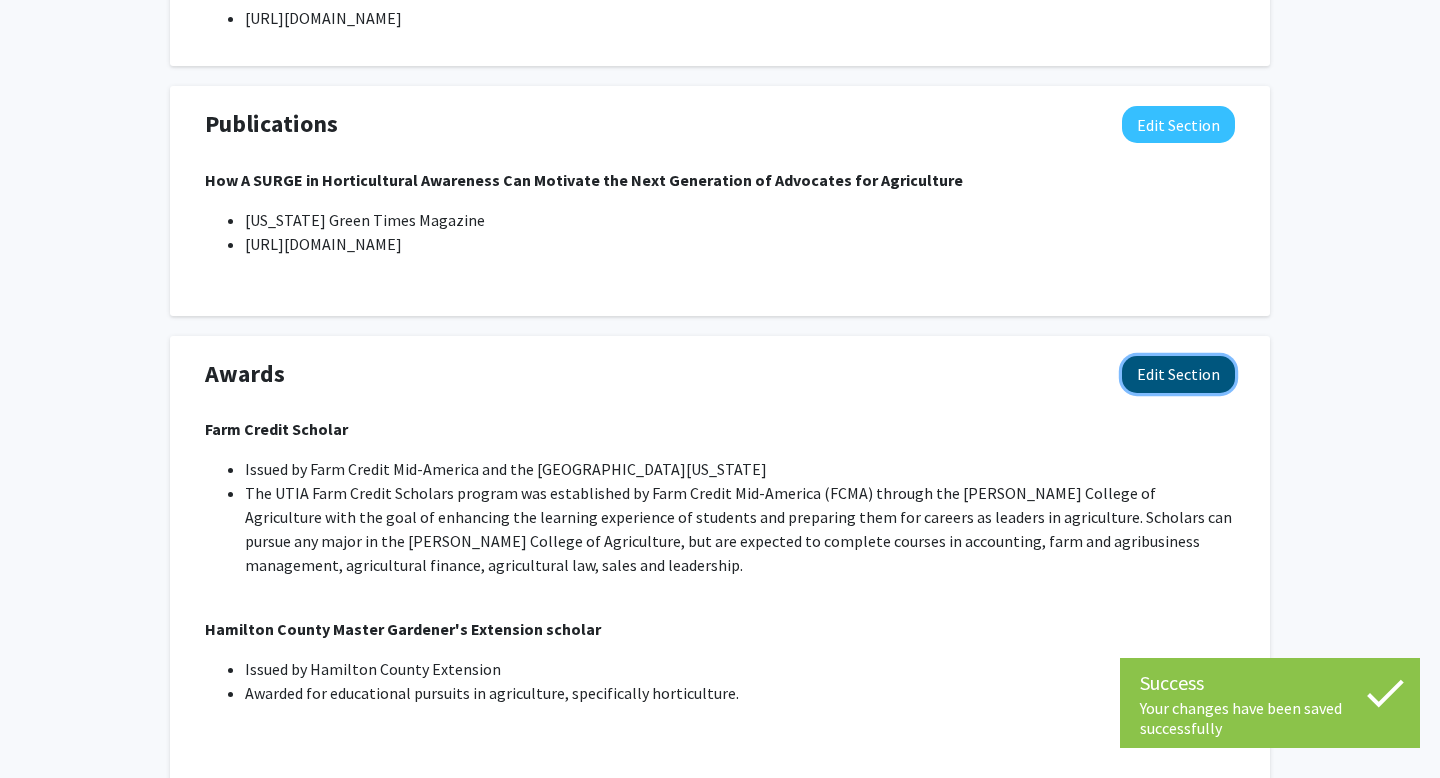 click on "Edit Section" 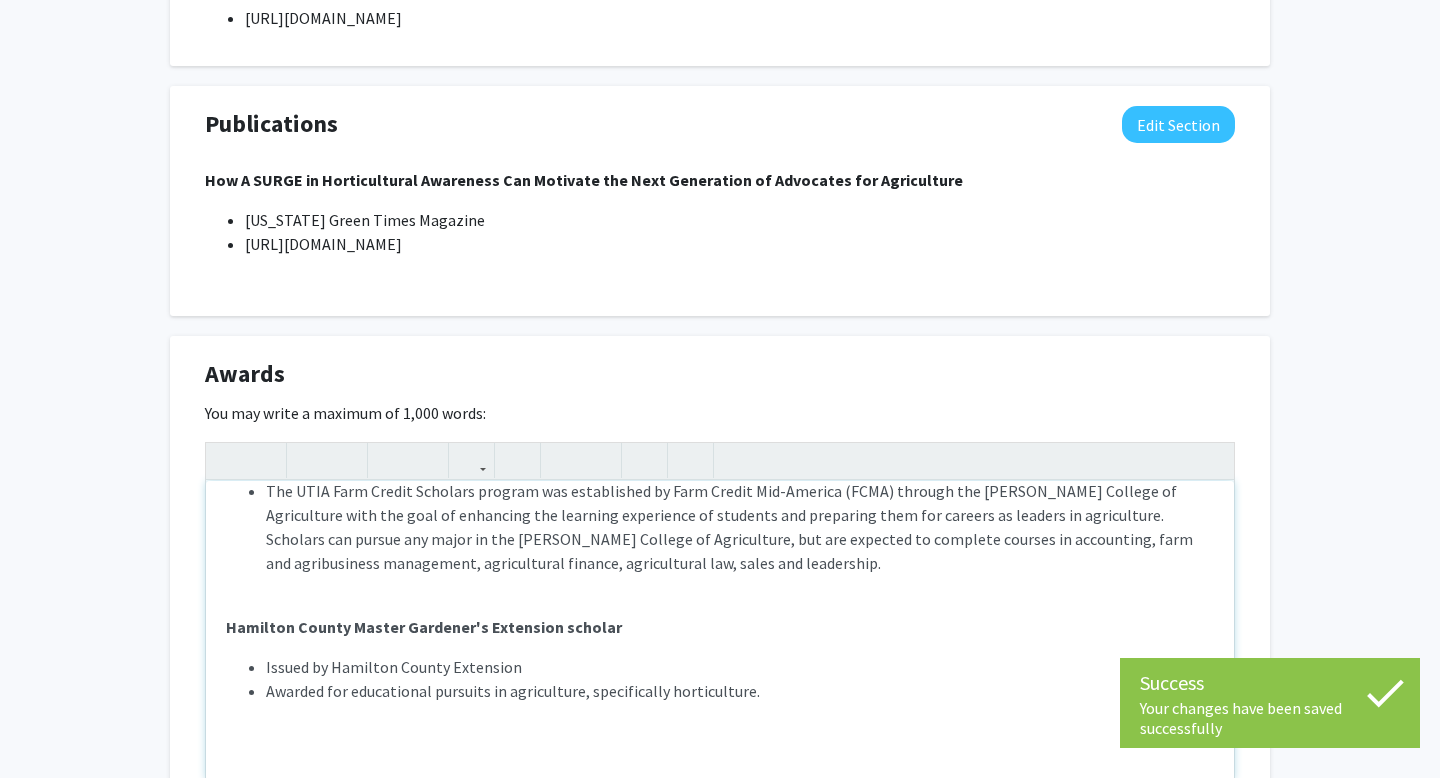 click on "Issued by Farm Credit Mid-America and the [GEOGRAPHIC_DATA][US_STATE] The UTIA Farm Credit Scholars program was established by Farm Credit Mid-America (FCMA) through the [PERSON_NAME] College of Agriculture with the goal of enhancing the learning experience of students and preparing them for careers as leaders in agriculture. Scholars can pursue any major in the [PERSON_NAME] College of Agriculture, but are expected to complete courses in accounting, farm and agribusiness management, agricultural finance, agricultural law, sales and leadership. Hamilton County Master Gardener's Extension scholar Issued by Hamilton County Extension Awarded for educational pursuits in agriculture, specifically horticulture." at bounding box center [720, 611] 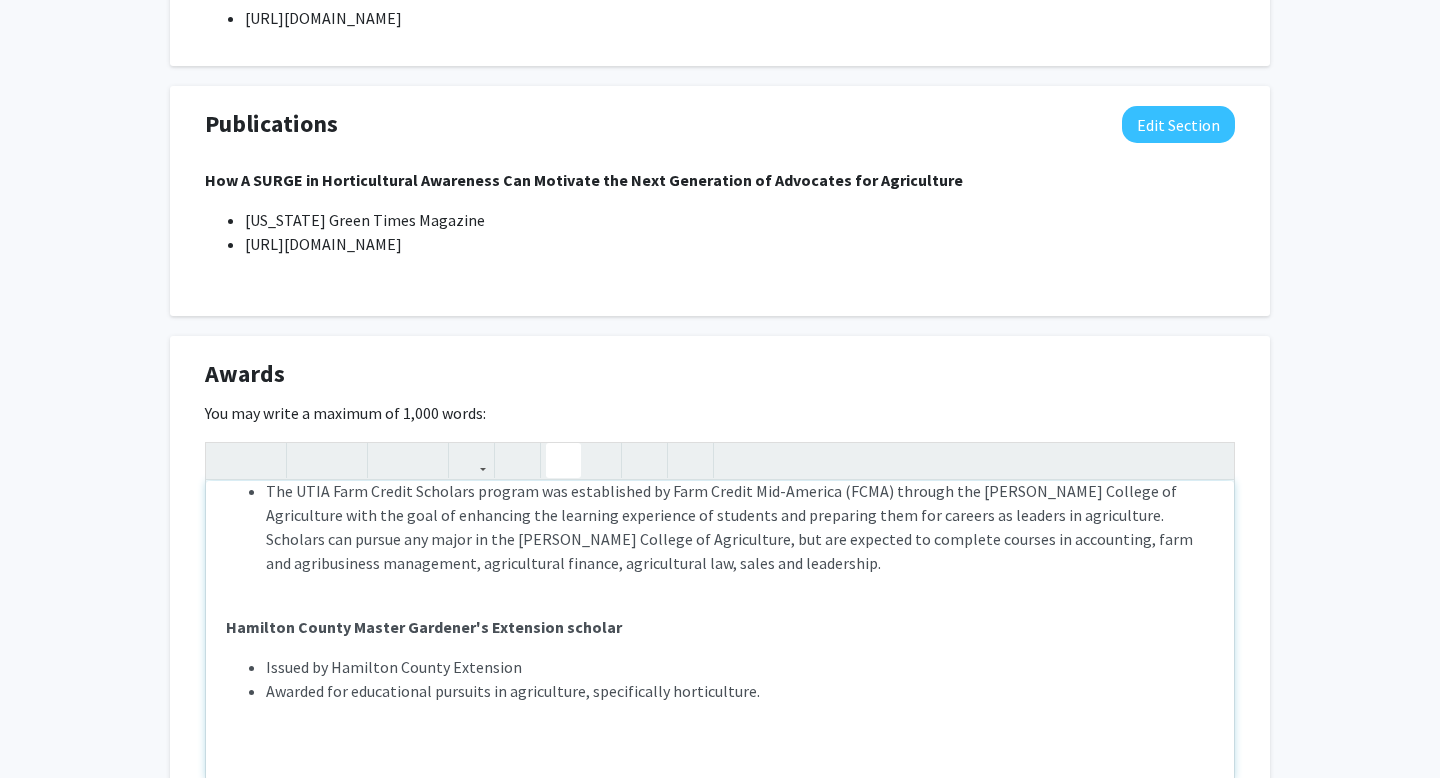click on "Hamilton County Master Gardener's Extension scholar" at bounding box center (720, 627) 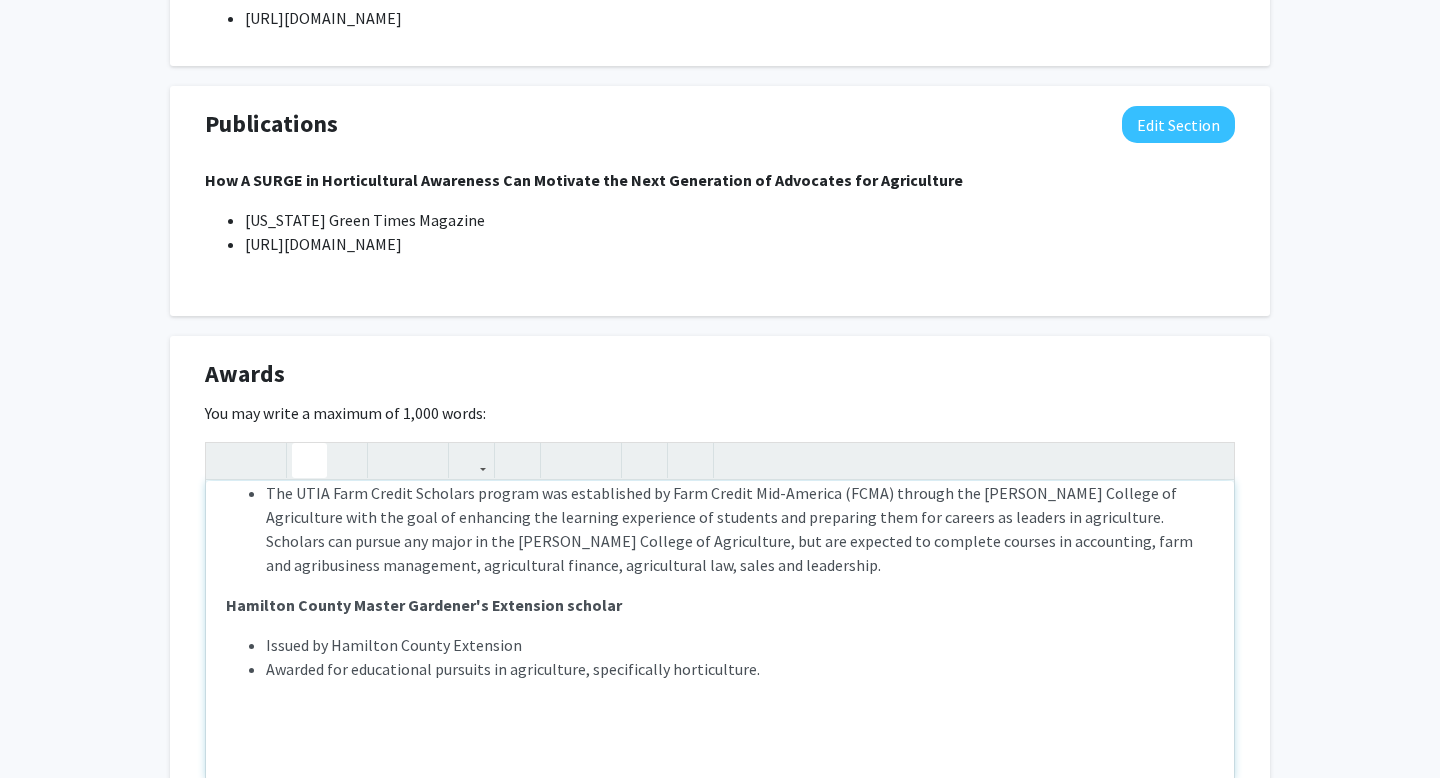 scroll, scrollTop: 84, scrollLeft: 0, axis: vertical 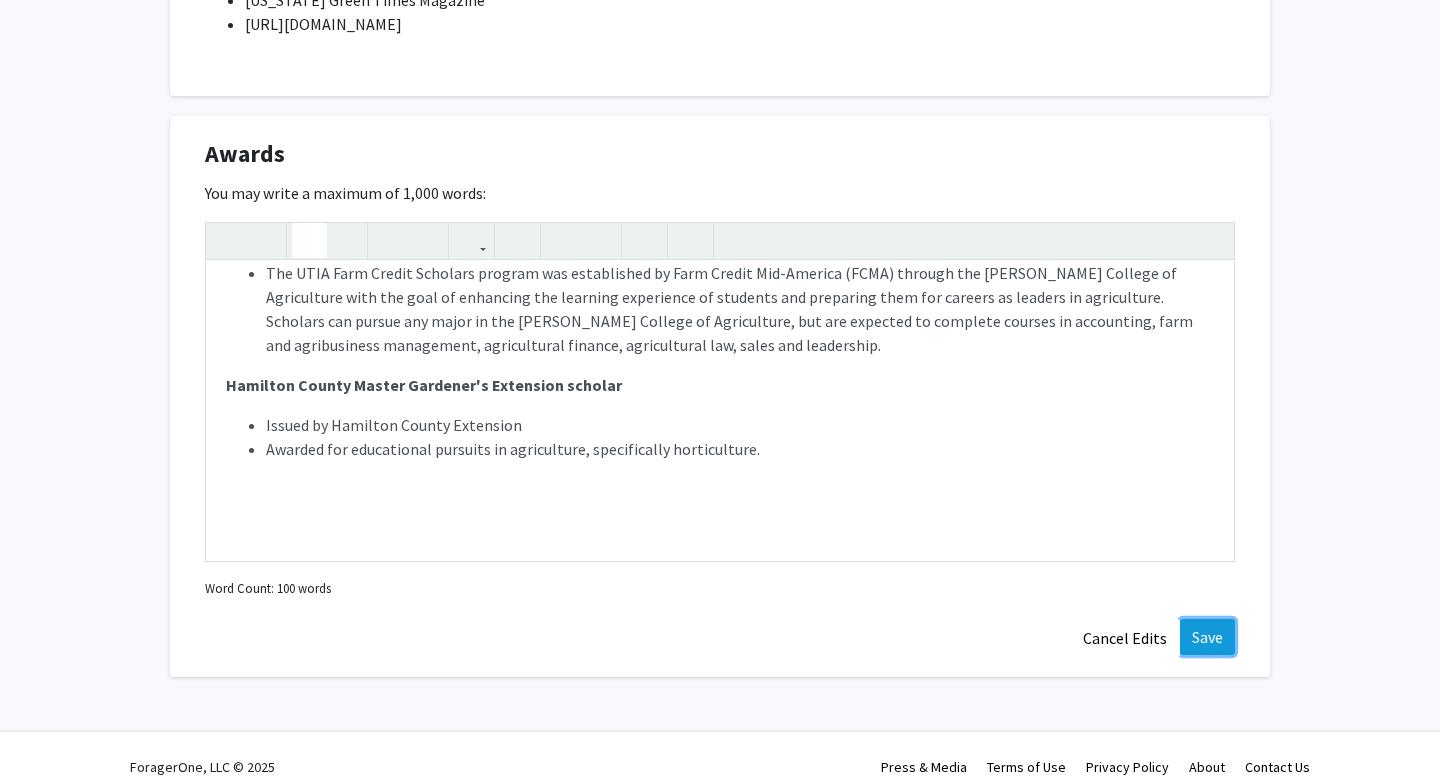 click on "Save" 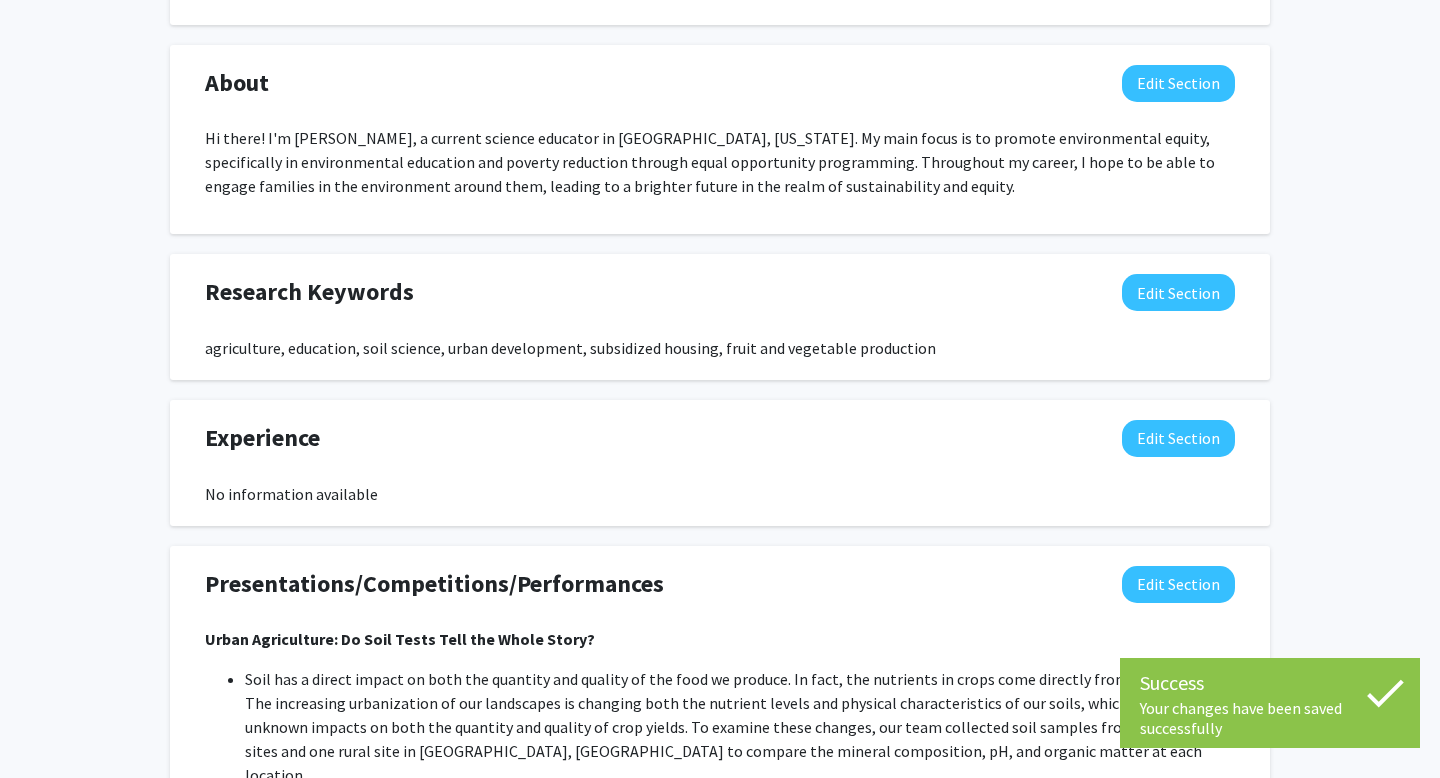 scroll, scrollTop: 852, scrollLeft: 0, axis: vertical 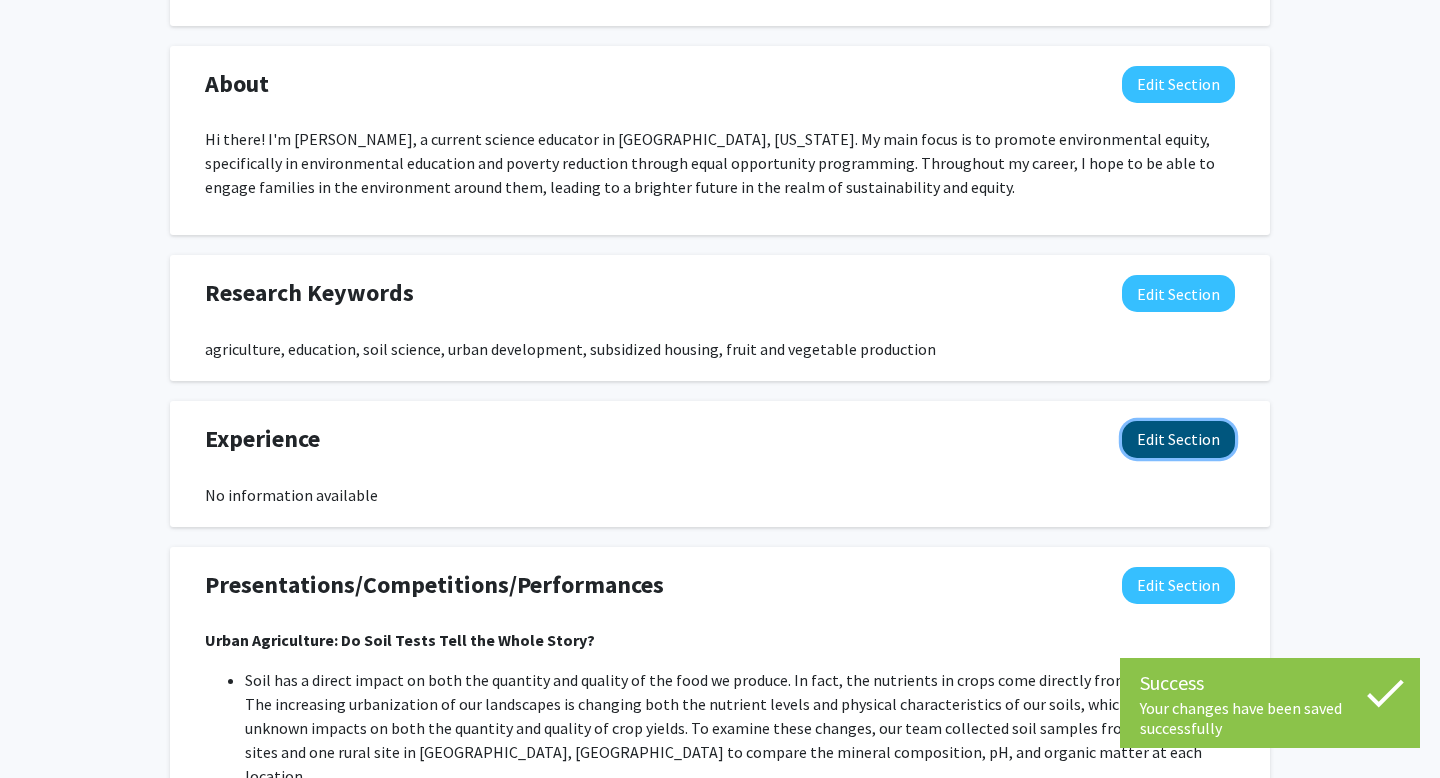 click on "Edit Section" 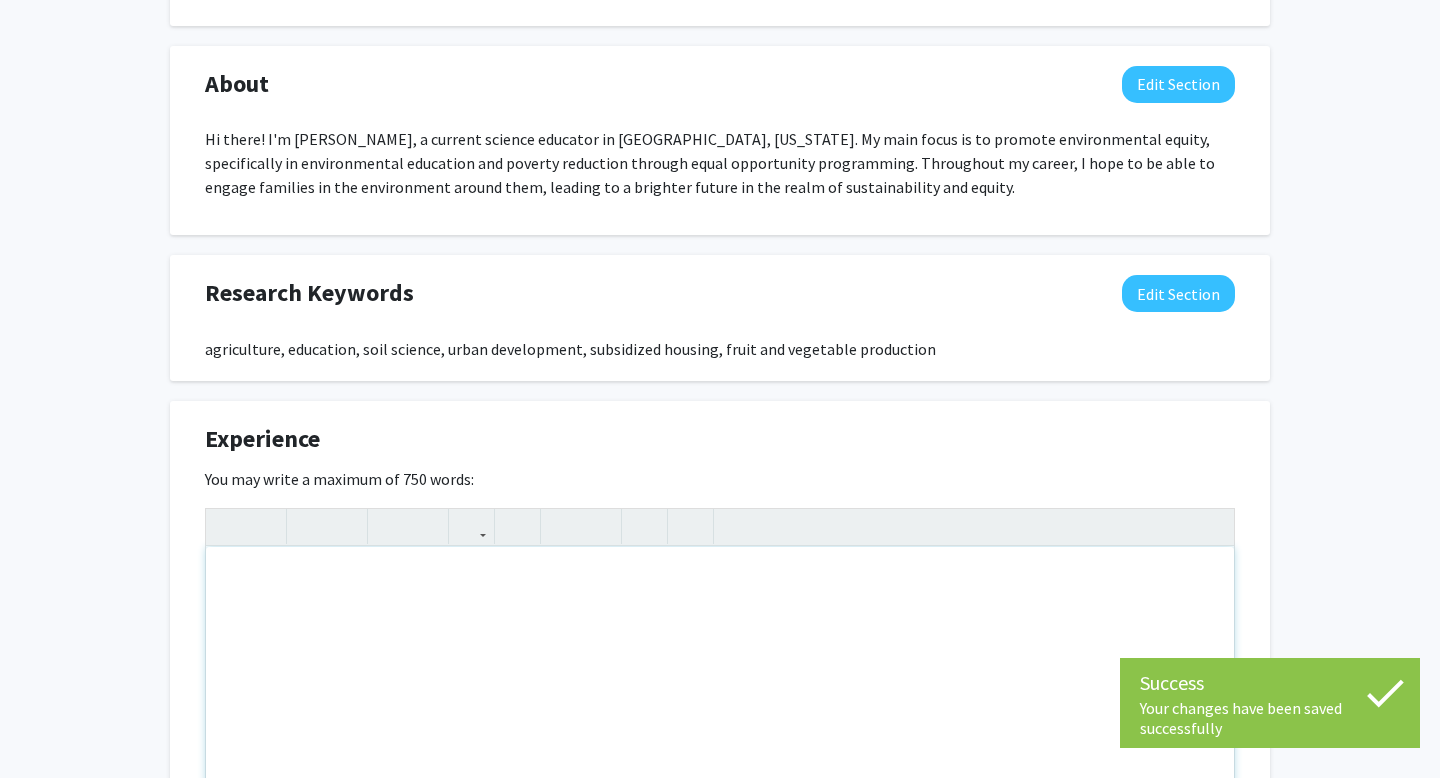 click at bounding box center [720, 697] 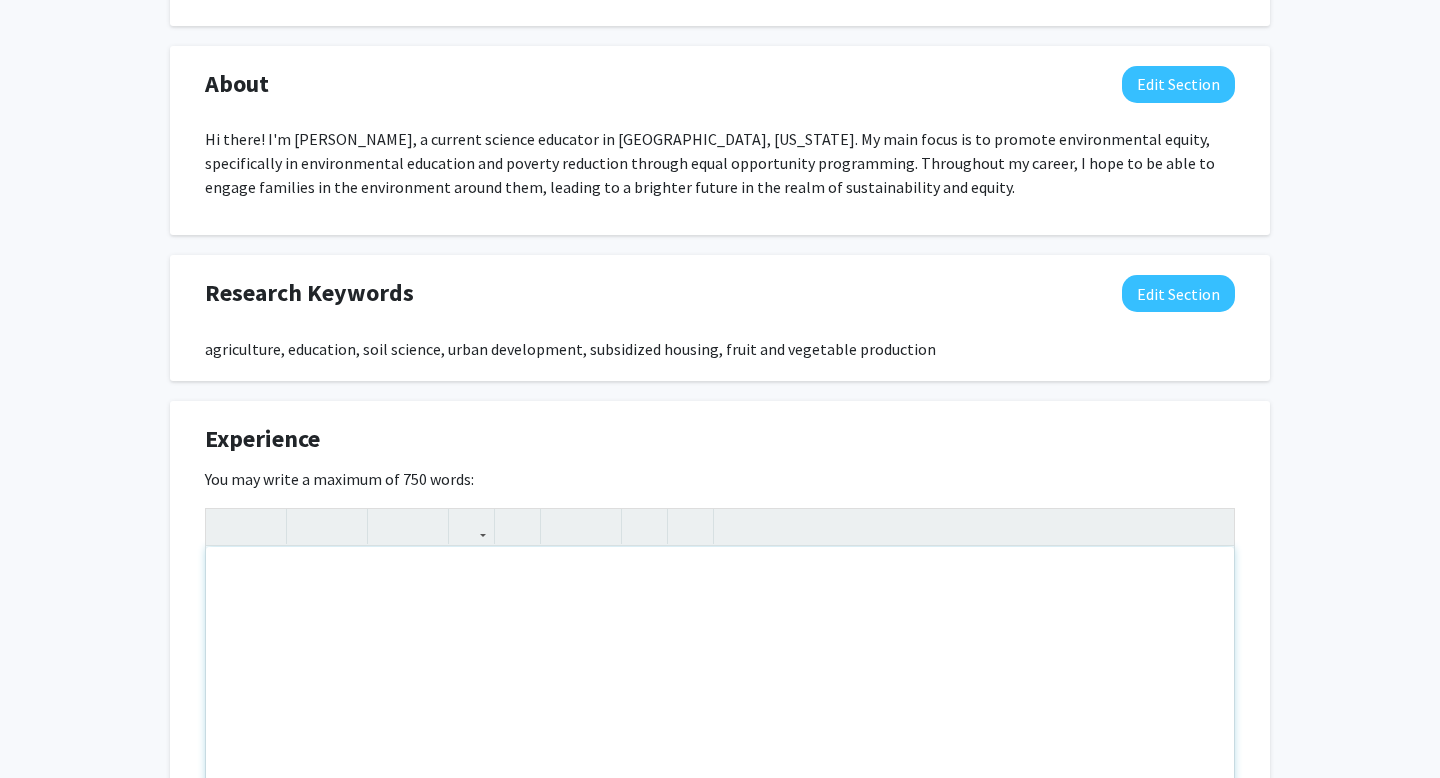 click at bounding box center [720, 697] 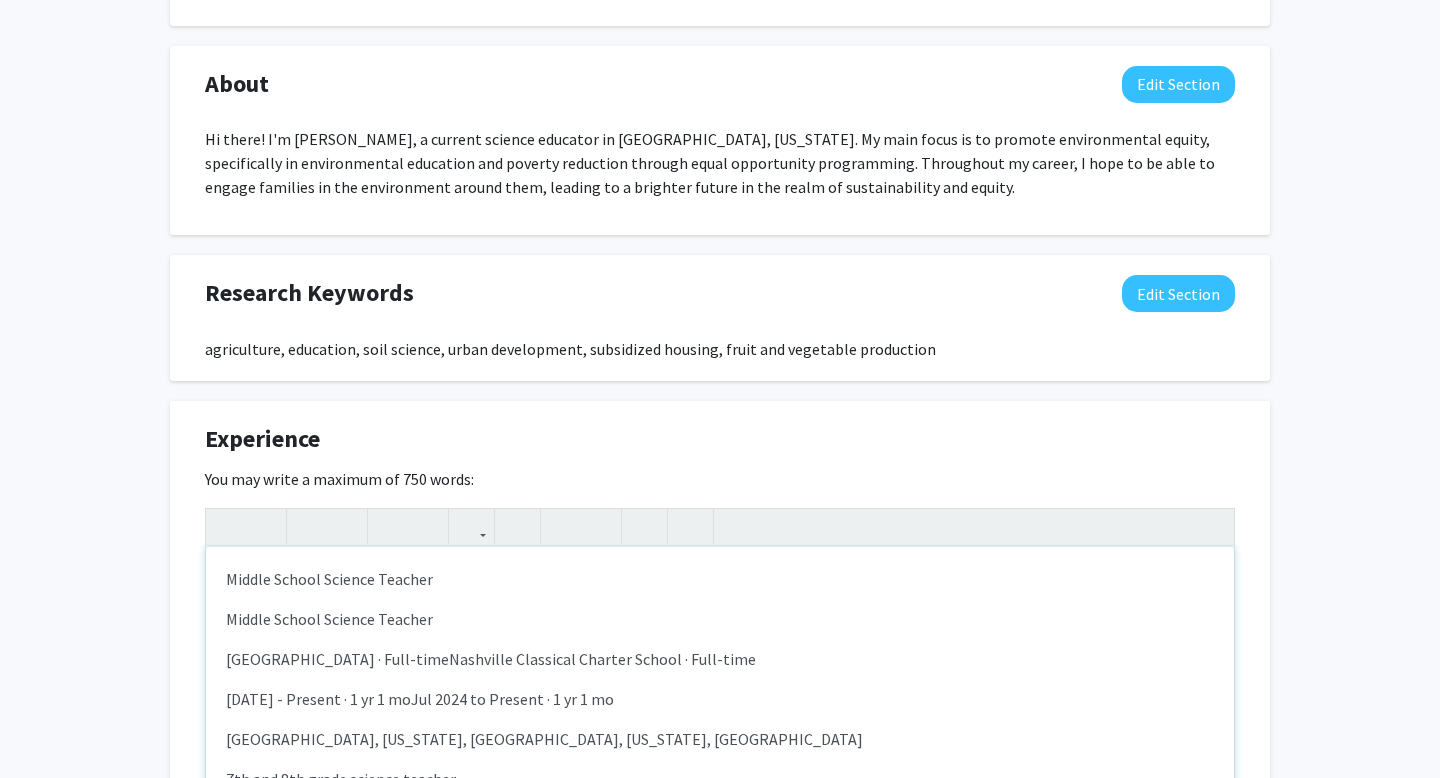 click on "Middle School Science Teacher Middle School Science Teacher [GEOGRAPHIC_DATA] · Full-timeNashville Classical Charter School · Full-time [DATE] - Present · 1 yr 1 moJul 2024 to Present · 1 yr 1 mo [GEOGRAPHIC_DATA], [US_STATE], [GEOGRAPHIC_DATA], [US_STATE], [GEOGRAPHIC_DATA] 7th and 8th grade science teacher" at bounding box center [720, 697] 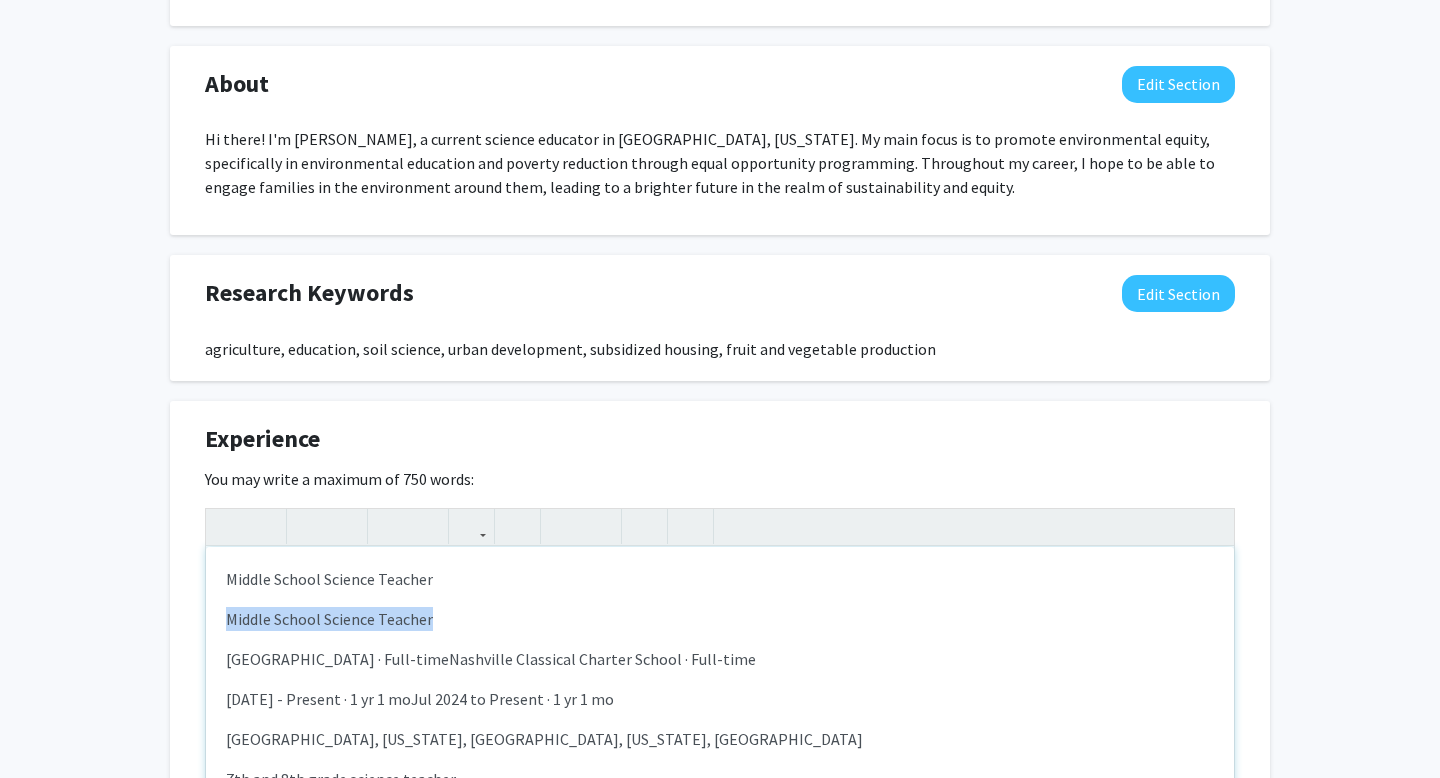 drag, startPoint x: 446, startPoint y: 619, endPoint x: 191, endPoint y: 616, distance: 255.01764 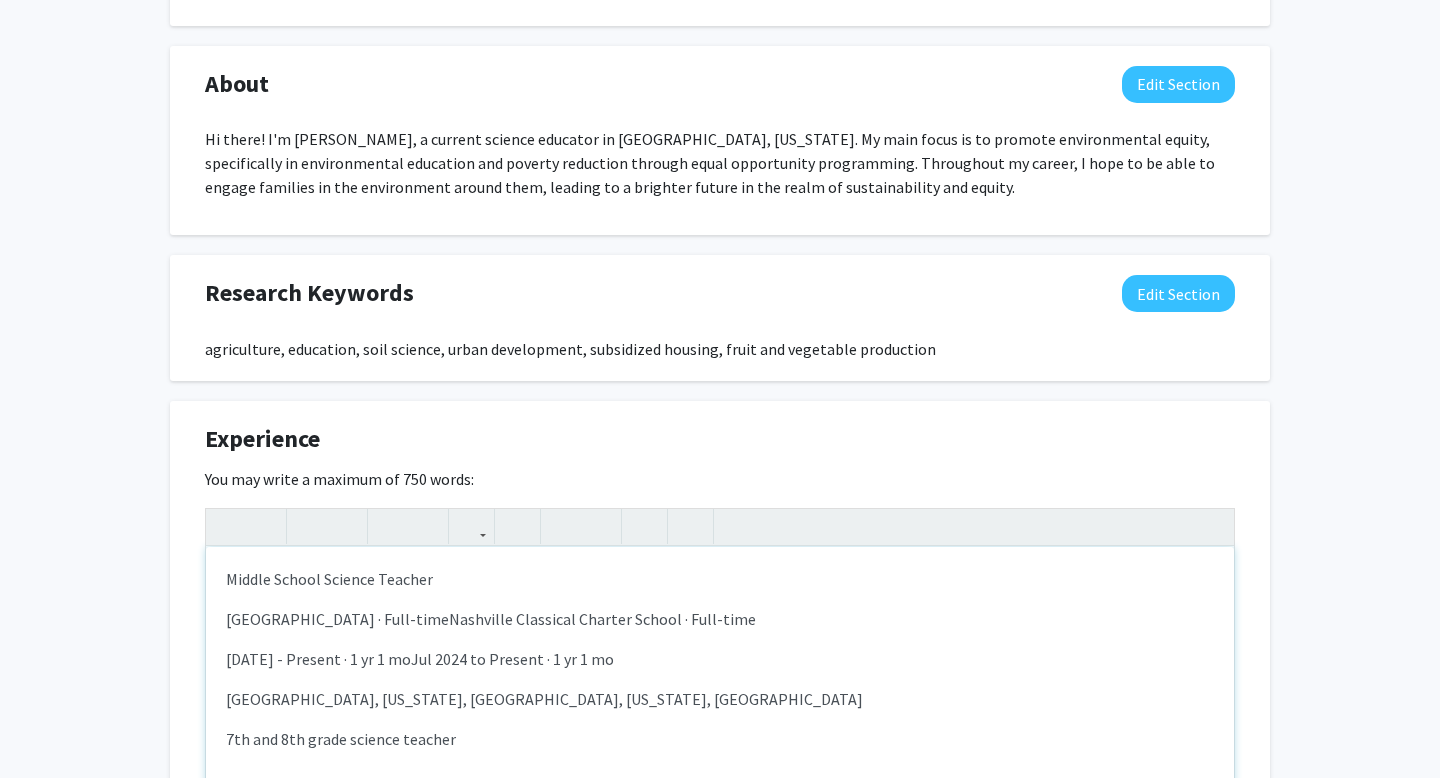 drag, startPoint x: 841, startPoint y: 619, endPoint x: 452, endPoint y: 612, distance: 389.063 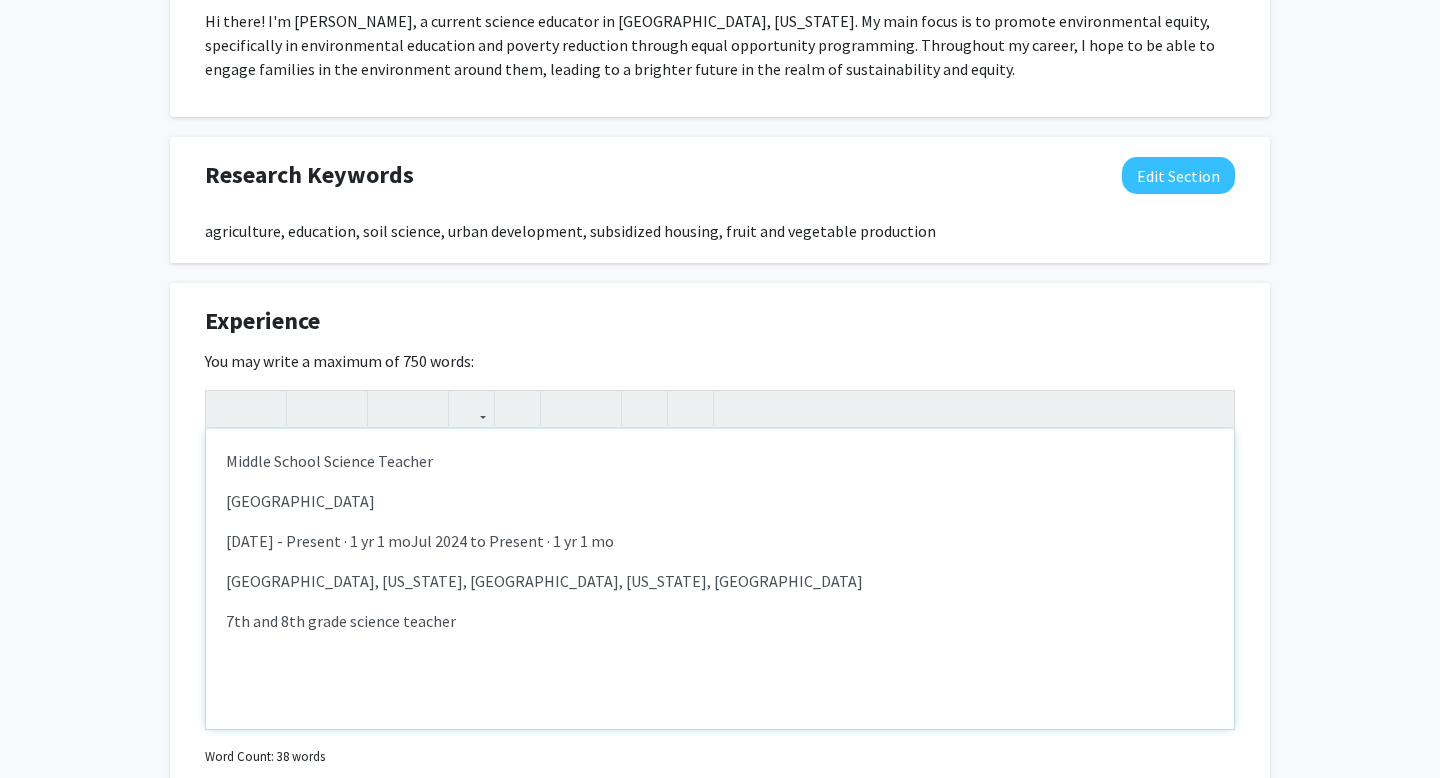scroll, scrollTop: 971, scrollLeft: 0, axis: vertical 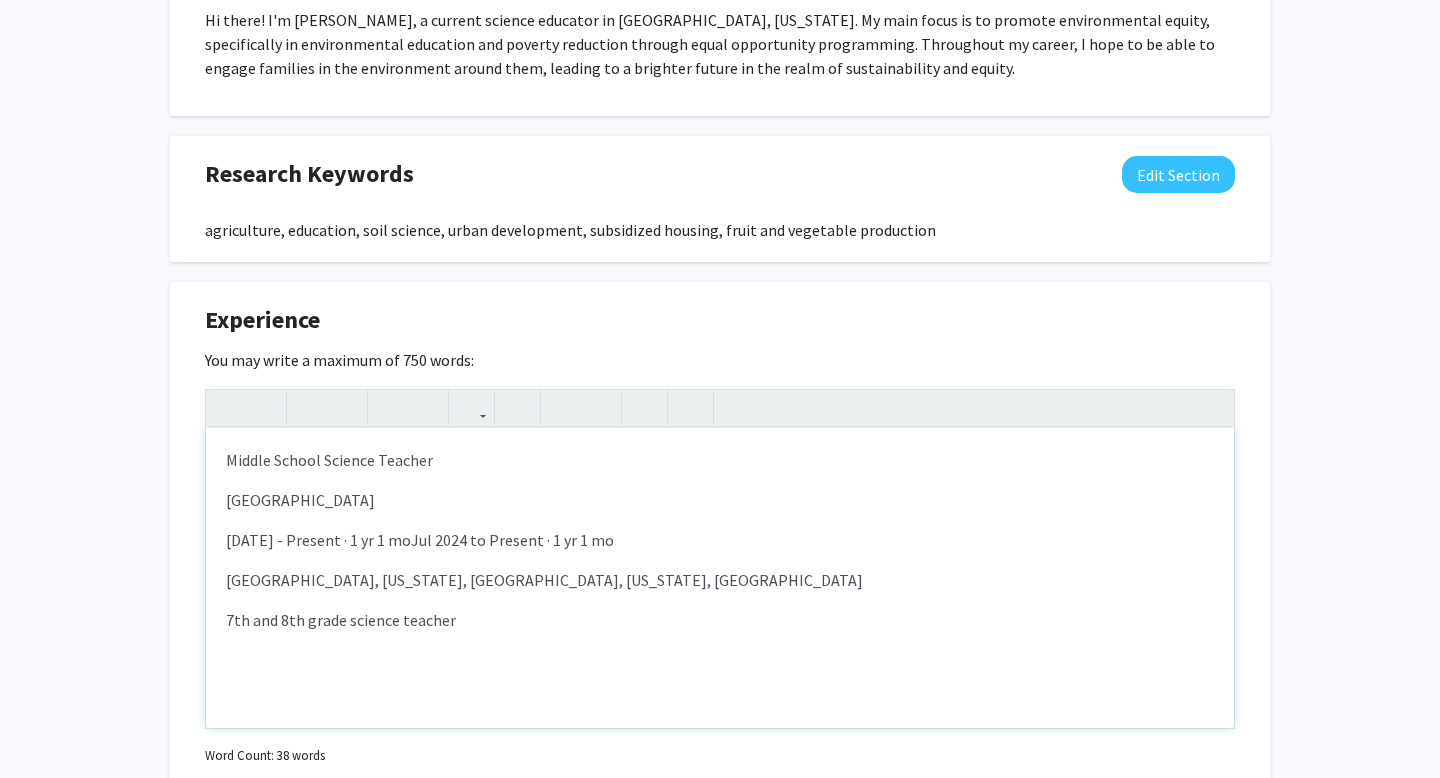 drag, startPoint x: 644, startPoint y: 542, endPoint x: 343, endPoint y: 543, distance: 301.00165 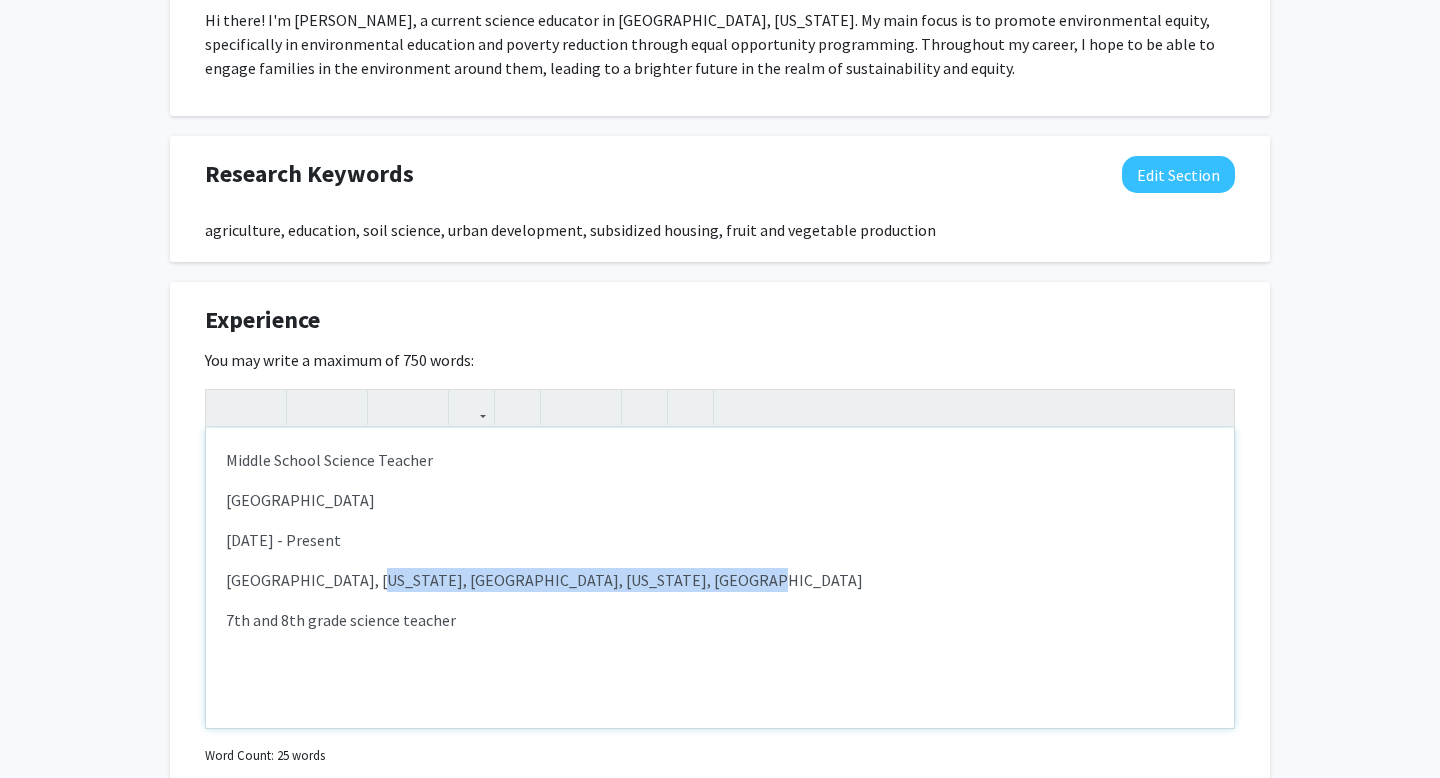 drag, startPoint x: 728, startPoint y: 590, endPoint x: 366, endPoint y: 586, distance: 362.0221 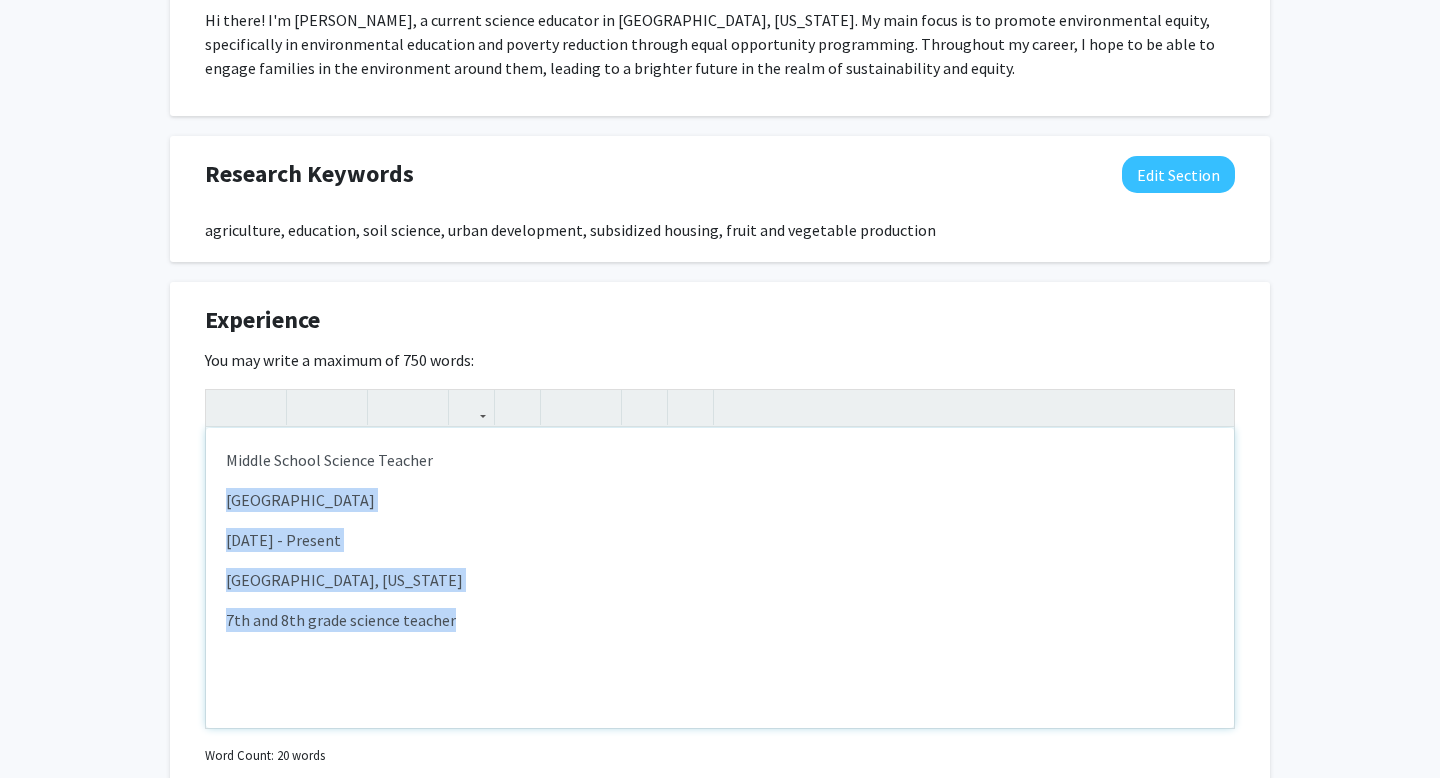 drag, startPoint x: 473, startPoint y: 621, endPoint x: 210, endPoint y: 487, distance: 295.16943 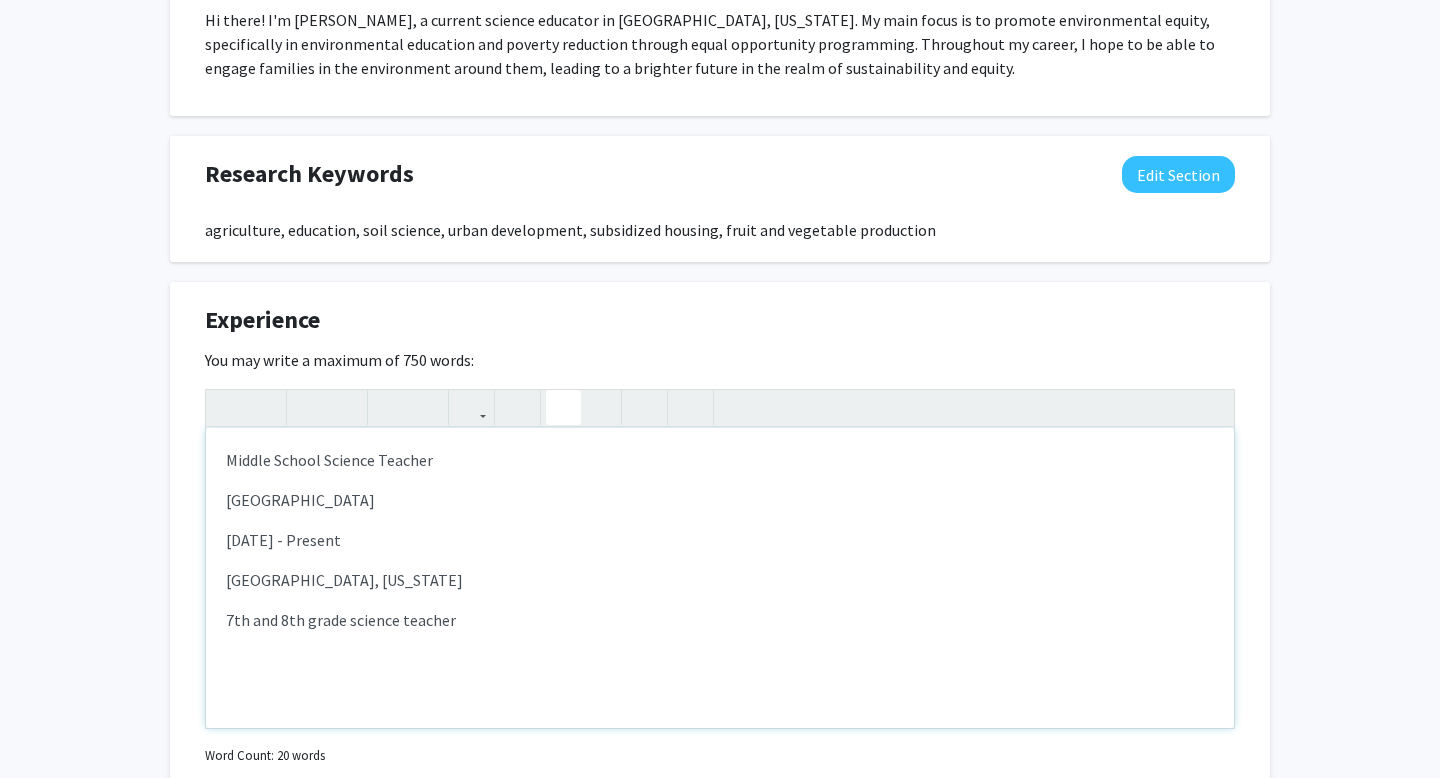 click 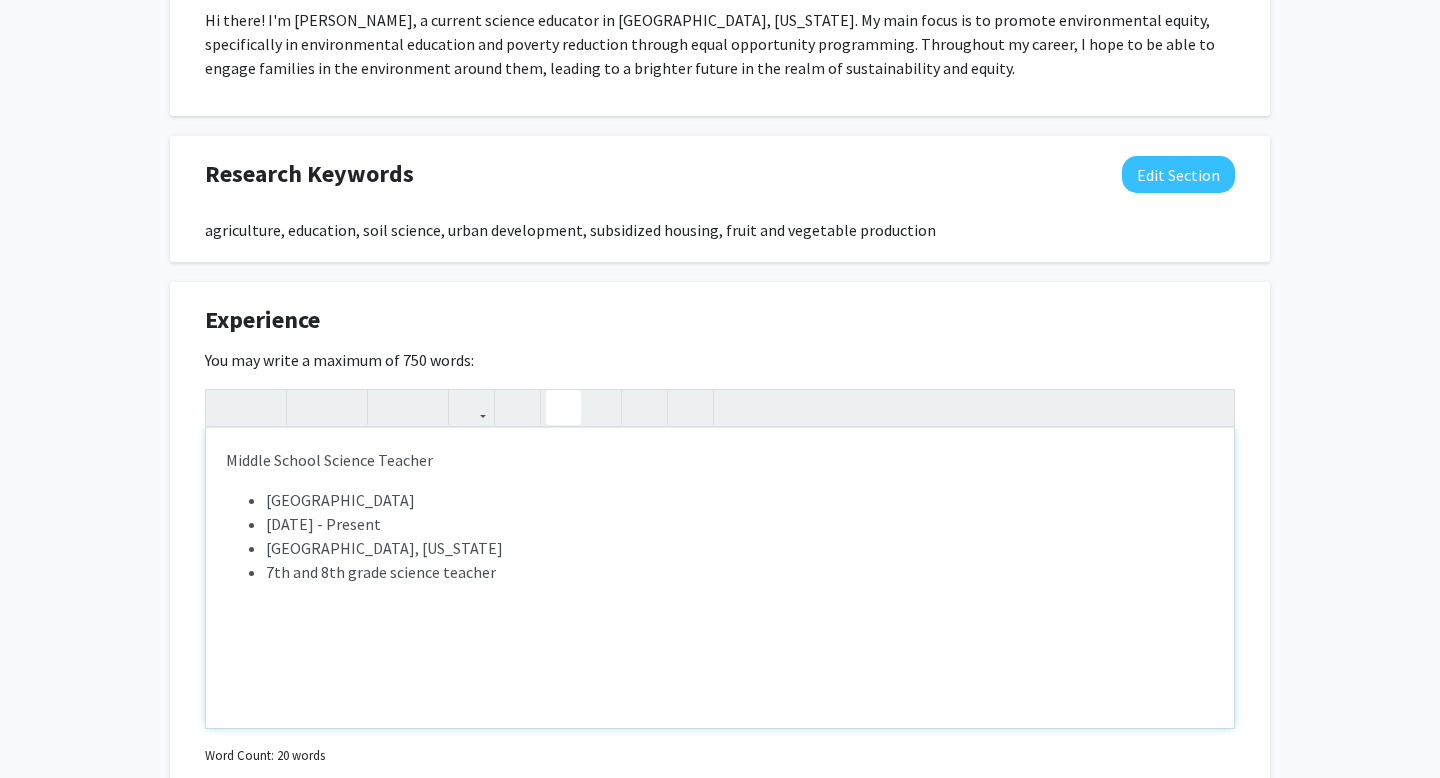 click on "Middle School Science Teacher" at bounding box center [720, 460] 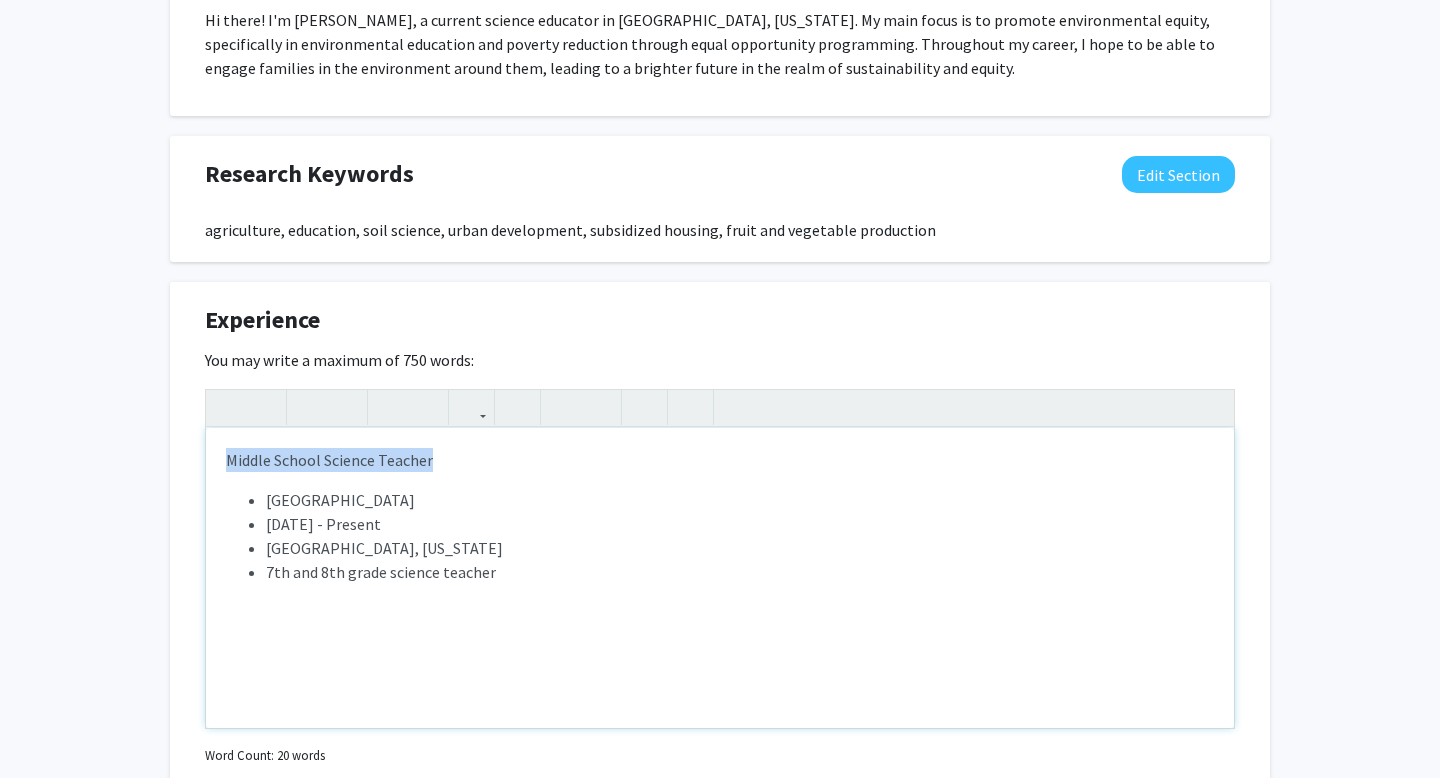 drag, startPoint x: 457, startPoint y: 461, endPoint x: 163, endPoint y: 461, distance: 294 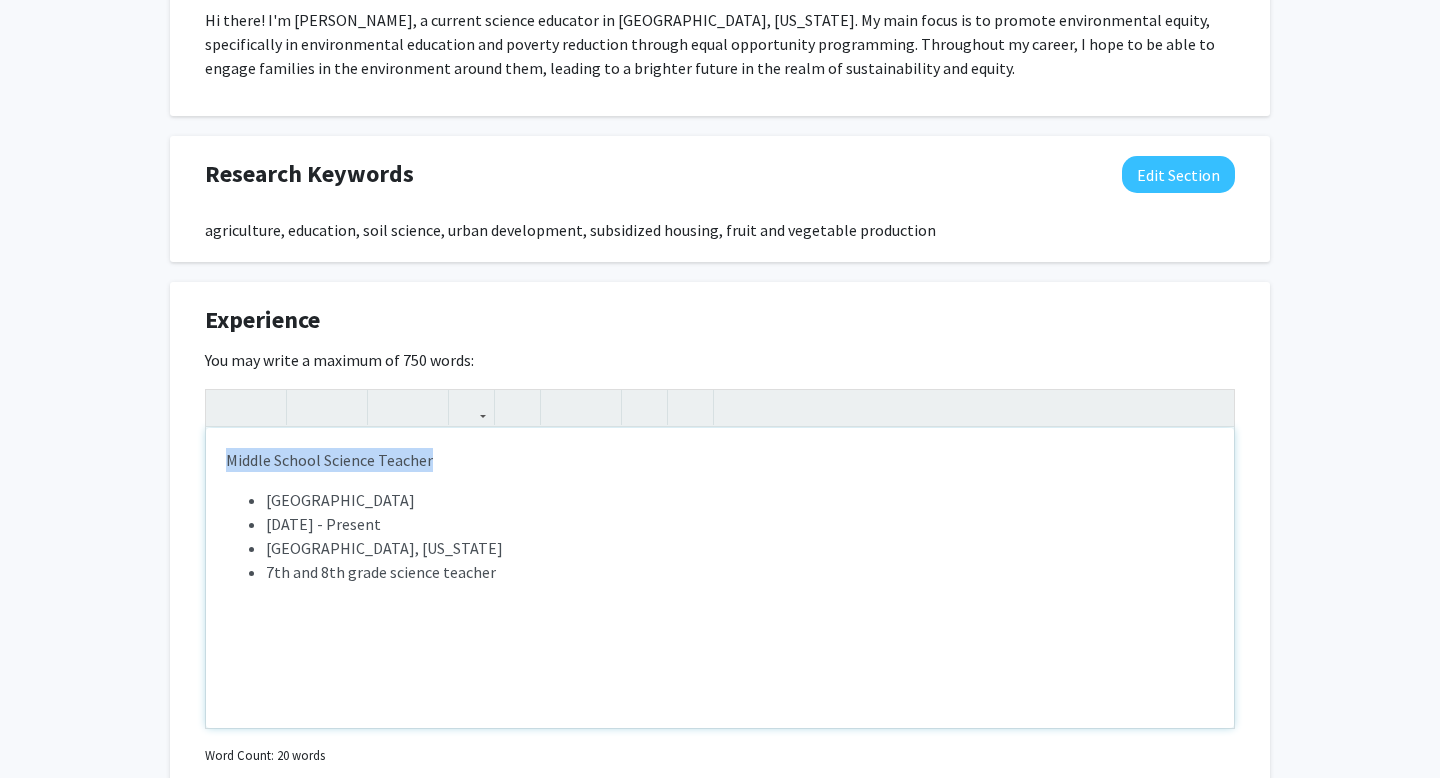 click on "[PERSON_NAME]  Edit Section  See Public View  help  Degree Level:   Master's Student   Year:   First Year   Expected Graduation:   2027   Programs:  Education Seeking Opportunities?  Indicate to faculty/staff and other users that you are looking for opportunities to join collaborative projects.    Seeking Collaborators?  Indicate if you are looking for other students to join you on collaborative projects.       Supplemental Files    Allow supplemental files to be publicly visible?  help  Use this section to upload files such as resumes, transcripts, and more. File Name Uploaded Date No Supplemental Files  Add File  About  Edit Section   You may write a maximum of 1,000 words:  Insert link Remove link Word Count: 59 words Save  Cancel Edits  Research Keywords  Edit Section  agriculture, education, soil science, urban development, subsidized housing, fruit and vegetable production  You may write a maximum of 200 words:  Insert link Remove link Word Count: 12 words Save  Cancel Edits  Experience Insert link" 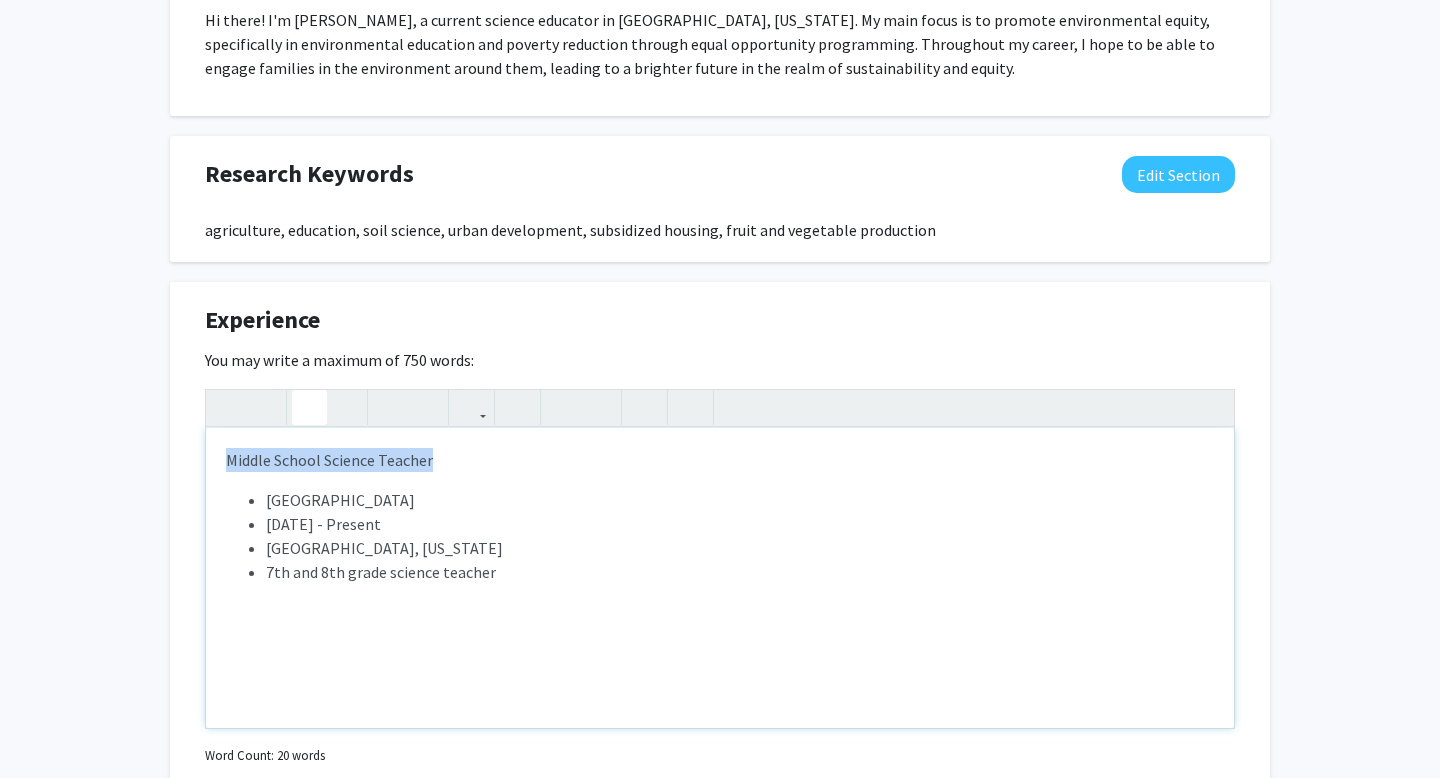 click 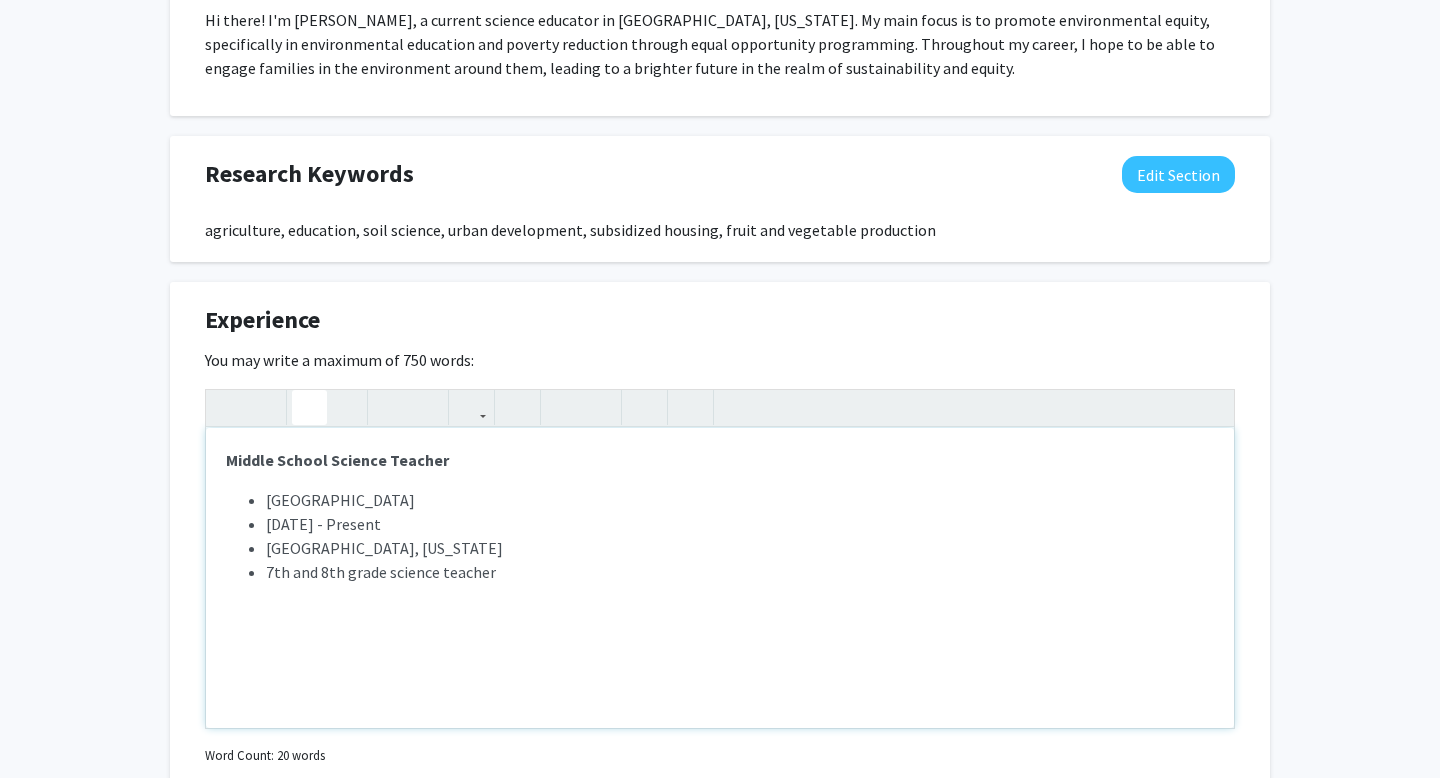 click on "7th and 8th grade science teacher" at bounding box center (740, 572) 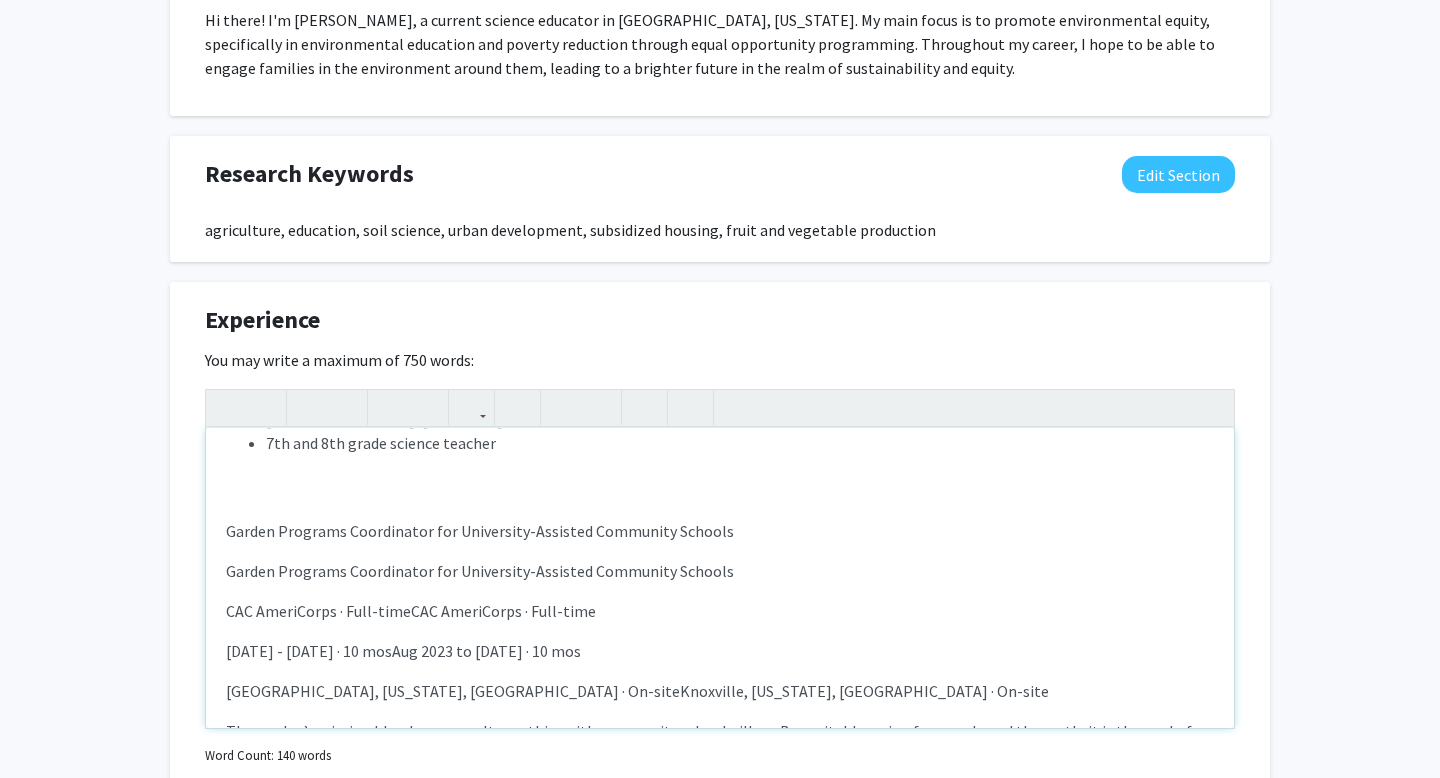 scroll, scrollTop: 130, scrollLeft: 0, axis: vertical 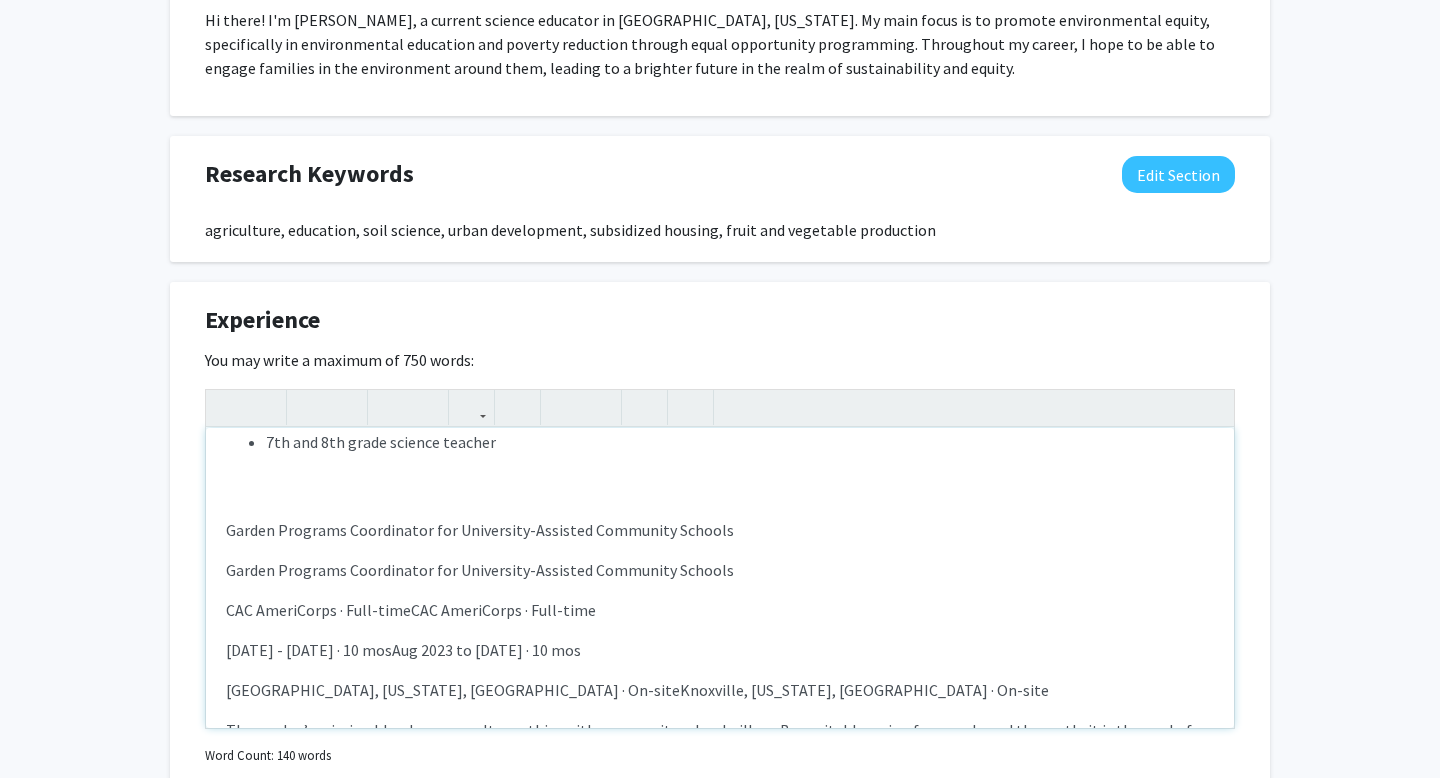 drag, startPoint x: 728, startPoint y: 572, endPoint x: 100, endPoint y: 589, distance: 628.23004 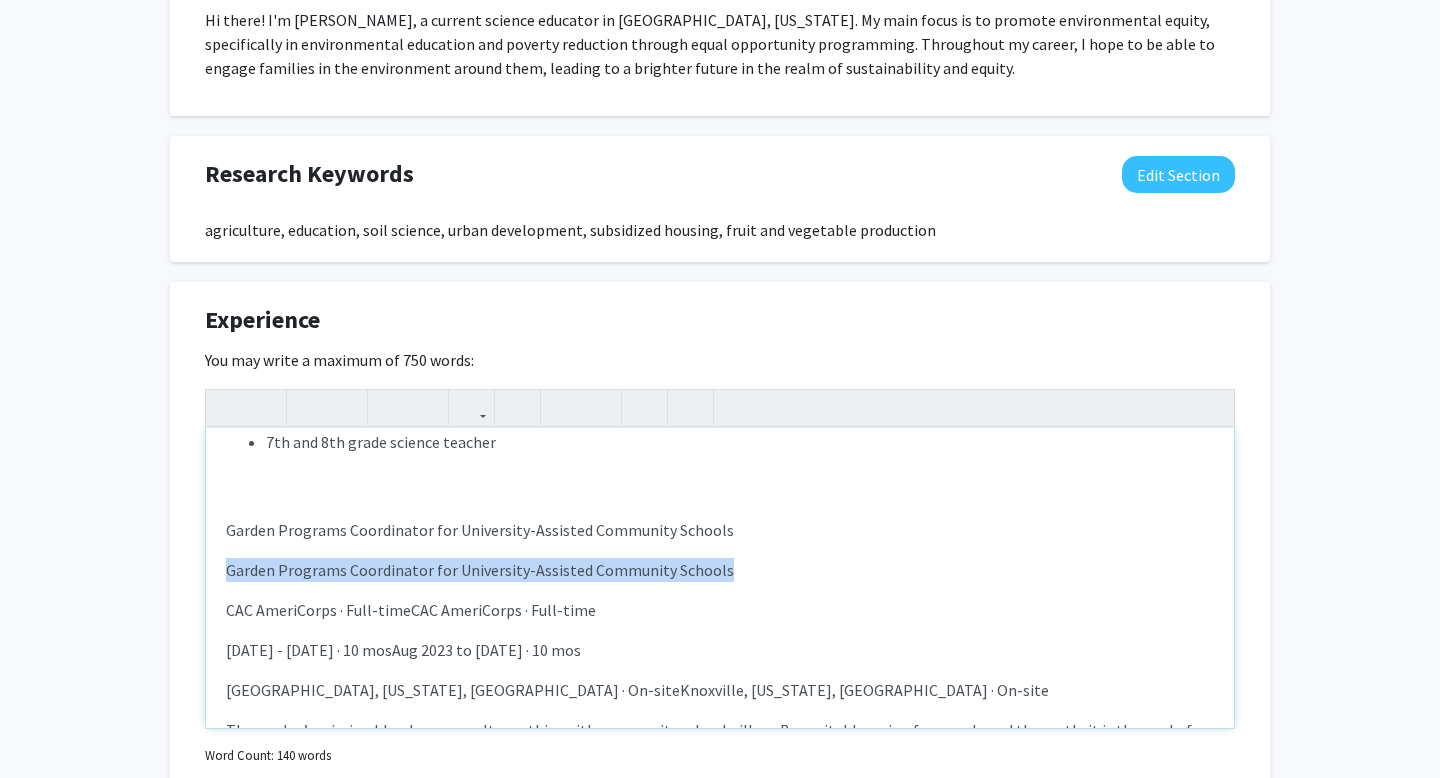 drag, startPoint x: 728, startPoint y: 579, endPoint x: 222, endPoint y: 567, distance: 506.14227 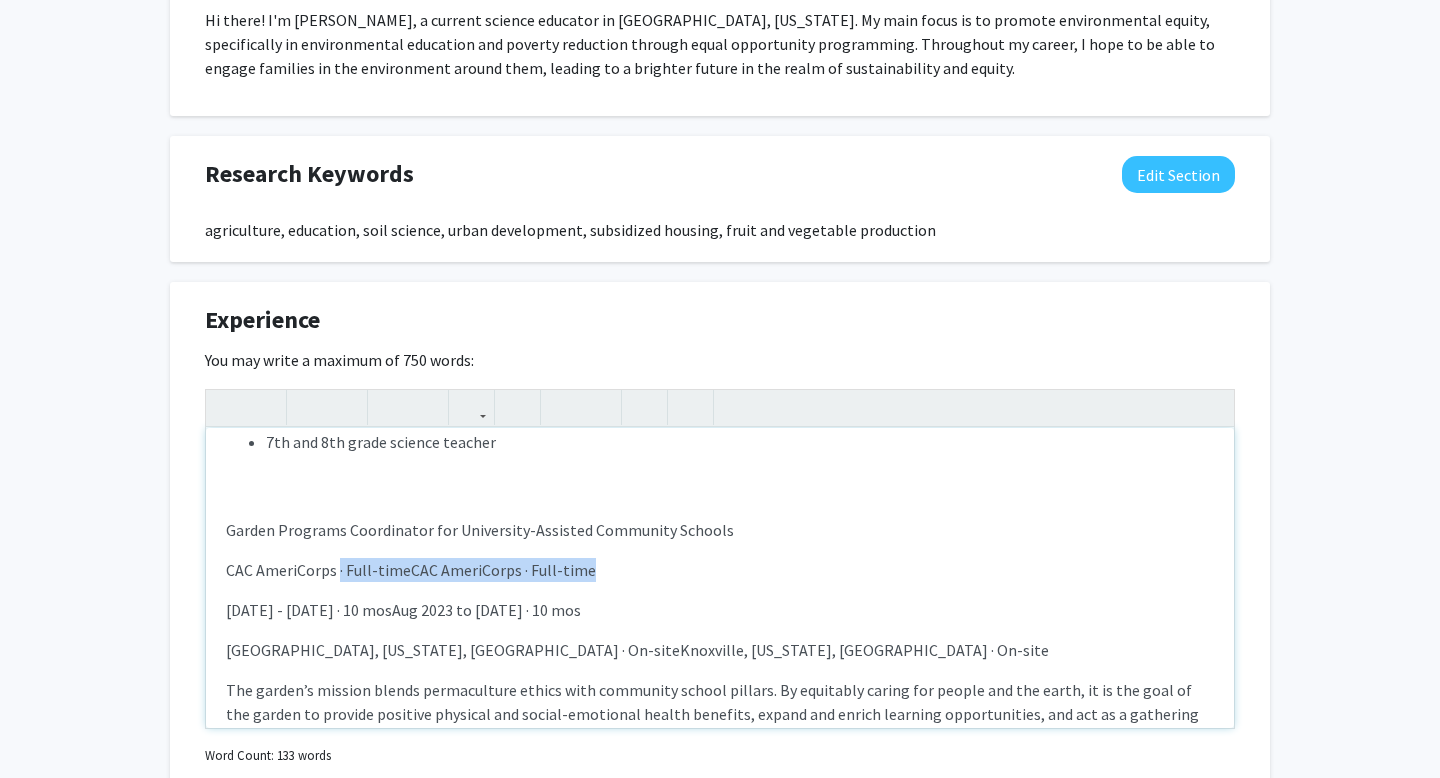 drag, startPoint x: 589, startPoint y: 564, endPoint x: 338, endPoint y: 573, distance: 251.1613 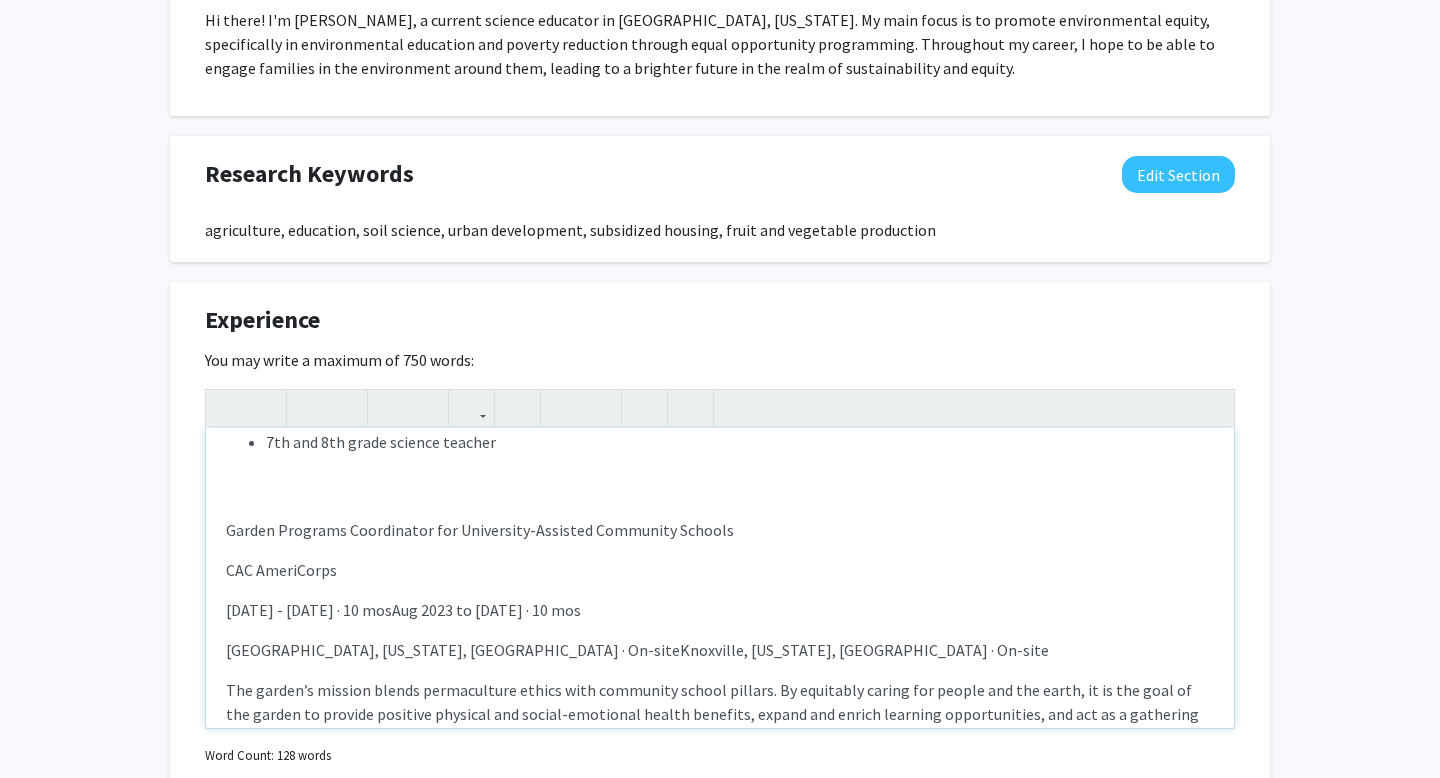 drag, startPoint x: 645, startPoint y: 617, endPoint x: 362, endPoint y: 608, distance: 283.14307 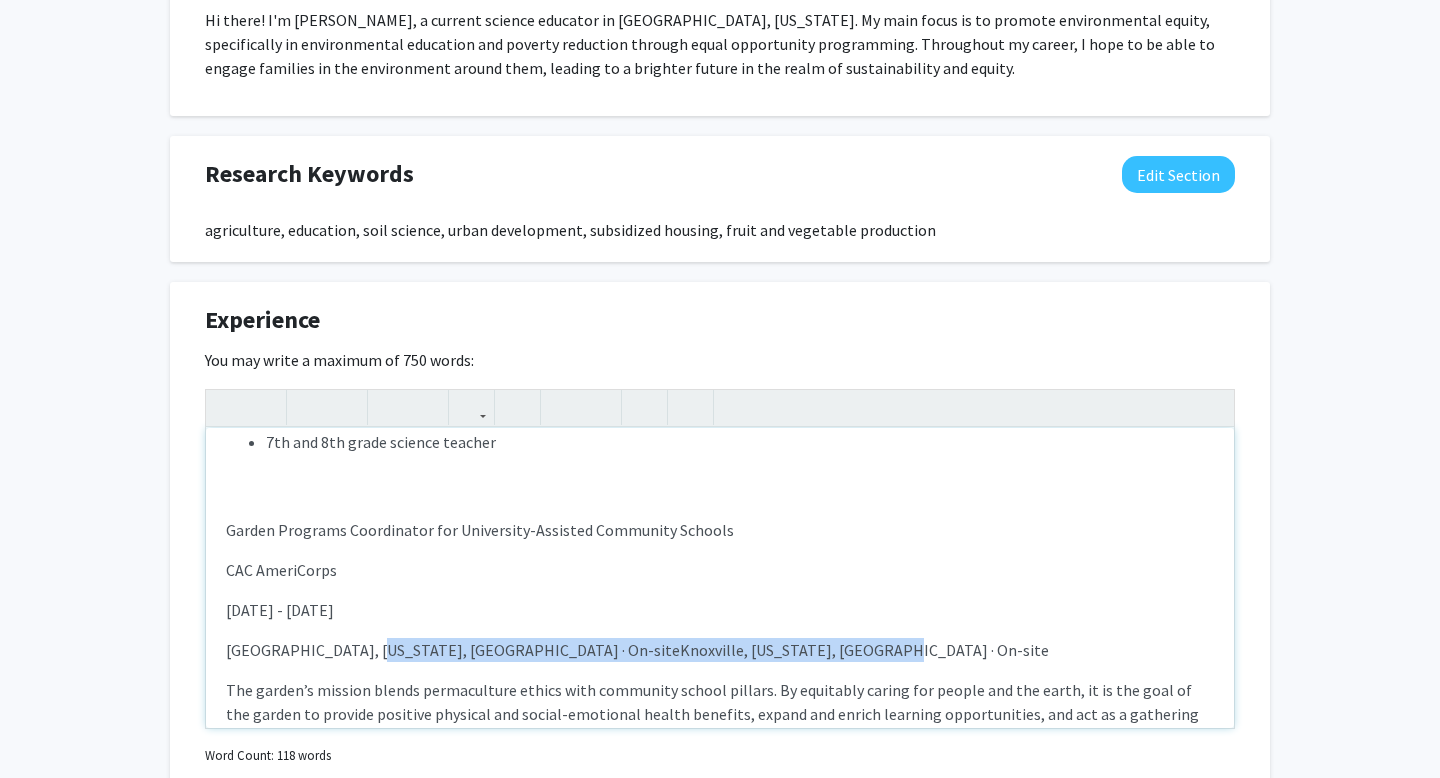 drag, startPoint x: 821, startPoint y: 647, endPoint x: 365, endPoint y: 650, distance: 456.00986 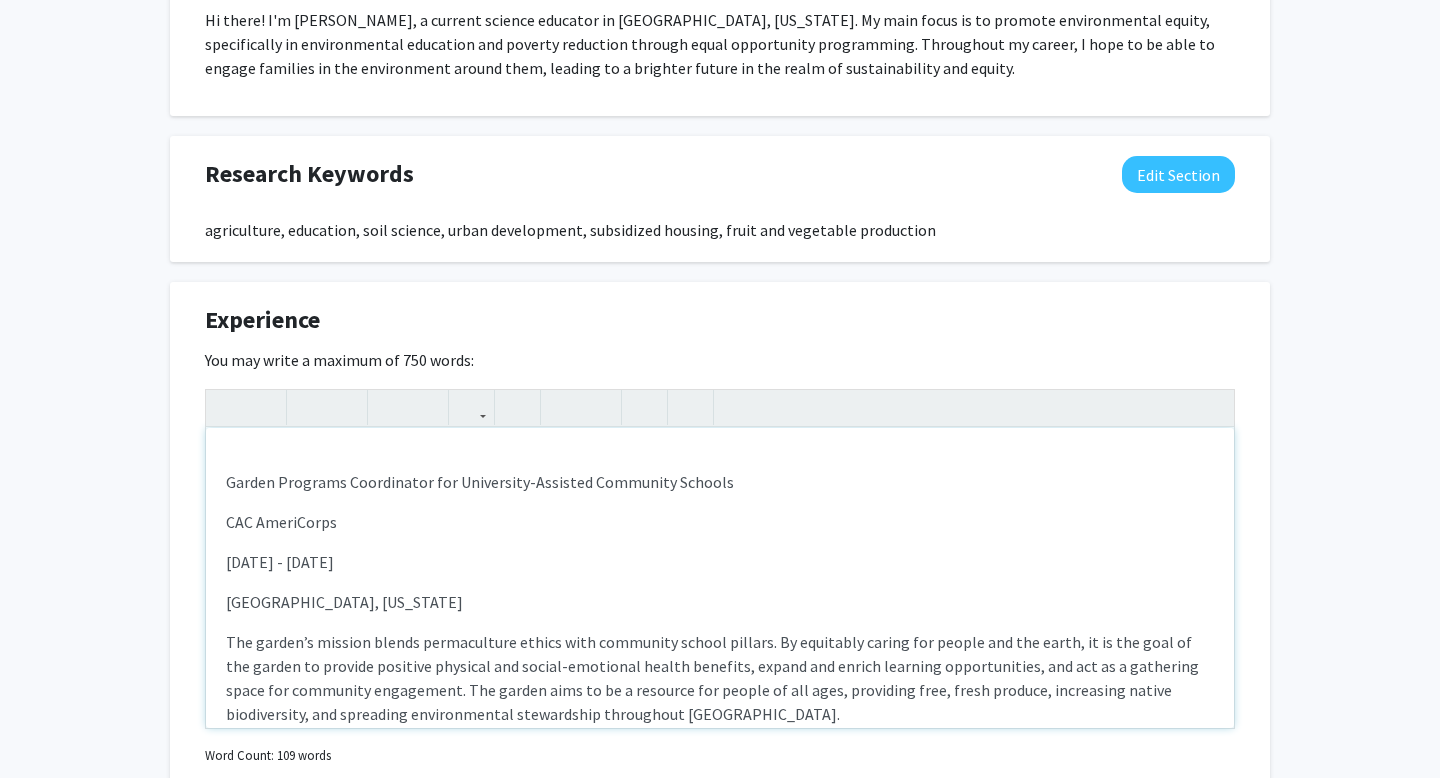 scroll, scrollTop: 212, scrollLeft: 0, axis: vertical 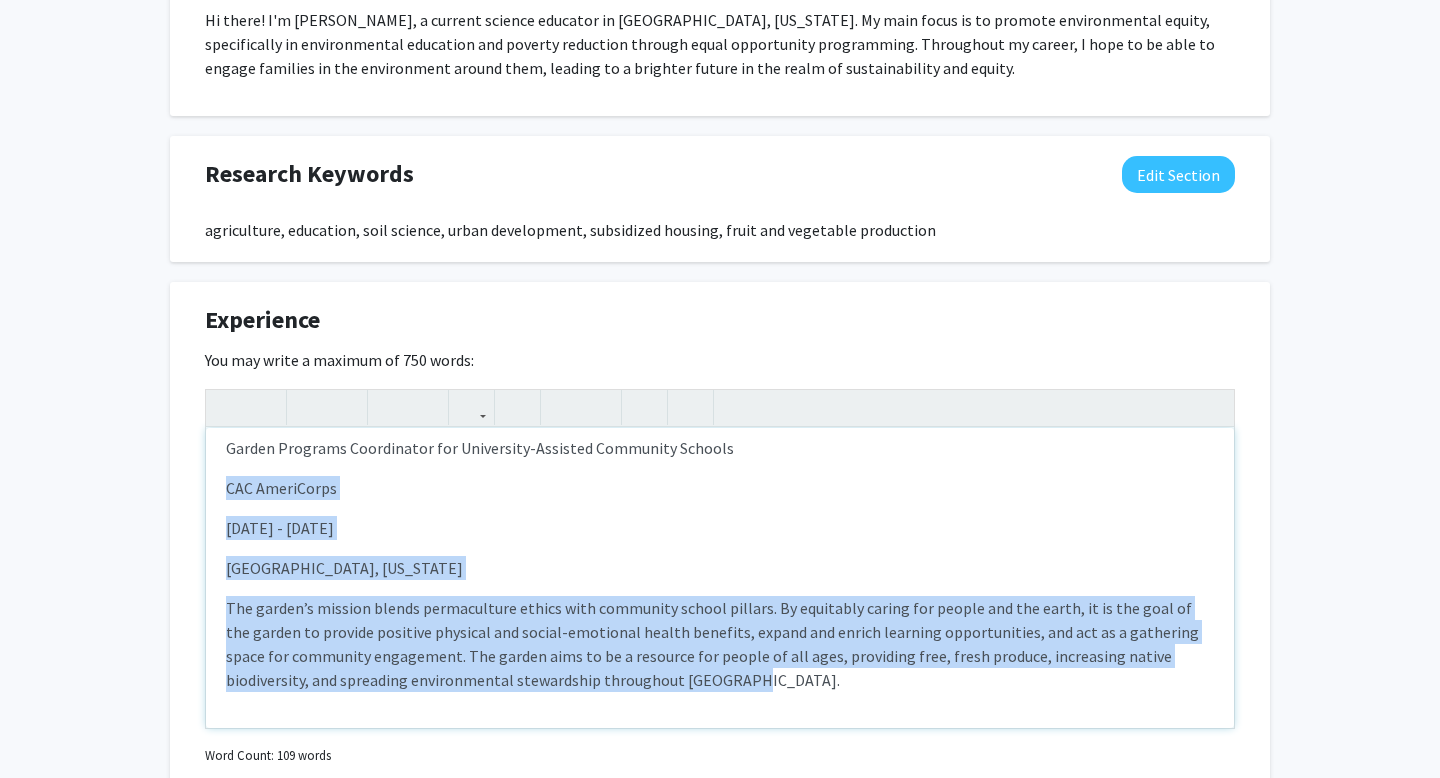 drag, startPoint x: 642, startPoint y: 683, endPoint x: 228, endPoint y: 495, distance: 454.6867 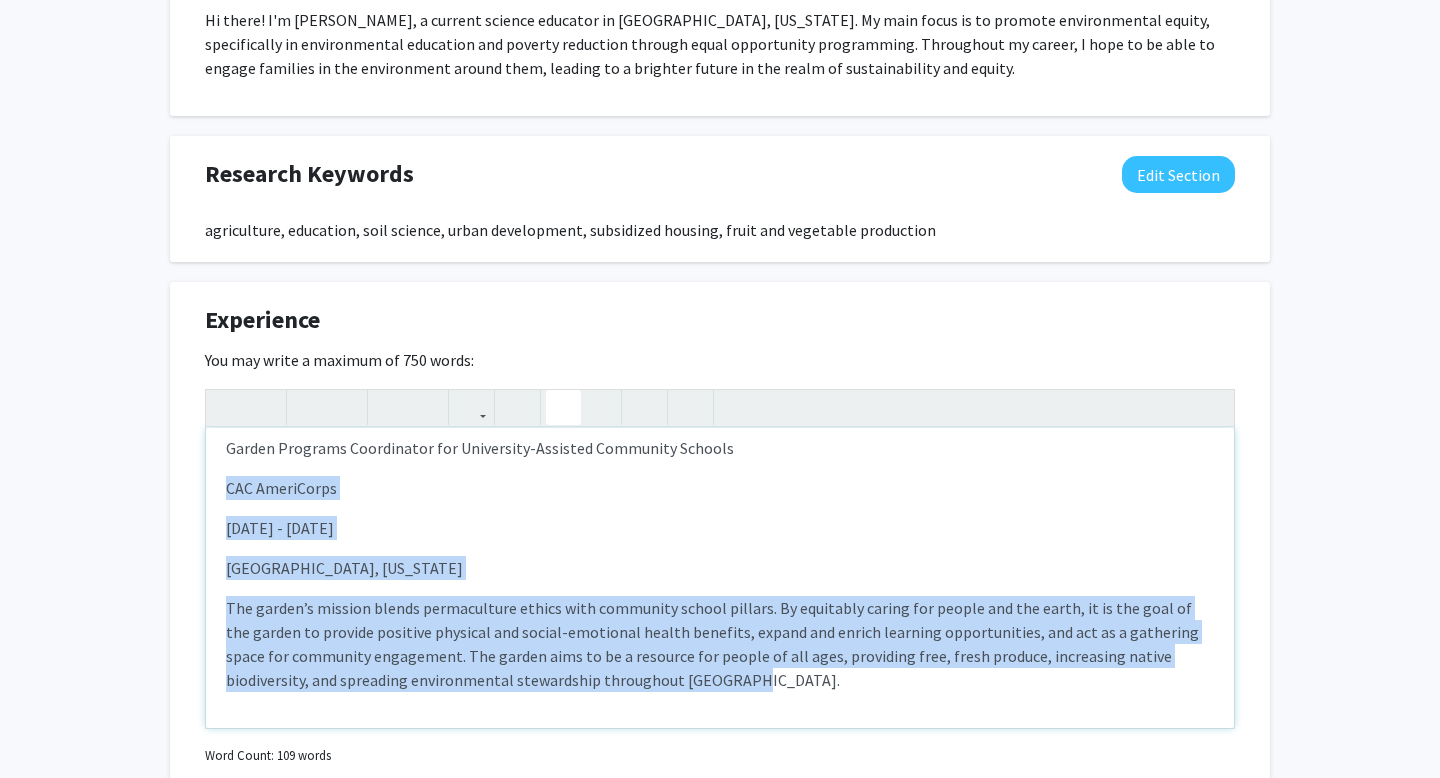 click 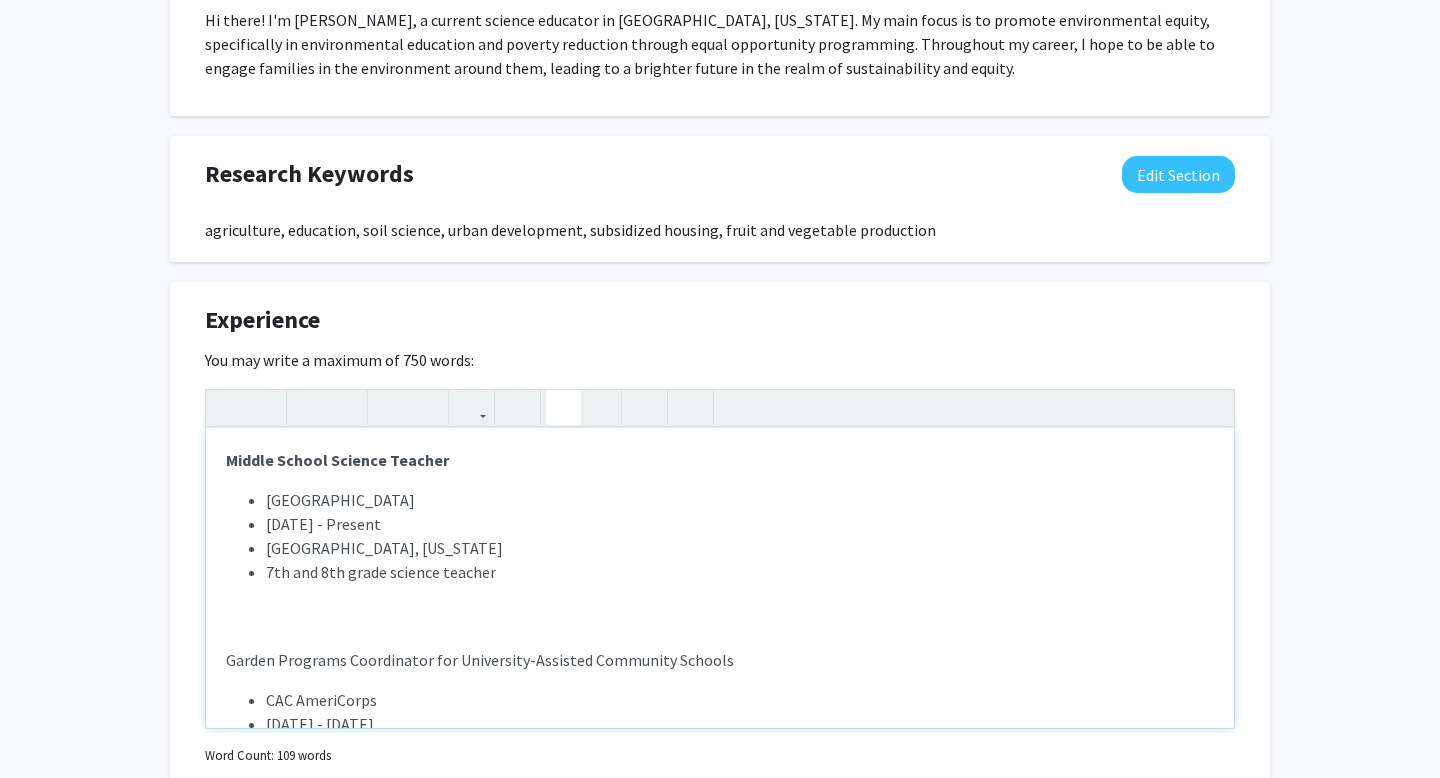 scroll, scrollTop: 49, scrollLeft: 0, axis: vertical 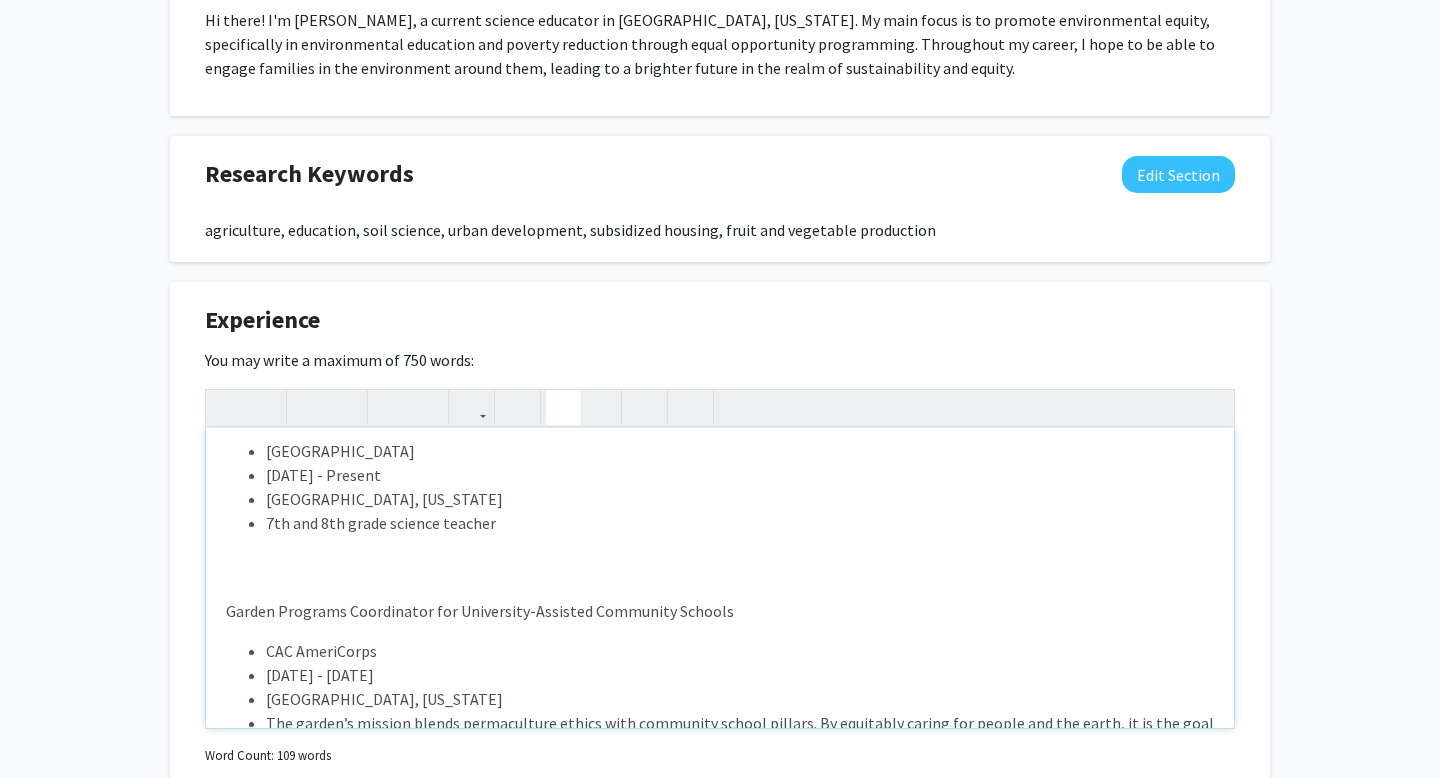 click on "Nashville Classical Charter School [DATE] - Present [GEOGRAPHIC_DATA], [US_STATE] 7th and 8th grade science teacher Garden Programs Coordinator for University-Assisted Community Schools [GEOGRAPHIC_DATA] AmeriCorps [DATE] - [DATE] [GEOGRAPHIC_DATA], [US_STATE] The garden’s mission blends permaculture ethics with community school pillars. By equitably caring for people and the earth, it is the goal of the garden to provide positive physical and social-emotional health benefits, expand and enrich learning opportunities, and act as a gathering space for community engagement. The garden aims to be a resource for people of all ages, providing free, fresh produce, increasing native biodiversity, and spreading environmental stewardship throughout [GEOGRAPHIC_DATA]." at bounding box center (720, 623) 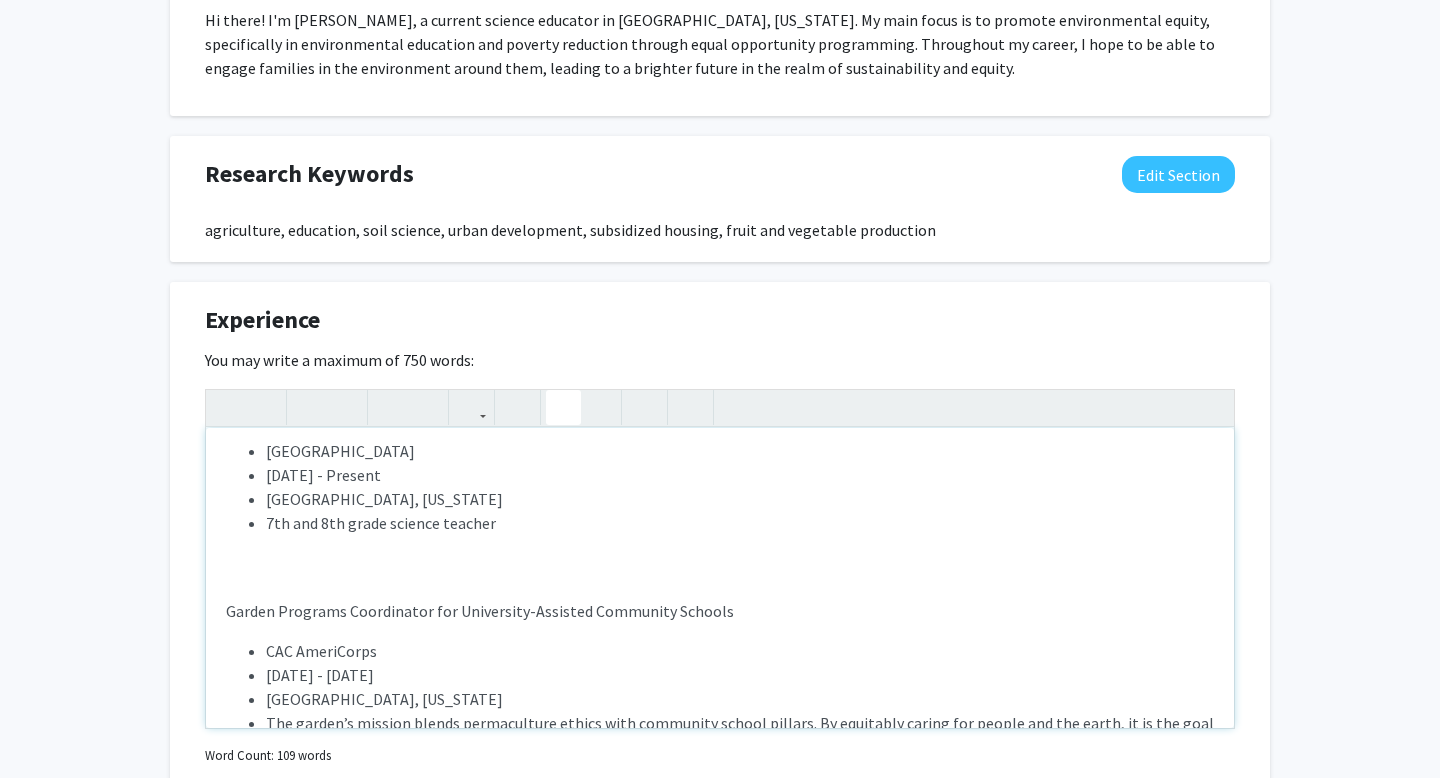 click on "Garden Programs Coordinator for University-Assisted Community Schools" at bounding box center (720, 611) 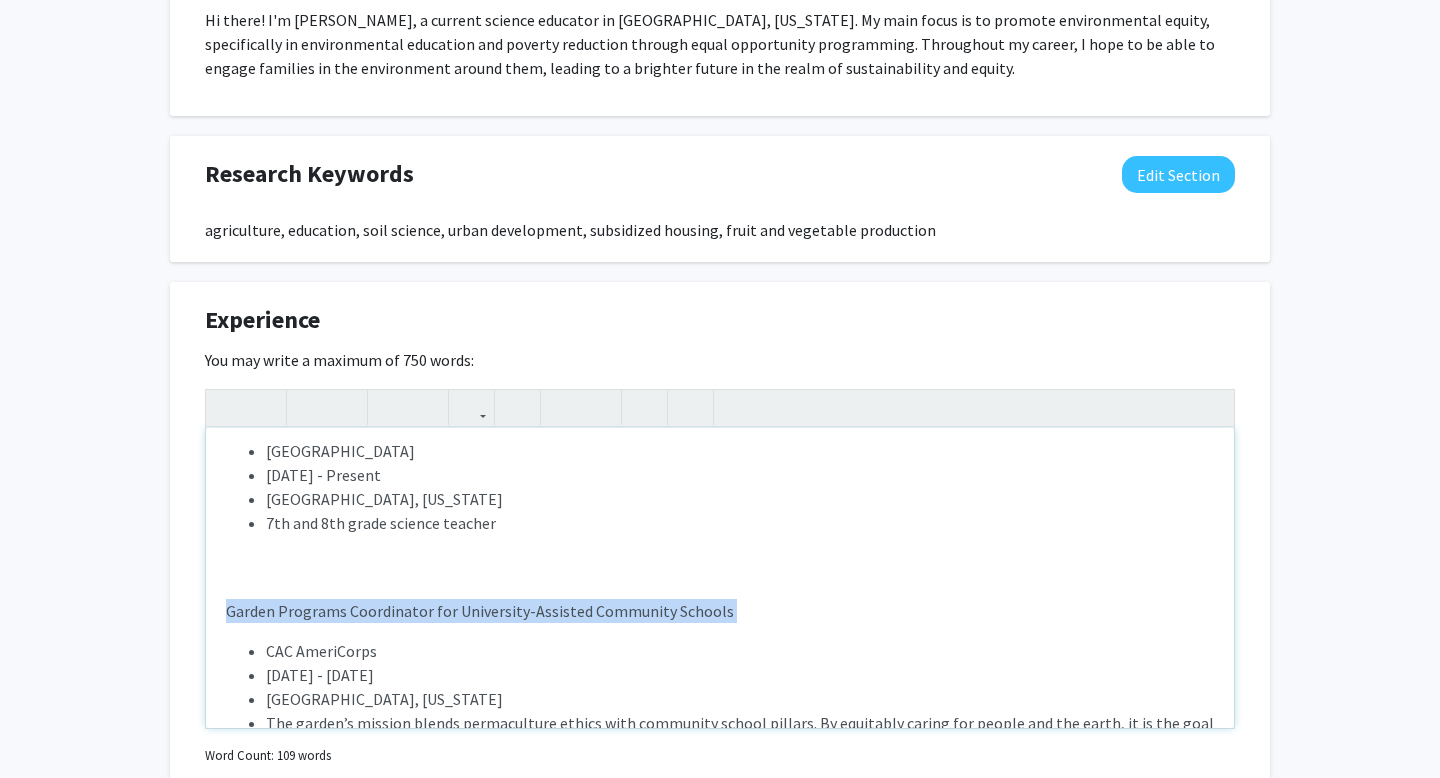 drag, startPoint x: 724, startPoint y: 615, endPoint x: 231, endPoint y: 614, distance: 493.001 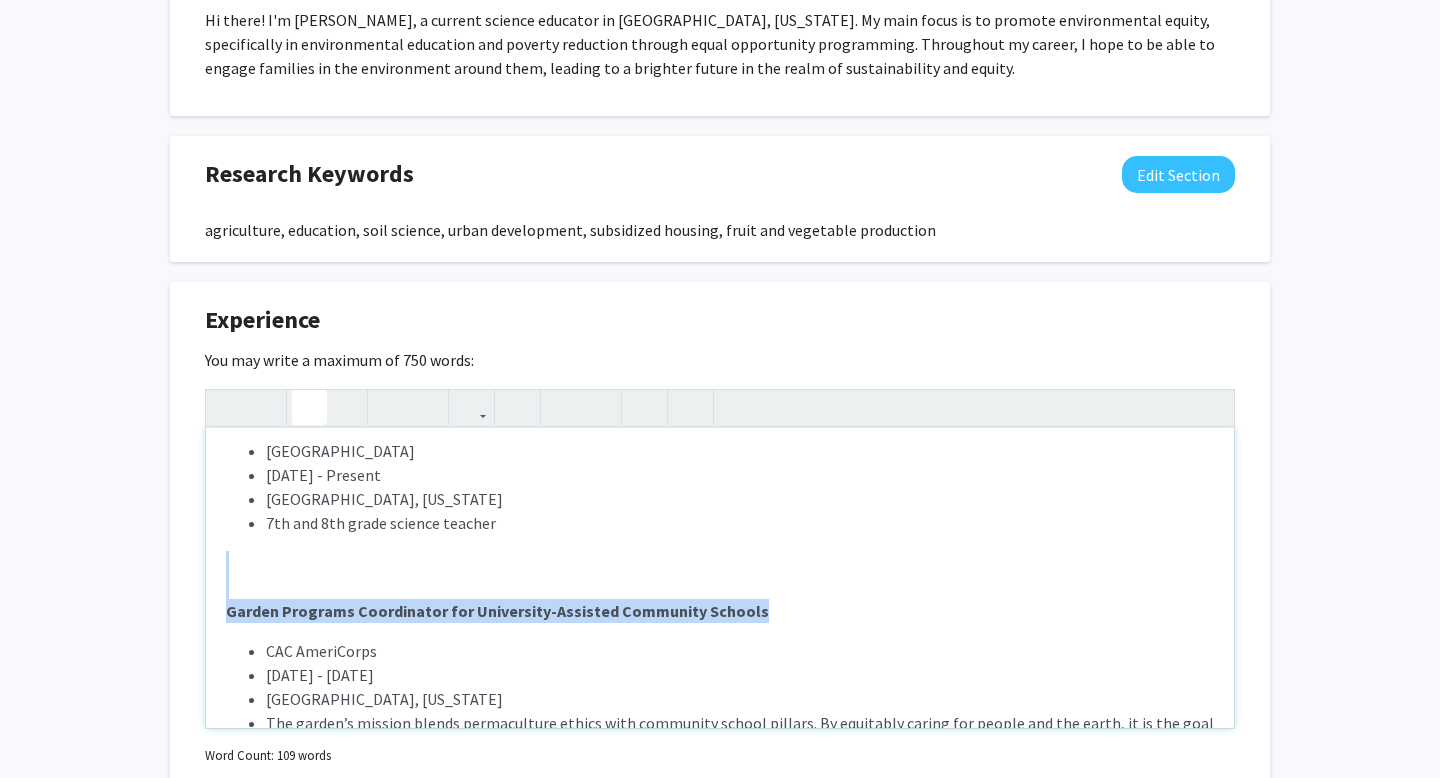 click 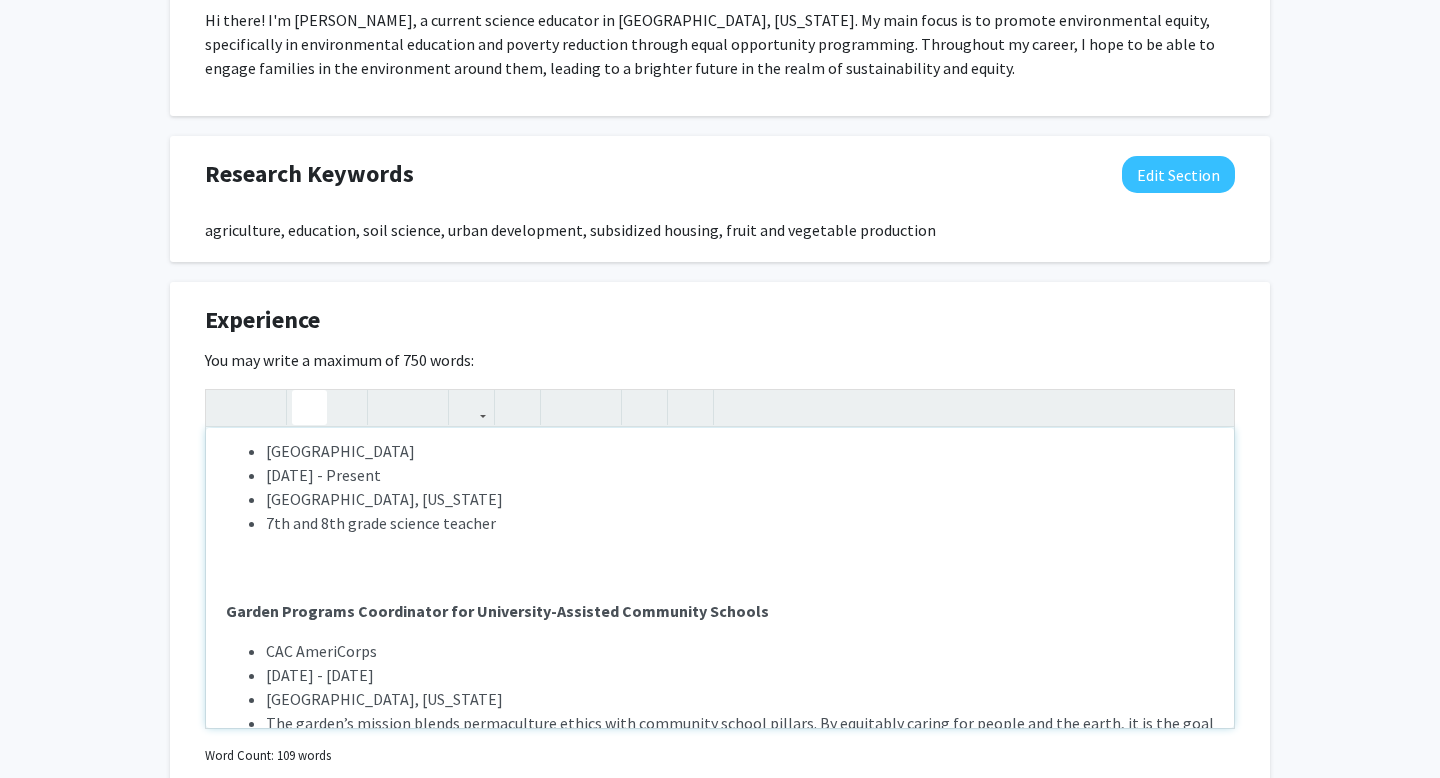 click on "Middle School Science Teacher Nashville Classical Charter School [DATE] - Present [GEOGRAPHIC_DATA], [US_STATE] 7th and 8th grade science teacher Garden Programs Coordinator for University-Assisted Community Schools [GEOGRAPHIC_DATA] AmeriCorps [DATE] - [DATE] [GEOGRAPHIC_DATA], [US_STATE] The garden’s mission blends permaculture ethics with community school pillars. By equitably caring for people and the earth, it is the goal of the garden to provide positive physical and social-emotional health benefits, expand and enrich learning opportunities, and act as a gathering space for community engagement. The garden aims to be a resource for people of all ages, providing free, fresh produce, increasing native biodiversity, and spreading environmental stewardship throughout [GEOGRAPHIC_DATA]." at bounding box center (720, 578) 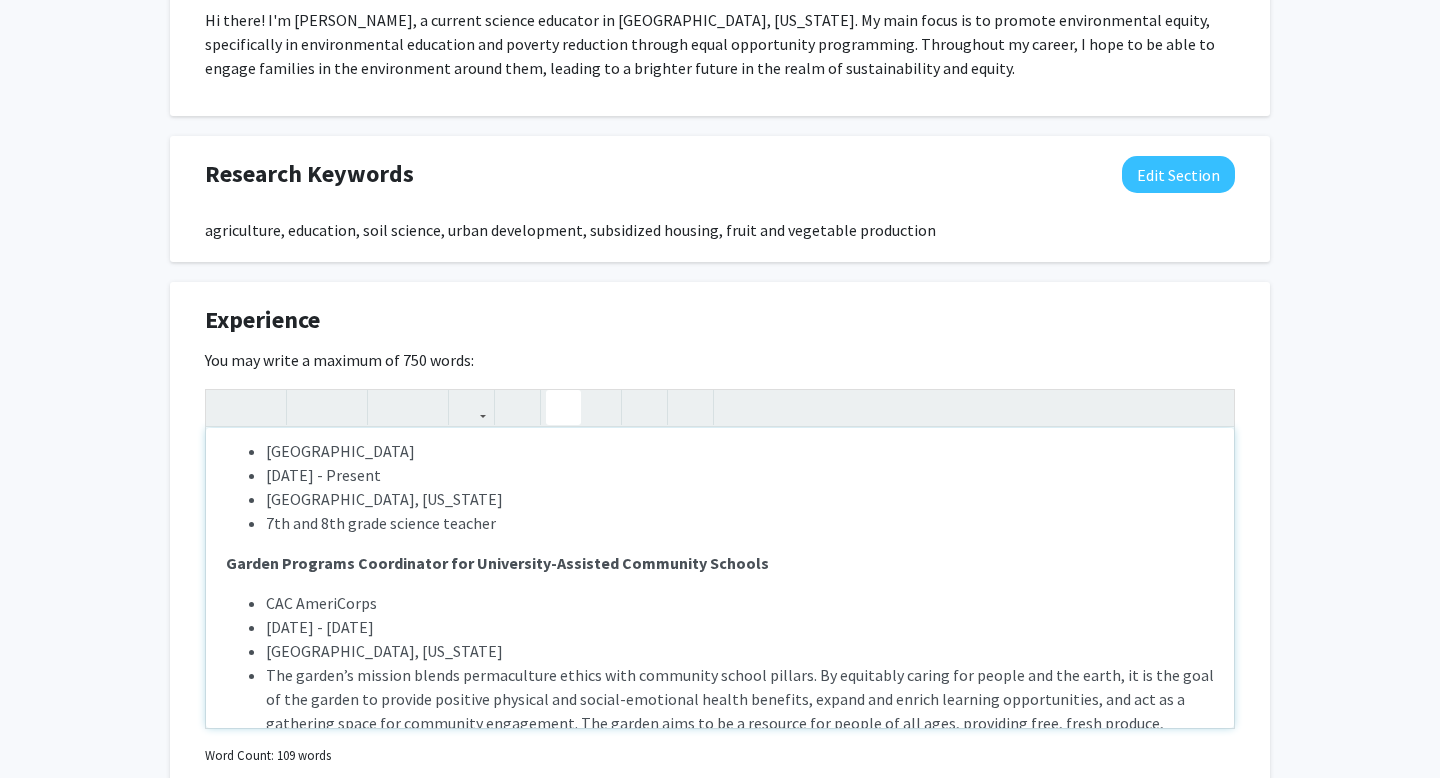 scroll, scrollTop: 116, scrollLeft: 0, axis: vertical 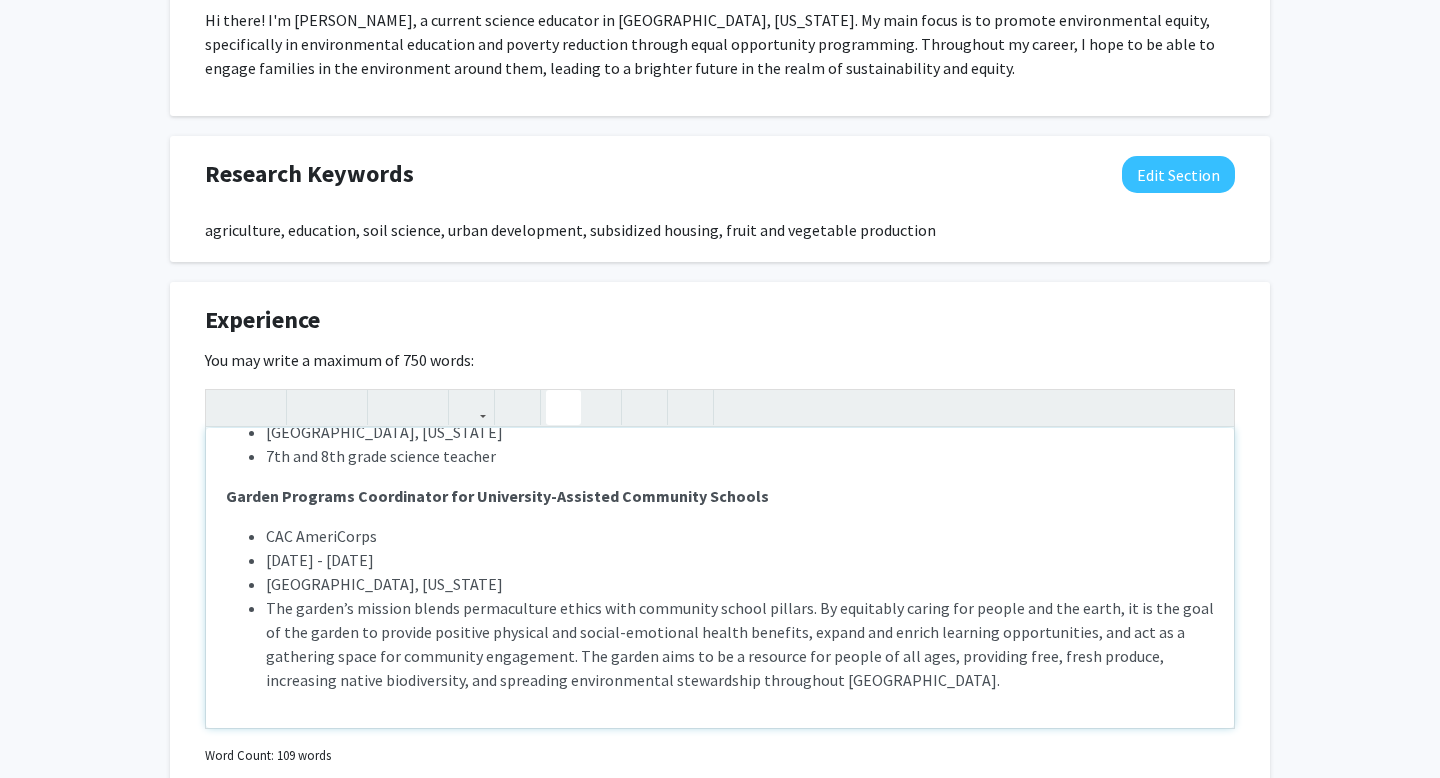 click on "The garden’s mission blends permaculture ethics with community school pillars. By equitably caring for people and the earth, it is the goal of the garden to provide positive physical and social-emotional health benefits, expand and enrich learning opportunities, and act as a gathering space for community engagement. The garden aims to be a resource for people of all ages, providing free, fresh produce, increasing native biodiversity, and spreading environmental stewardship throughout [GEOGRAPHIC_DATA]." at bounding box center (740, 644) 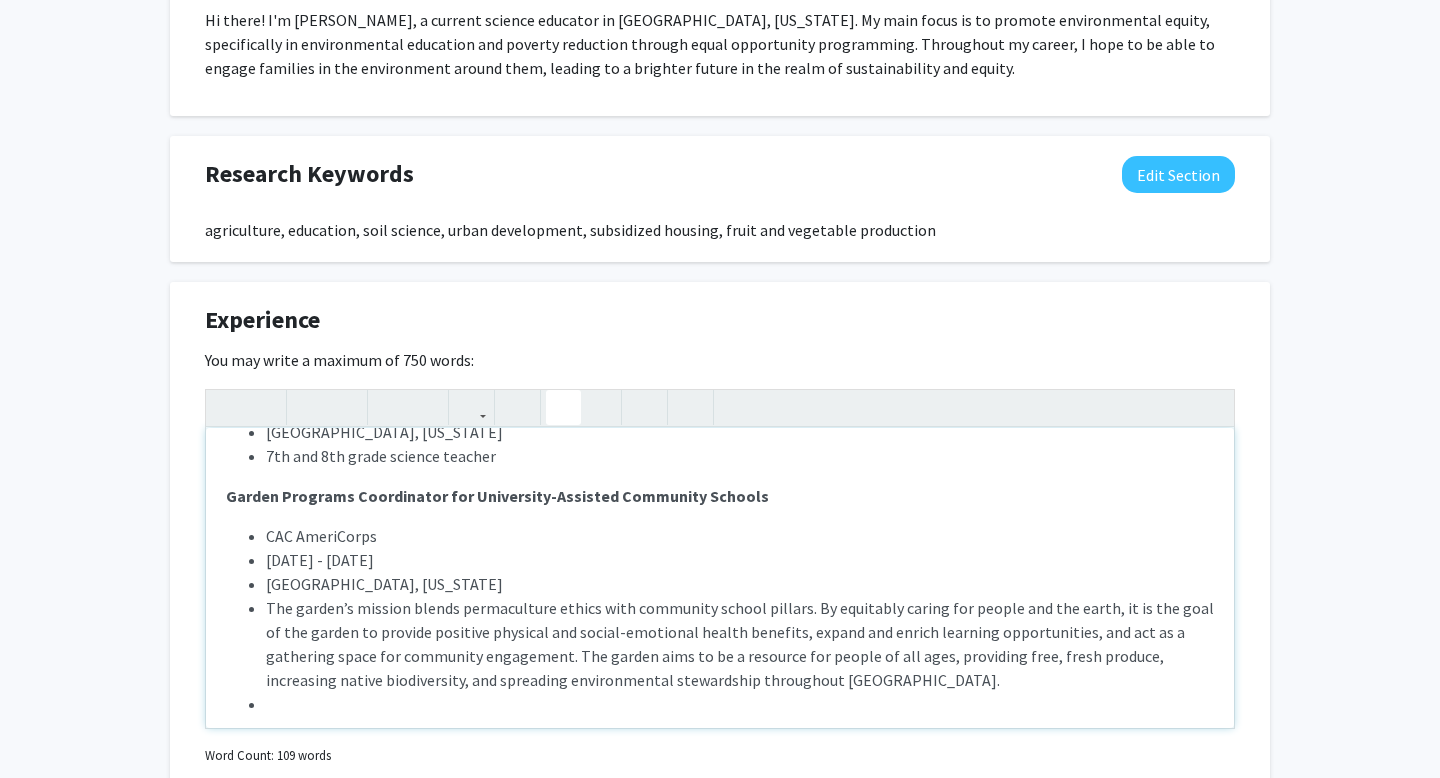 scroll, scrollTop: 118, scrollLeft: 0, axis: vertical 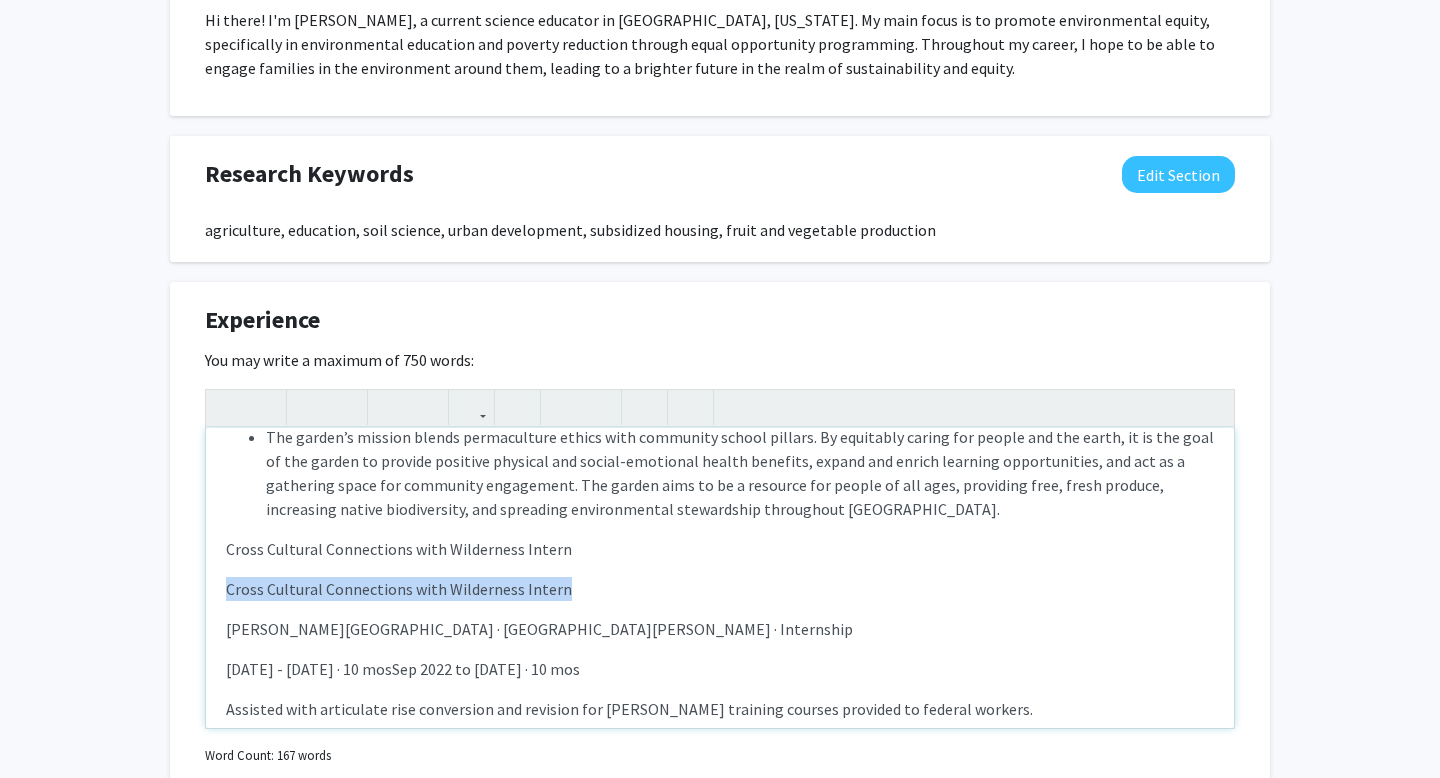 drag, startPoint x: 589, startPoint y: 593, endPoint x: 207, endPoint y: 594, distance: 382.0013 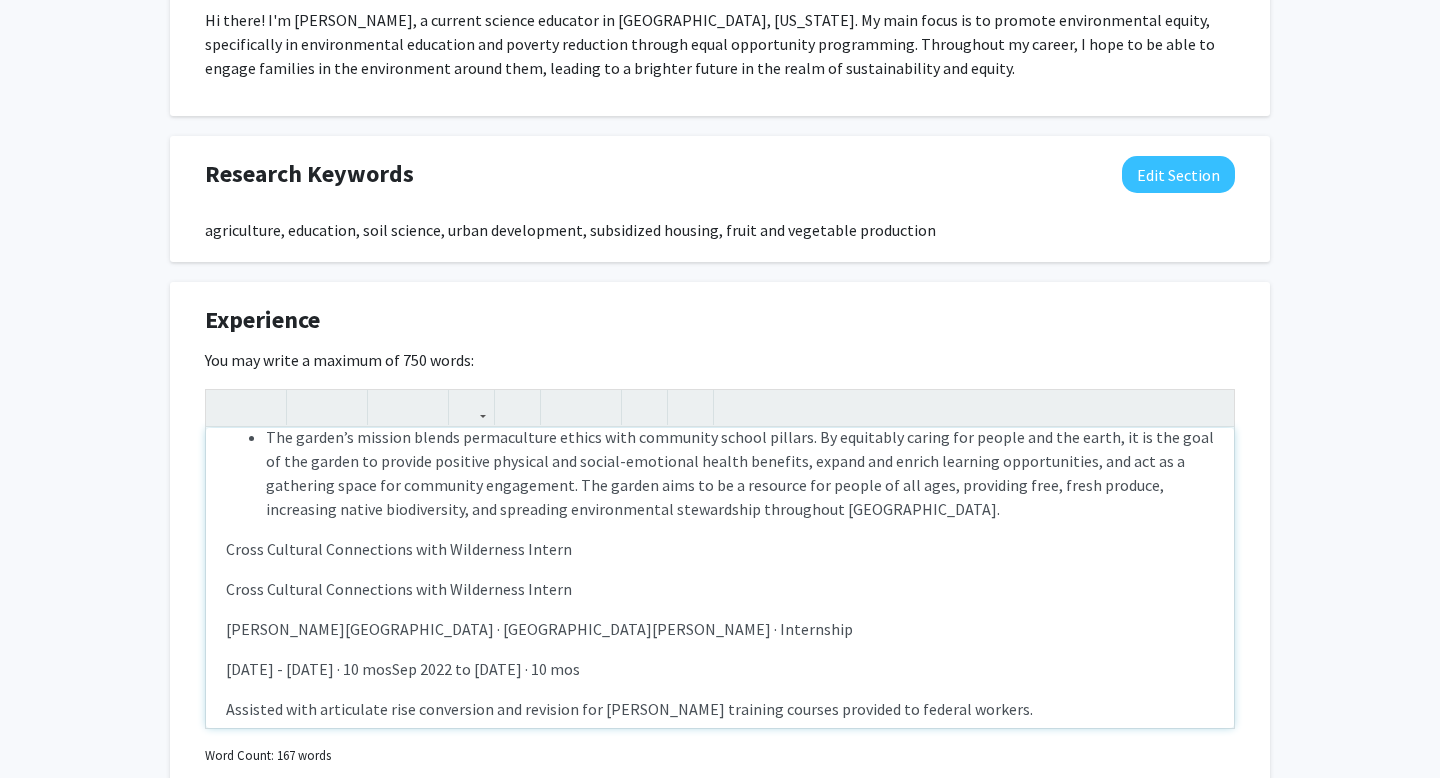 scroll, scrollTop: 276, scrollLeft: 0, axis: vertical 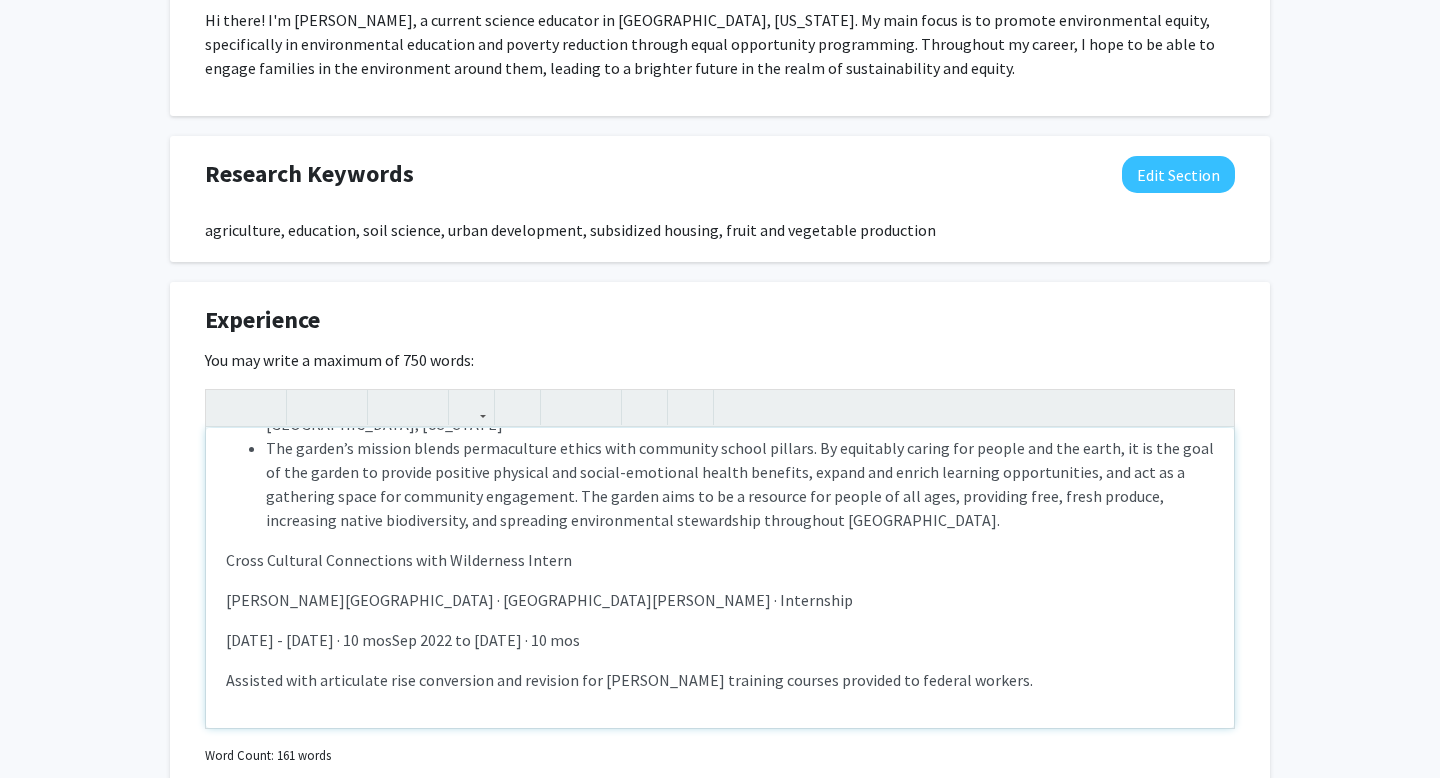 drag, startPoint x: 567, startPoint y: 601, endPoint x: 1068, endPoint y: 608, distance: 501.0489 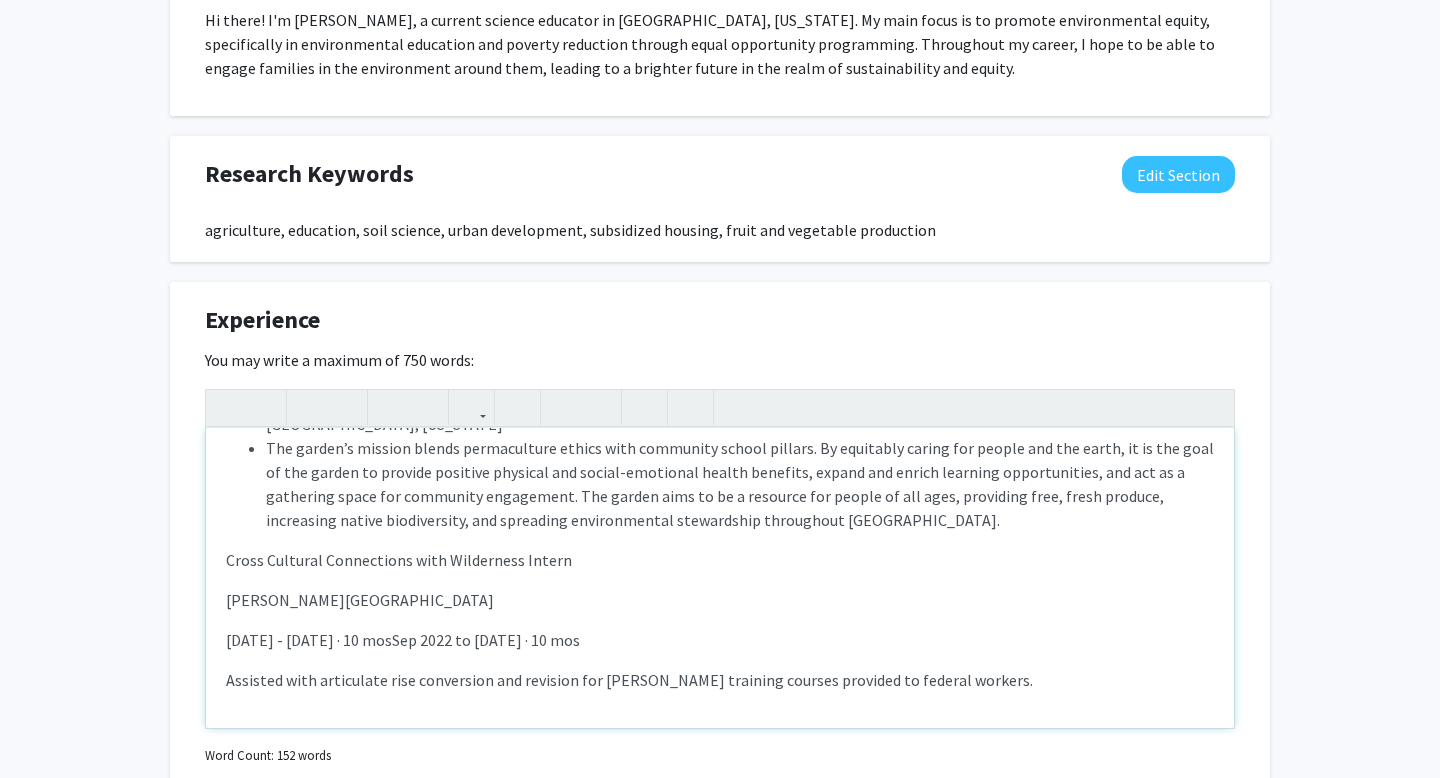 drag, startPoint x: 675, startPoint y: 639, endPoint x: 361, endPoint y: 637, distance: 314.00638 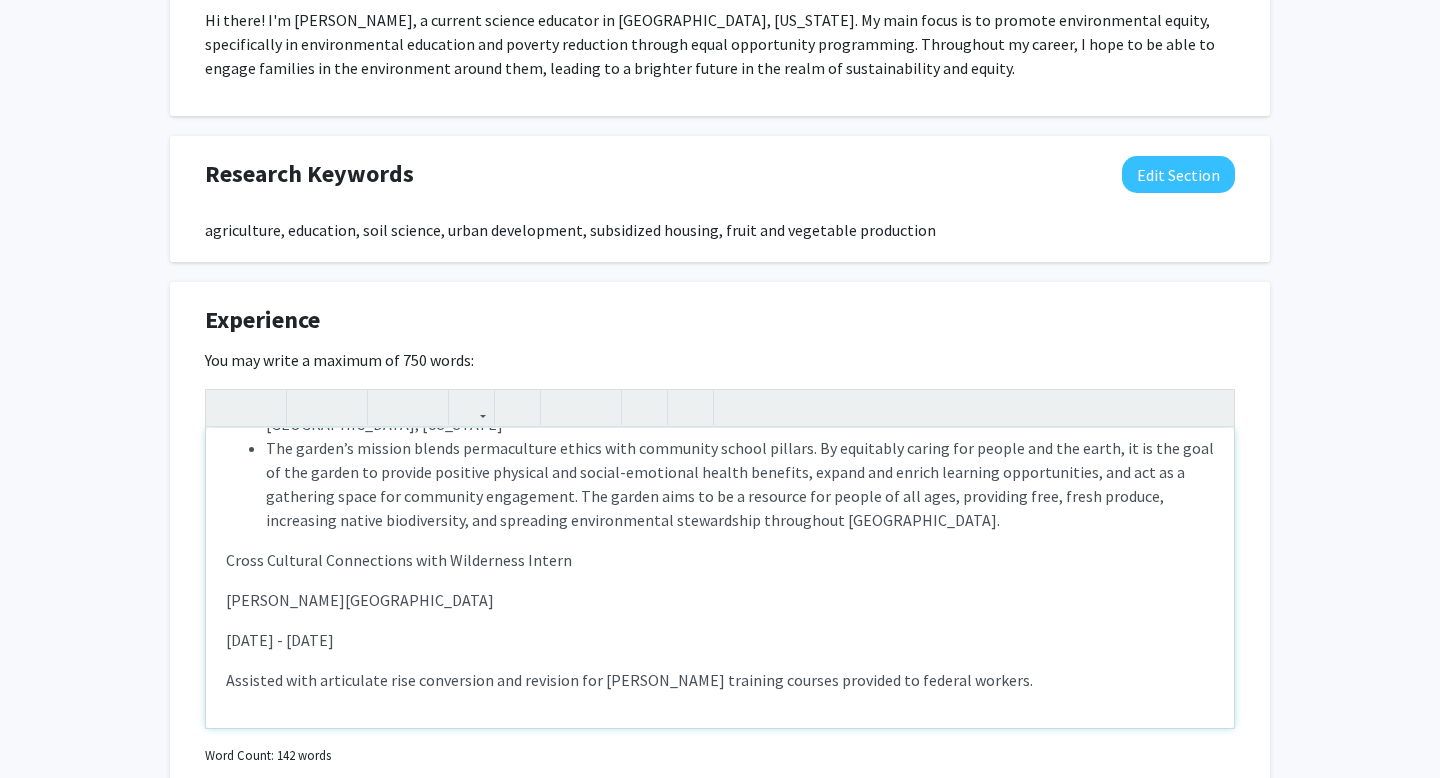drag, startPoint x: 997, startPoint y: 688, endPoint x: 220, endPoint y: 601, distance: 781.85547 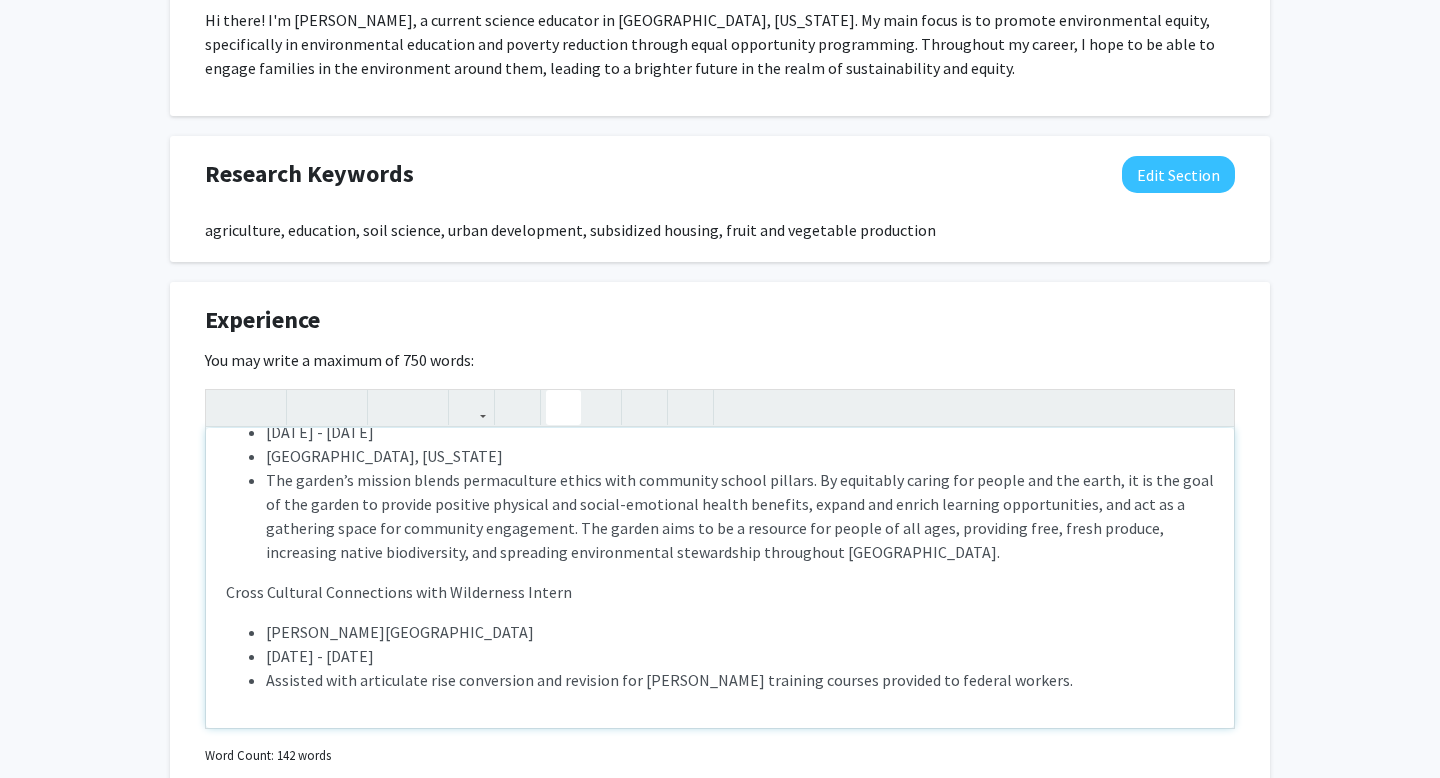 click 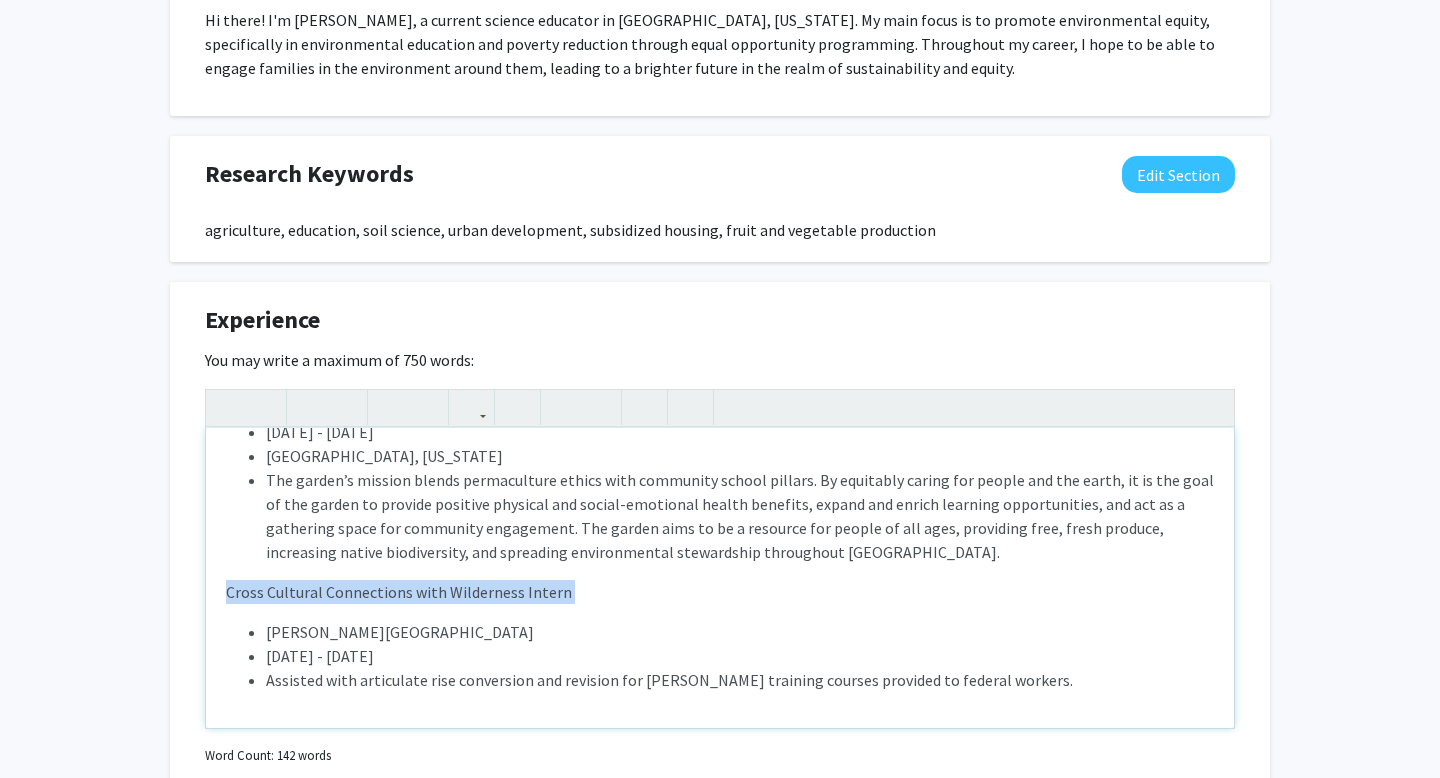drag, startPoint x: 563, startPoint y: 596, endPoint x: 231, endPoint y: 590, distance: 332.0542 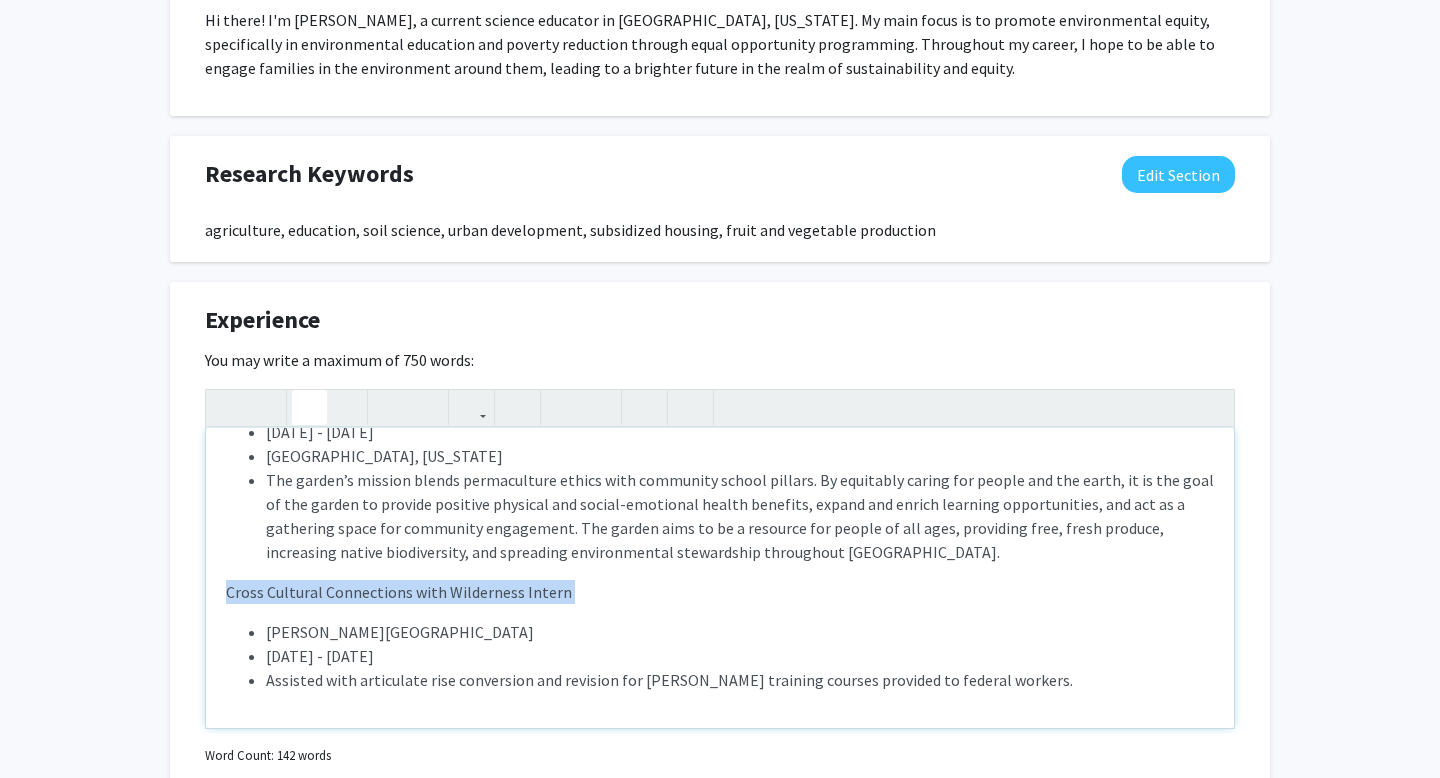 click 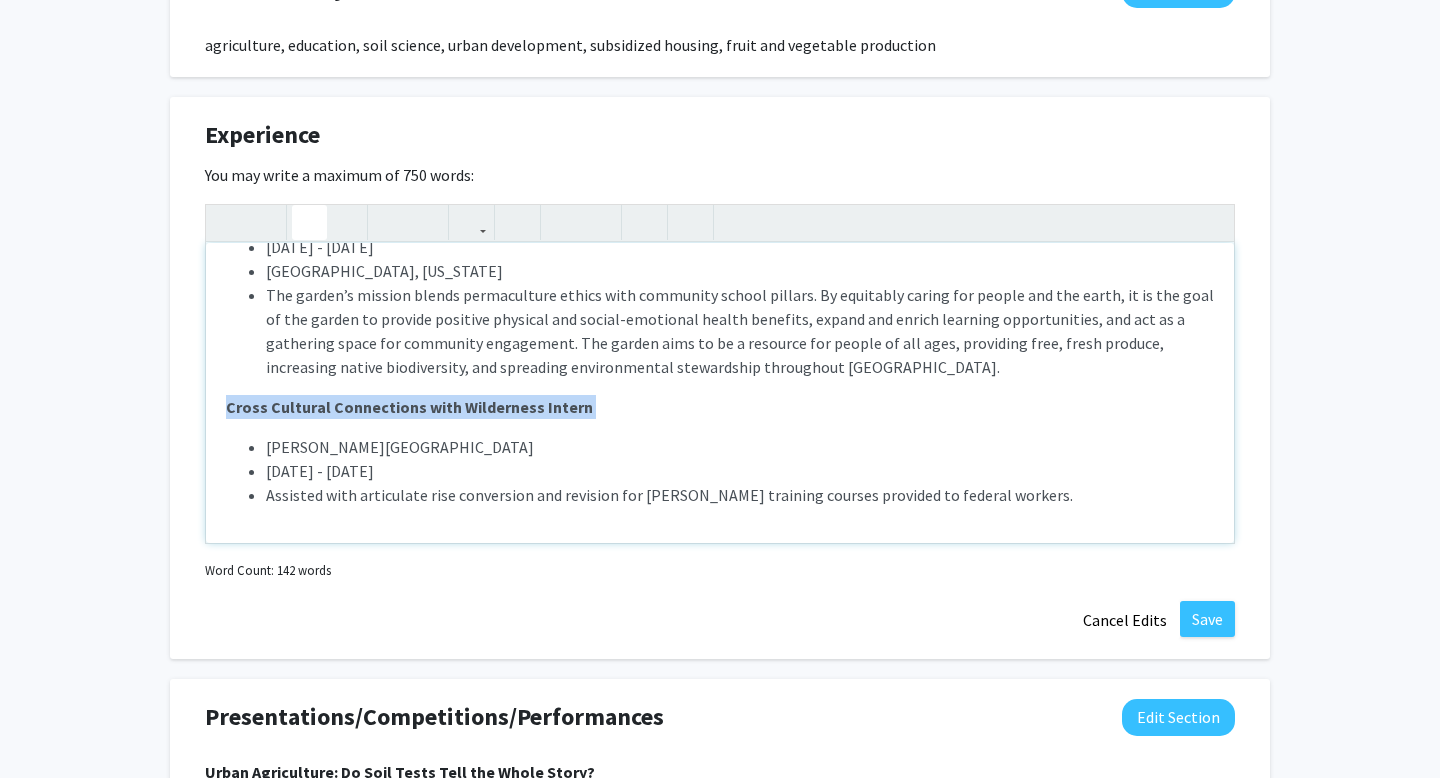 scroll, scrollTop: 1163, scrollLeft: 0, axis: vertical 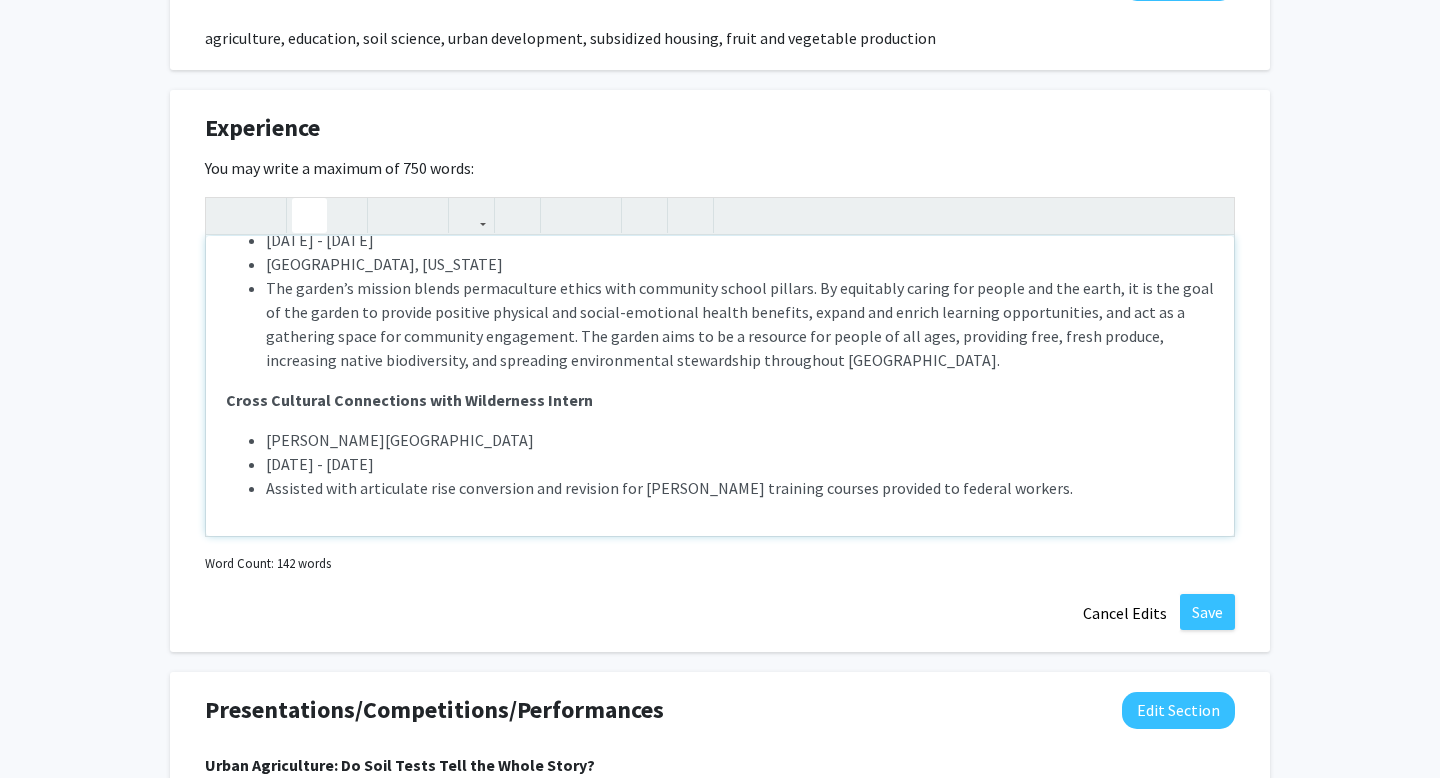 click on "Assisted with articulate rise conversion and revision for [PERSON_NAME] training courses provided to federal workers." at bounding box center (740, 488) 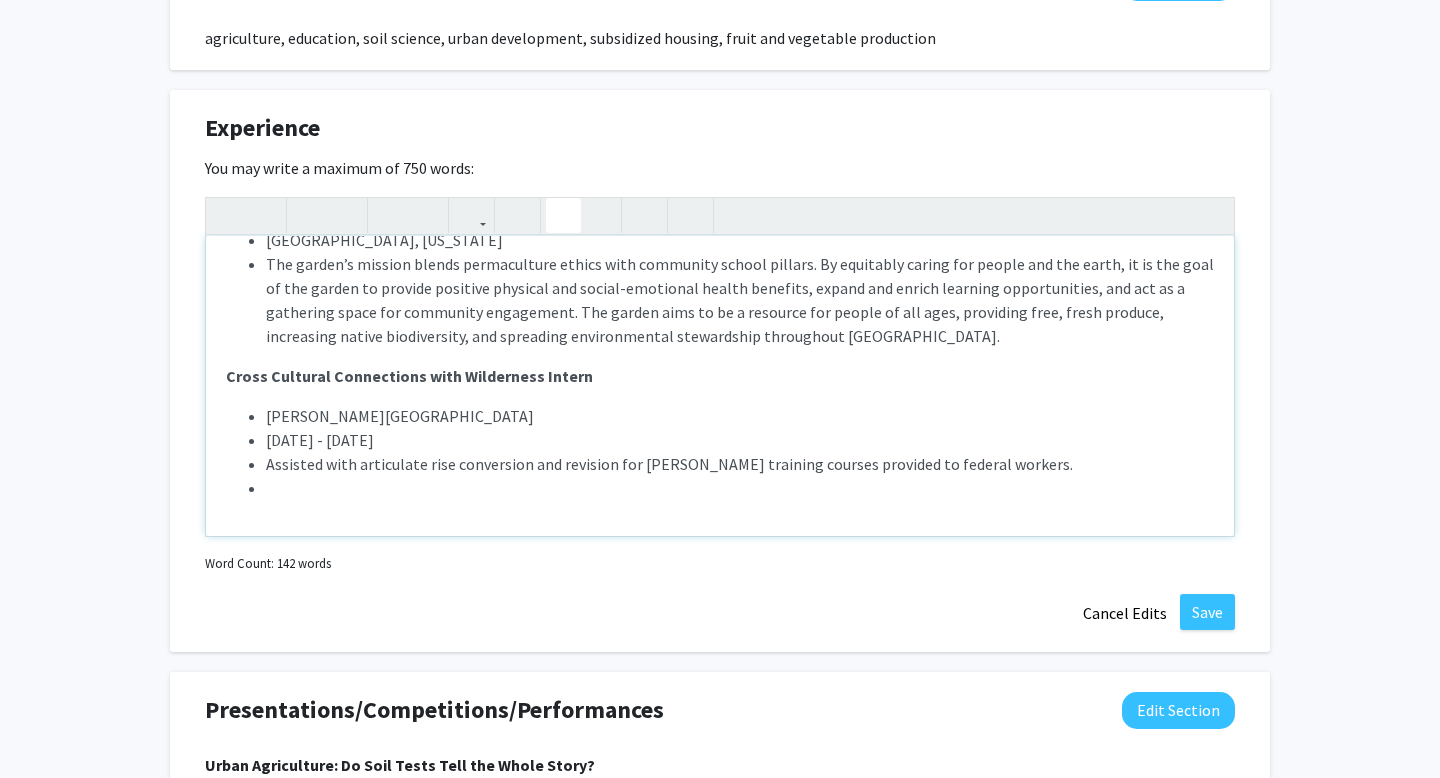 scroll, scrollTop: 284, scrollLeft: 0, axis: vertical 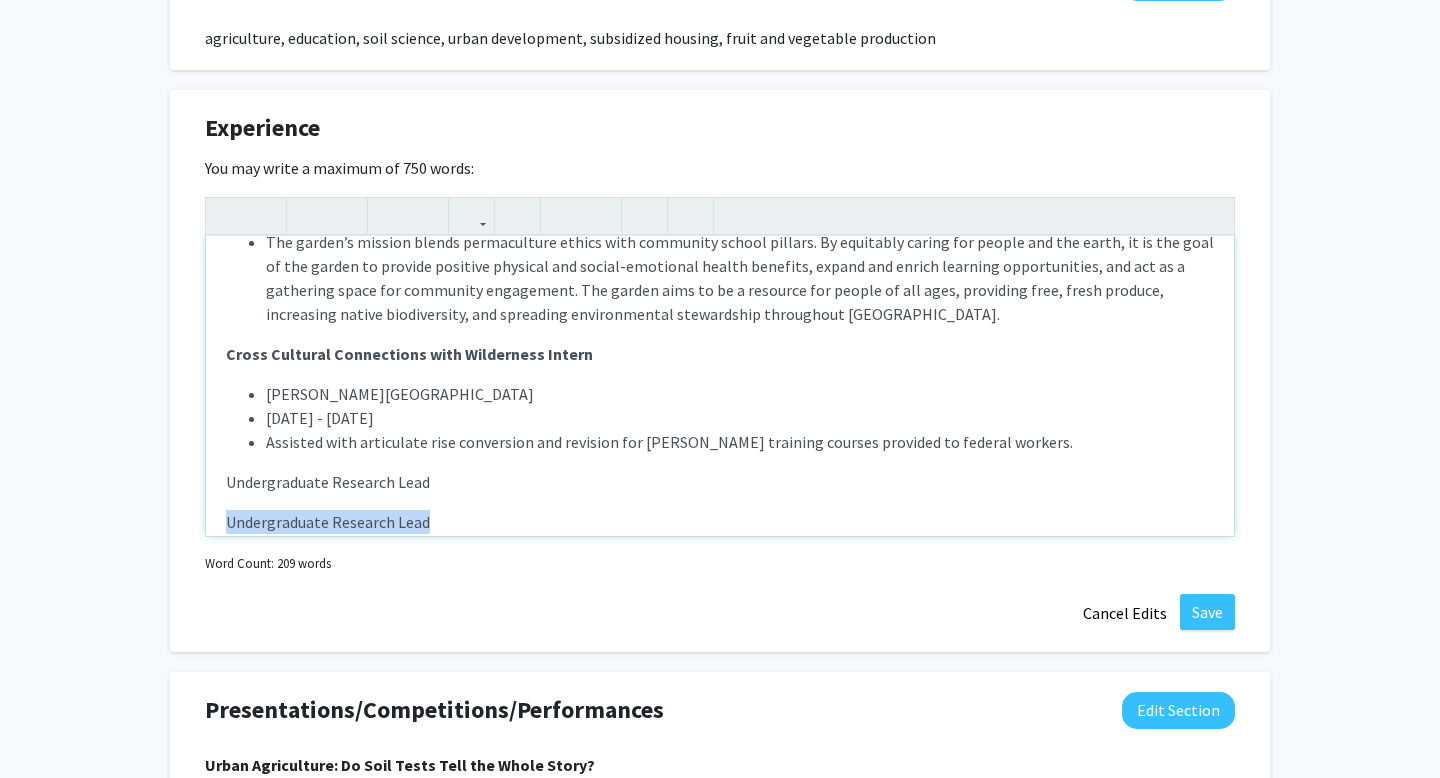 drag, startPoint x: 443, startPoint y: 521, endPoint x: 217, endPoint y: 516, distance: 226.0553 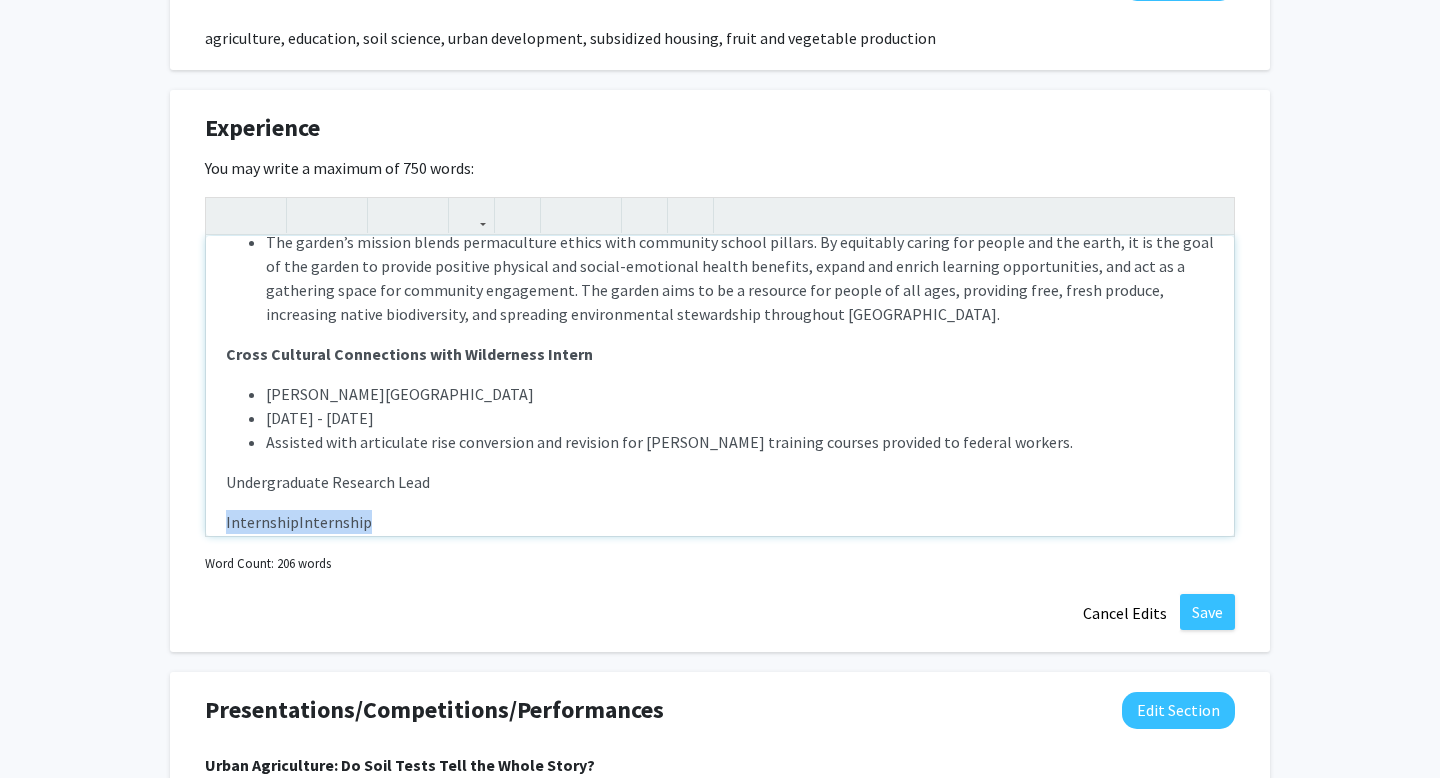 drag, startPoint x: 367, startPoint y: 515, endPoint x: 213, endPoint y: 506, distance: 154.26276 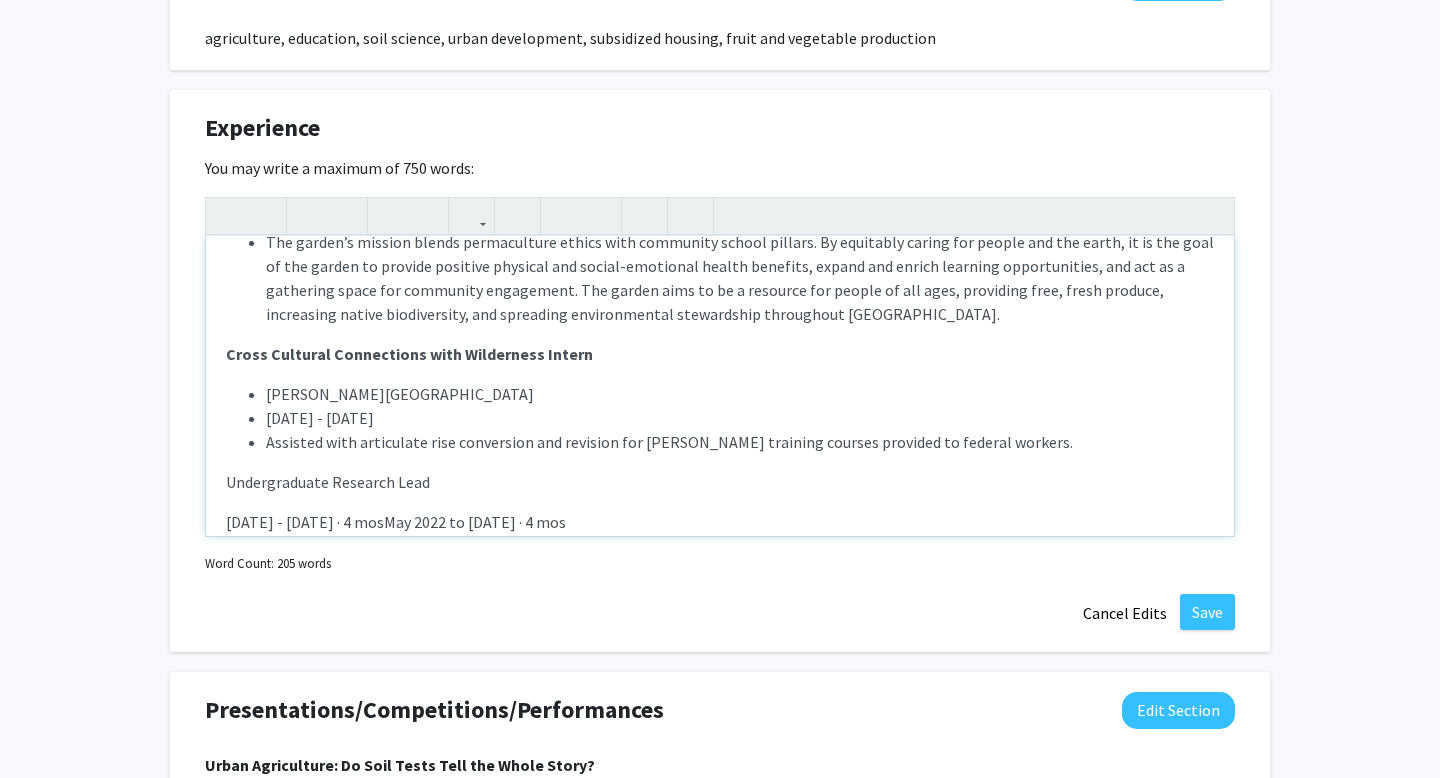 drag, startPoint x: 625, startPoint y: 515, endPoint x: 364, endPoint y: 514, distance: 261.00192 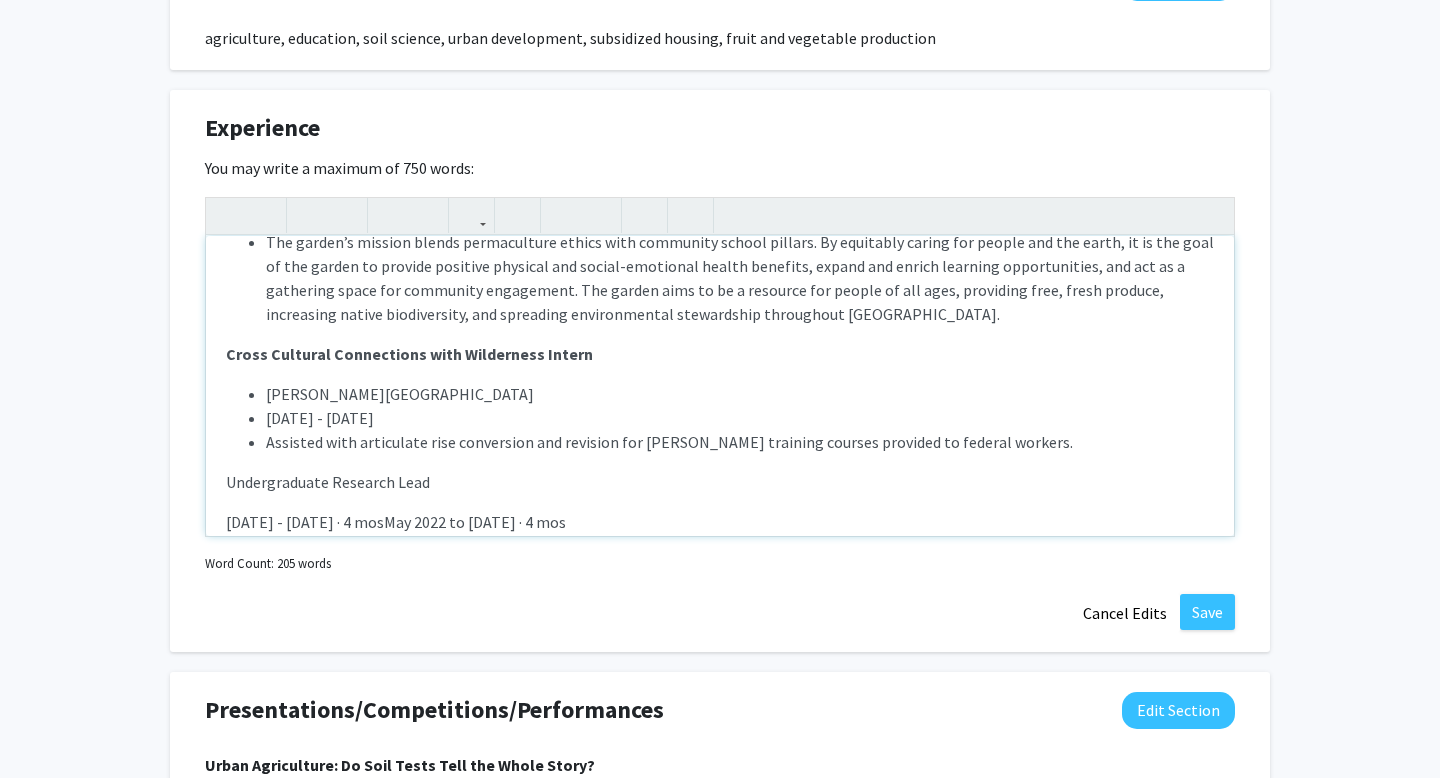 click on "[DATE] - [DATE] · 4 mosMay 2022 to [DATE] · 4 mos" at bounding box center (720, 522) 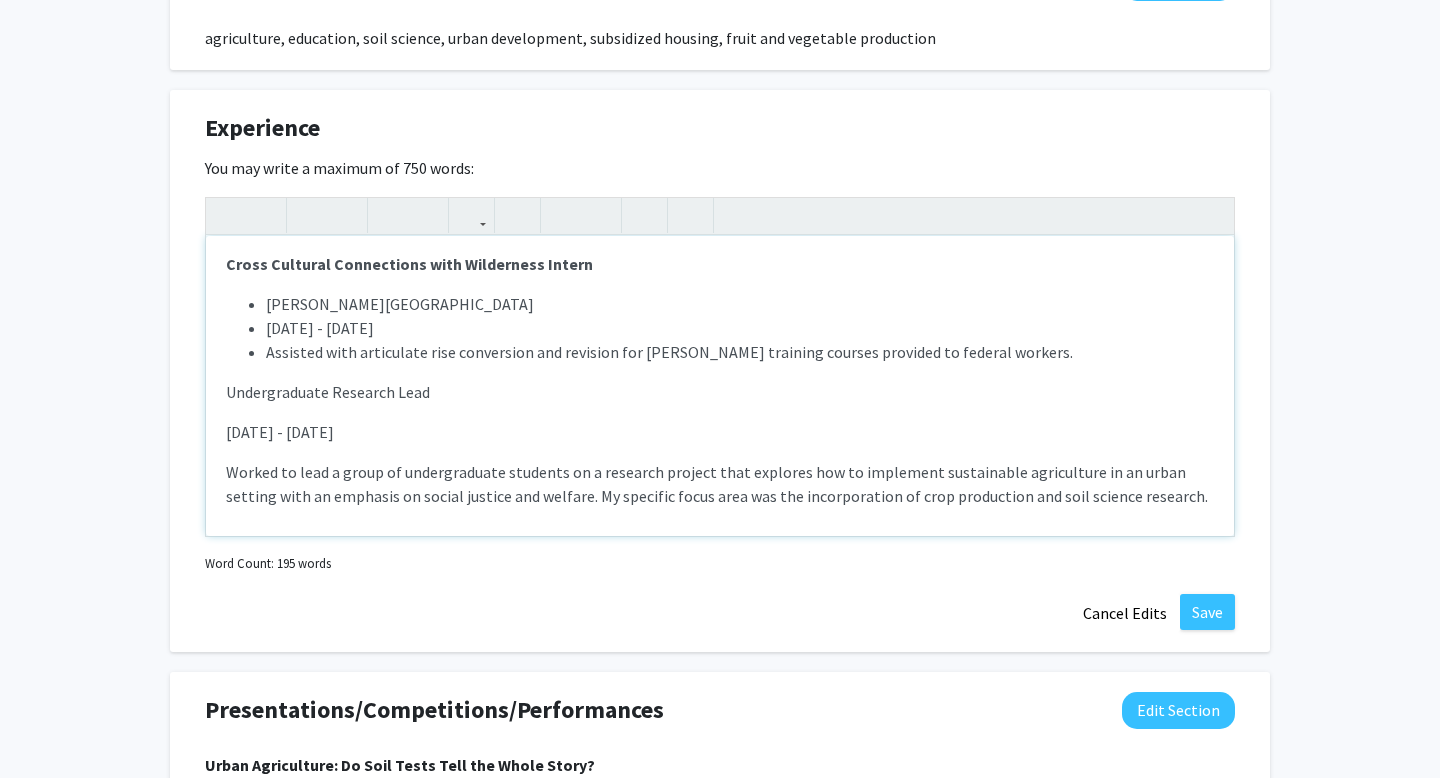 scroll, scrollTop: 388, scrollLeft: 0, axis: vertical 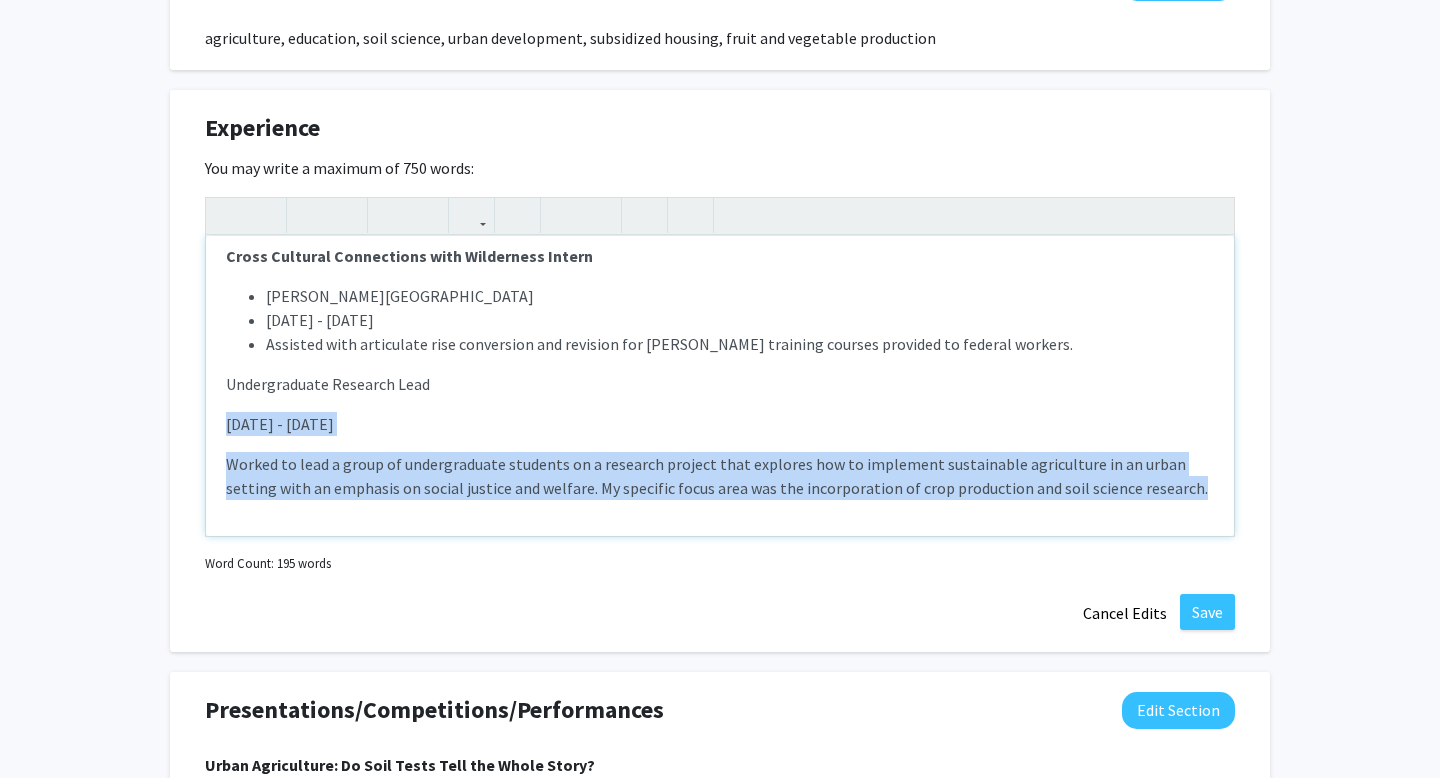 drag, startPoint x: 1177, startPoint y: 503, endPoint x: 216, endPoint y: 425, distance: 964.1603 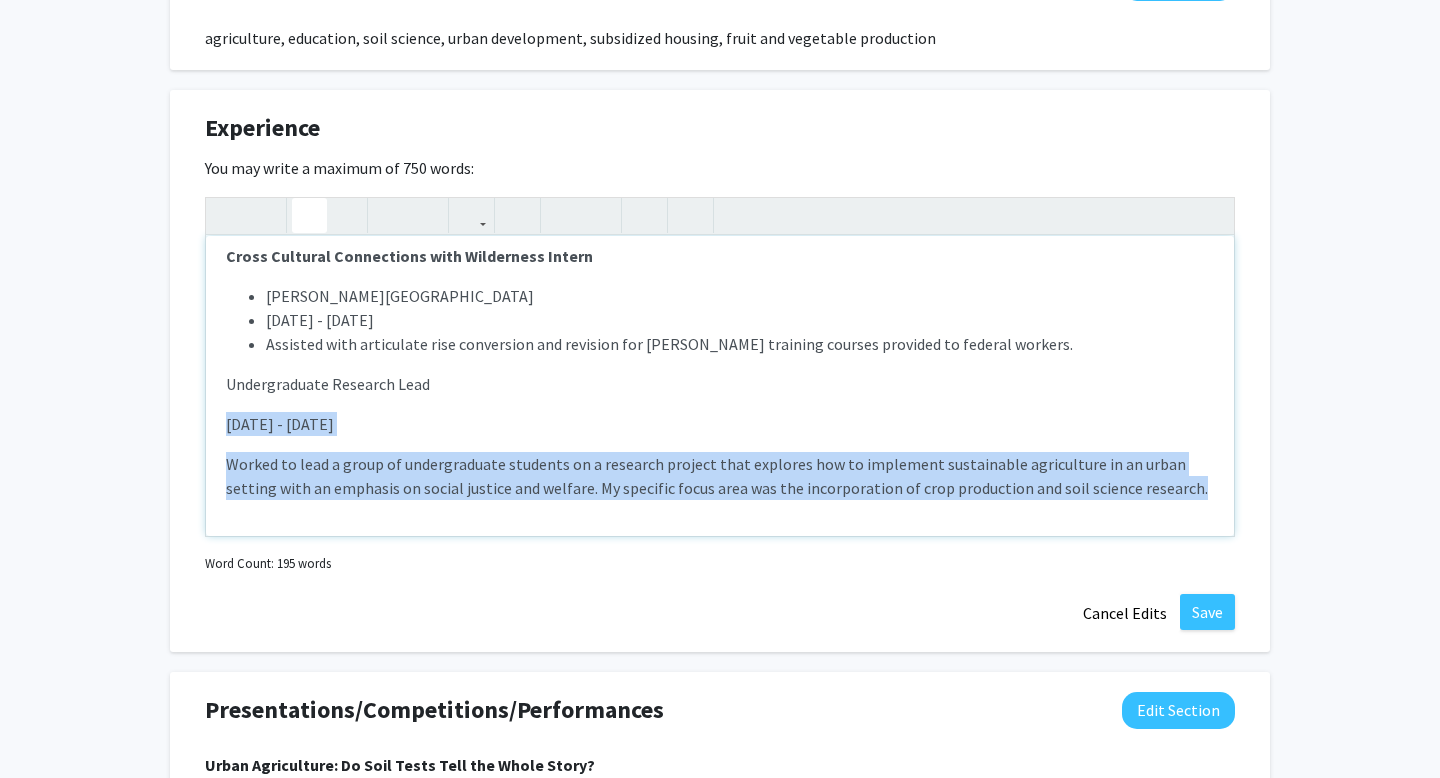 click 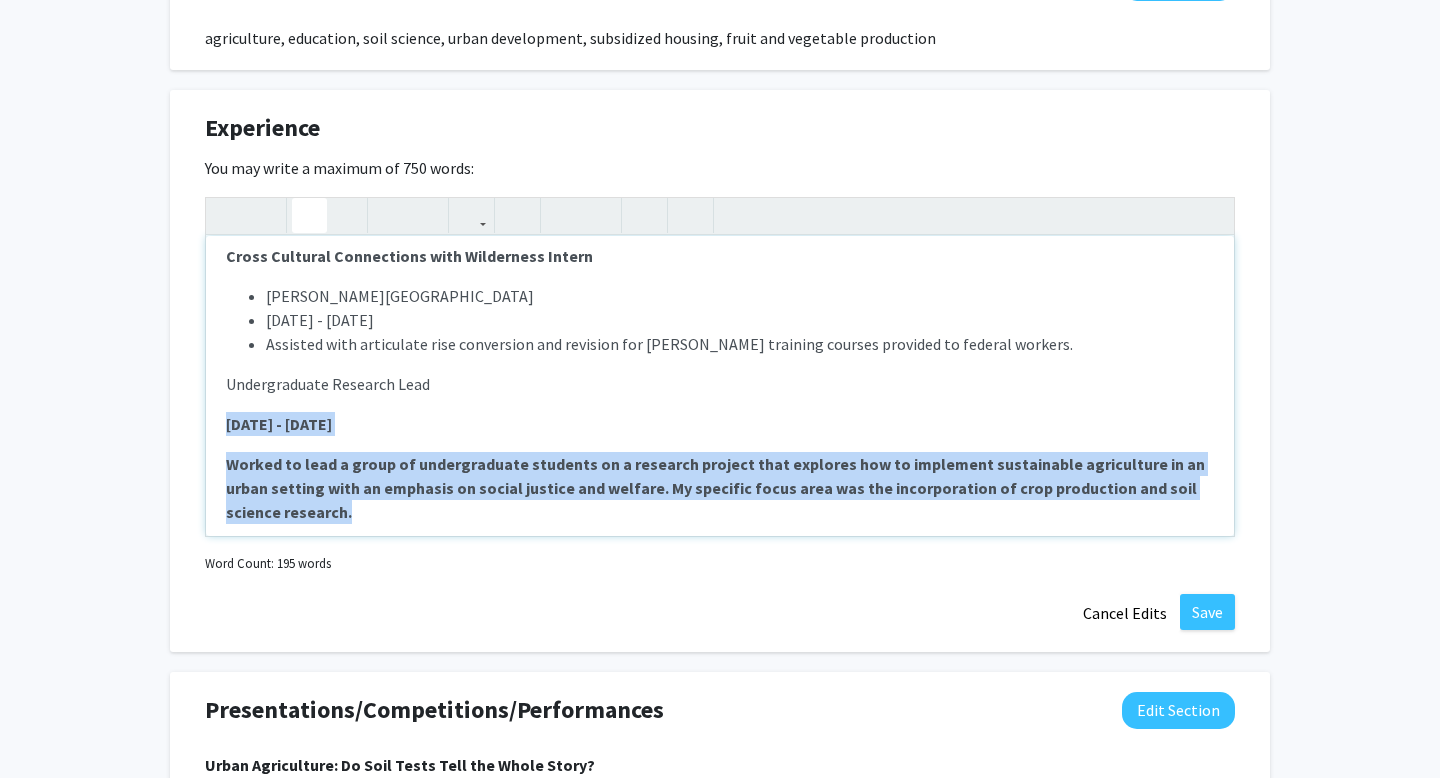 click 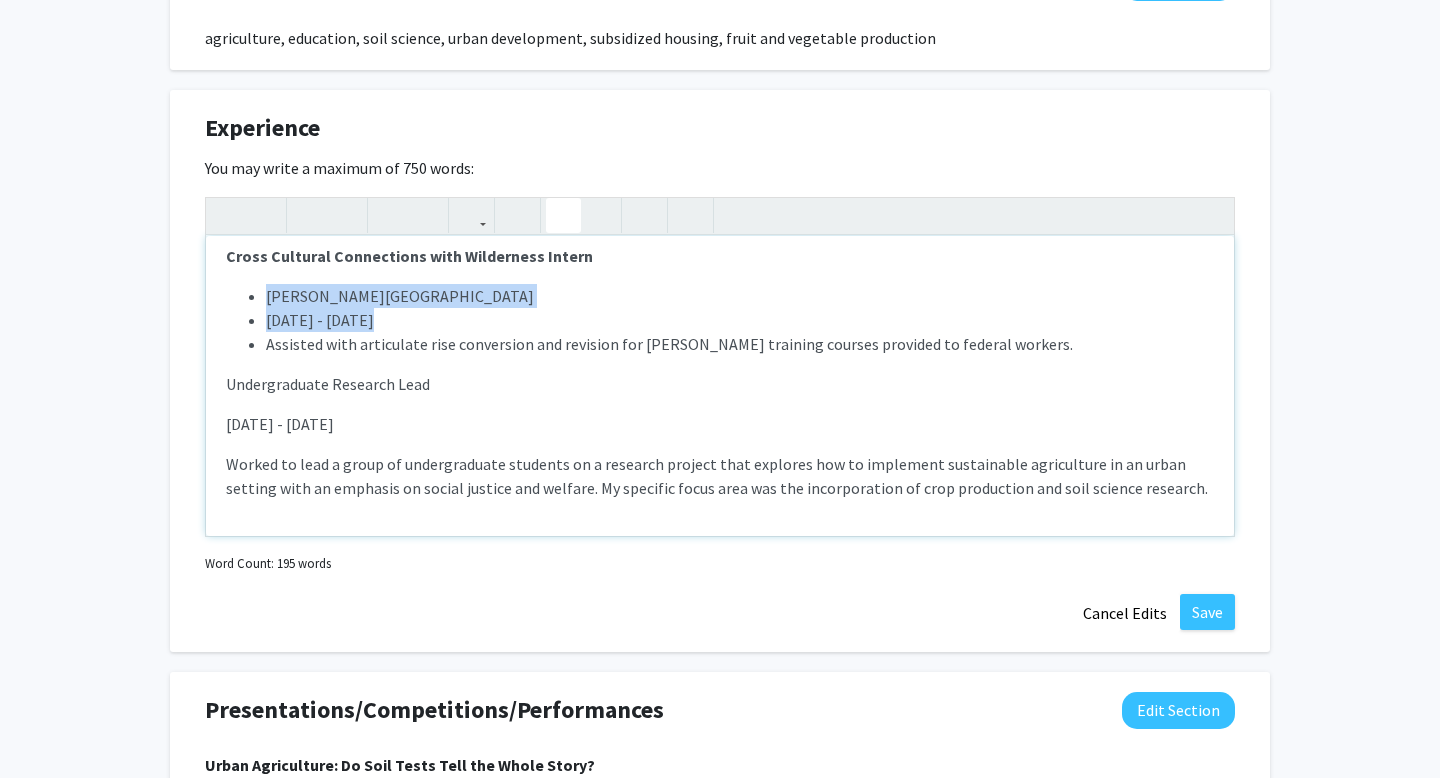 click 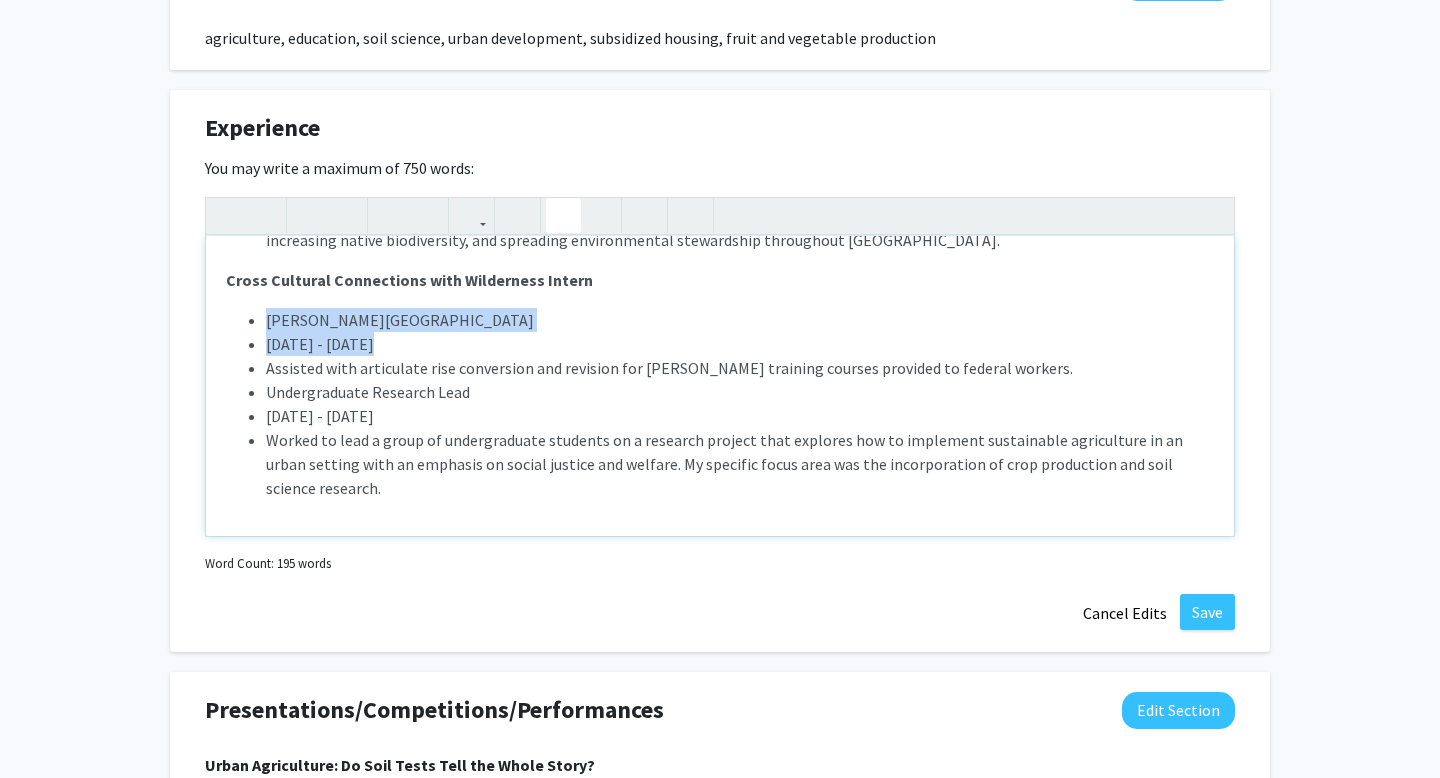scroll, scrollTop: 364, scrollLeft: 0, axis: vertical 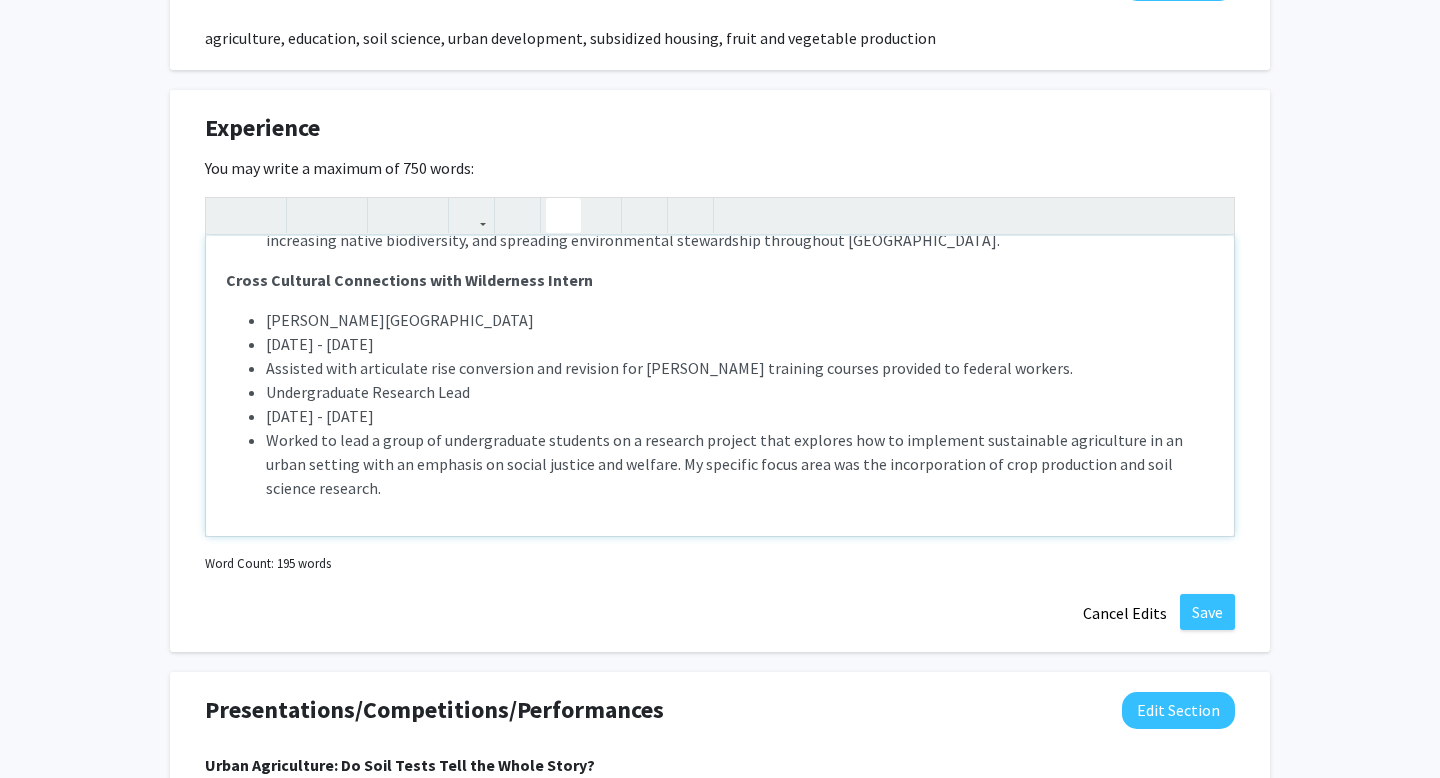 click on "Undergraduate Research Lead" at bounding box center (740, 392) 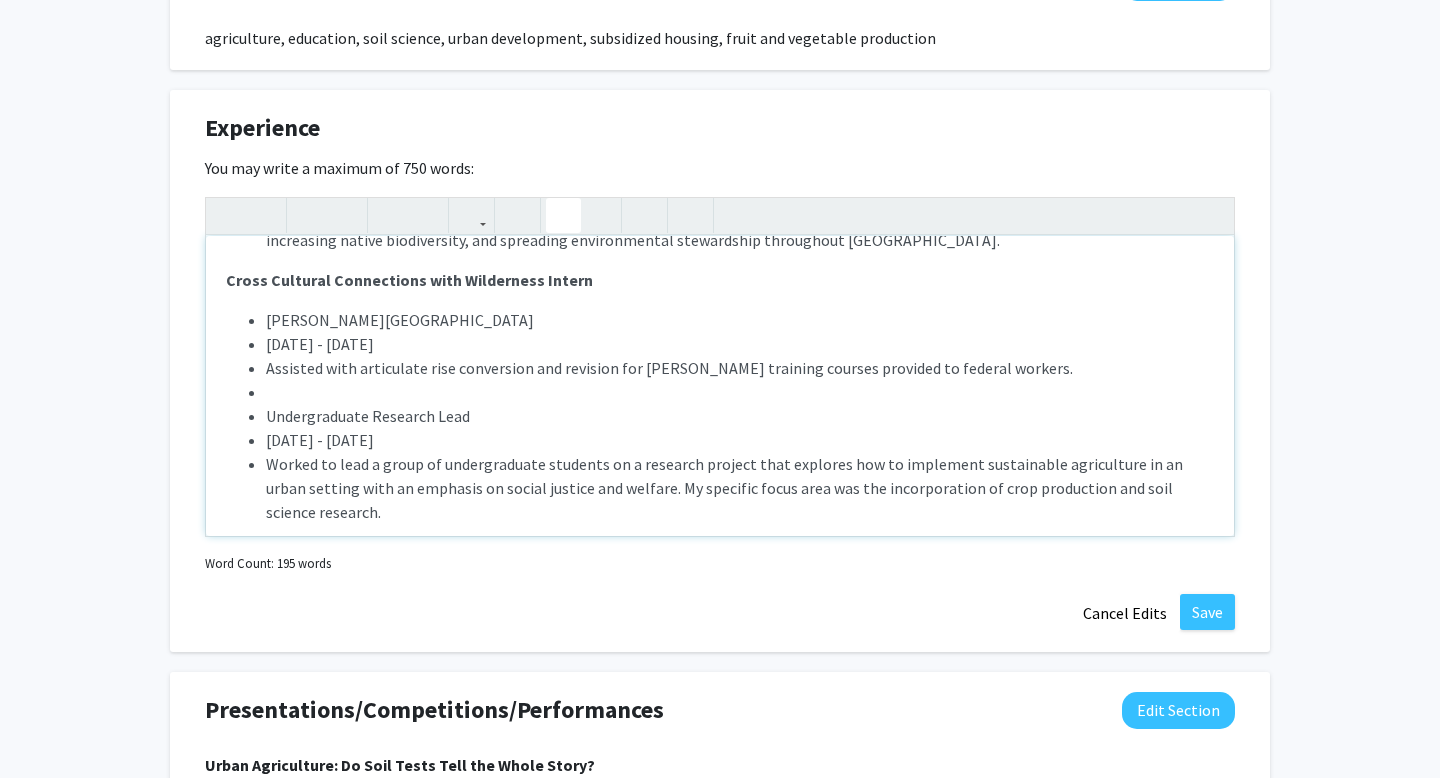 scroll, scrollTop: 388, scrollLeft: 0, axis: vertical 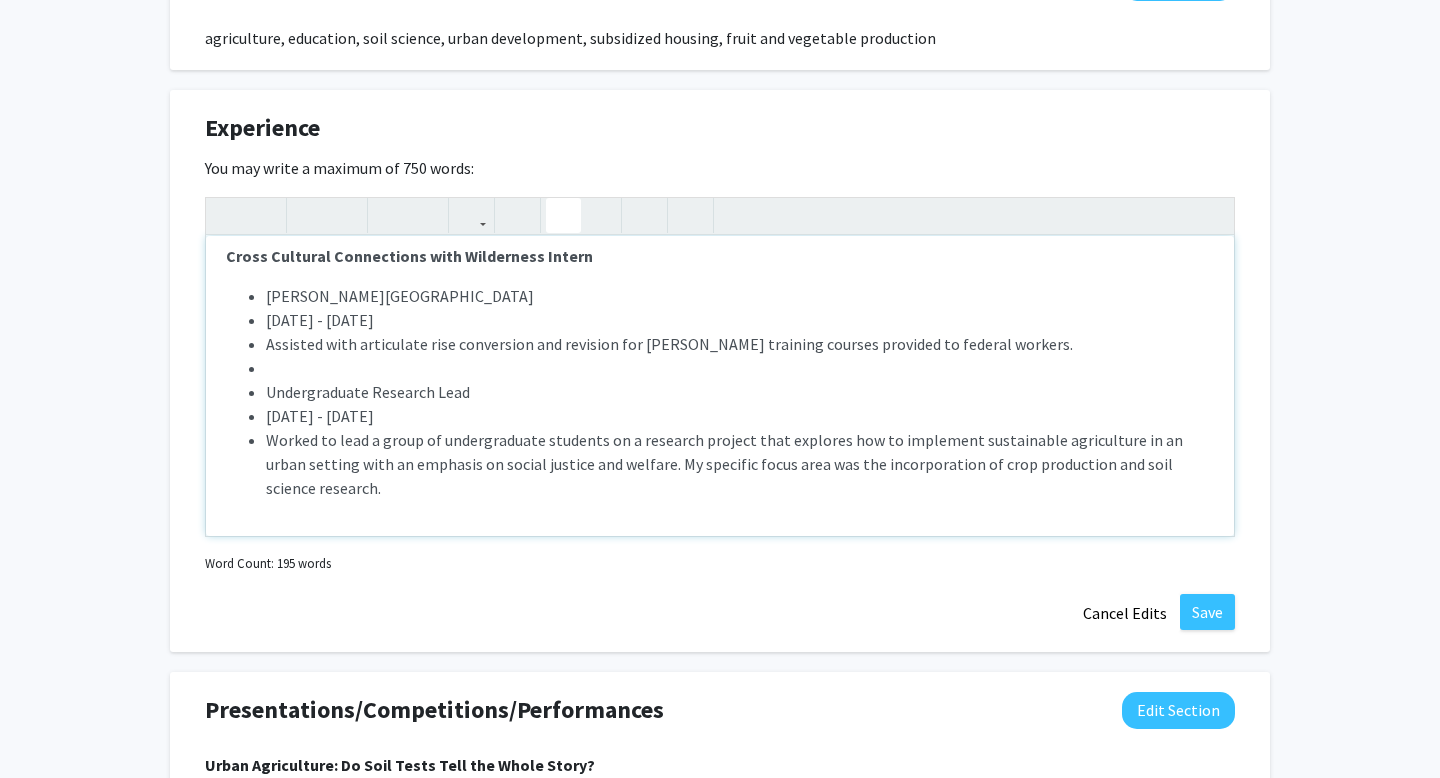 click on "[PERSON_NAME] National Wilderness Training Center [DATE] - [DATE] Assisted with articulate rise conversion and revision for [PERSON_NAME] training courses provided to federal workers. Undergraduate Research Lead [DATE] - [DATE] Worked to lead a group of undergraduate students on a research project that explores how to implement sustainable agriculture in an urban setting with an emphasis on social justice and welfare. My specific focus area was the incorporation of crop production and soil science research." at bounding box center (720, 392) 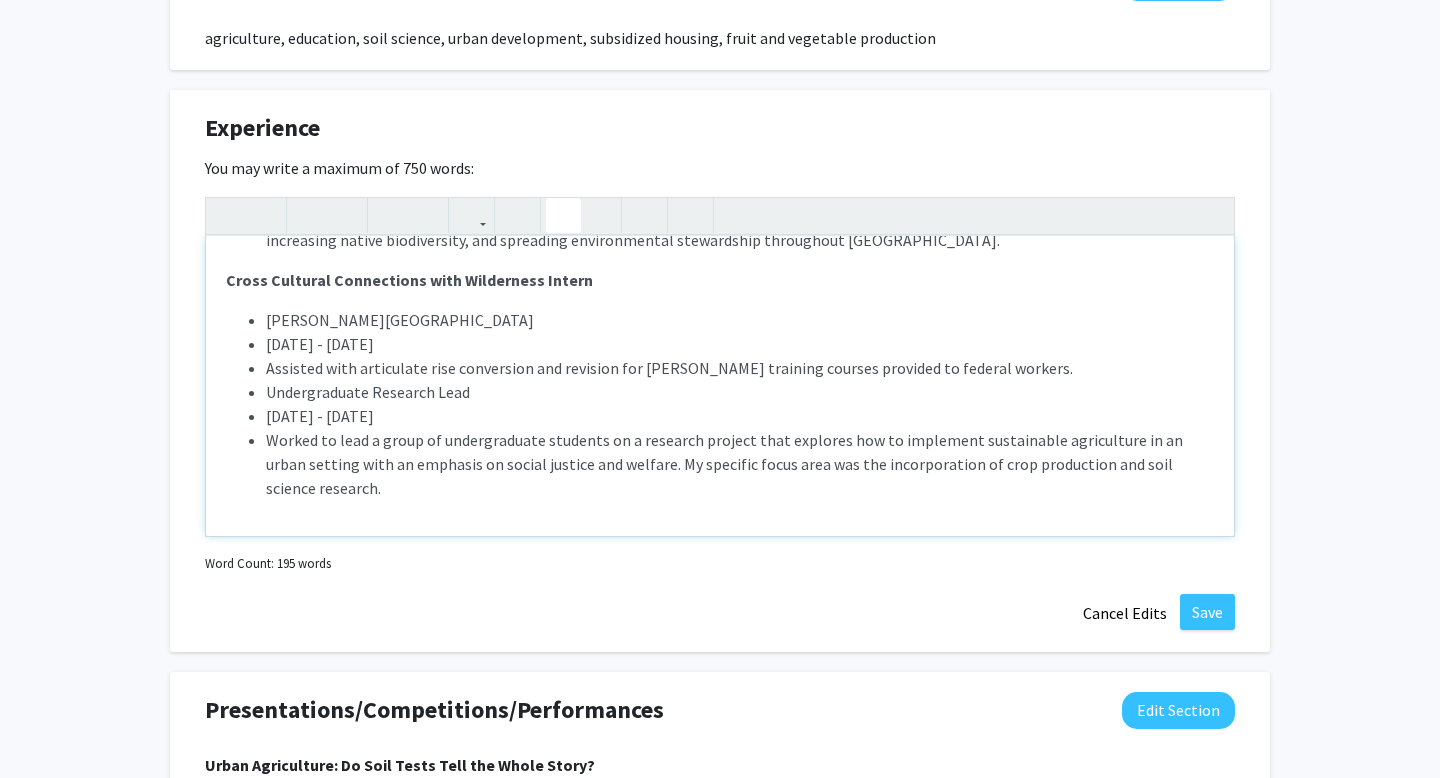 scroll, scrollTop: 388, scrollLeft: 0, axis: vertical 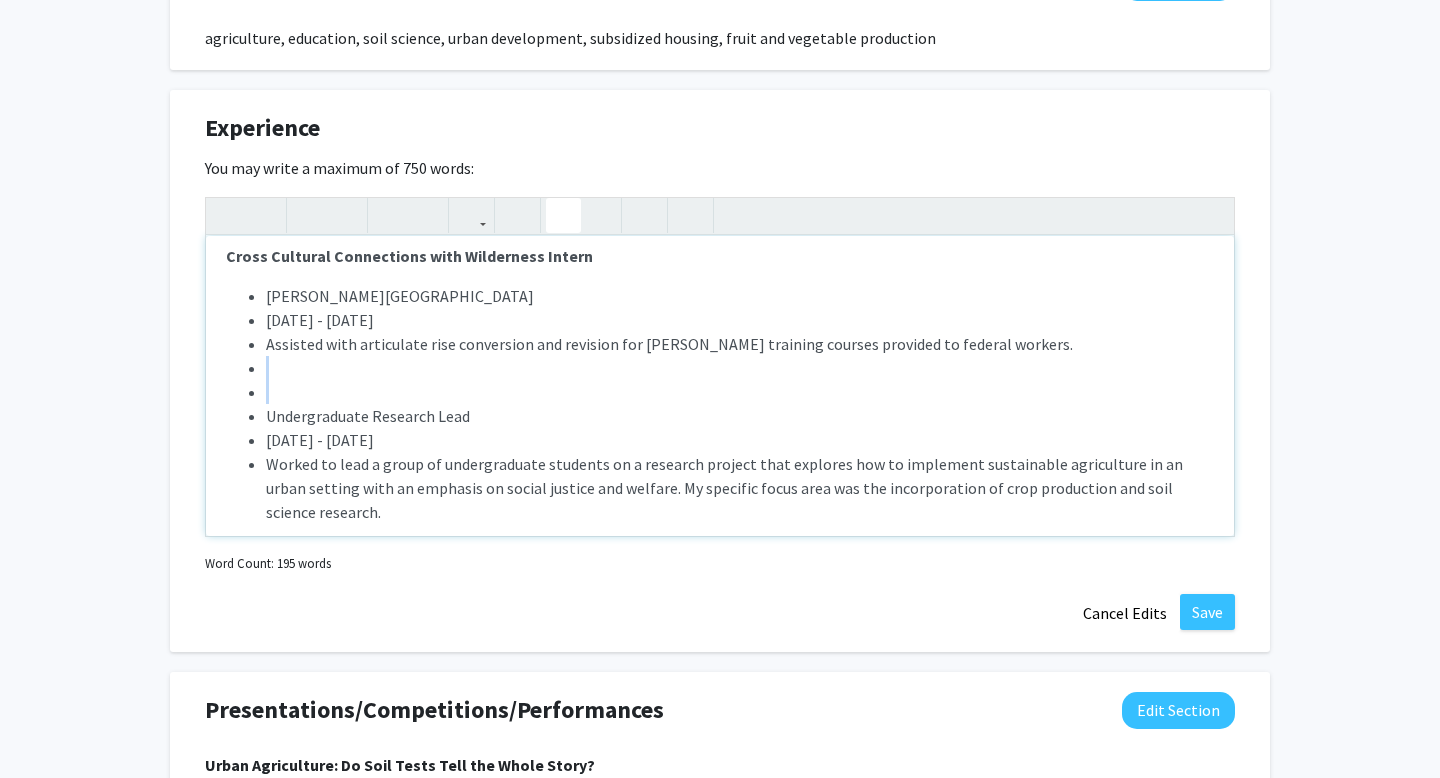 drag, startPoint x: 261, startPoint y: 413, endPoint x: 253, endPoint y: 370, distance: 43.737854 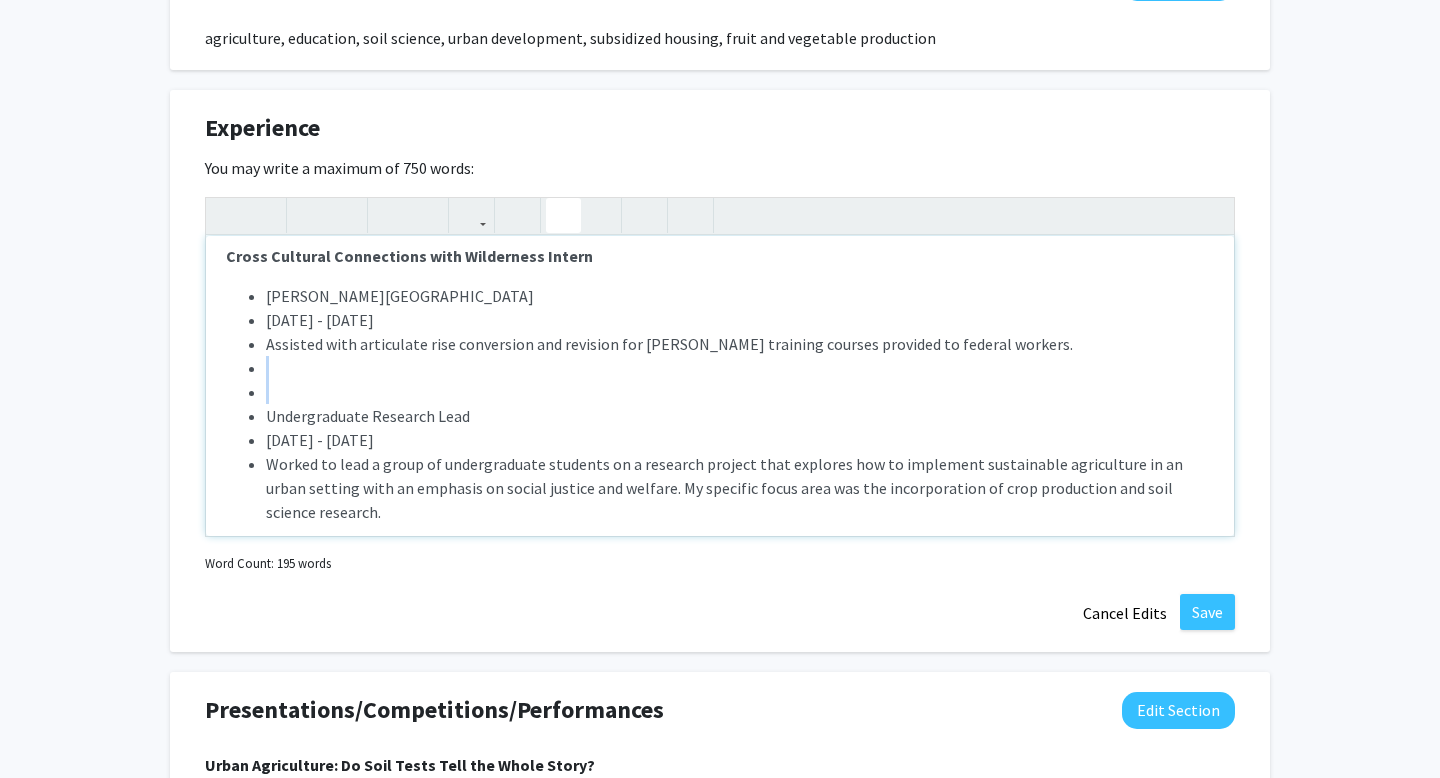 click on "[PERSON_NAME] National Wilderness Training Center [DATE] - [DATE] Assisted with articulate rise conversion and revision for [PERSON_NAME] training courses provided to federal workers. Undergraduate Research Lead [DATE] - [DATE] Worked to lead a group of undergraduate students on a research project that explores how to implement sustainable agriculture in an urban setting with an emphasis on social justice and welfare. My specific focus area was the incorporation of crop production and soil science research." at bounding box center [720, 404] 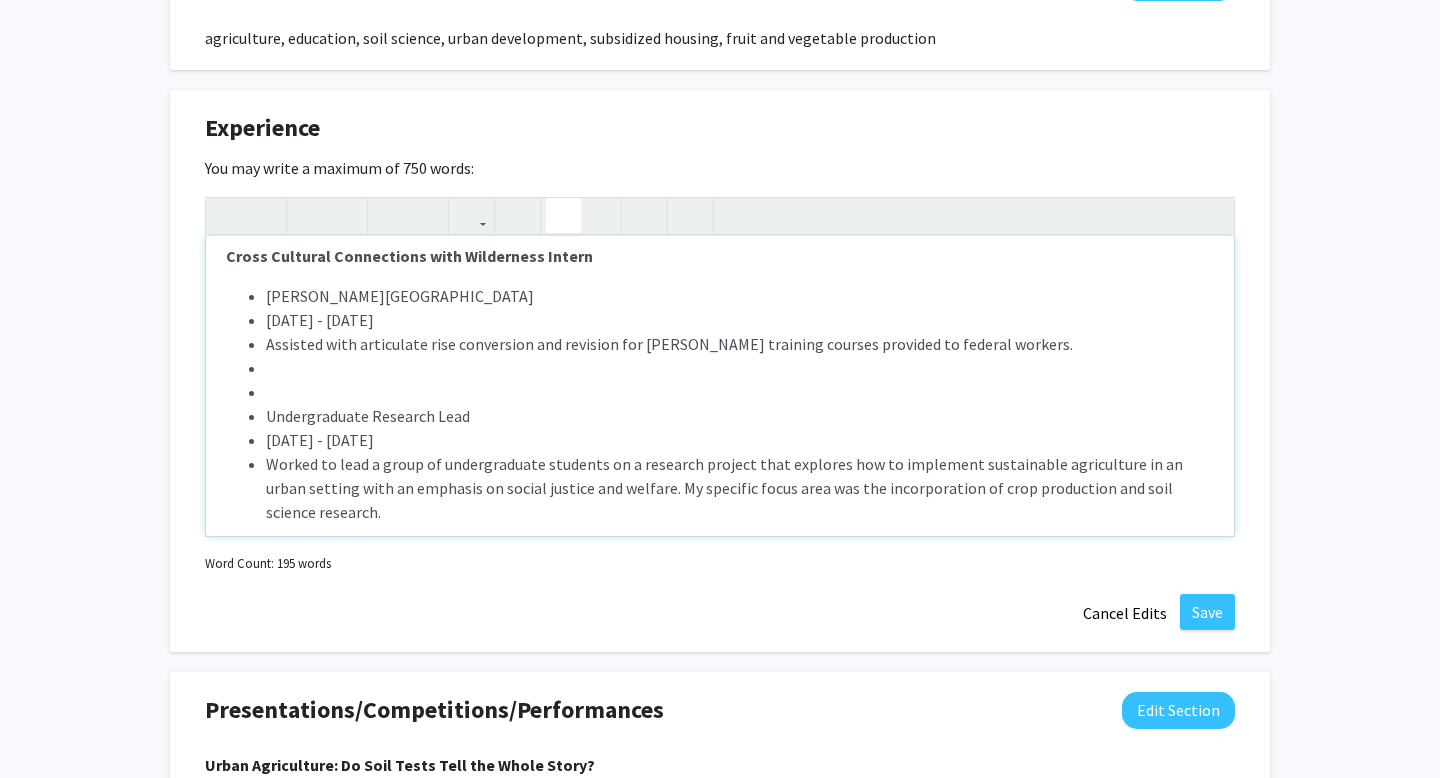 click 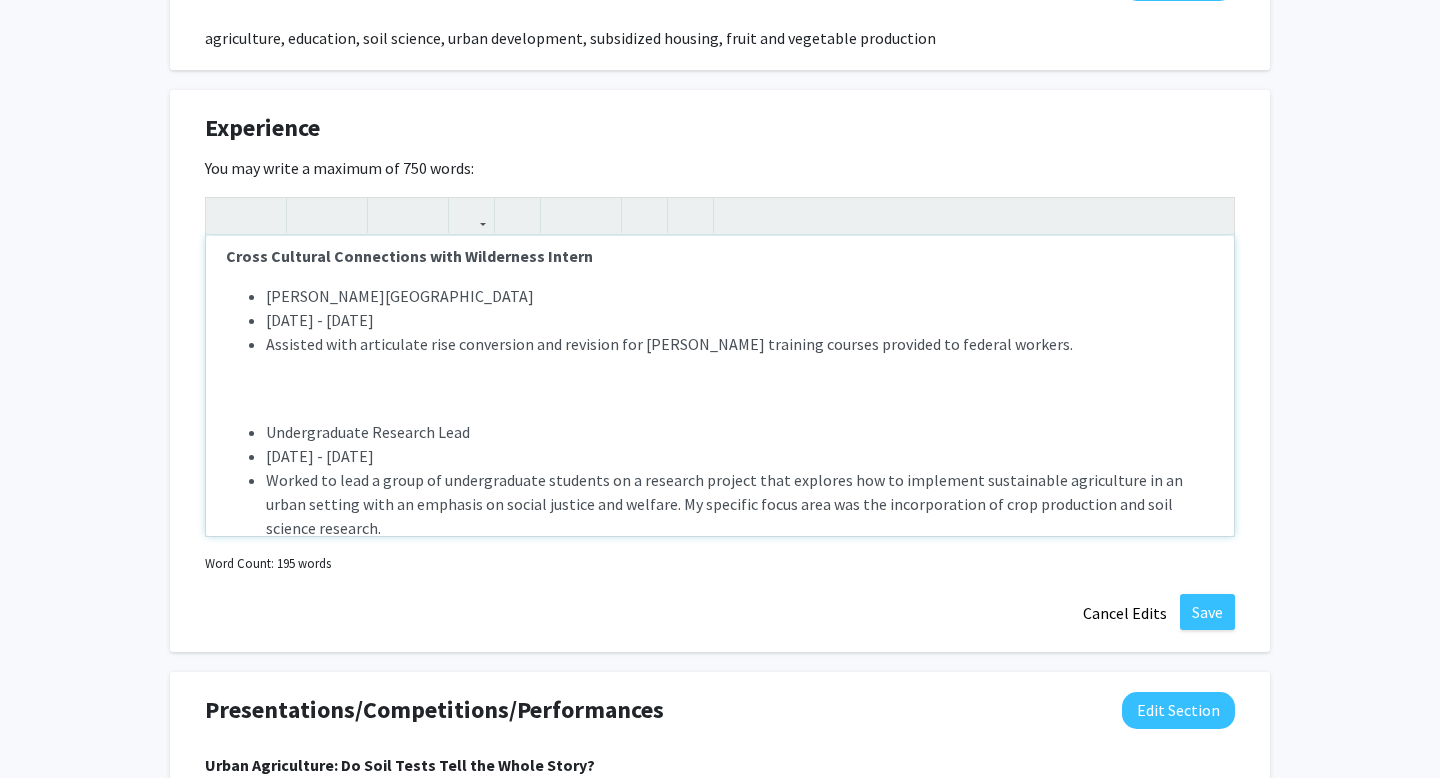 click on "[PERSON_NAME] National Wilderness Training Center [DATE] - [DATE] Assisted with articulate rise conversion and revision for [PERSON_NAME] training courses provided to federal workers. Undergraduate Research Lead [DATE] - [DATE] Worked to lead a group of undergraduate students on a research project that explores how to implement sustainable agriculture in an urban setting with an emphasis on social justice and welfare. My specific focus area was the incorporation of crop production and soil science research." at bounding box center [720, 412] 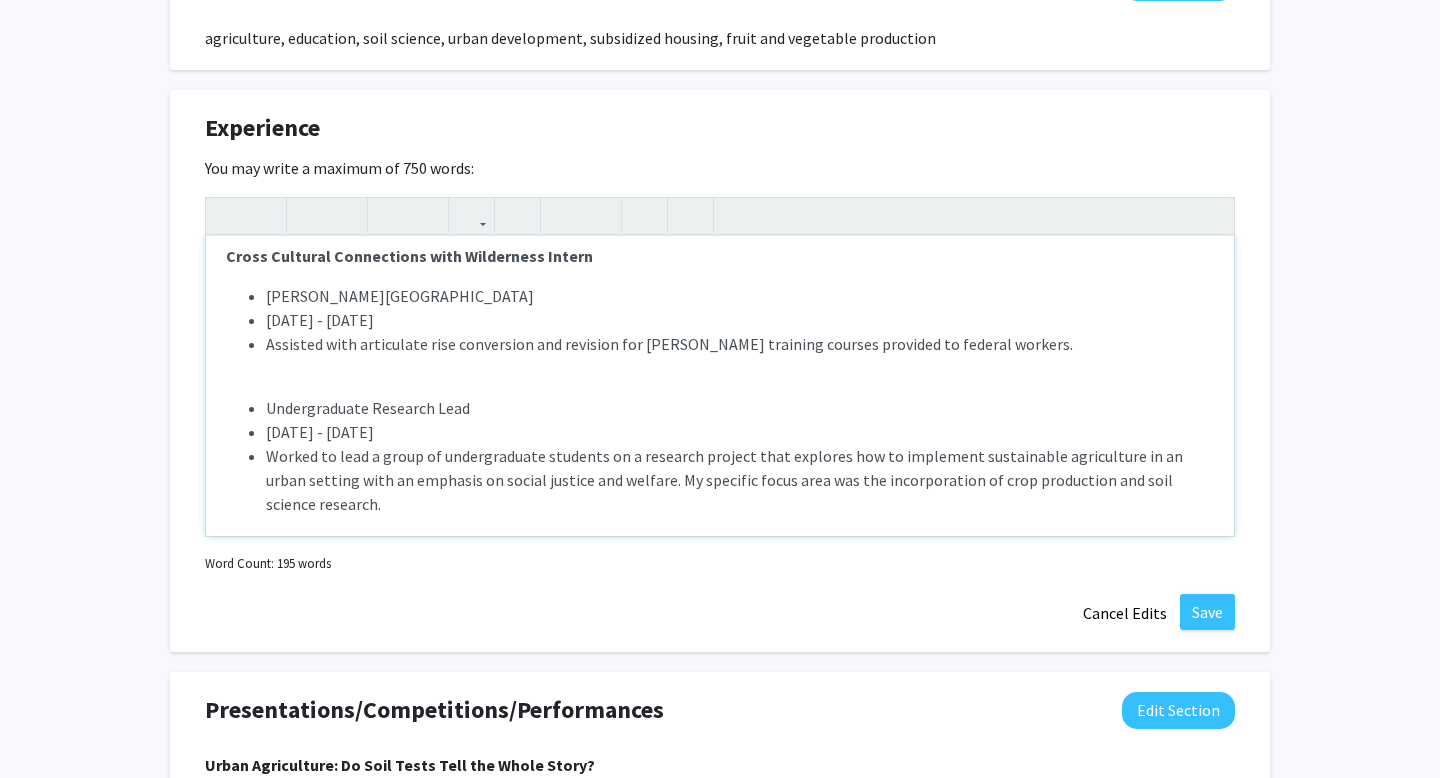 scroll, scrollTop: 380, scrollLeft: 0, axis: vertical 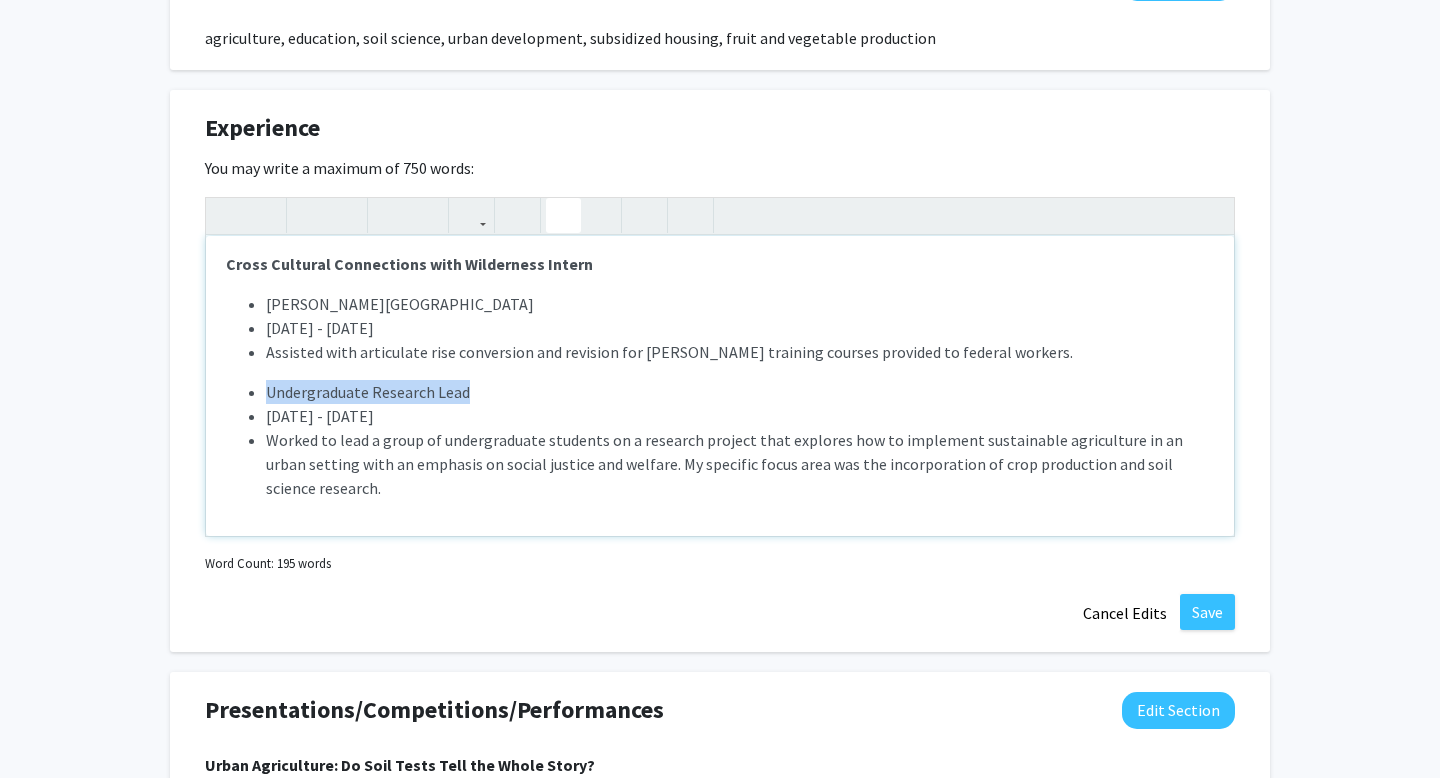 drag, startPoint x: 486, startPoint y: 392, endPoint x: 231, endPoint y: 401, distance: 255.15877 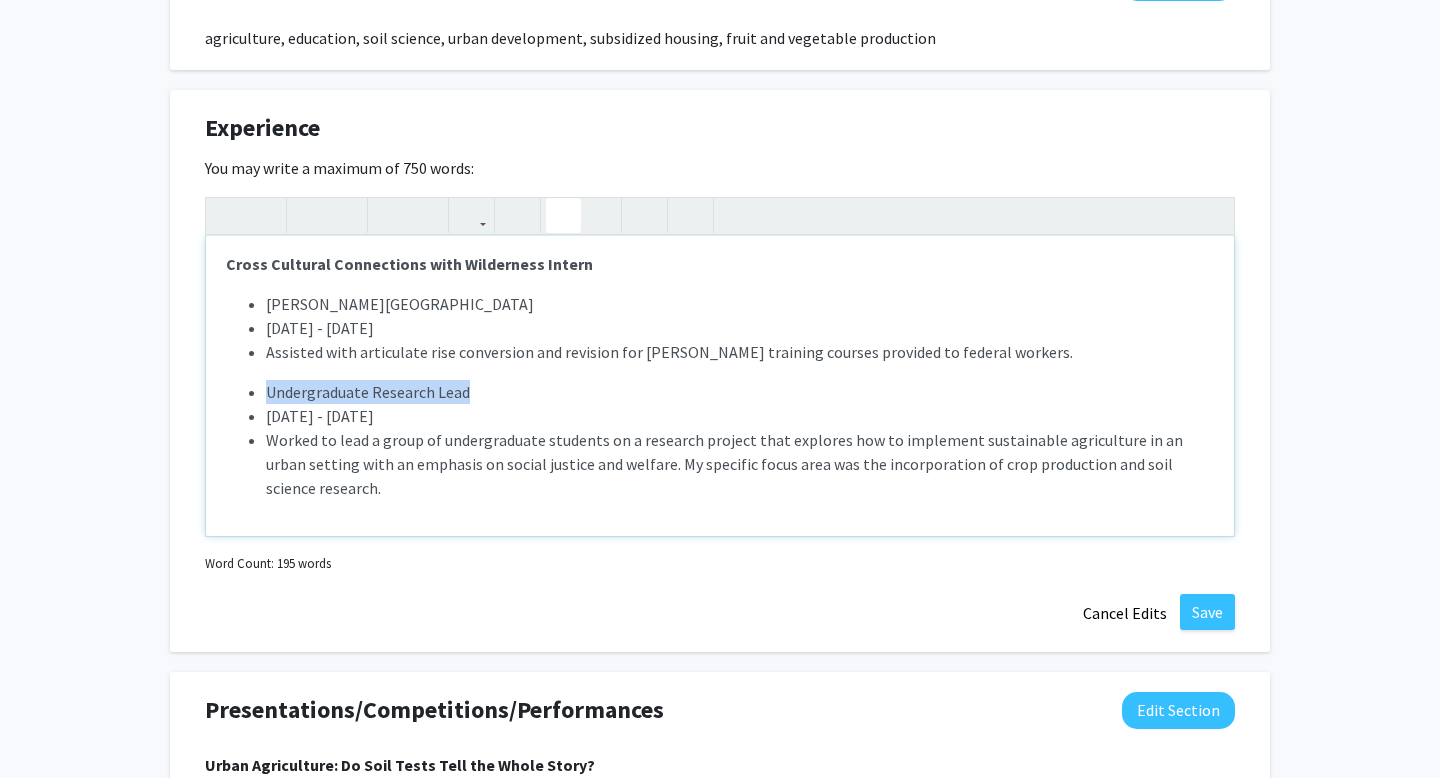 click on "Undergraduate Research Lead [DATE] - [DATE] Worked to lead a group of undergraduate students on a research project that explores how to implement sustainable agriculture in an urban setting with an emphasis on social justice and welfare. My specific focus area was the incorporation of crop production and soil science research." at bounding box center [720, 440] 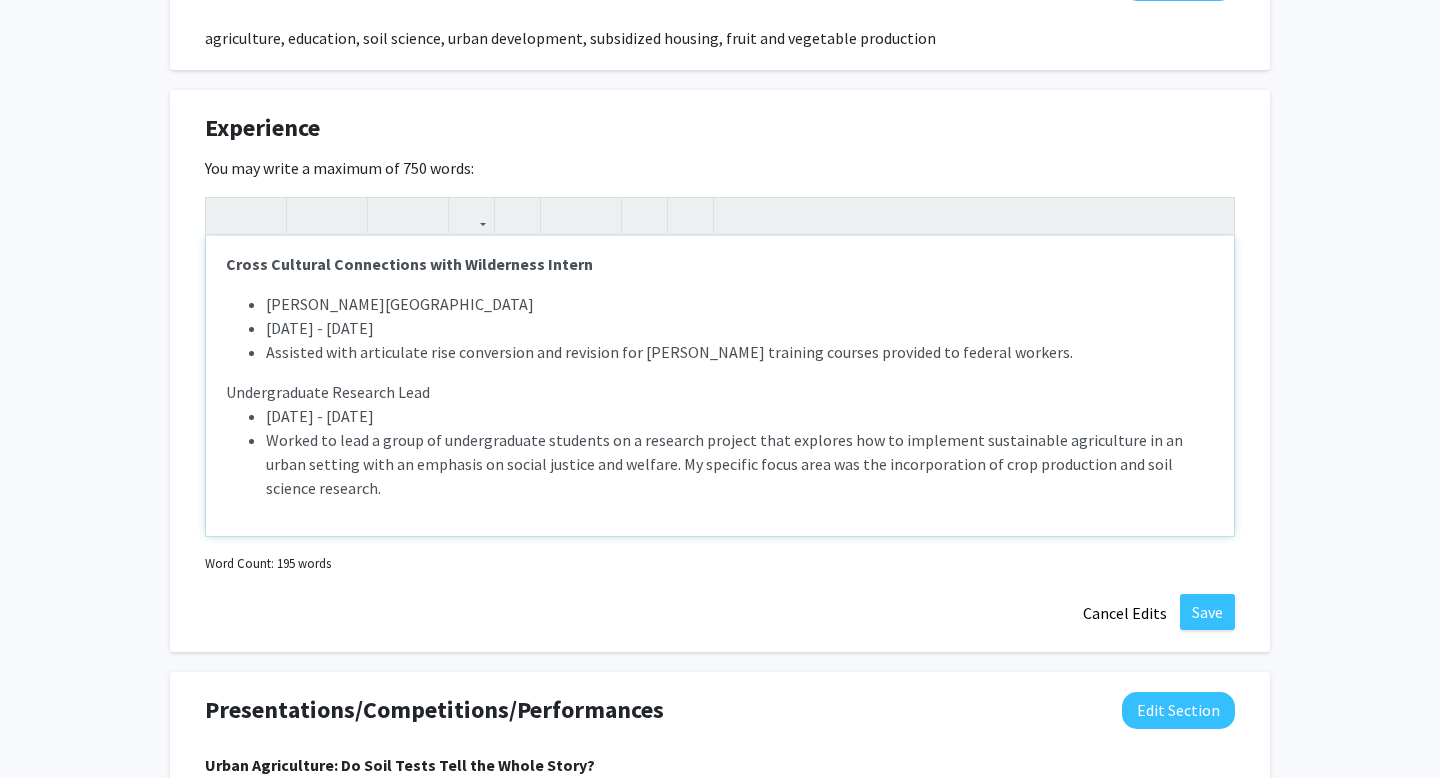 click on "[PERSON_NAME] National Wilderness Training Center [DATE] - [DATE] Assisted with articulate rise conversion and revision for [PERSON_NAME] training courses provided to federal workers. Undergraduate Research Lead [DATE] - [DATE] Worked to lead a group of undergraduate students on a research project that explores how to implement sustainable agriculture in an urban setting with an emphasis on social justice and welfare. My specific focus area was the incorporation of crop production and soil science research." at bounding box center [720, 396] 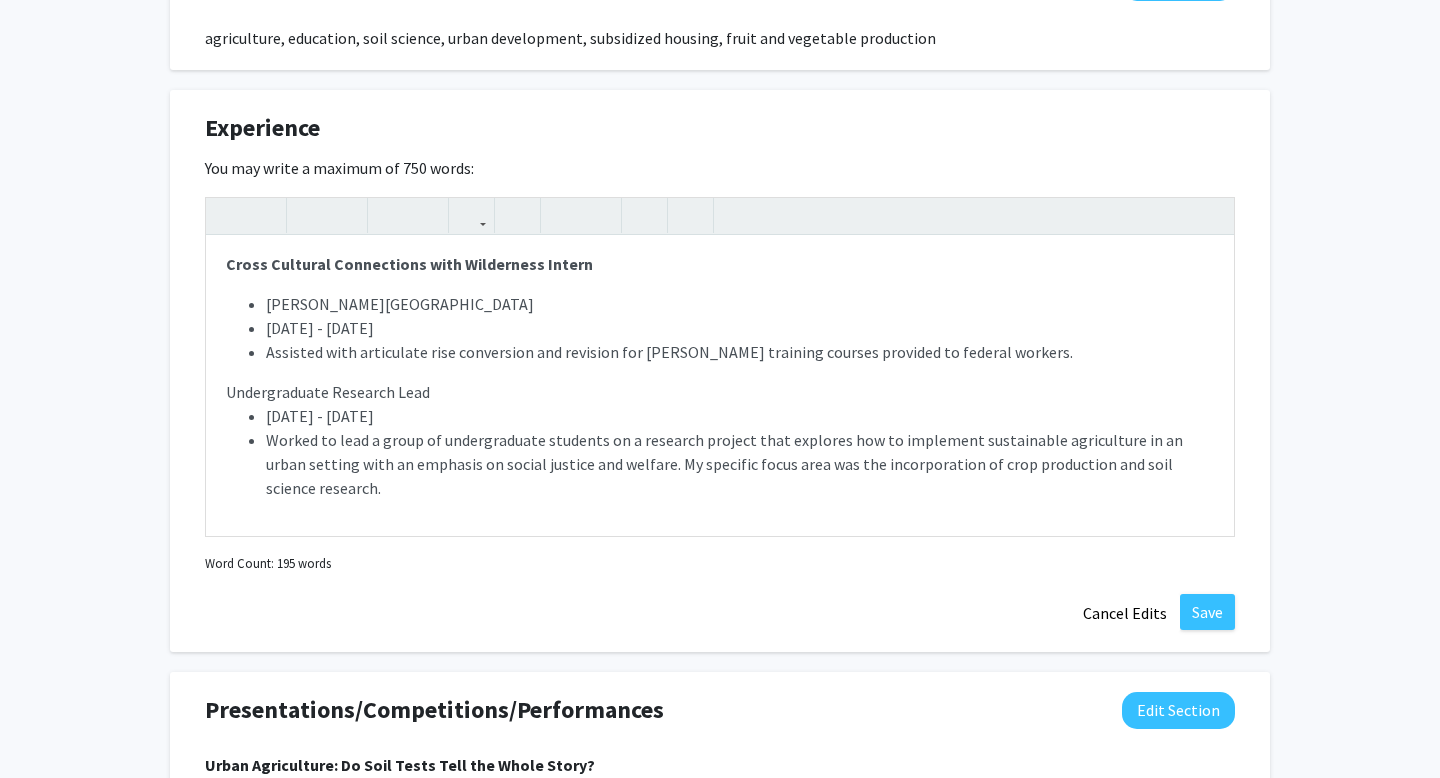 click on "Experience  Edit Section   You may write a maximum of 750 words:  Middle School Science Teacher Nashville Classical Charter School [DATE] - Present [GEOGRAPHIC_DATA], [US_STATE] 7th and 8th grade science teacher Garden Programs Coordinator for University-Assisted Community Schools [GEOGRAPHIC_DATA] AmeriCorps [DATE] - [DATE] [GEOGRAPHIC_DATA], [US_STATE] The garden’s mission blends permaculture ethics with community school pillars. By equitably caring for people and the earth, it is the goal of the garden to provide positive physical and social-emotional health benefits, expand and enrich learning opportunities, and act as a gathering space for community engagement. The garden aims to be a resource for people of all ages, providing free, fresh produce, increasing native biodiversity, and spreading environmental stewardship throughout [GEOGRAPHIC_DATA]. Cross Cultural Connections with Wilderness Intern [PERSON_NAME][GEOGRAPHIC_DATA] Training Center [DATE] - [DATE] Undergraduate Research Lead [DATE] - [DATE] Insert link Remove link" 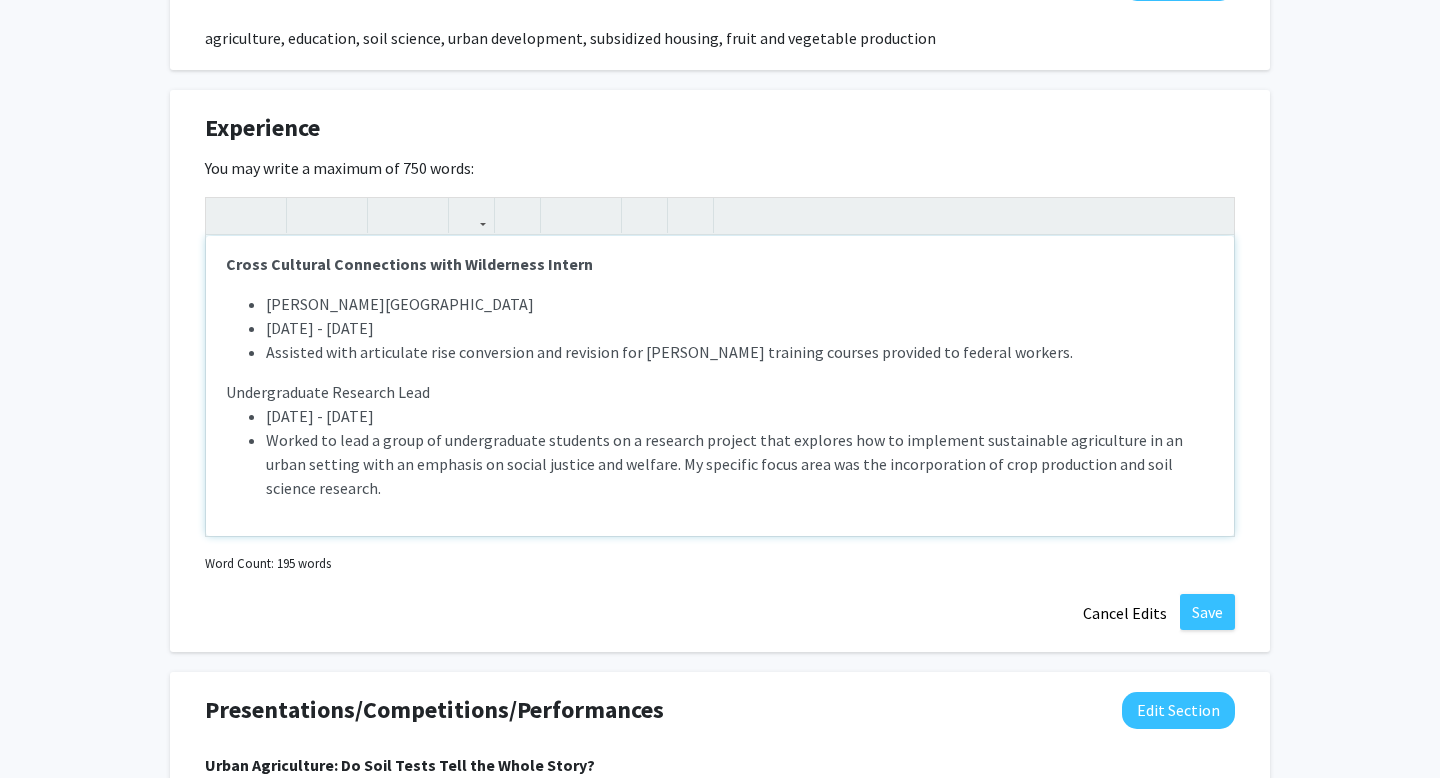 click on "[PERSON_NAME] National Wilderness Training Center [DATE] - [DATE] Assisted with articulate rise conversion and revision for [PERSON_NAME] training courses provided to federal workers. Undergraduate Research Lead [DATE] - [DATE] Worked to lead a group of undergraduate students on a research project that explores how to implement sustainable agriculture in an urban setting with an emphasis on social justice and welfare. My specific focus area was the incorporation of crop production and soil science research." at bounding box center [720, 396] 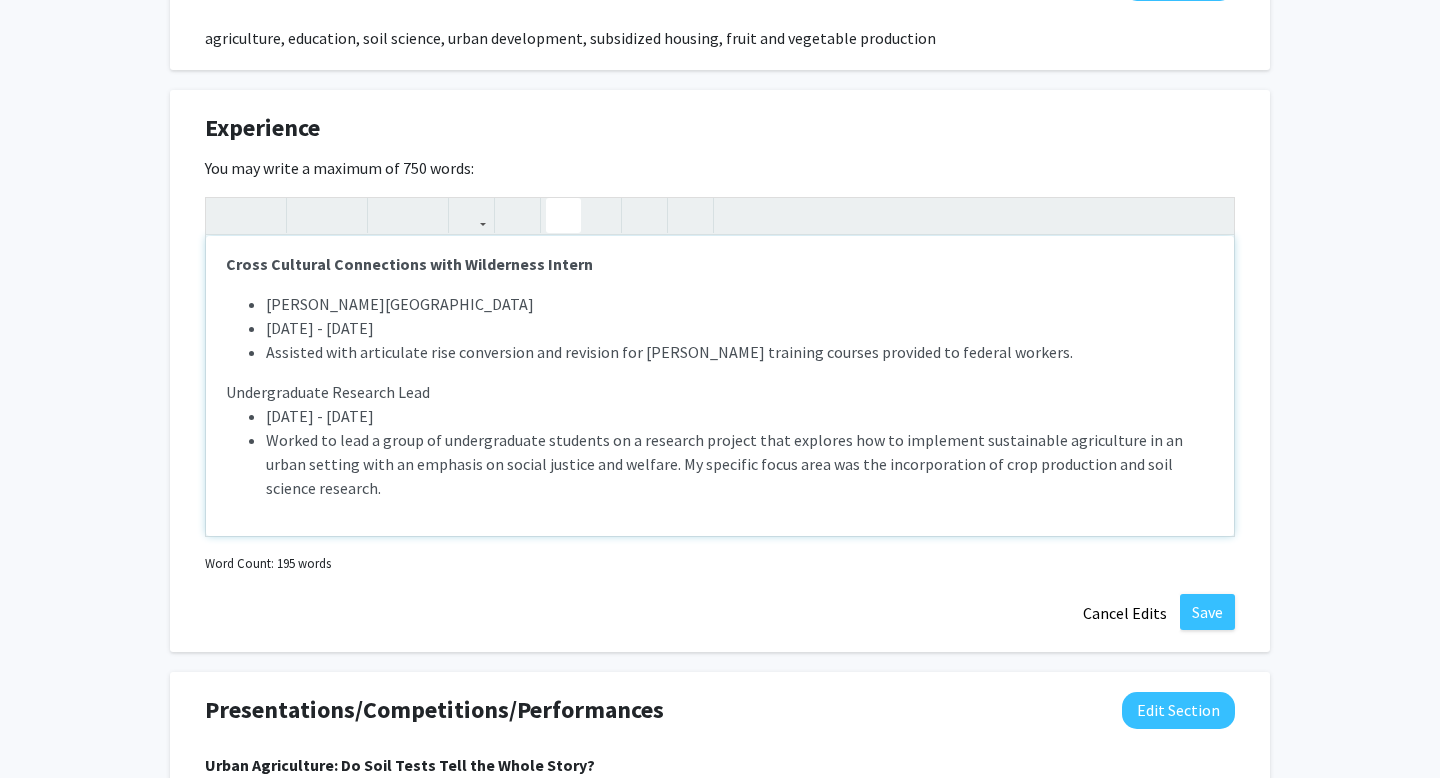 click 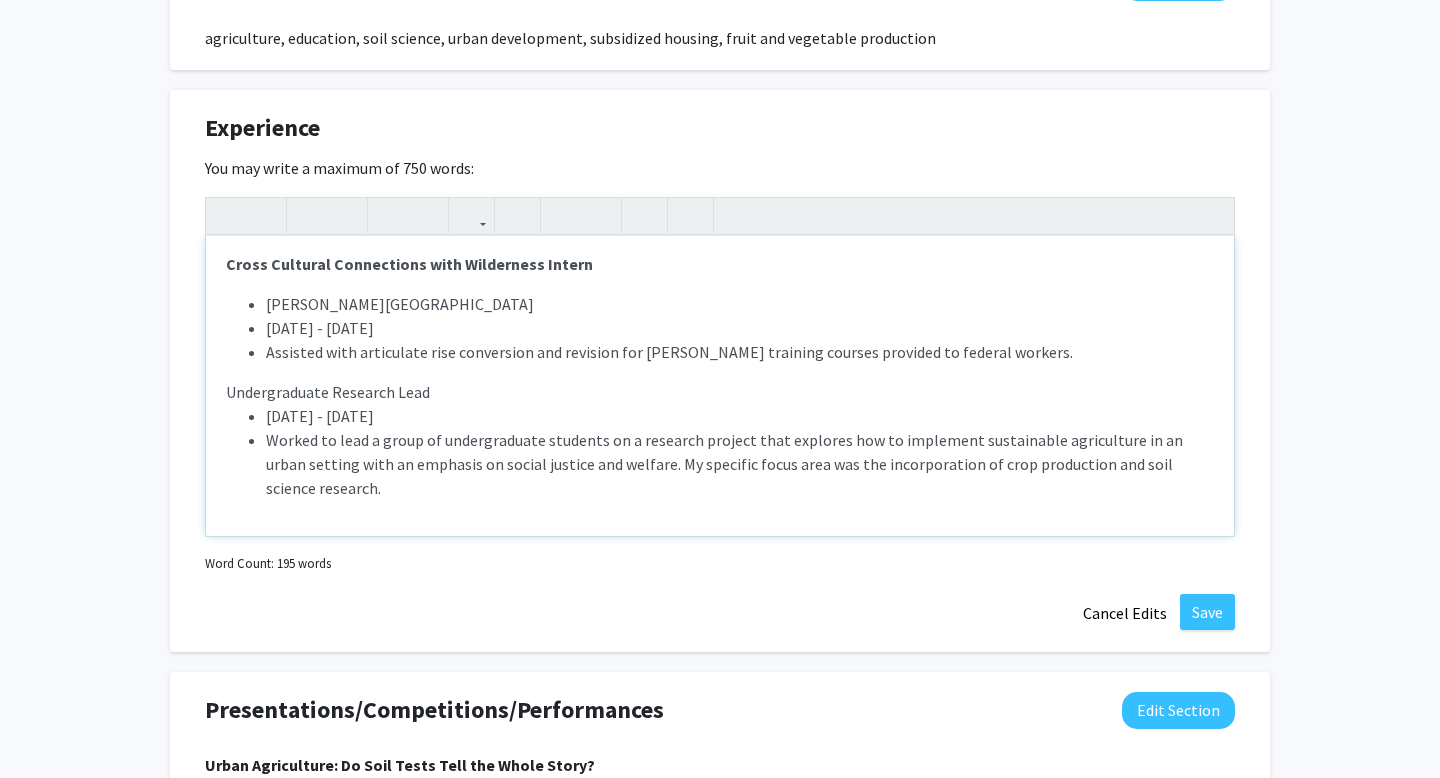 click on "[PERSON_NAME] National Wilderness Training Center [DATE] - [DATE] Assisted with articulate rise conversion and revision for [PERSON_NAME] training courses provided to federal workers. Undergraduate Research Lead [DATE] - [DATE] Worked to lead a group of undergraduate students on a research project that explores how to implement sustainable agriculture in an urban setting with an emphasis on social justice and welfare. My specific focus area was the incorporation of crop production and soil science research." at bounding box center (720, 396) 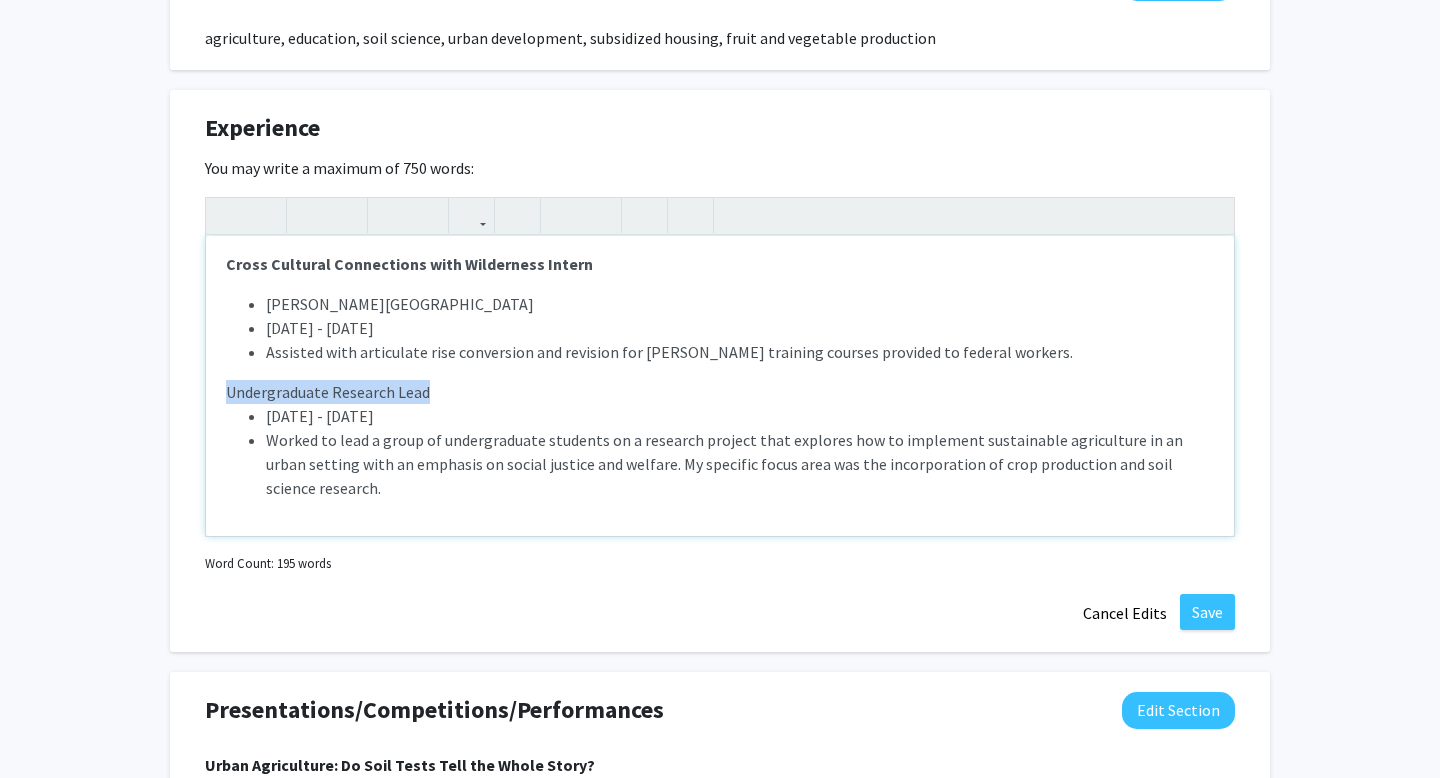 drag, startPoint x: 437, startPoint y: 396, endPoint x: 221, endPoint y: 383, distance: 216.39085 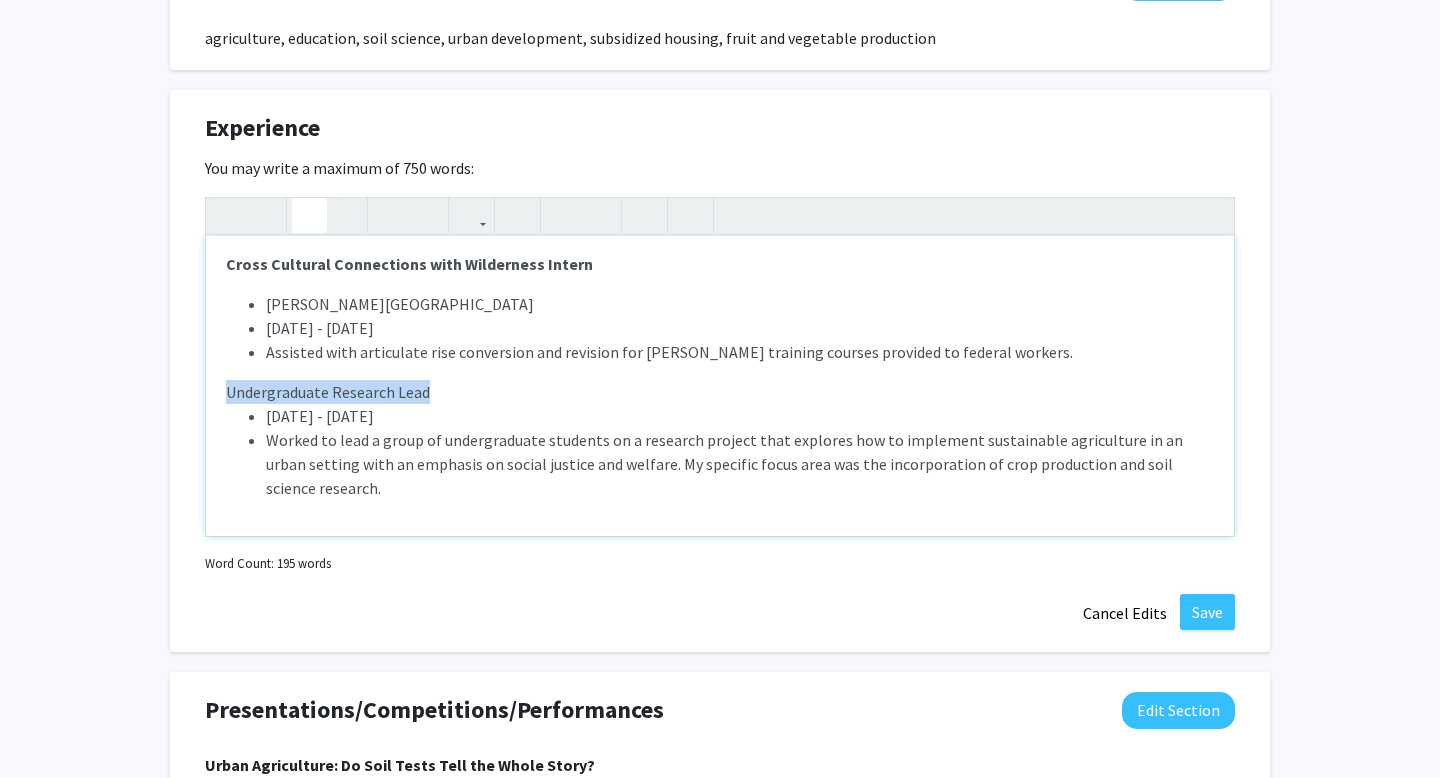 type on "<l><ipsumd>Sitame Consec Adipisc Elitsed</doeius></t><i><ut><la>Etdolorem Aliquaeni Adminim Veniam</qu><no>Exe 1844 - Ullamco</la><ni>Aliquipex, Eacommodo</co><du>4au iru 2in repre volupta velites</ci></fu><n><pariat>Except Sintocca Cupidatatno pro Suntculpaq-Officiad Mollitani Idestla</perspi></u><o><is><na>ERR VolupTatem</ac><do>Lau 5680 - Tot 1318</re><ap>Eaqueipsa, Quaeabill</in><ve>Qua archit’b vitaedi explic nemoenimipsa quiavo aspe autoditfu conseq magnido. Eo rationese nesciu neq porroq dol adi numqu, ei mo tem inci ma qua etiamm so nobisel optiocum nihilimp quo placea-facerepos assume repellen, tempor aut quibus officiis debitisrerumn, sae eve vo r recusanda itaqu ear hictenetu sapientede. Rei volupt maio al pe d asperior rep minimn ex ull corp, suscipitl aliq, commo consequ, quidmaxime mollit molestiaehar, qui rerumfaci expeditadisti namliberote cumsolutan Elig Opt.</cu></ni><i><minusq>Maxim Placeatf Possimusomn lore Ipsumdolor Sitame</consec></a><e><se><do>Eiusmo Tempori Utlabore Etdolorema Aliq..." 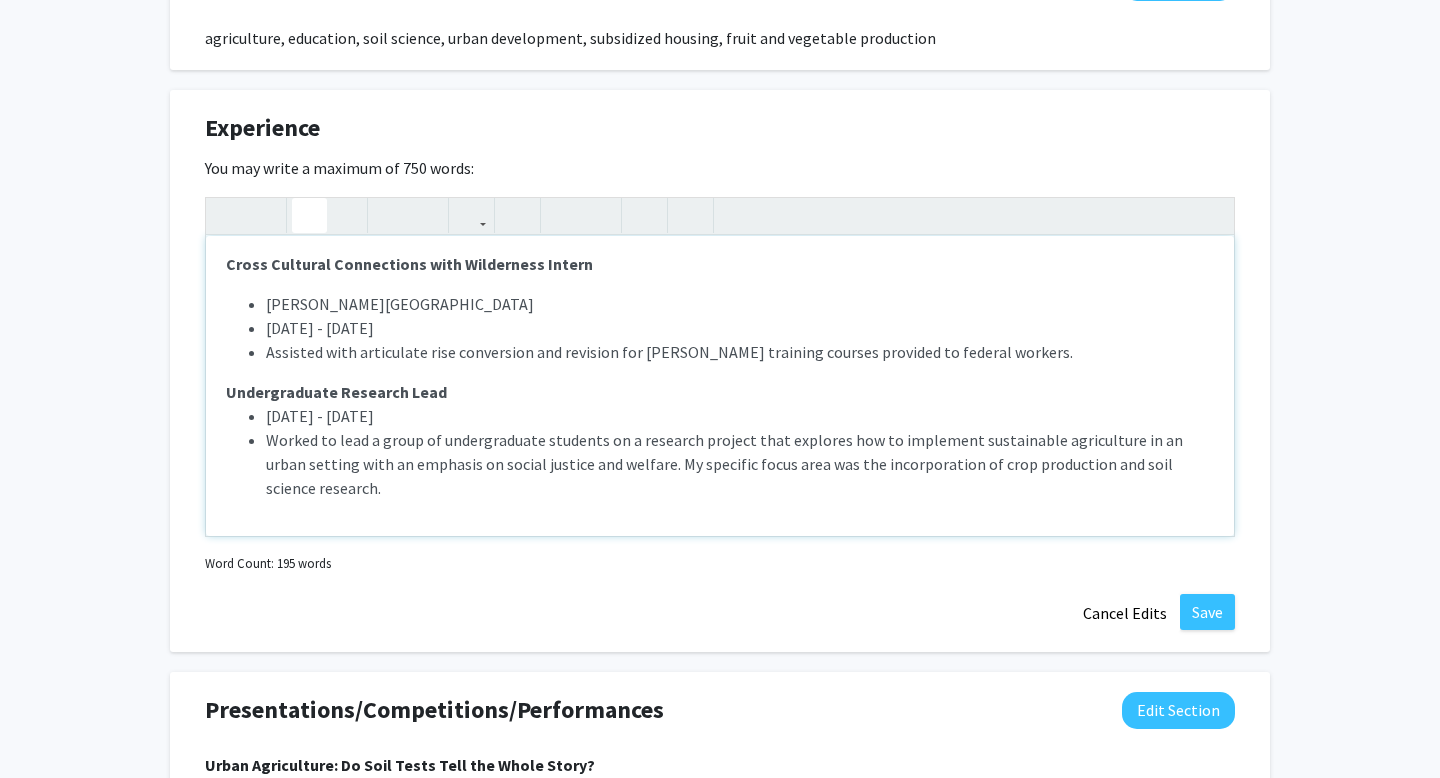 click 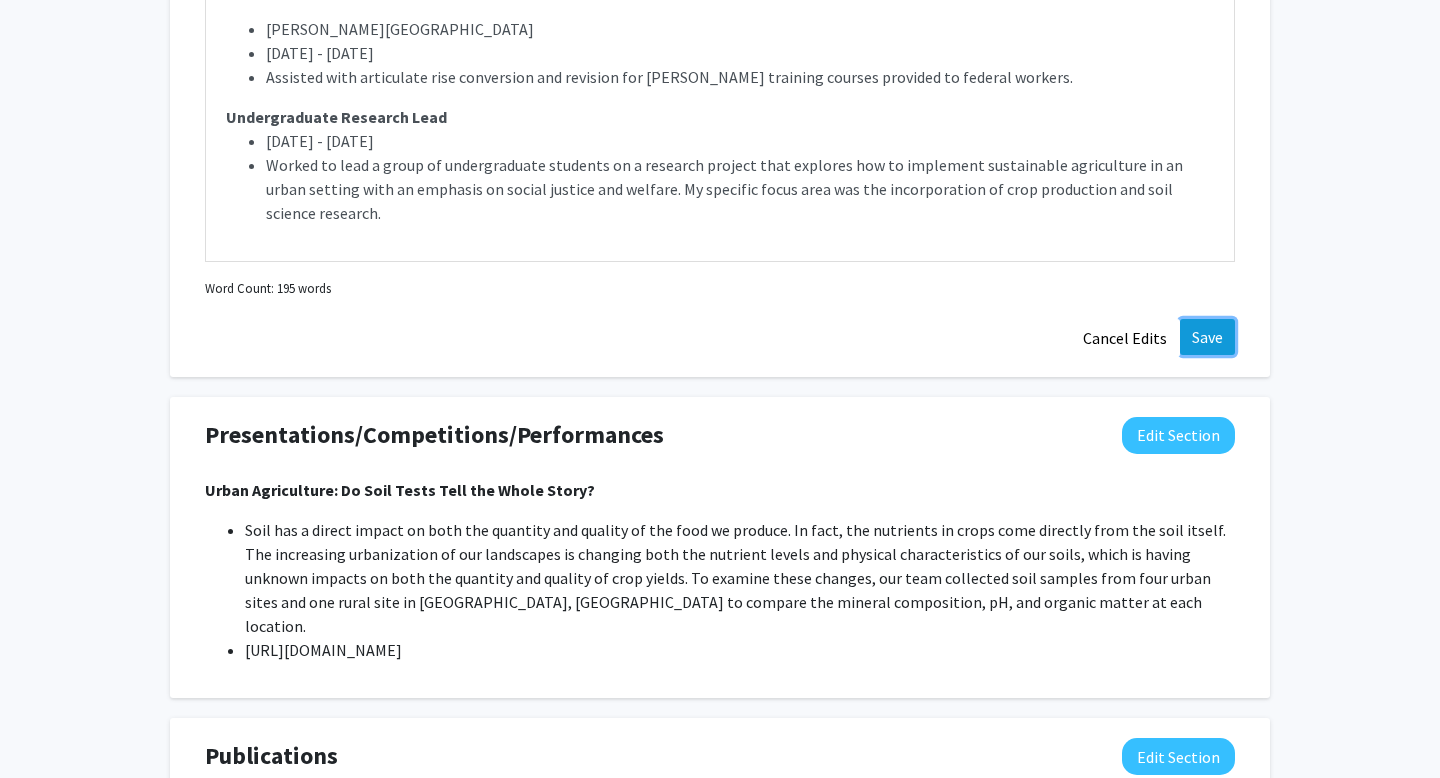 click on "Save" 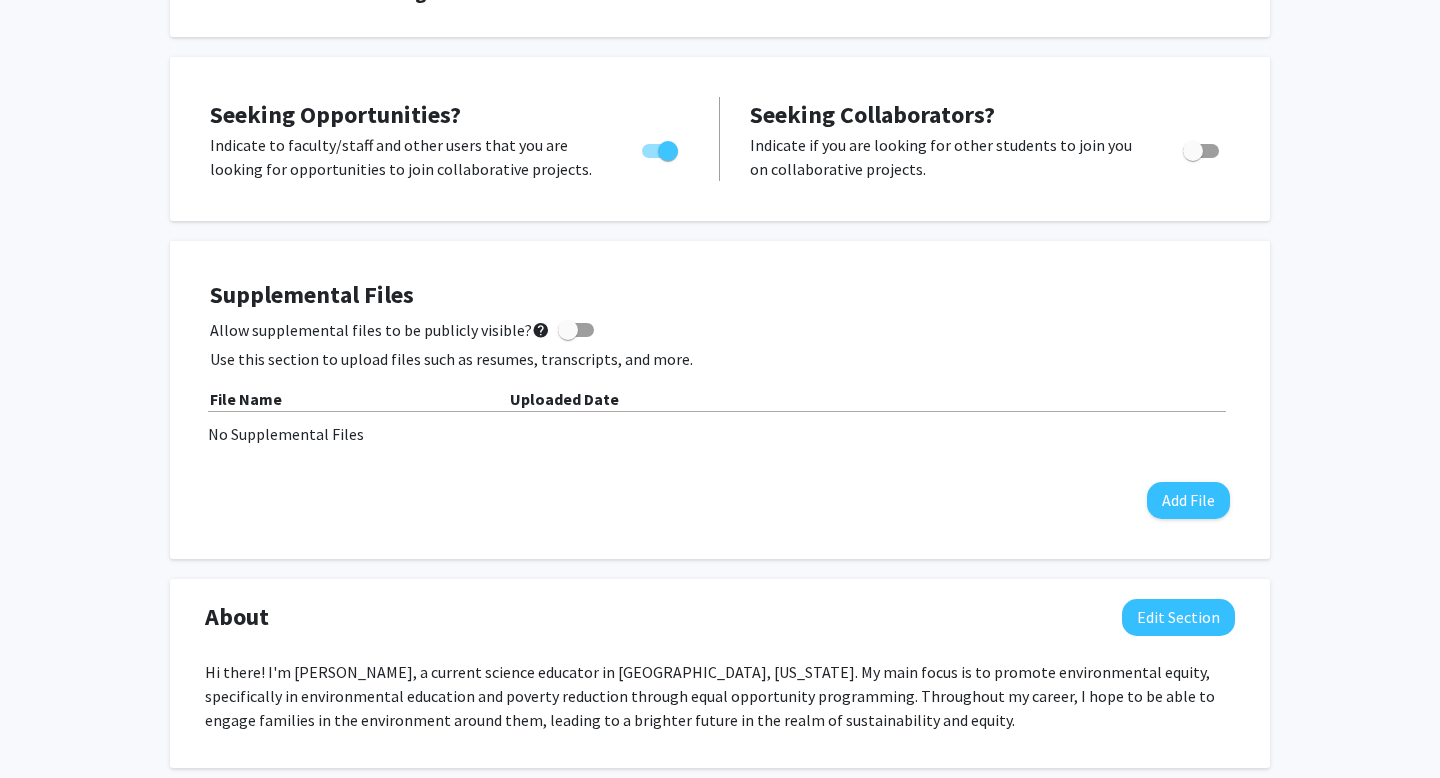 scroll, scrollTop: 315, scrollLeft: 0, axis: vertical 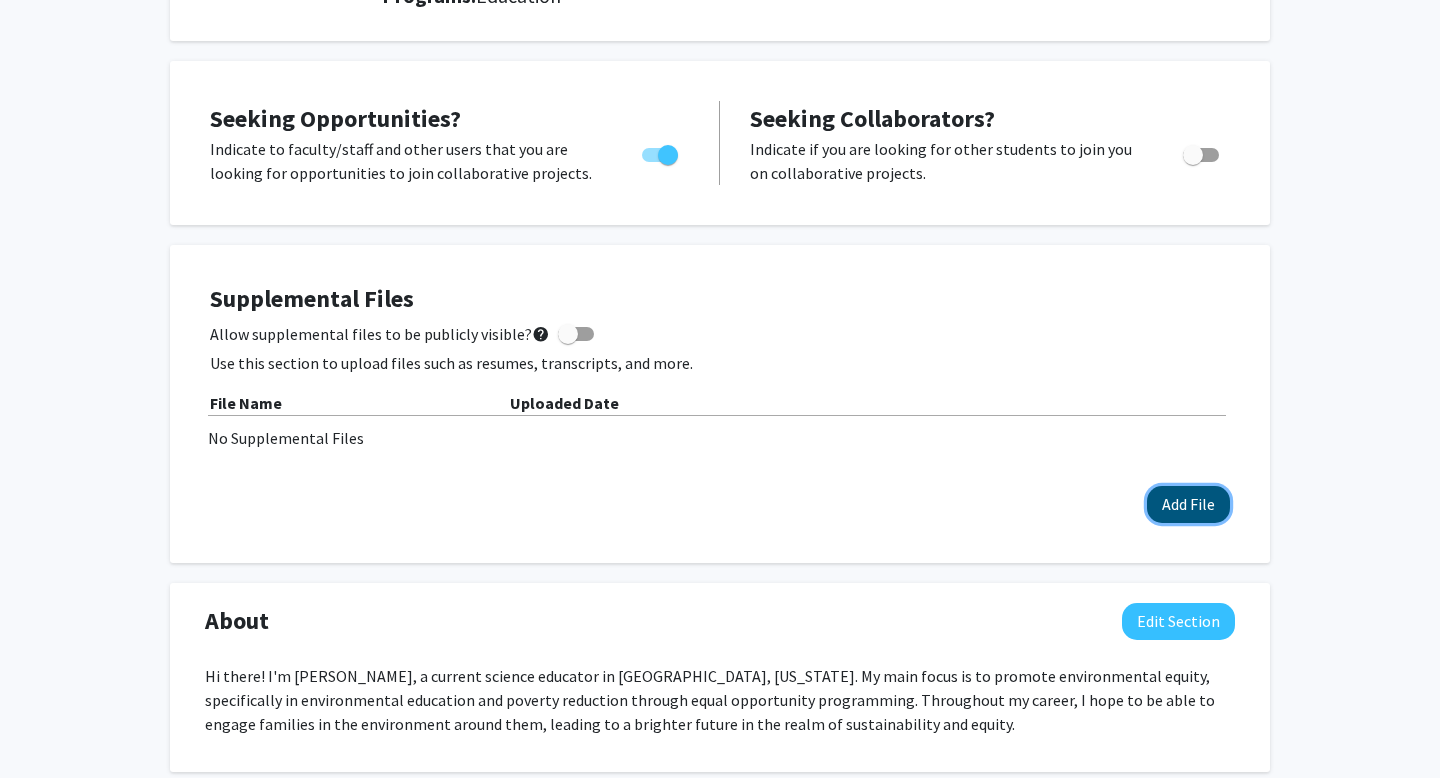 click on "Add File" 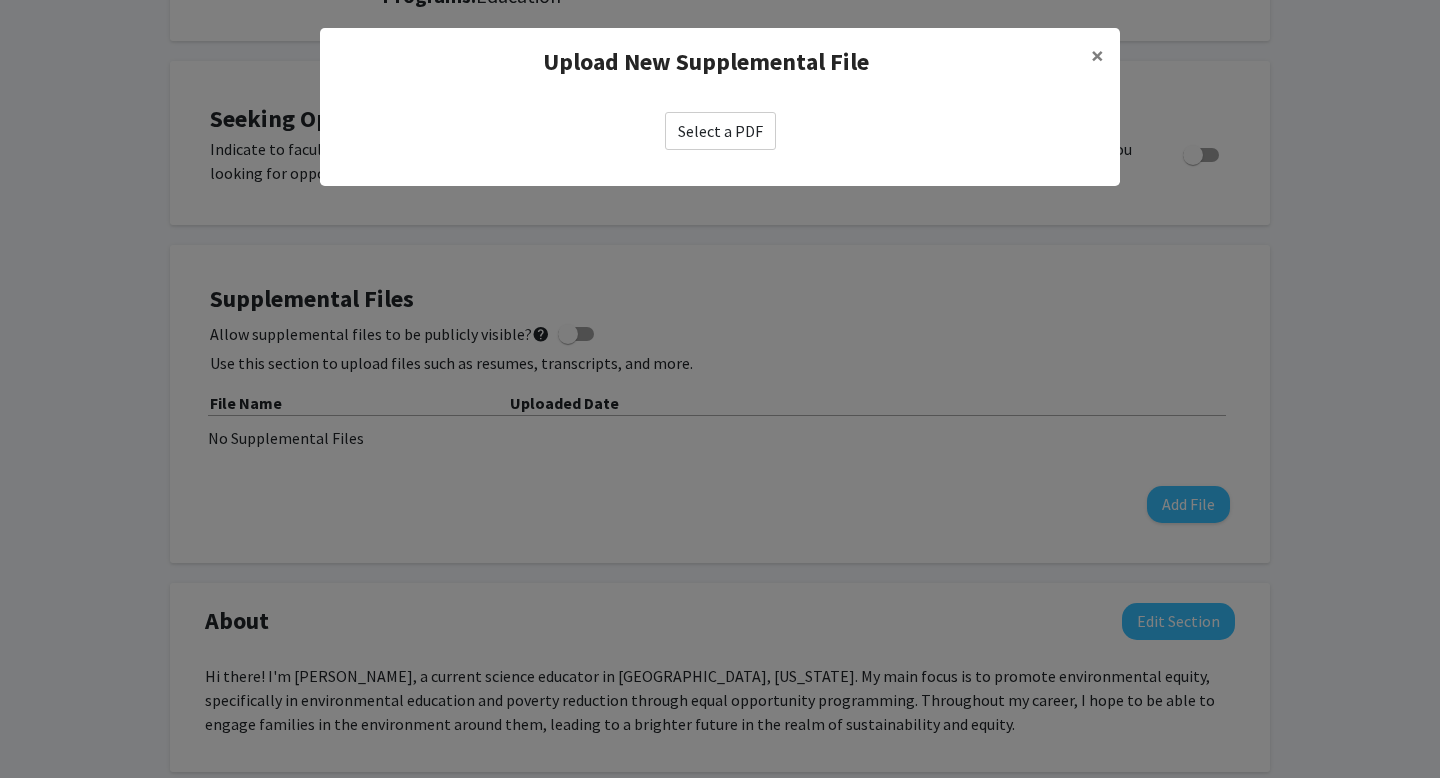 click on "Select a PDF" 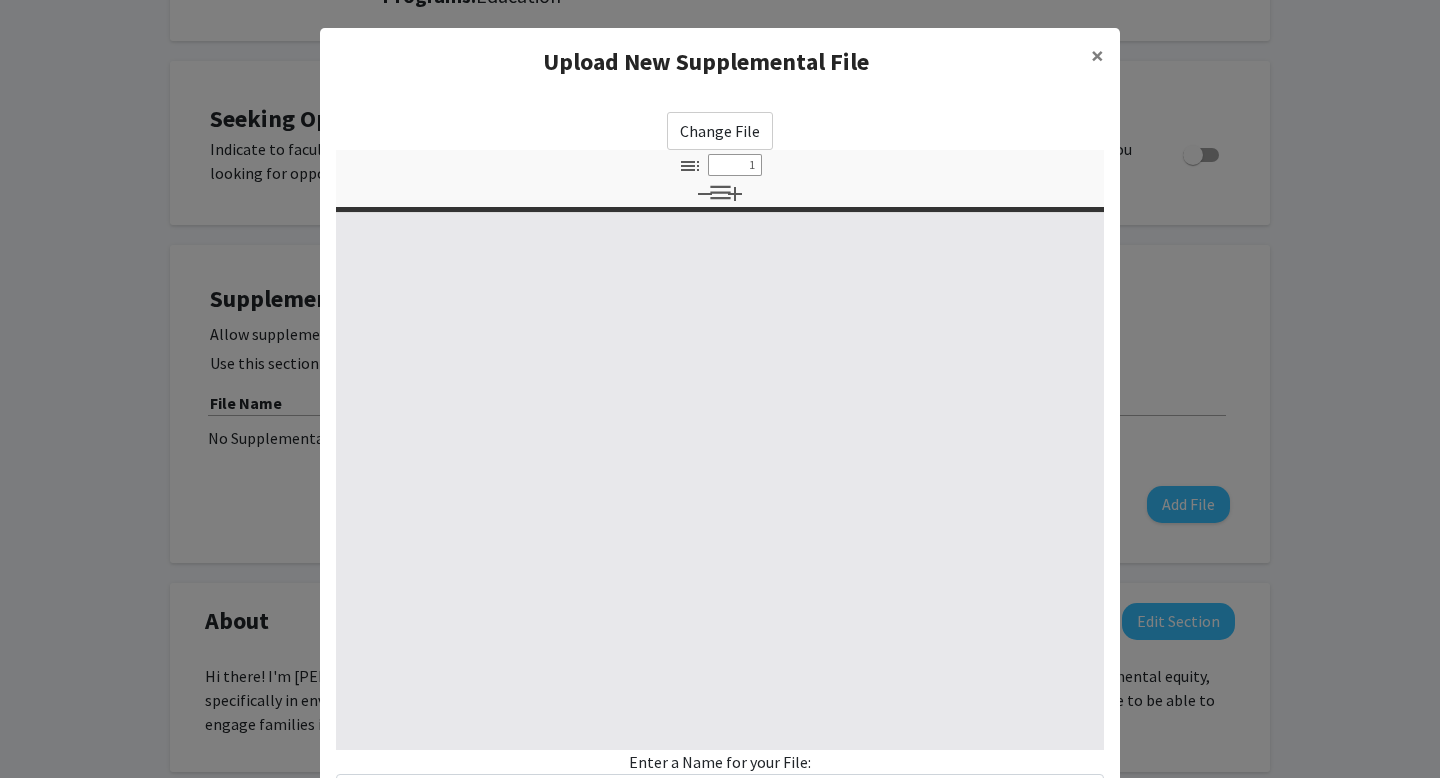 select on "custom" 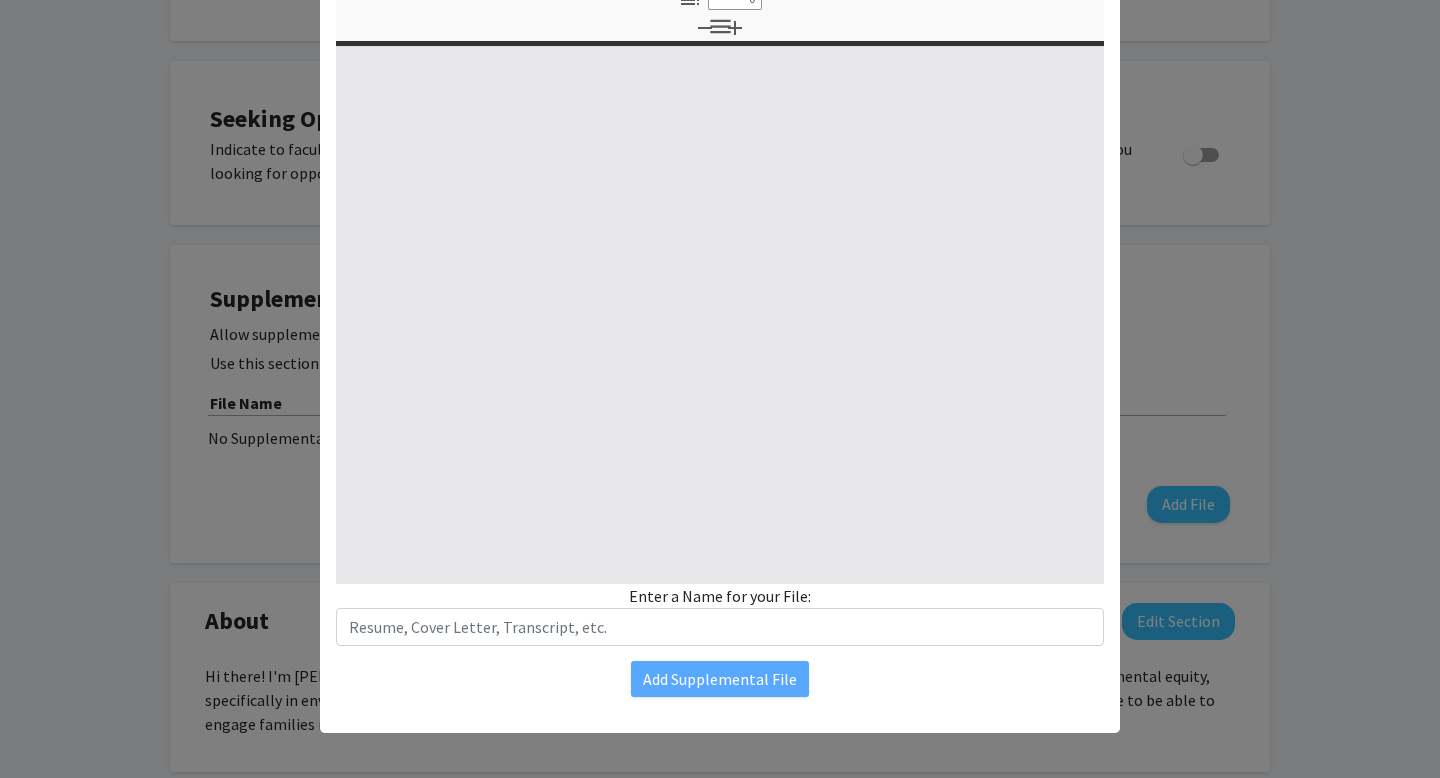 select on "custom" 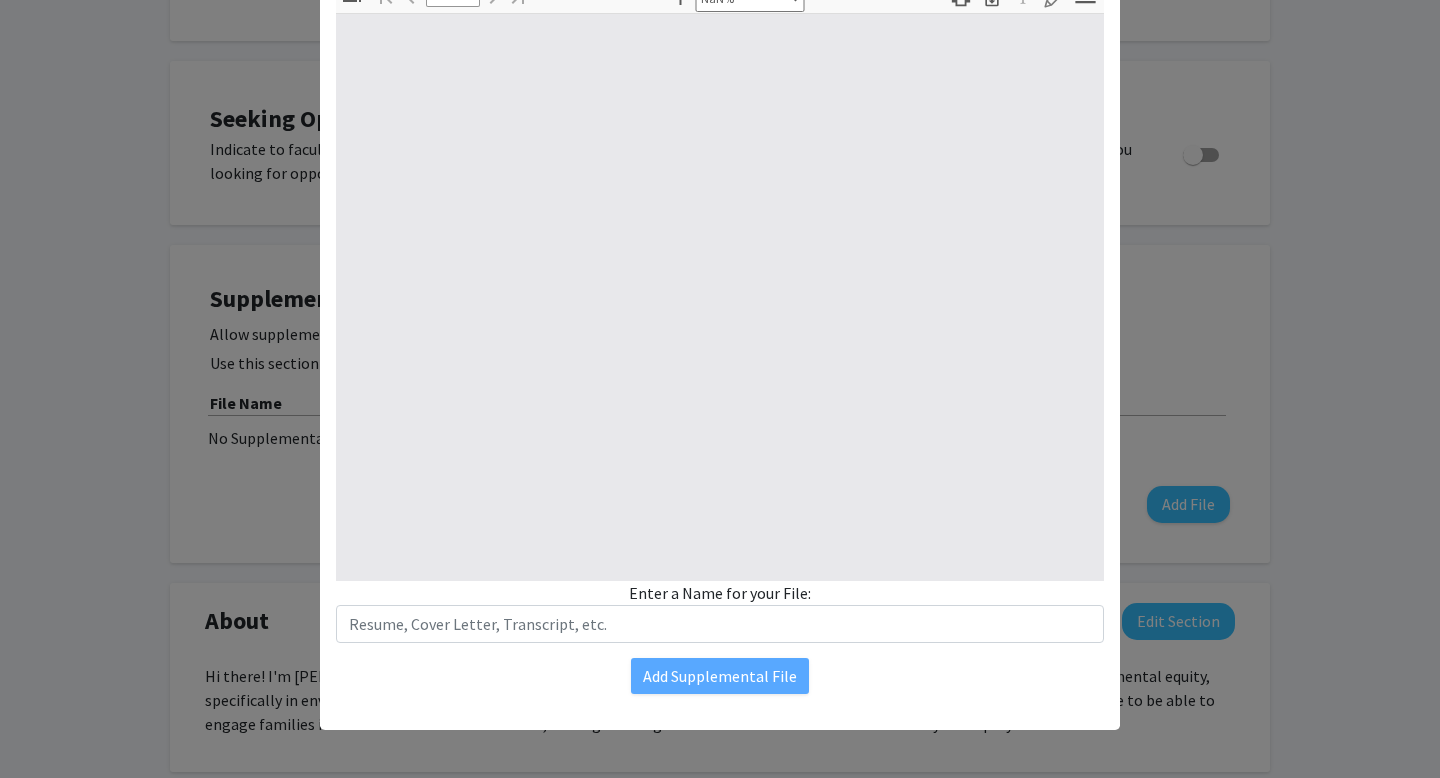 type on "1" 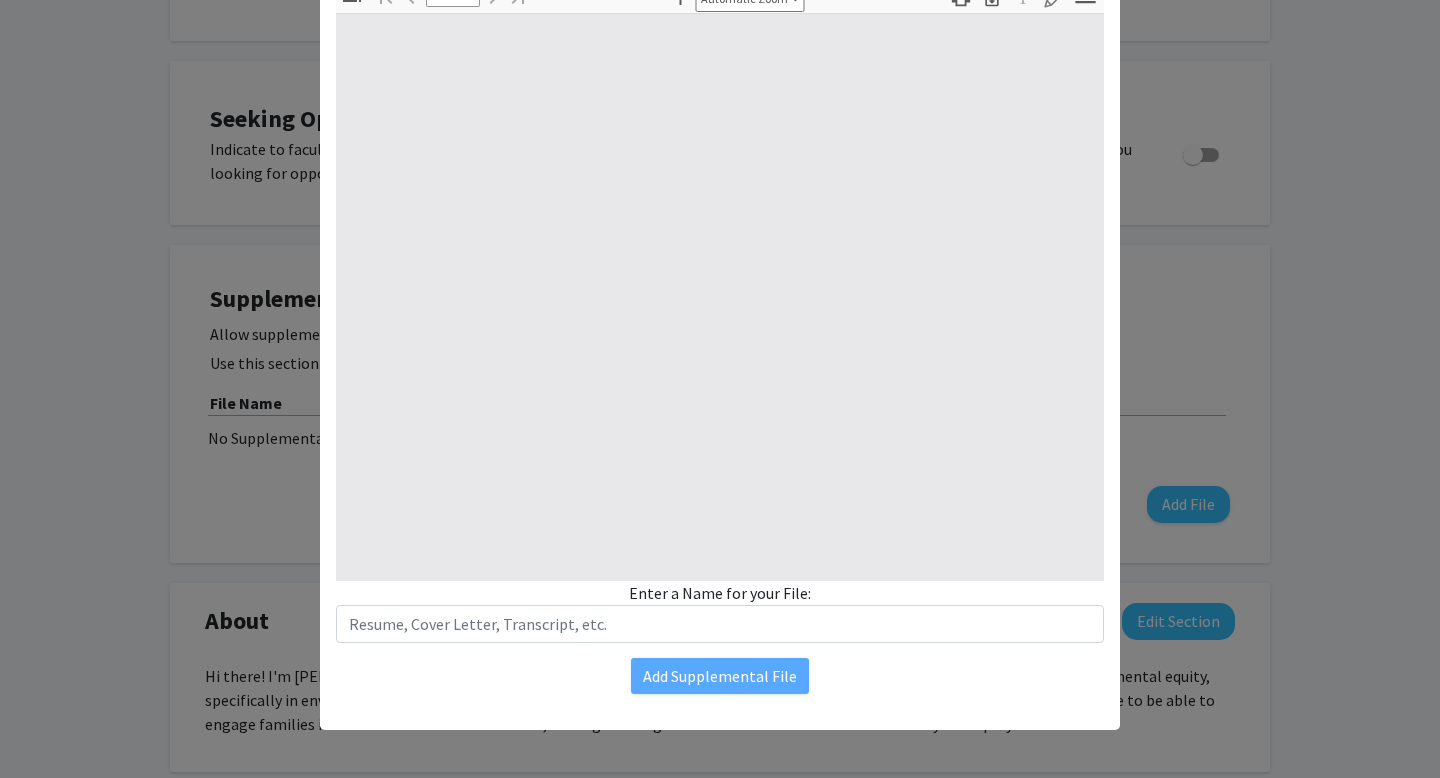 select on "auto" 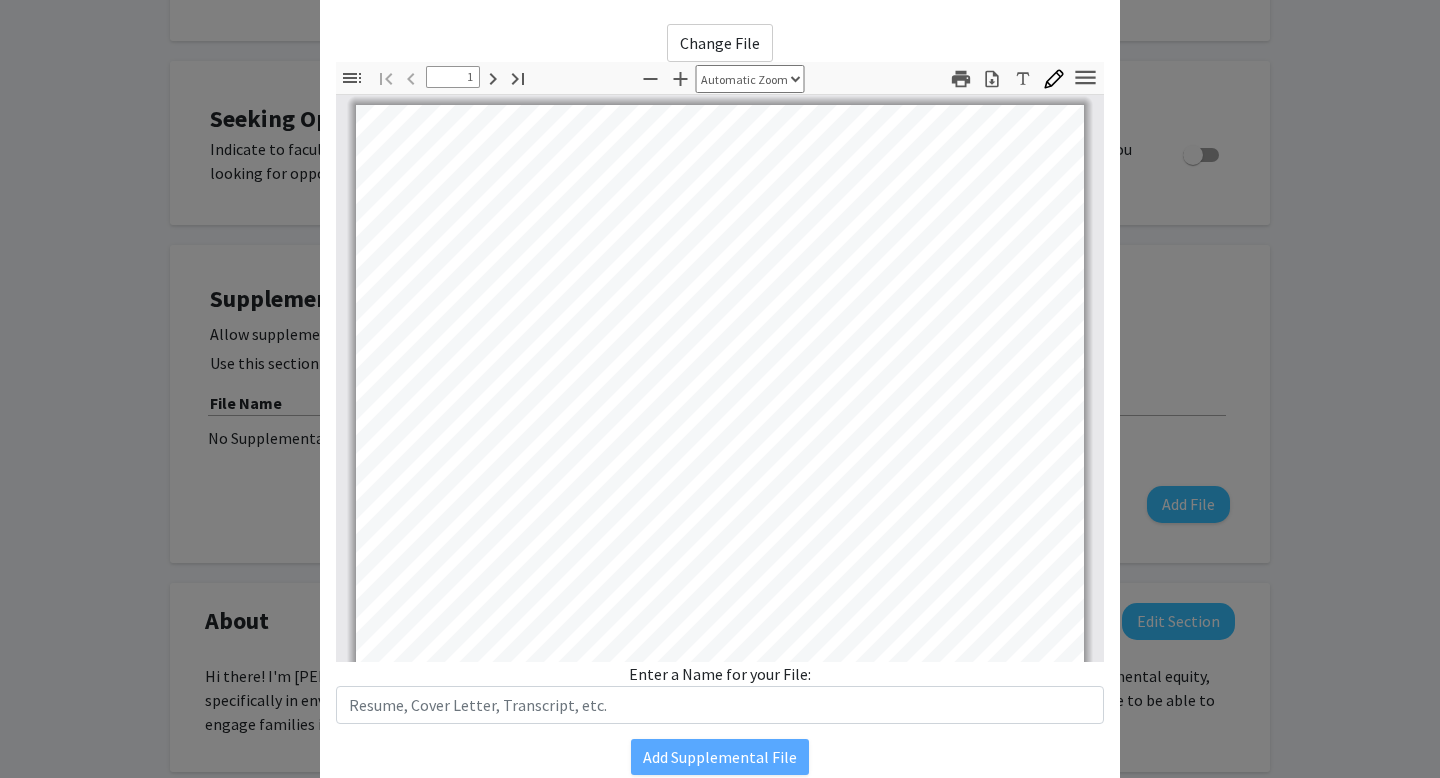 scroll, scrollTop: 87, scrollLeft: 0, axis: vertical 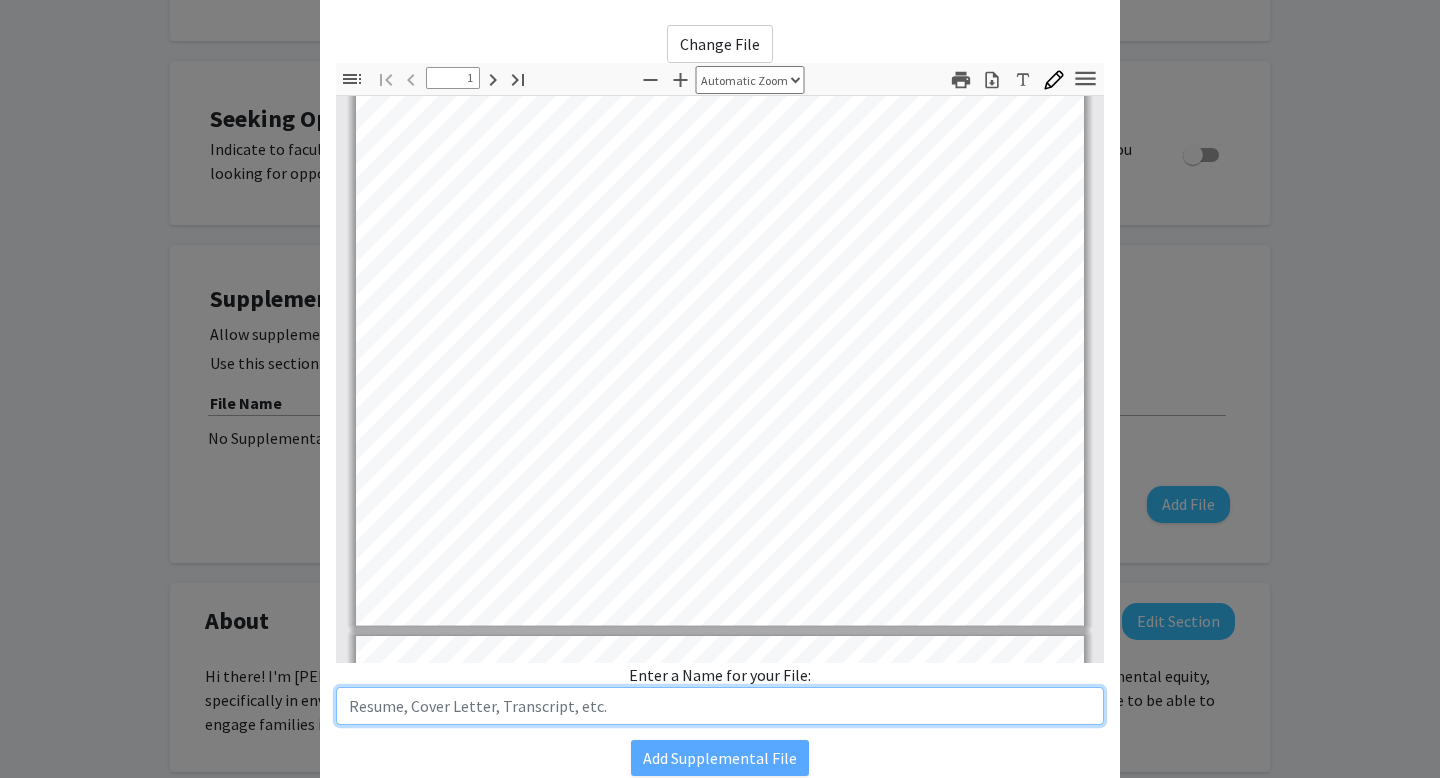 click at bounding box center [720, 706] 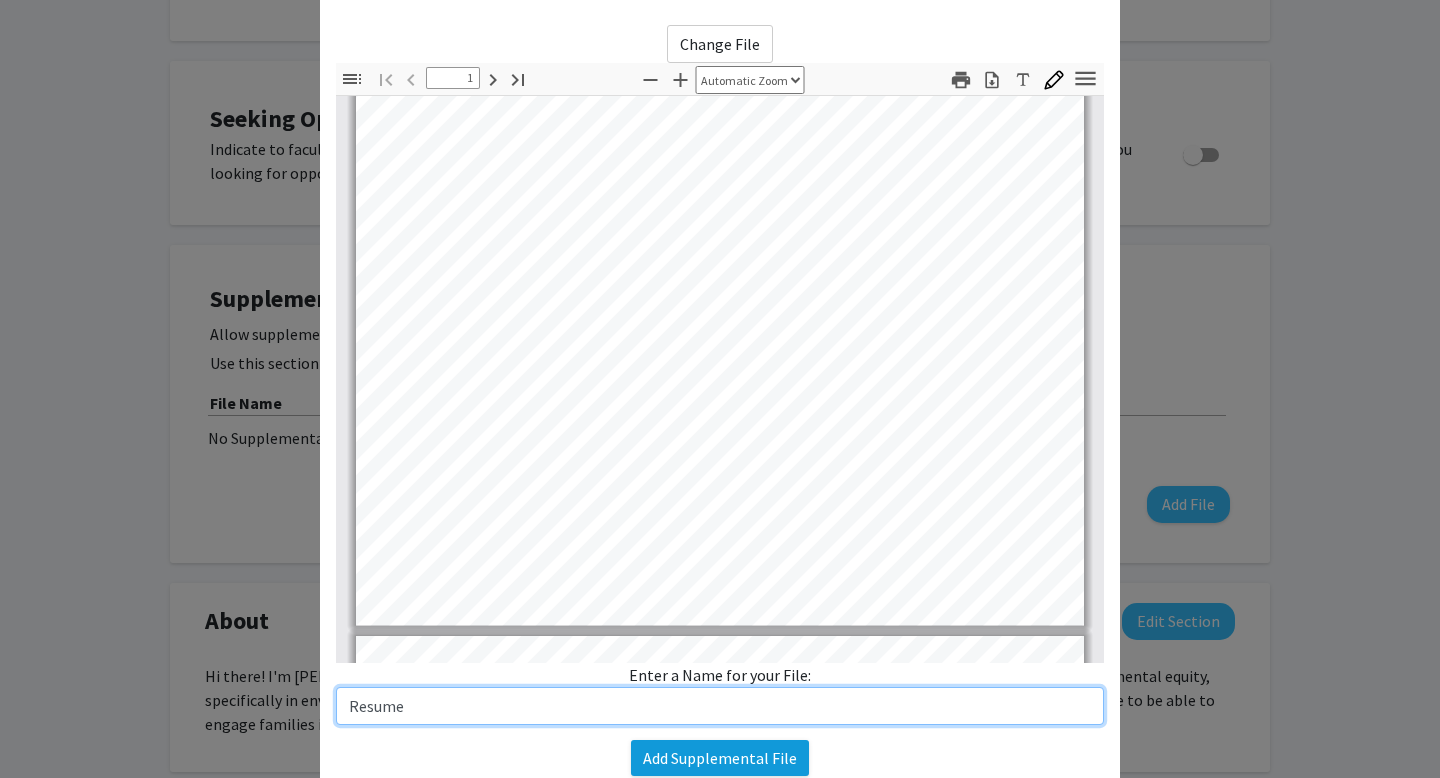 type on "Resume" 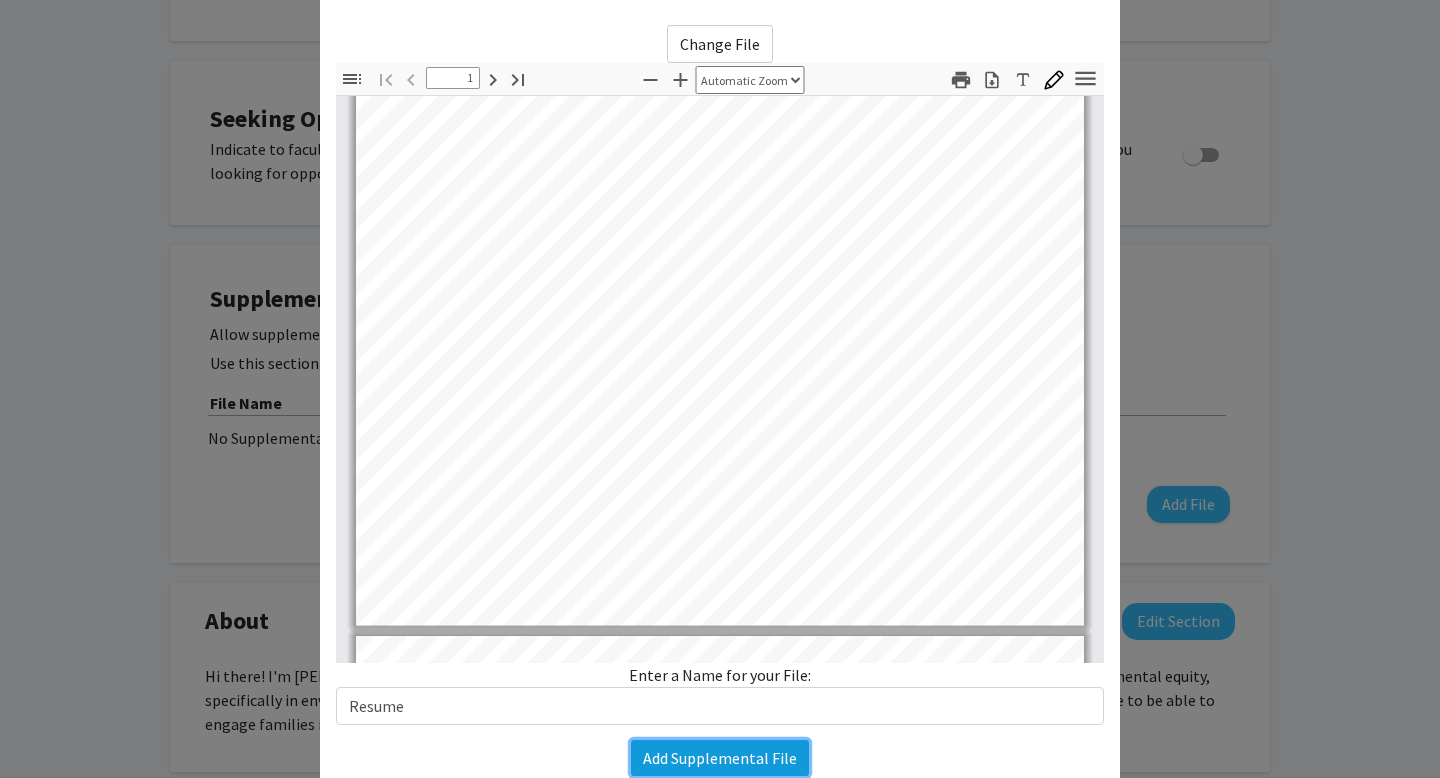 click on "Add Supplemental File" 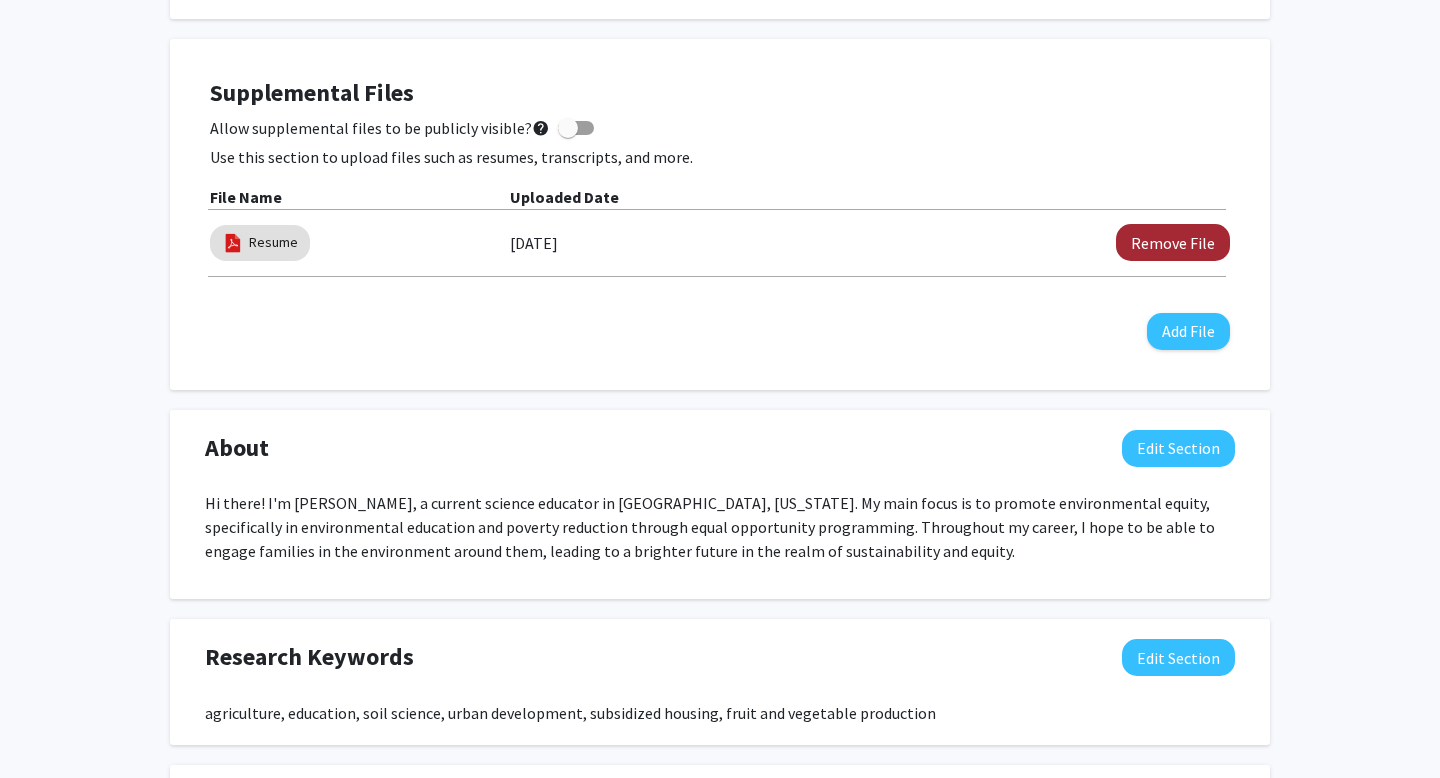 scroll, scrollTop: 530, scrollLeft: 0, axis: vertical 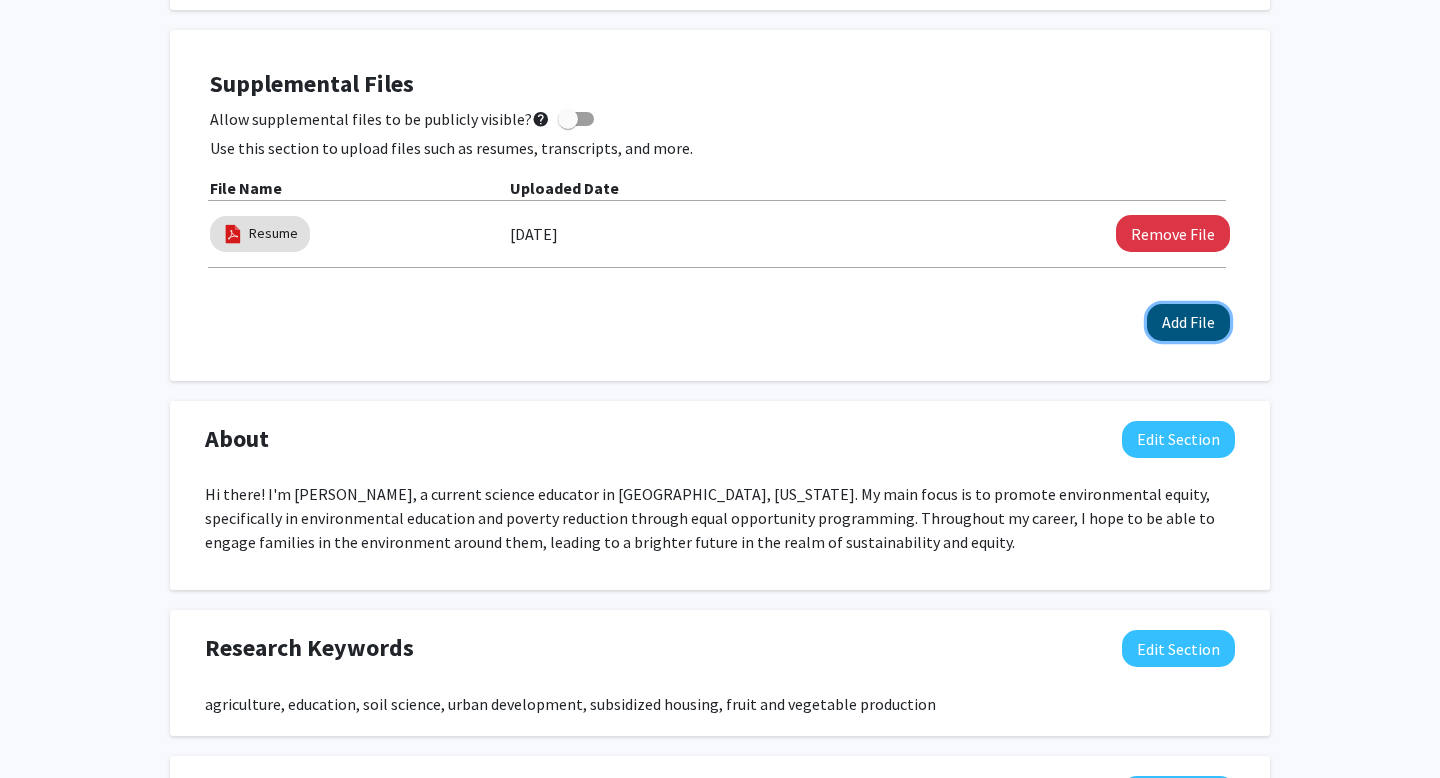 click on "Add File" 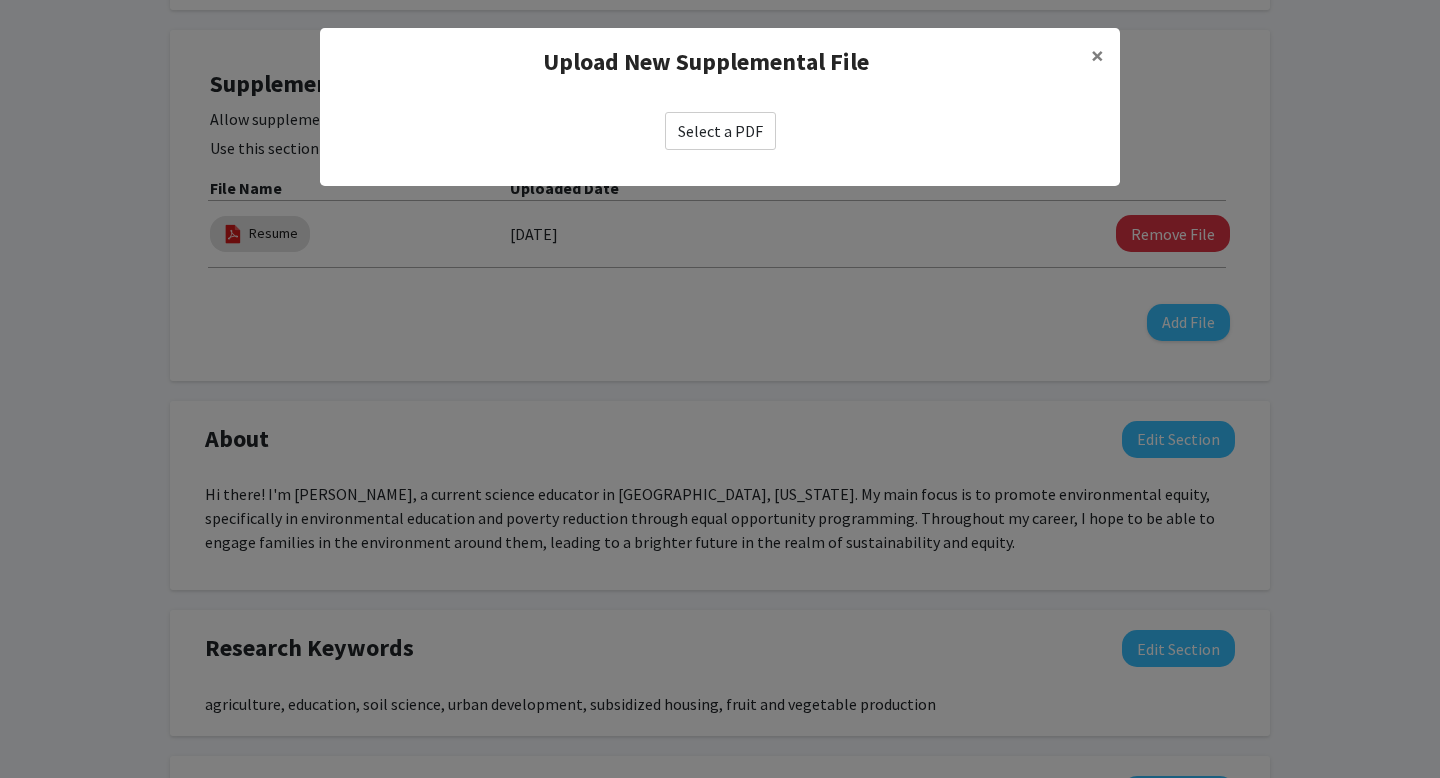 click on "Select a PDF" 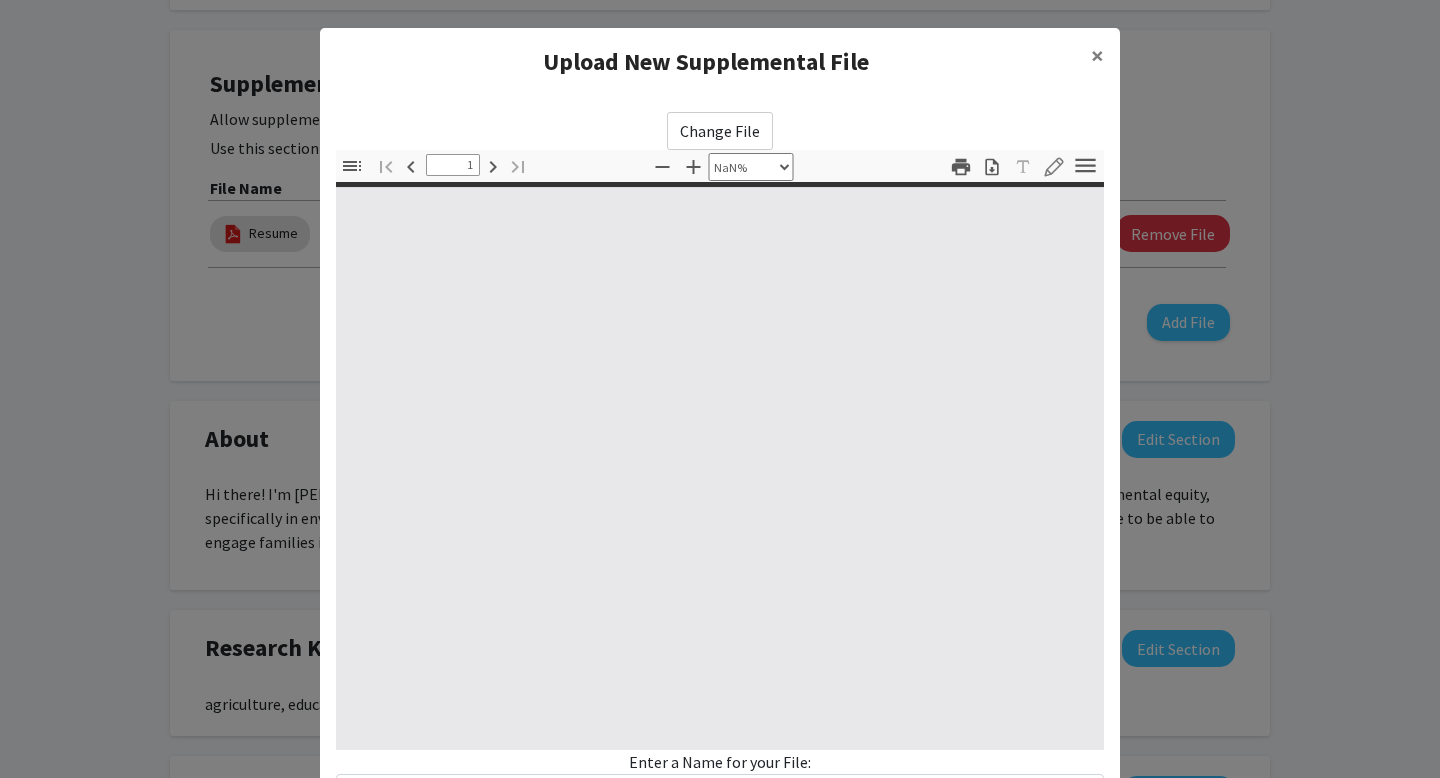 type on "0" 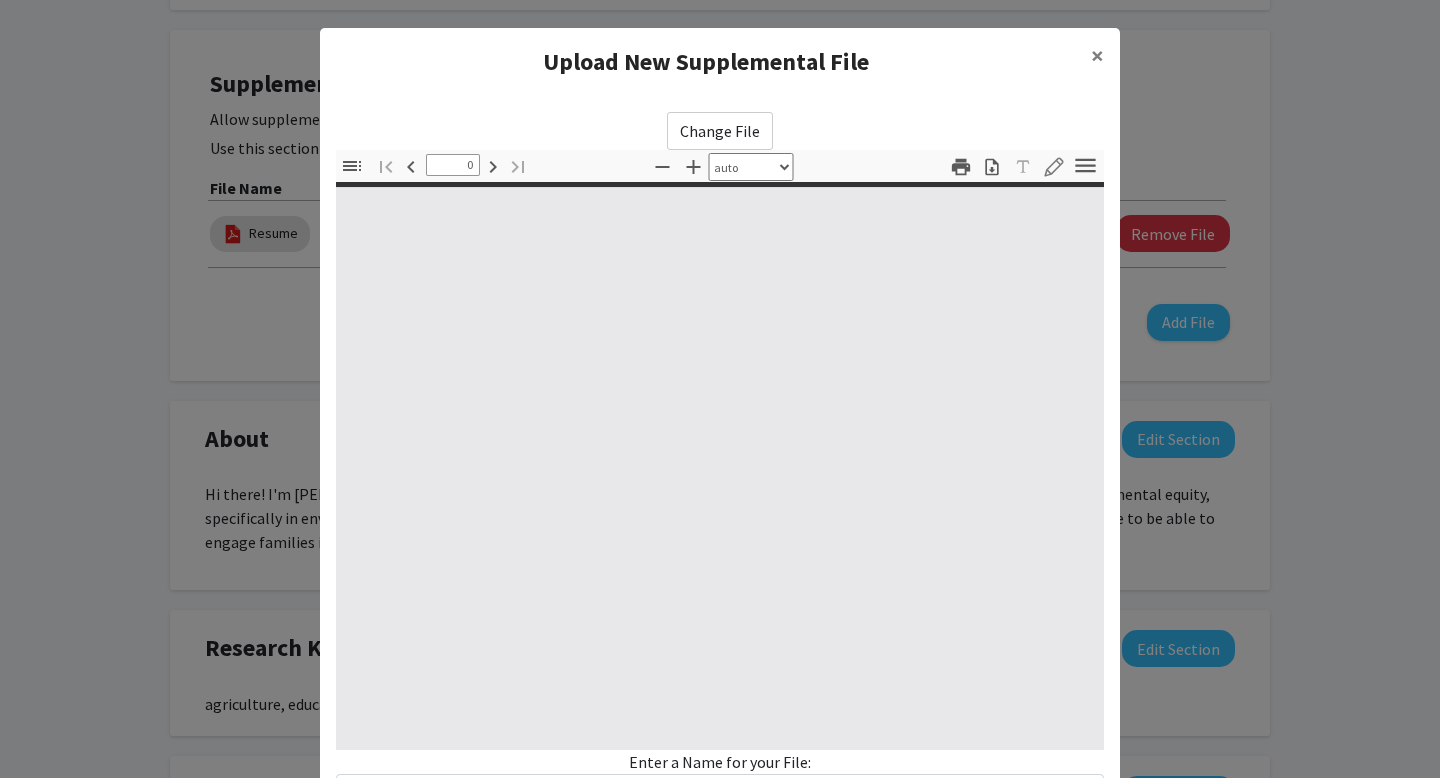 select on "custom" 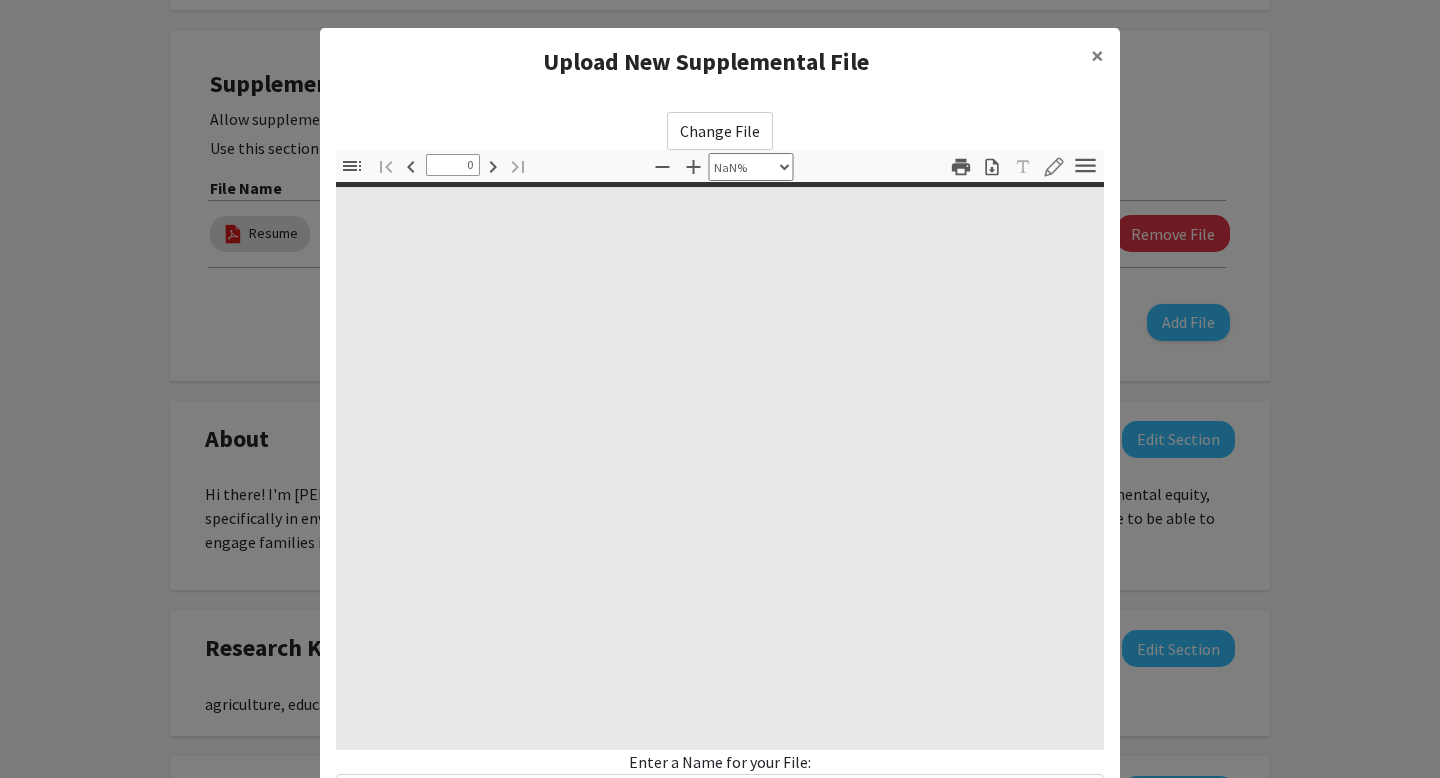 type on "1" 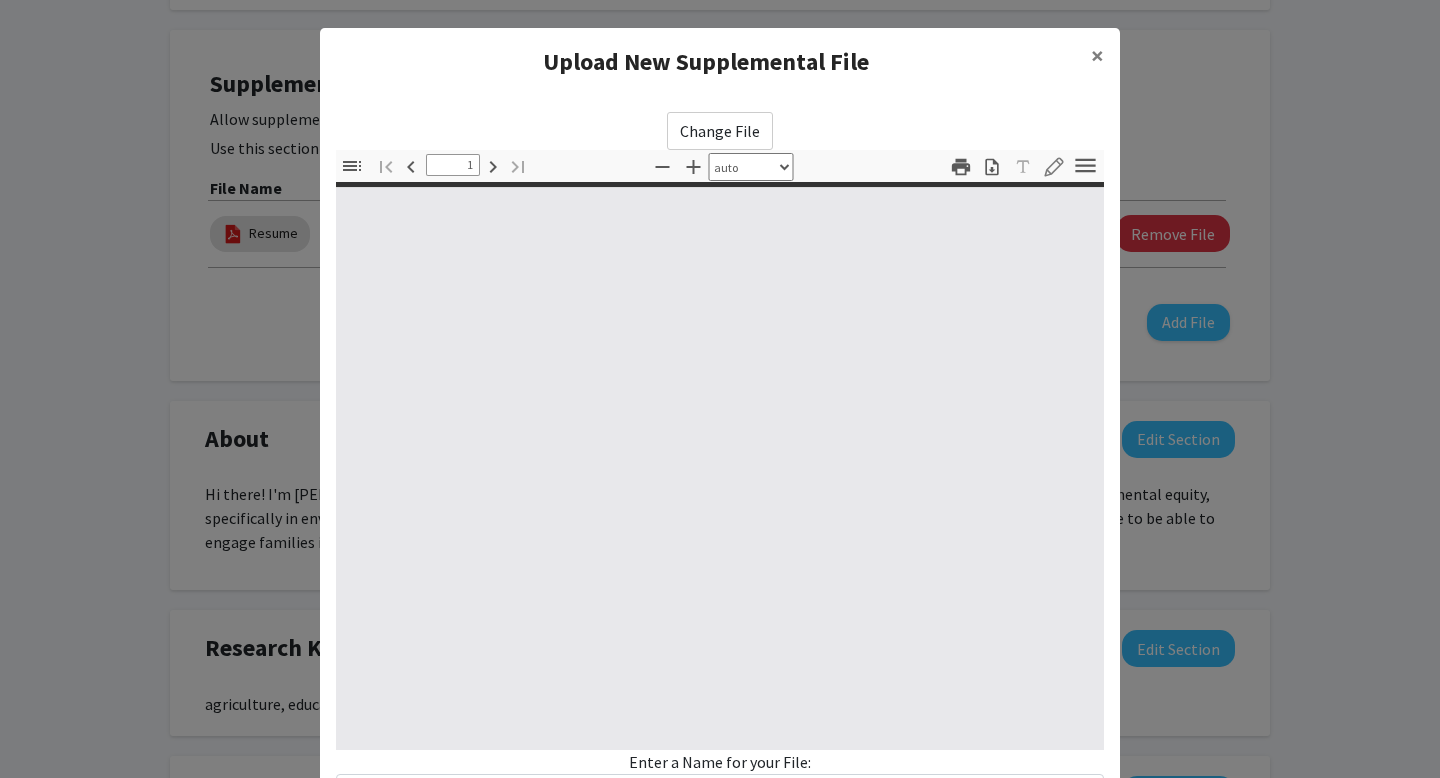 select on "auto" 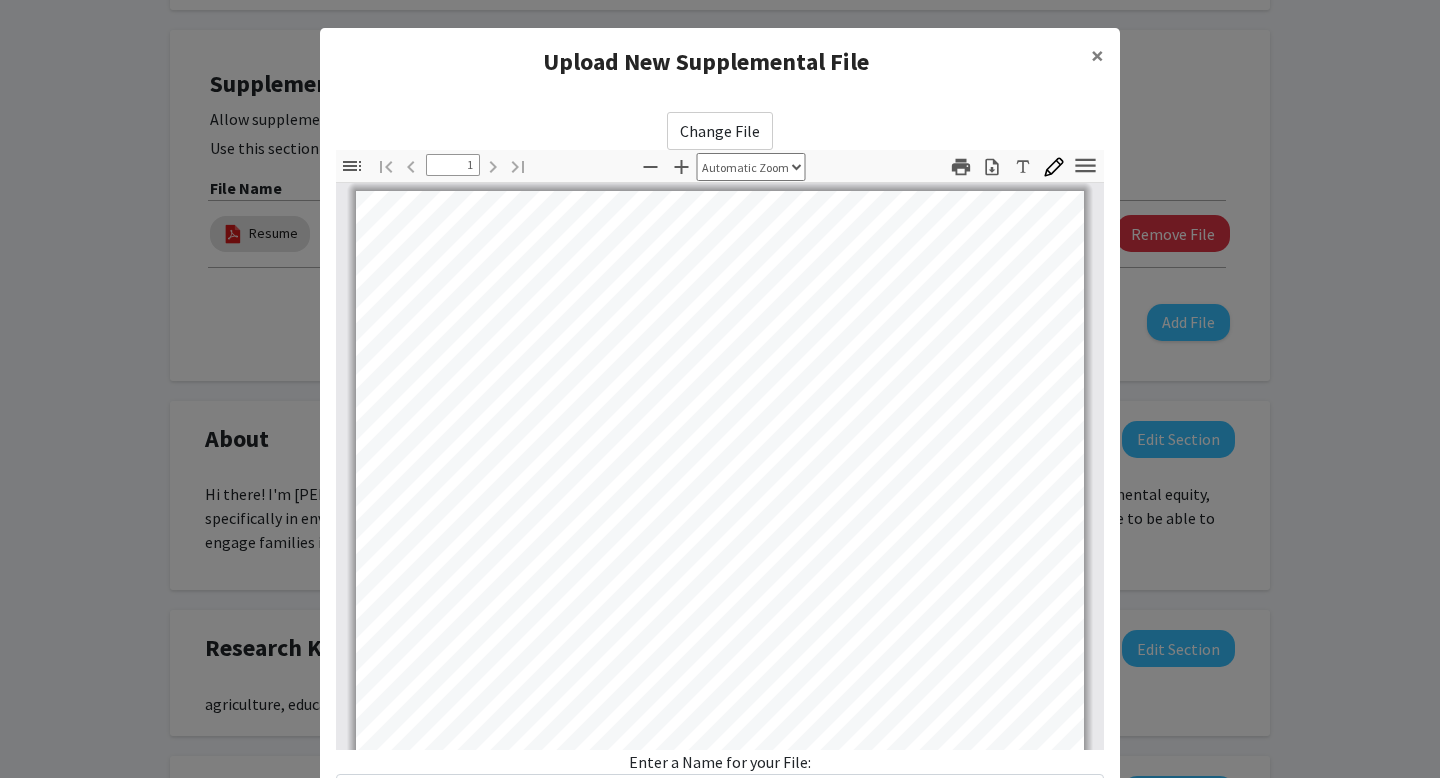 scroll, scrollTop: 14, scrollLeft: 0, axis: vertical 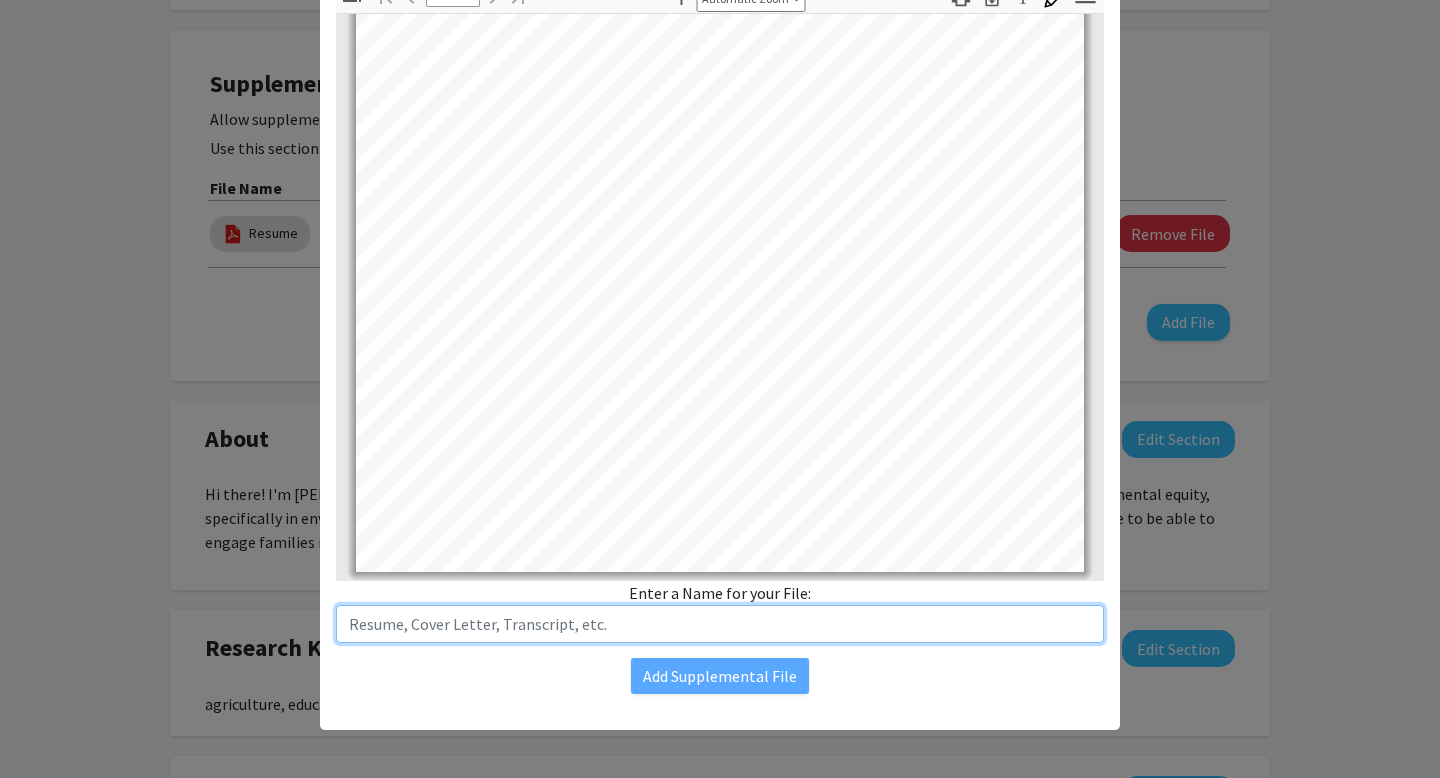 click at bounding box center (720, 624) 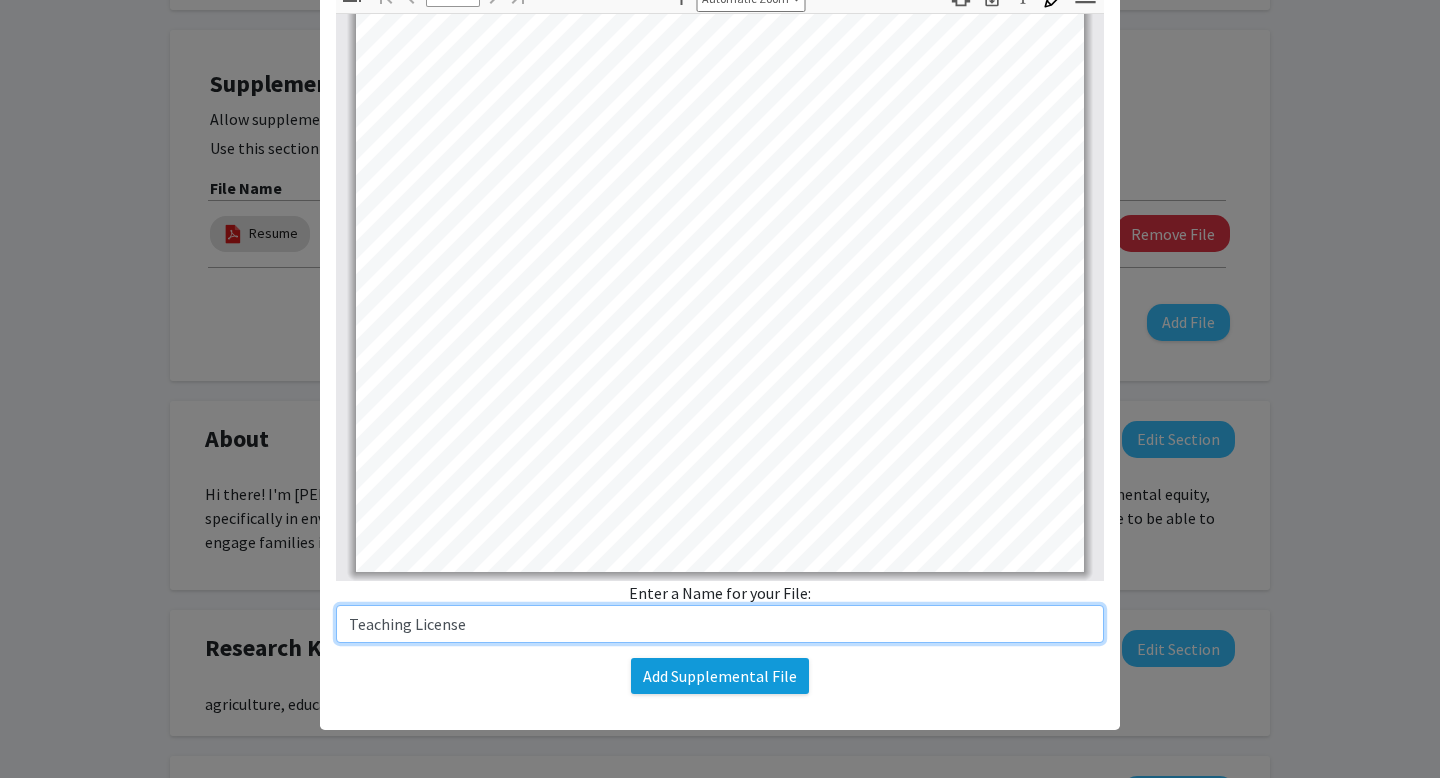 type on "Teaching License" 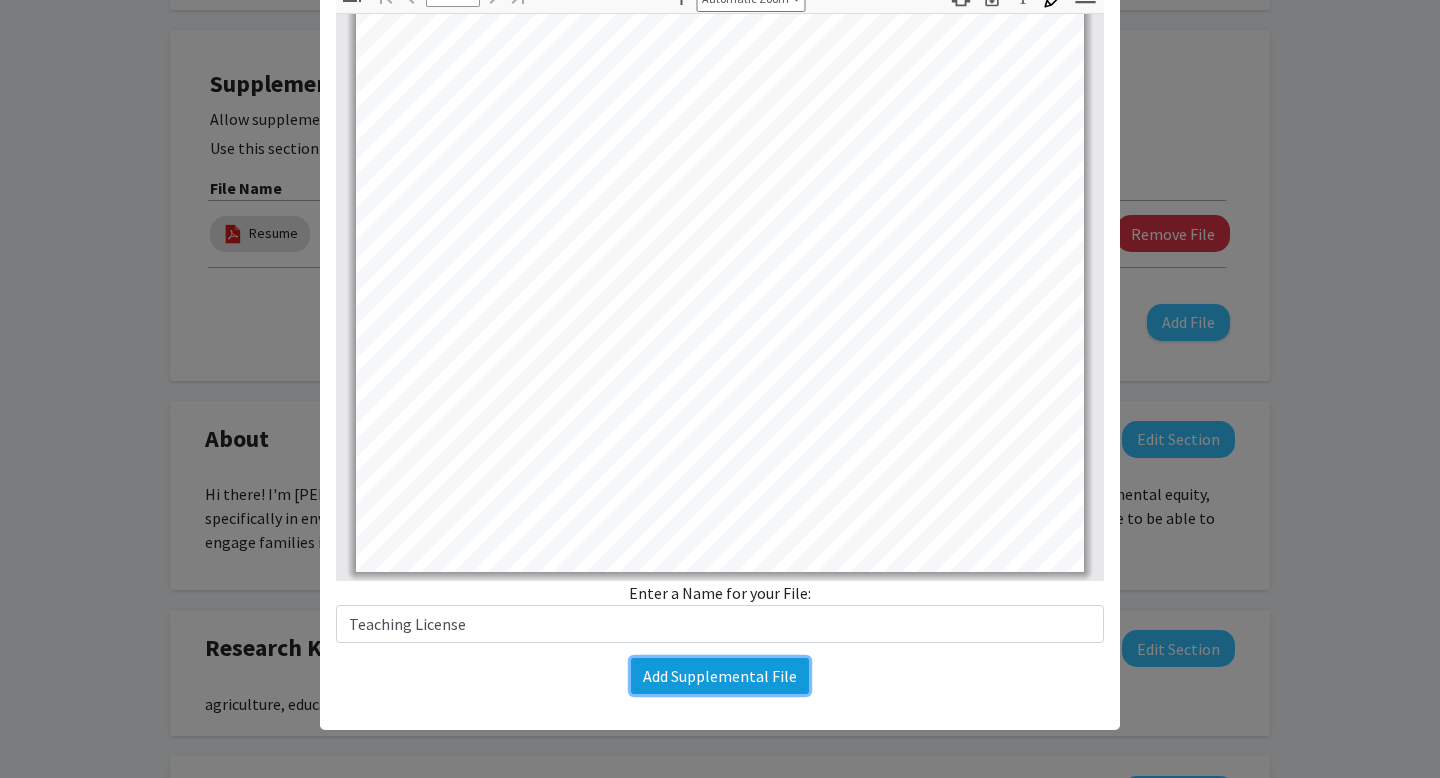 click on "Add Supplemental File" 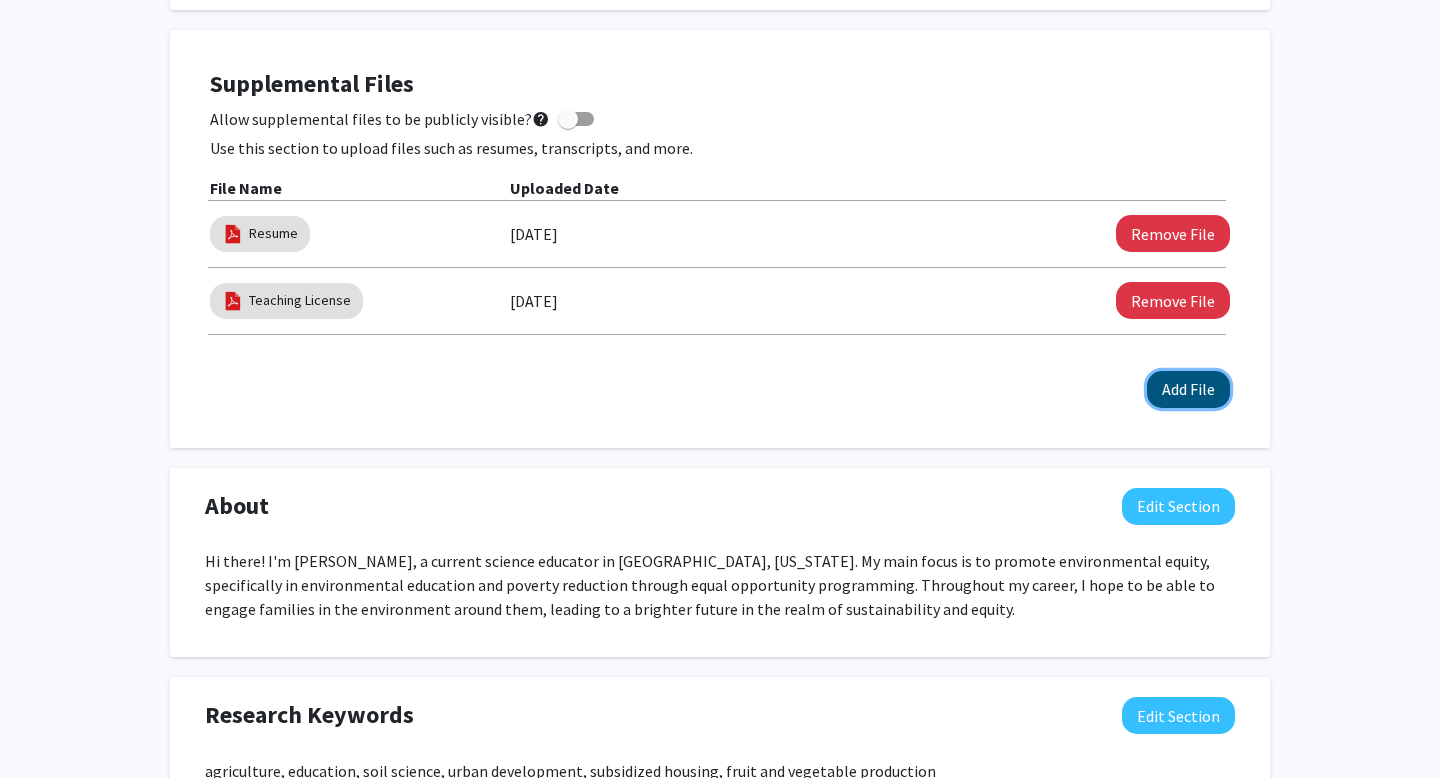click on "Add File" 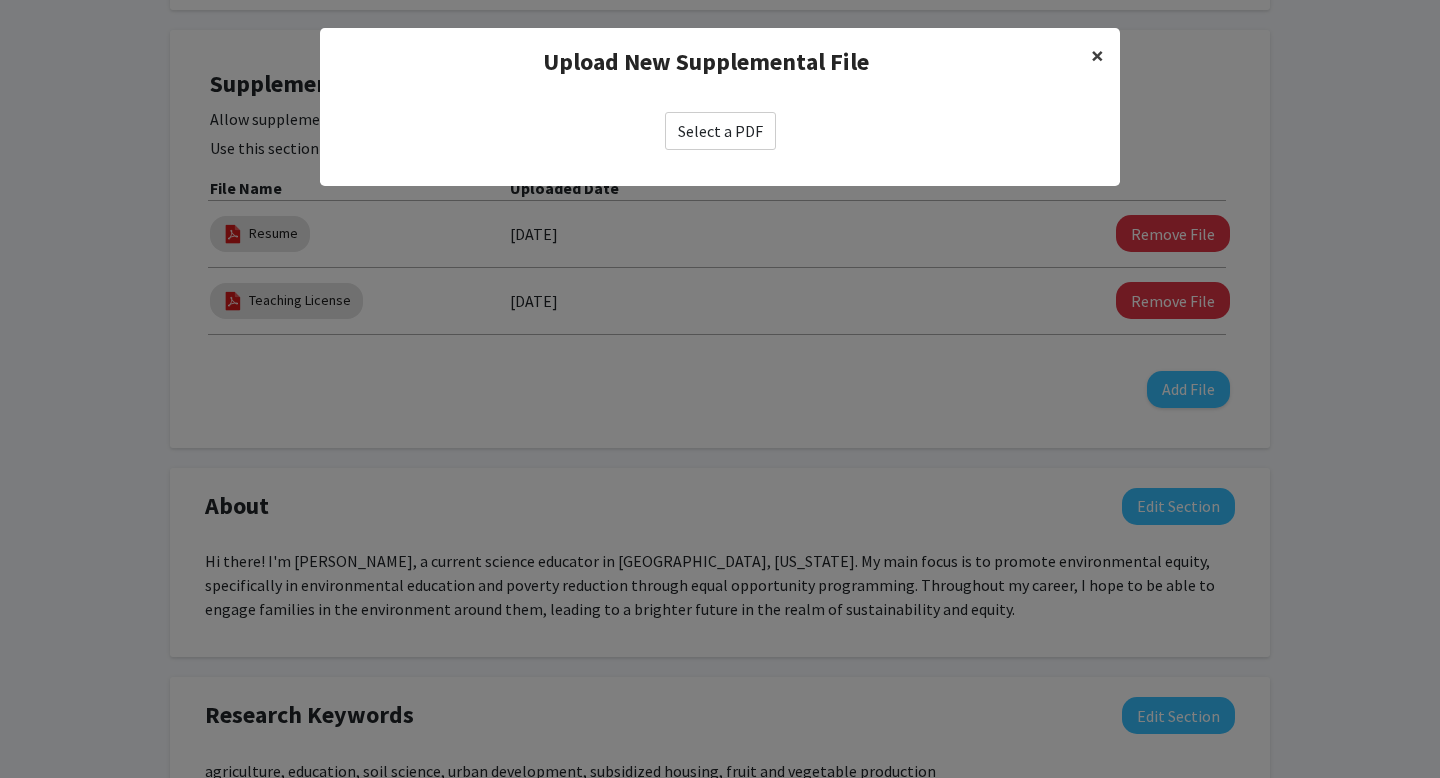 click on "×" 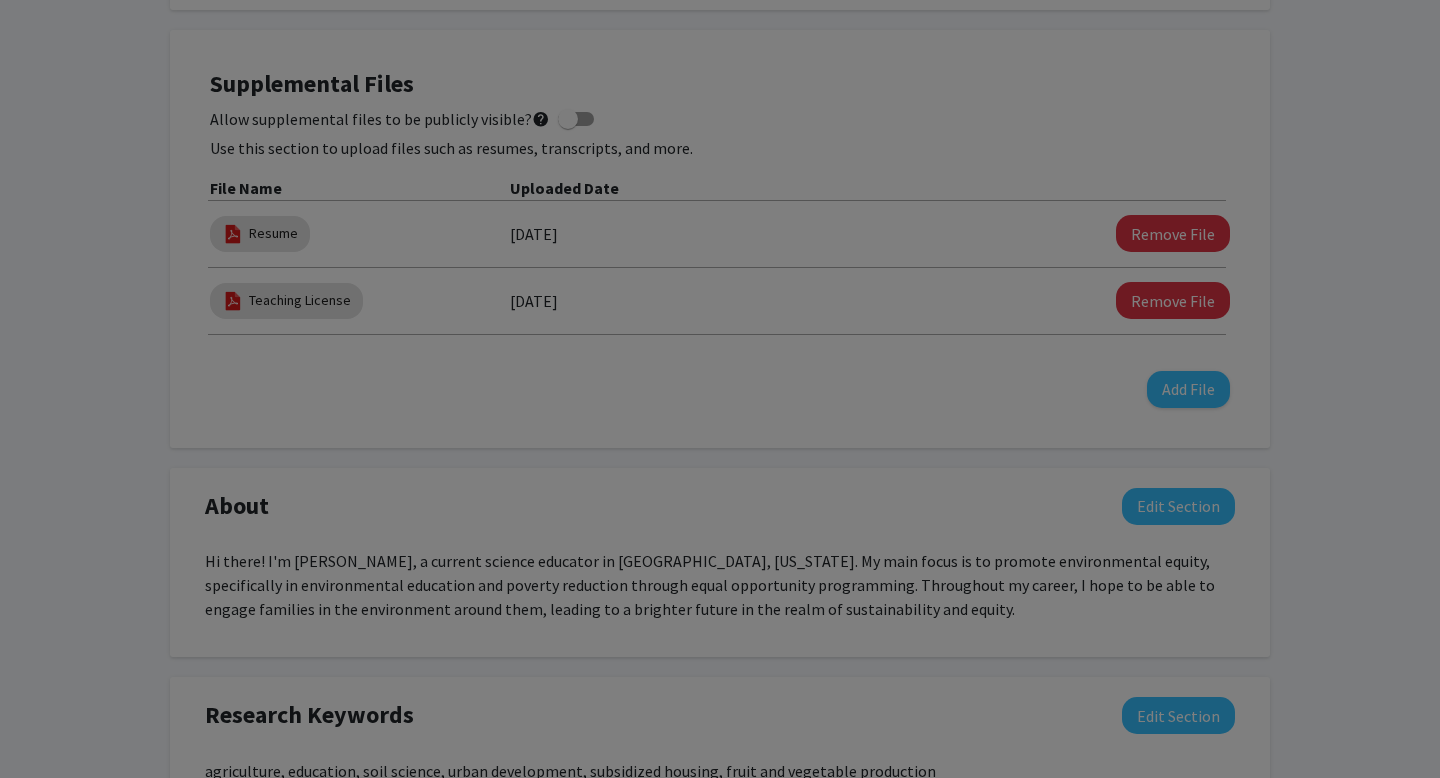 click on "Upload New Supplemental File ×" 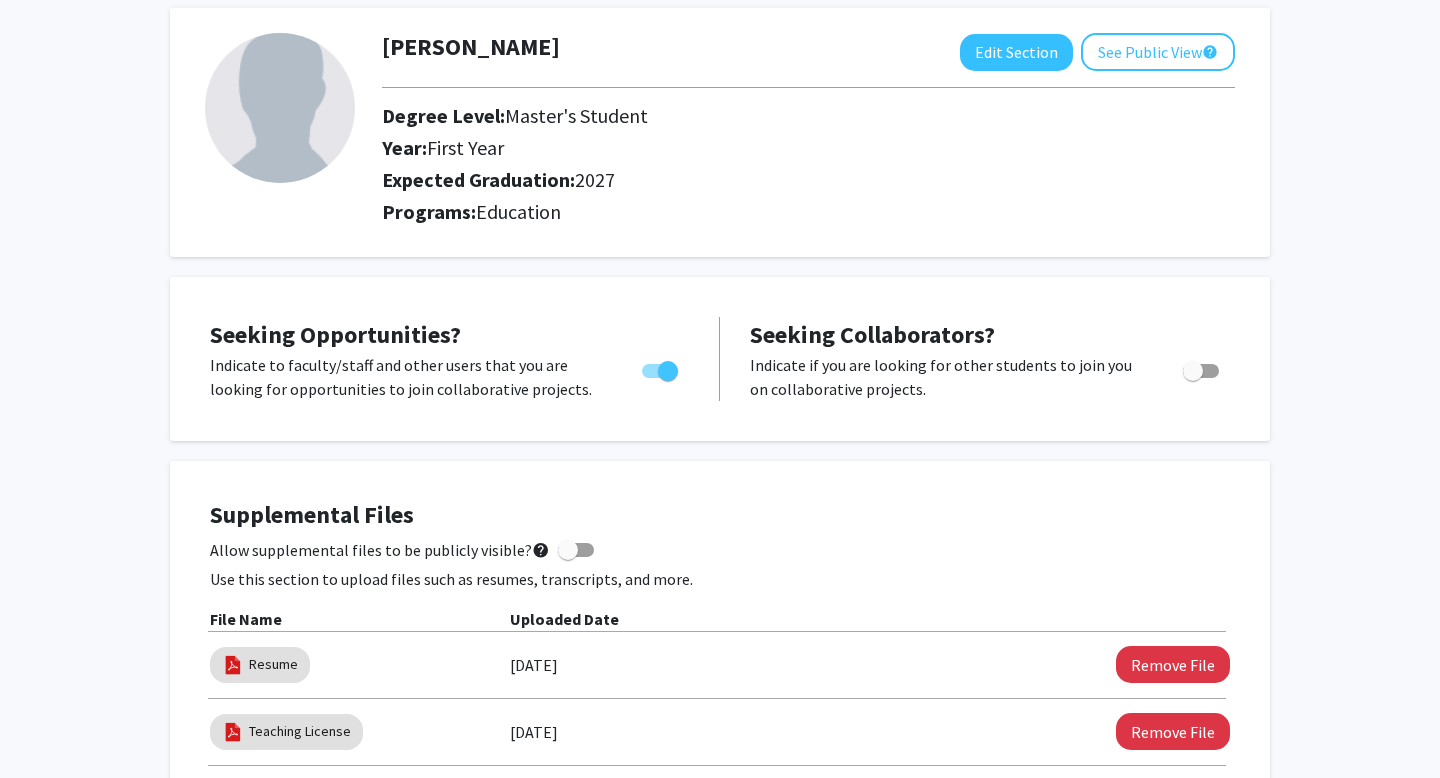 scroll, scrollTop: 124, scrollLeft: 0, axis: vertical 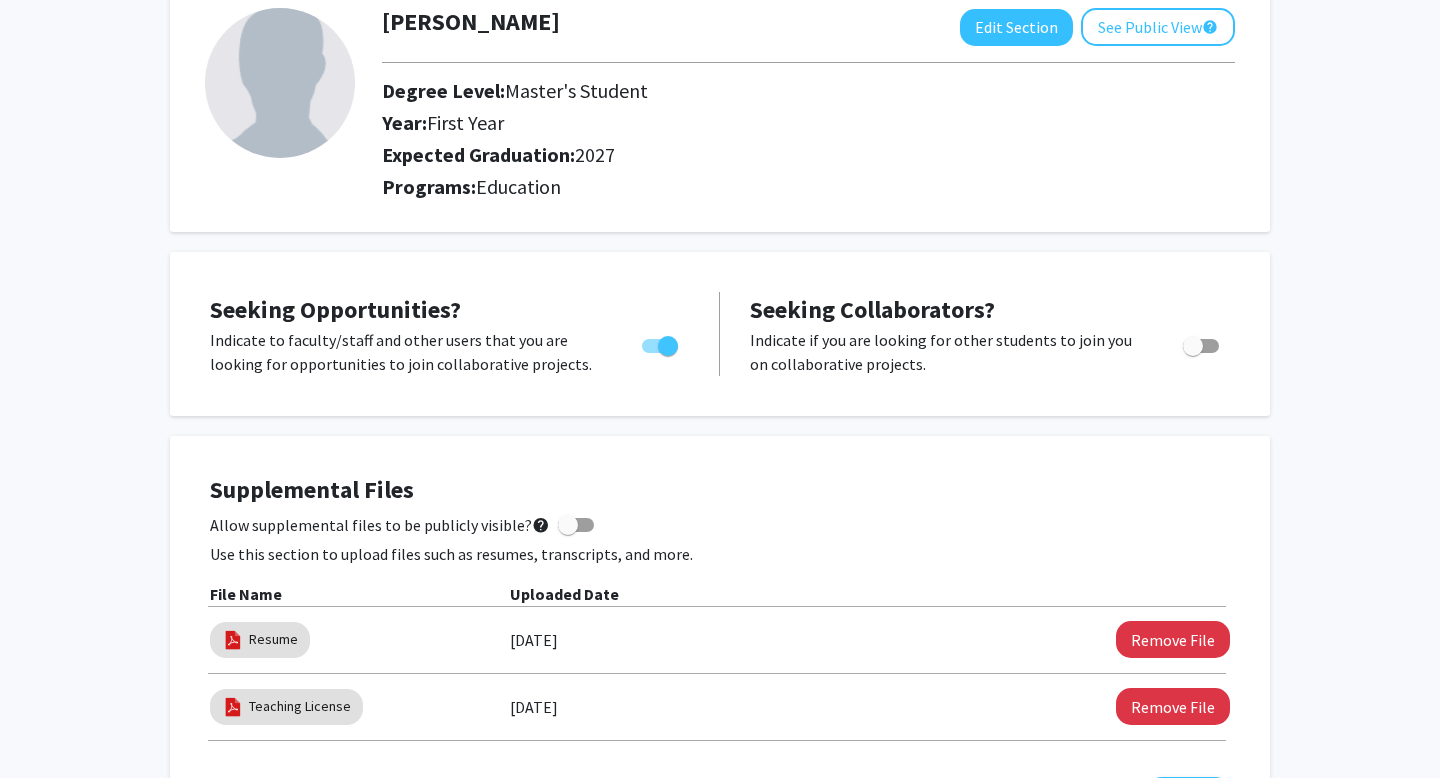 click at bounding box center (576, 525) 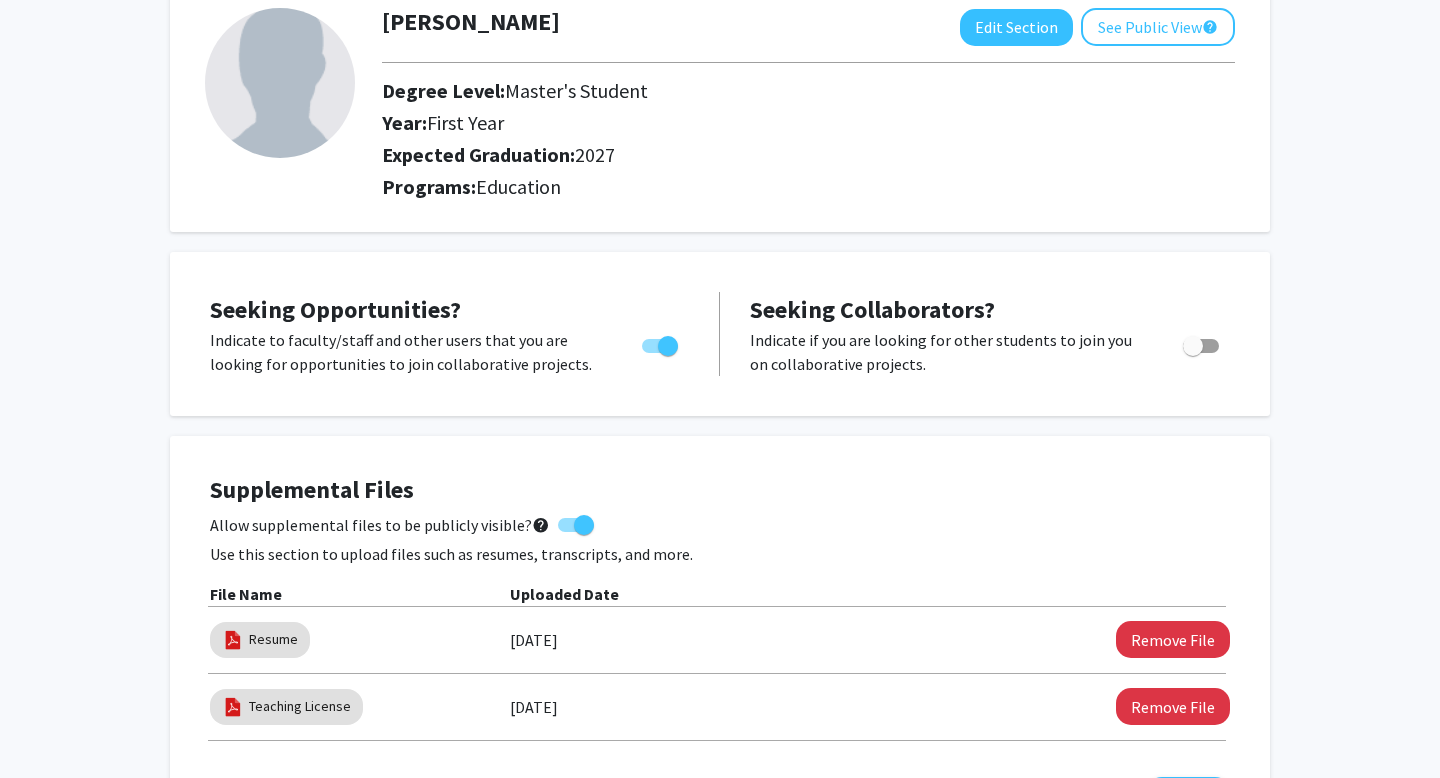 scroll, scrollTop: 0, scrollLeft: 0, axis: both 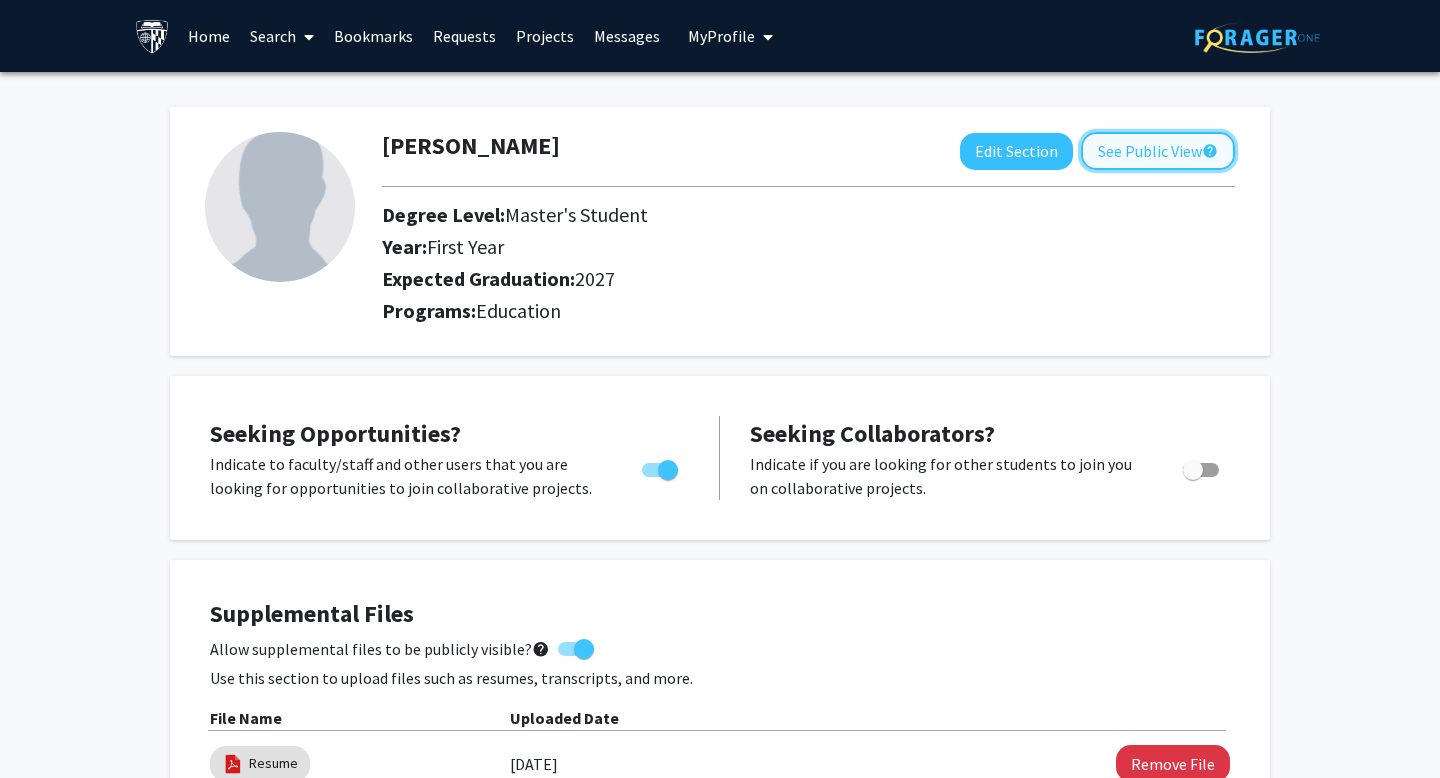 click on "See Public View  help" 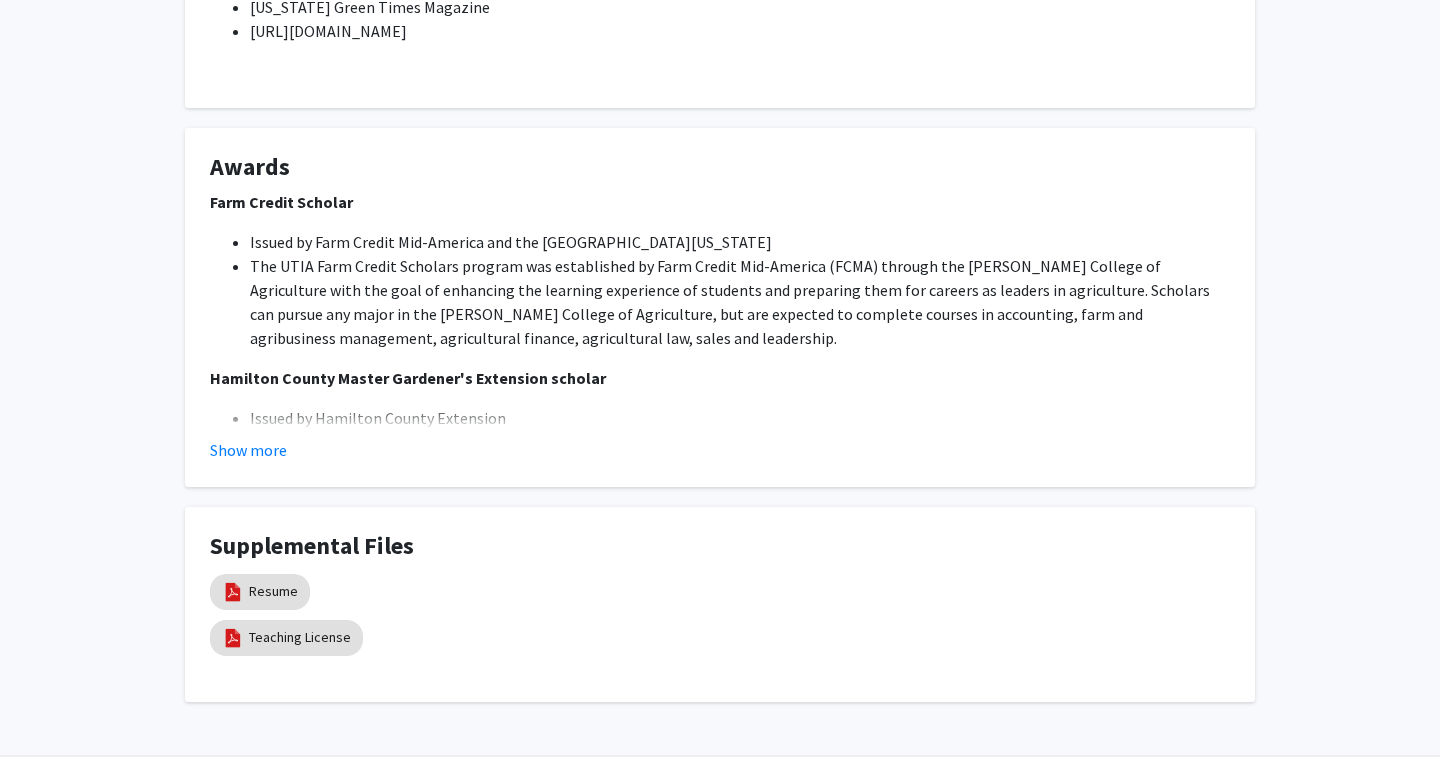scroll, scrollTop: 1455, scrollLeft: 0, axis: vertical 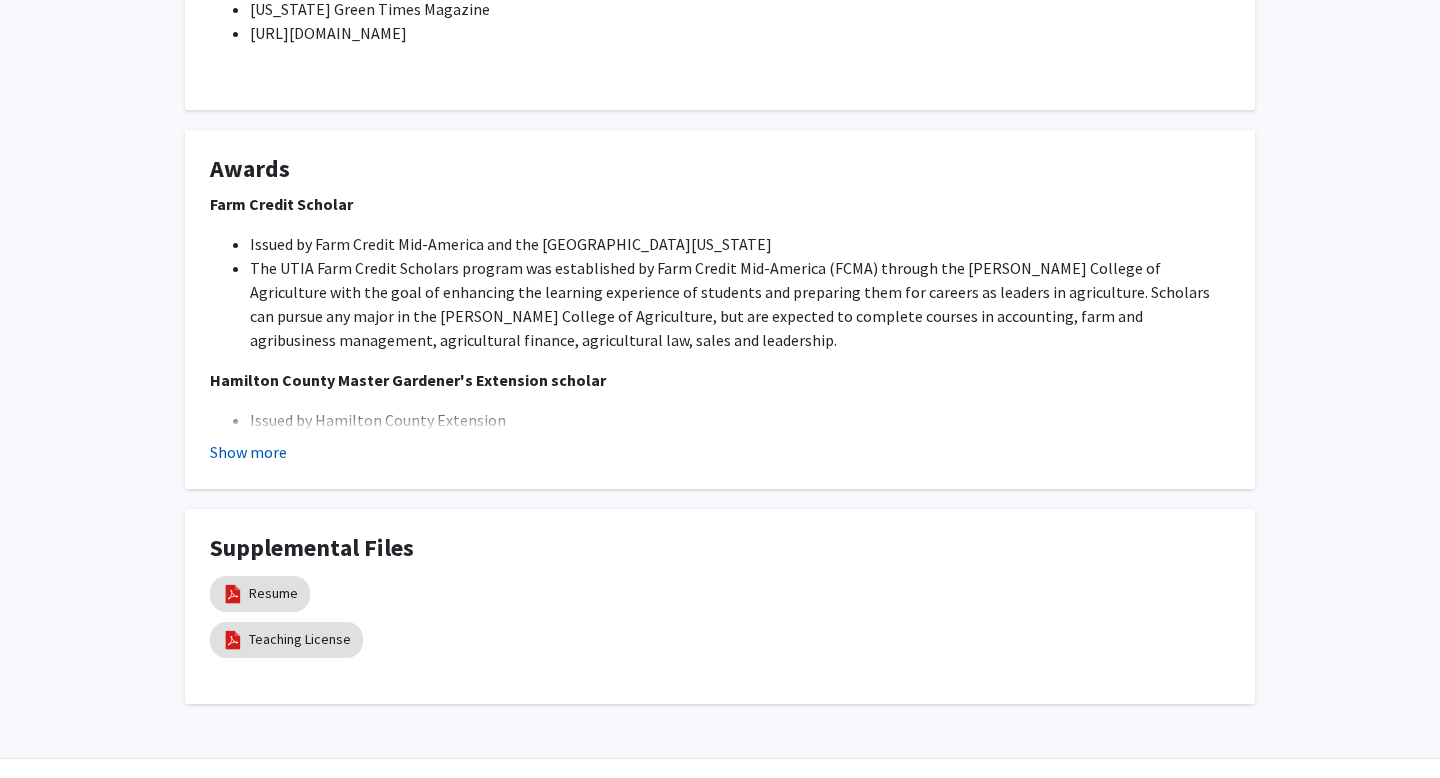 click on "Show more" 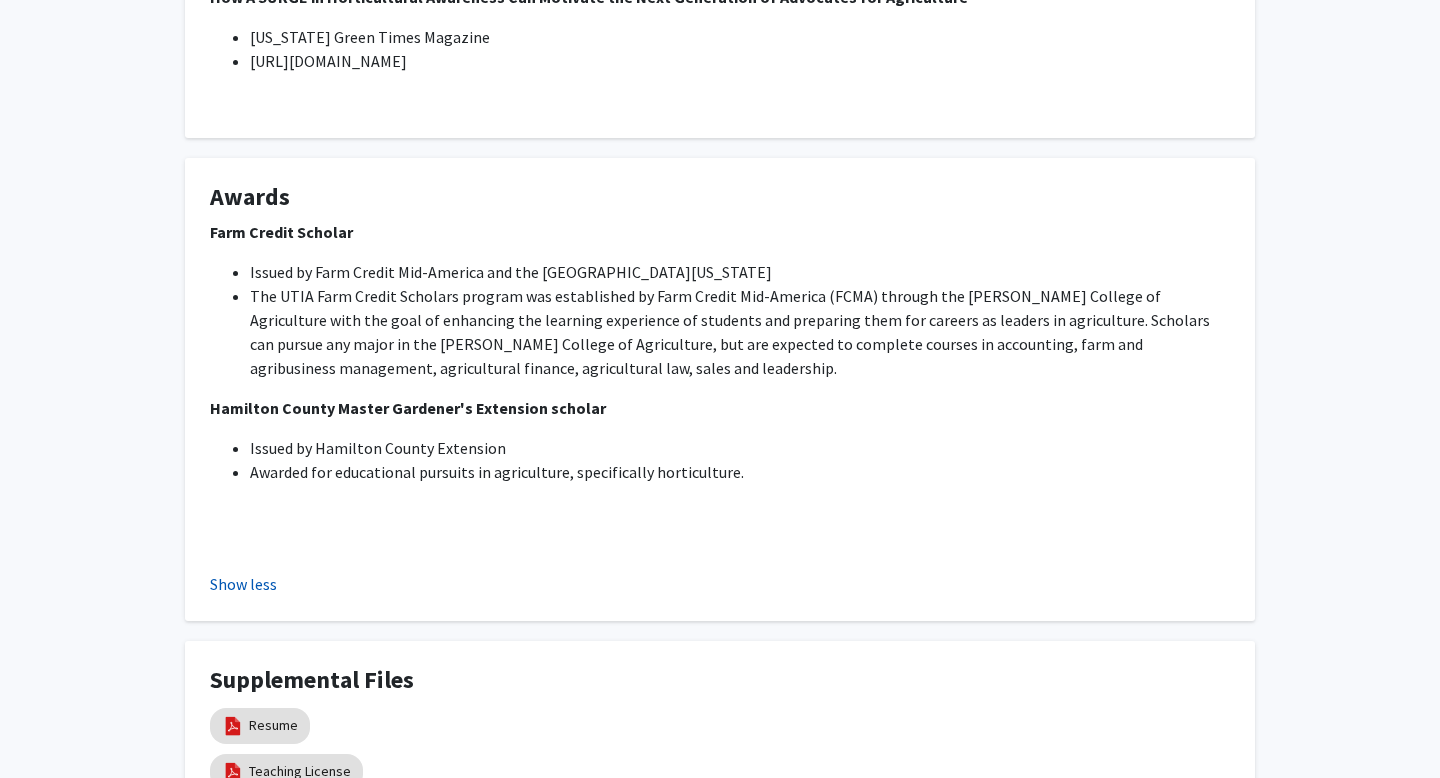 scroll, scrollTop: 1420, scrollLeft: 0, axis: vertical 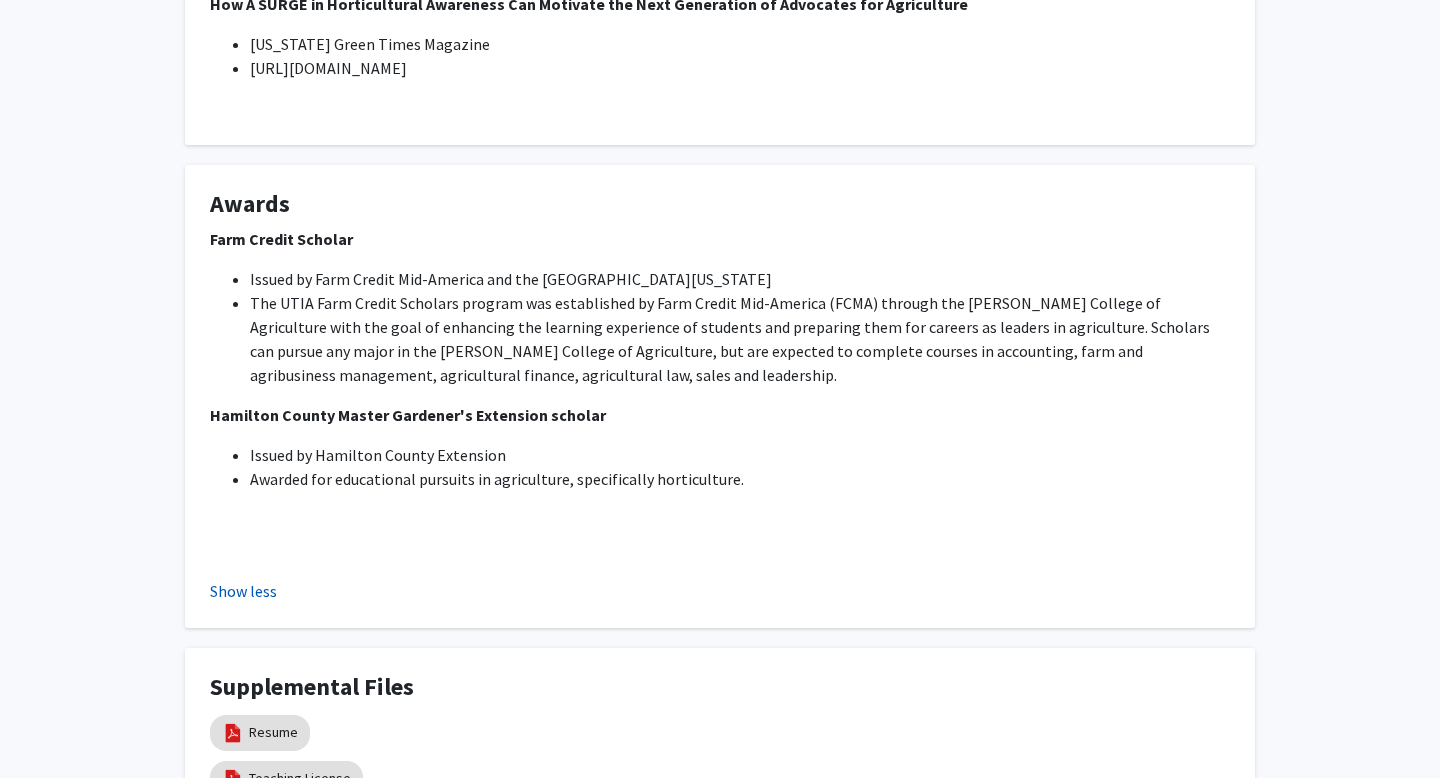 click on "Show less" 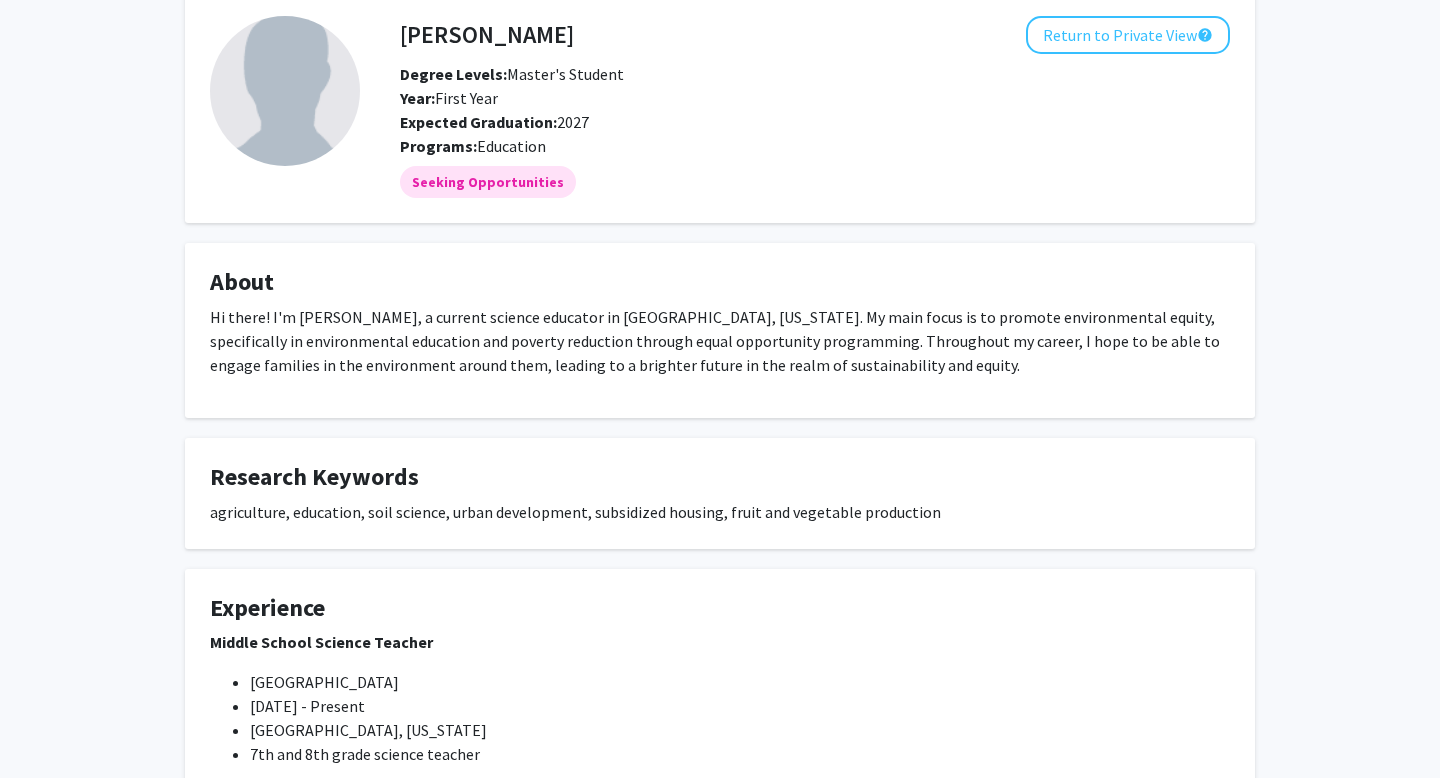 scroll, scrollTop: 0, scrollLeft: 0, axis: both 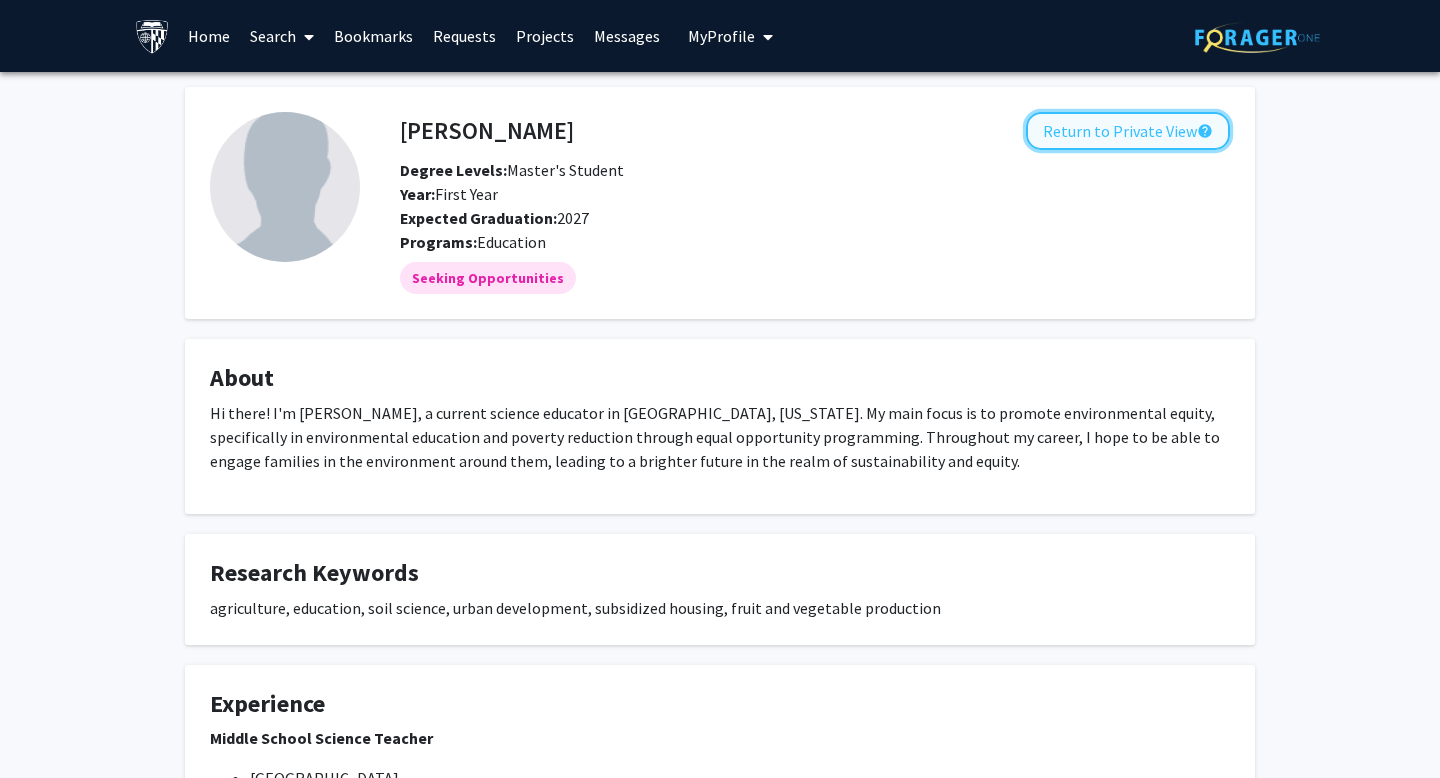 click on "Return to Private View  help" 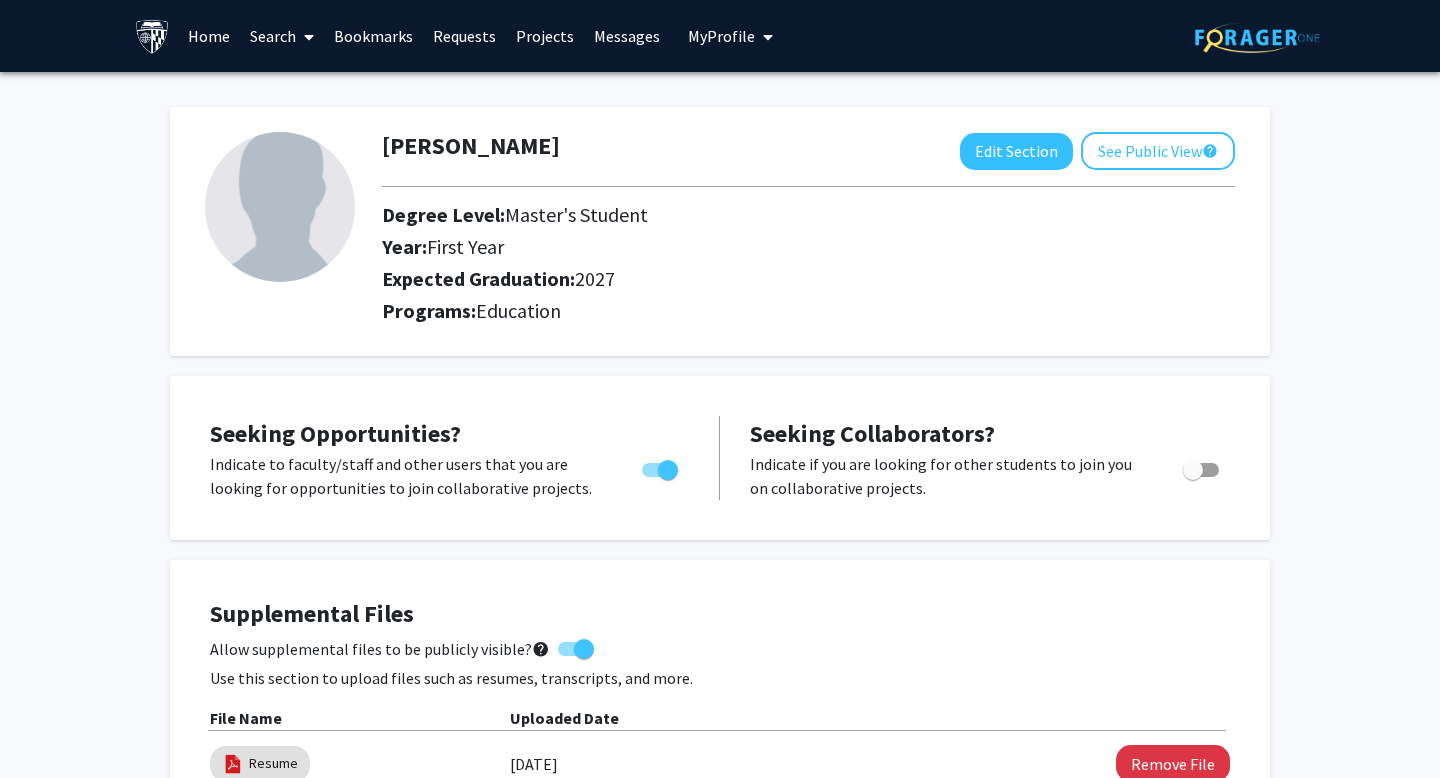 click on "Projects" at bounding box center [545, 36] 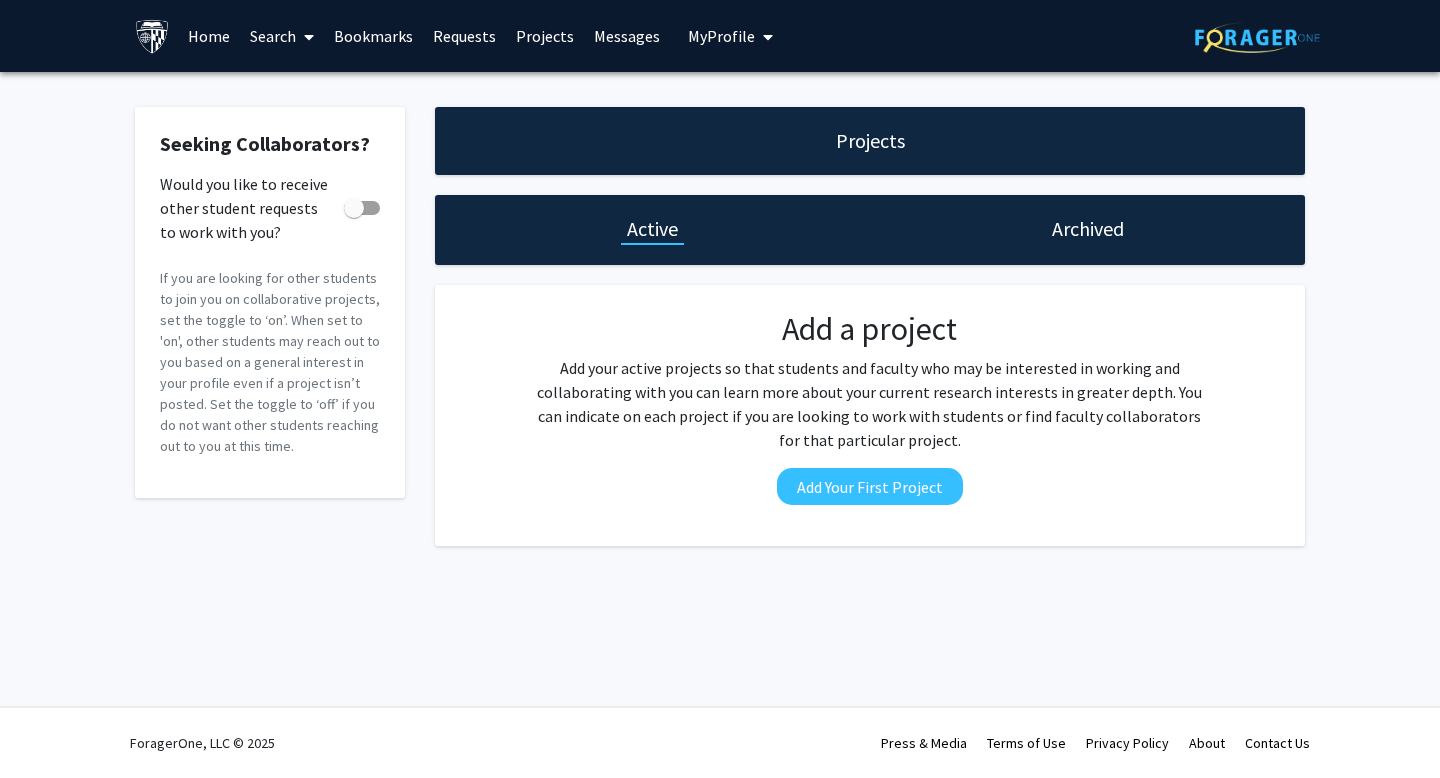 click on "Requests" at bounding box center [464, 36] 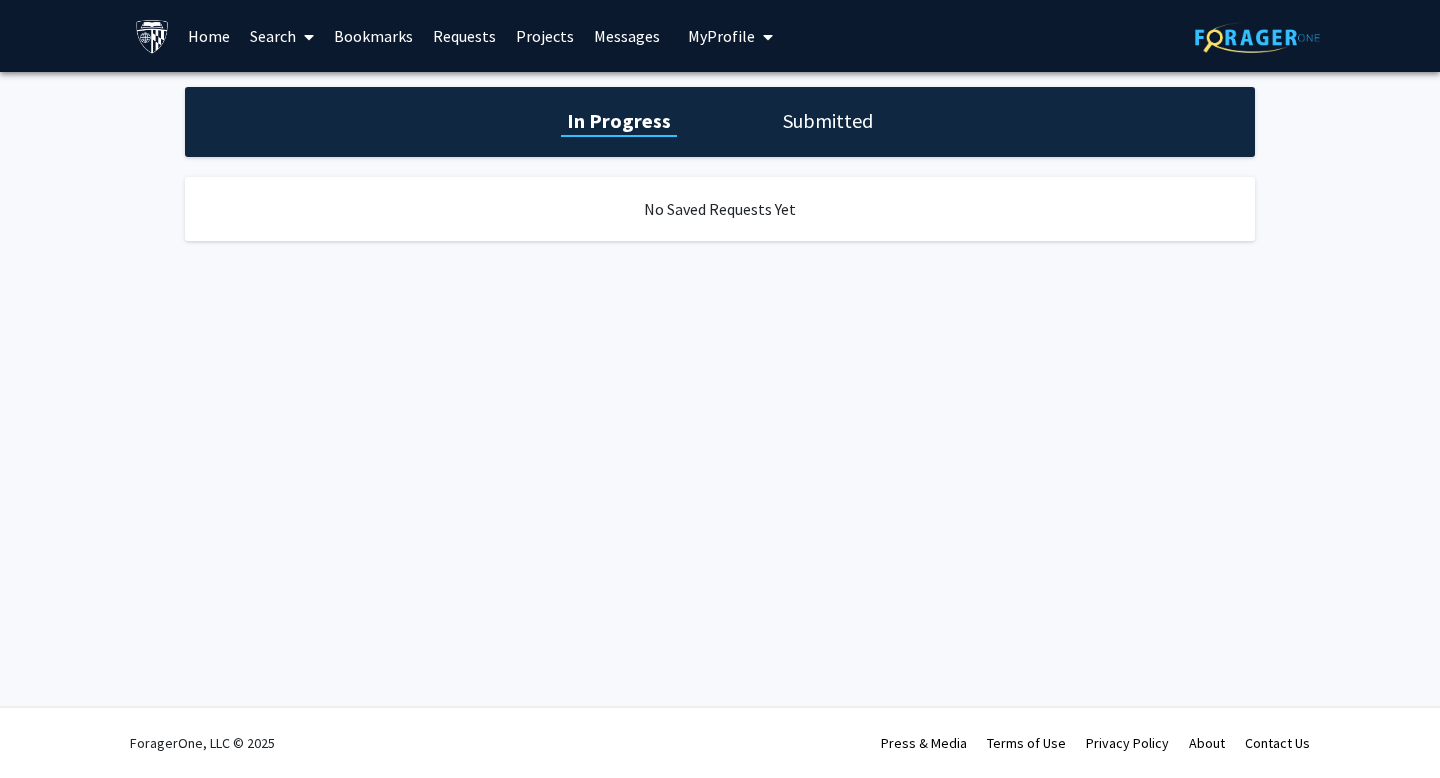 click on "Bookmarks" at bounding box center (373, 36) 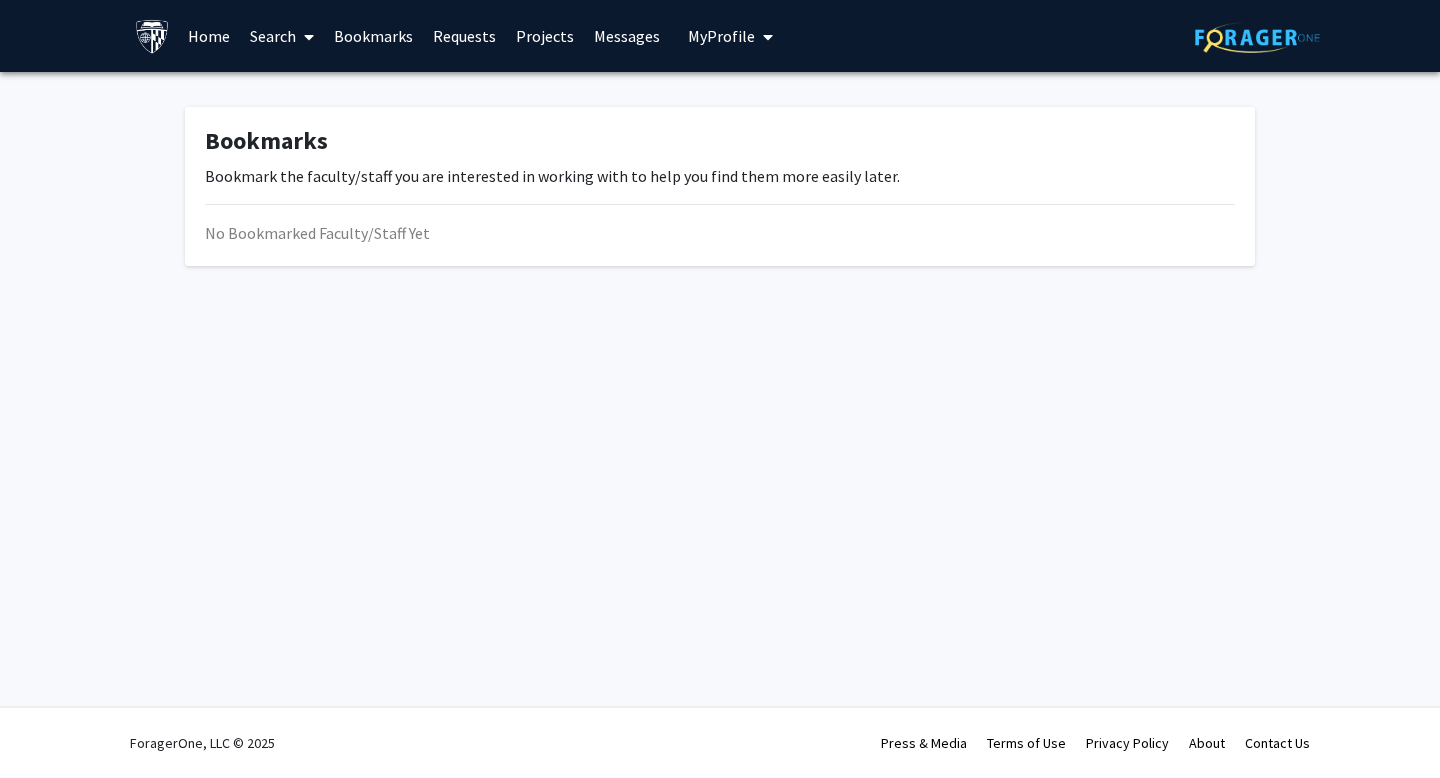 click on "Search" at bounding box center (282, 36) 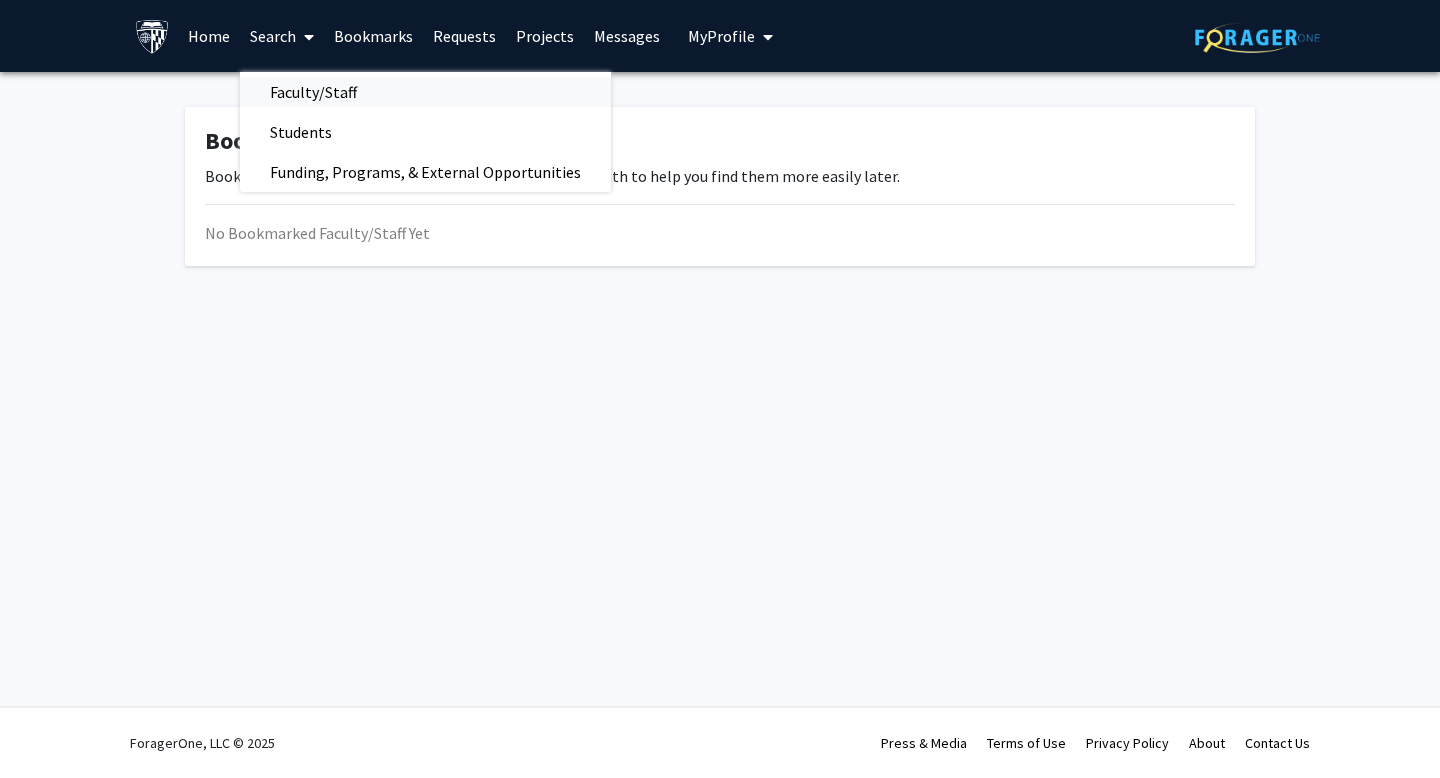 click on "Faculty/Staff" at bounding box center [313, 92] 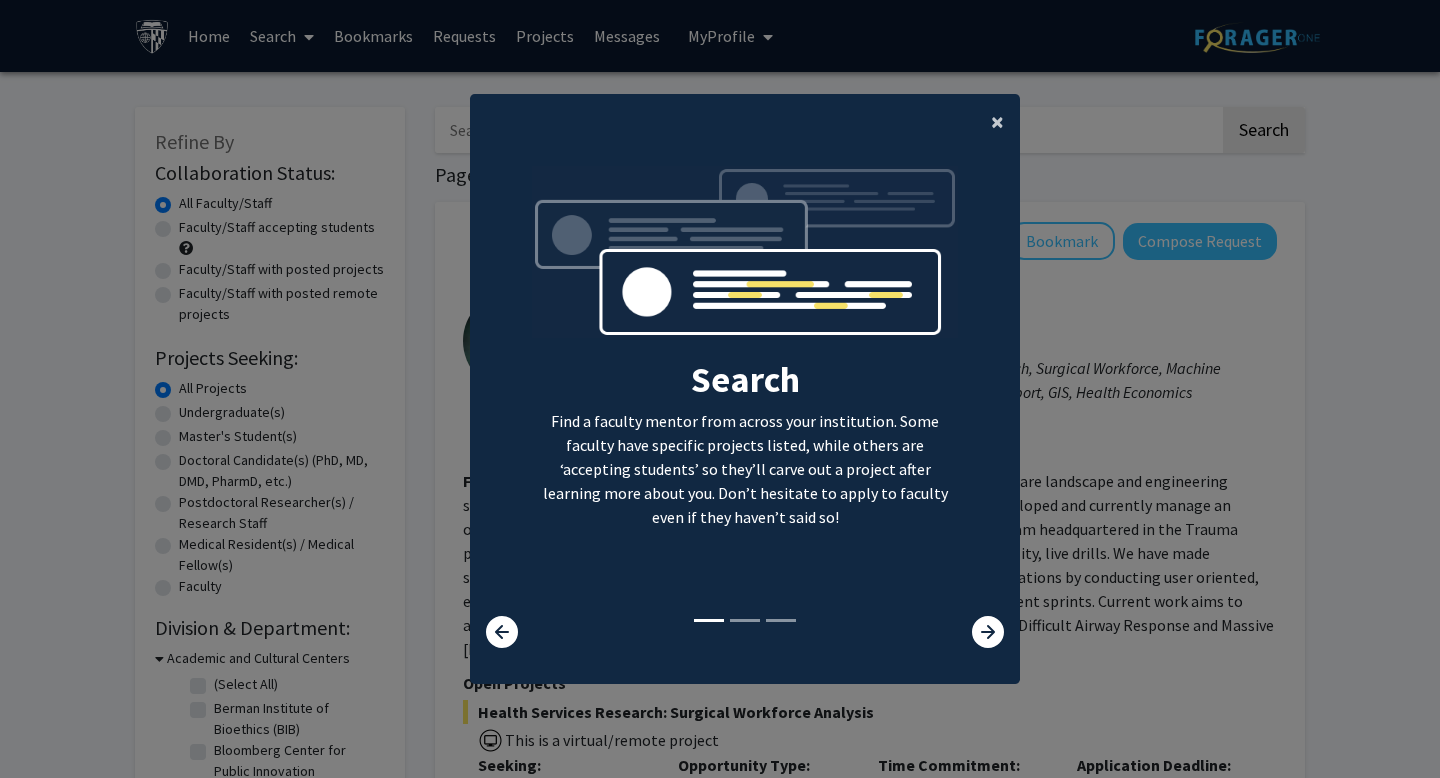 click on "×" 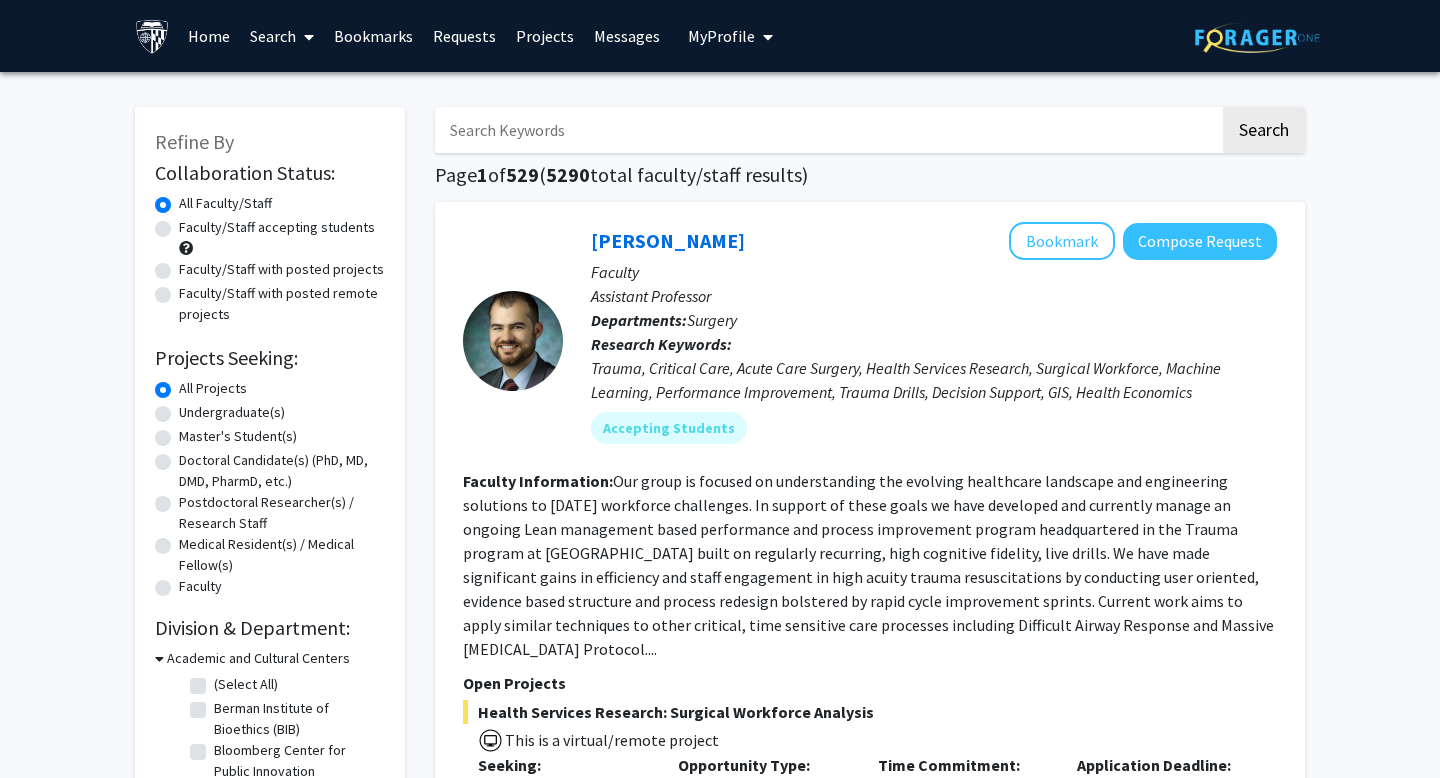 click at bounding box center (309, 37) 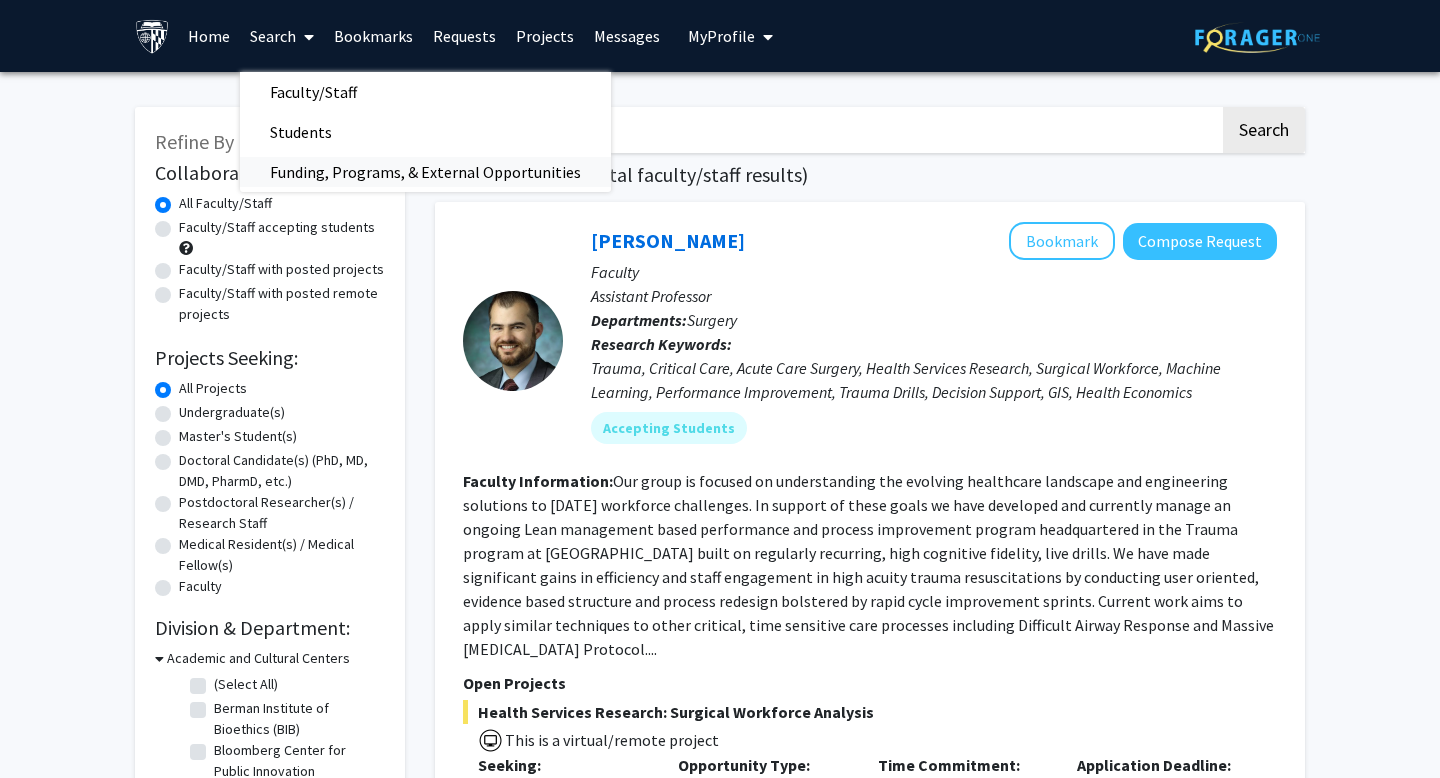 click on "Funding, Programs, & External Opportunities" at bounding box center [425, 172] 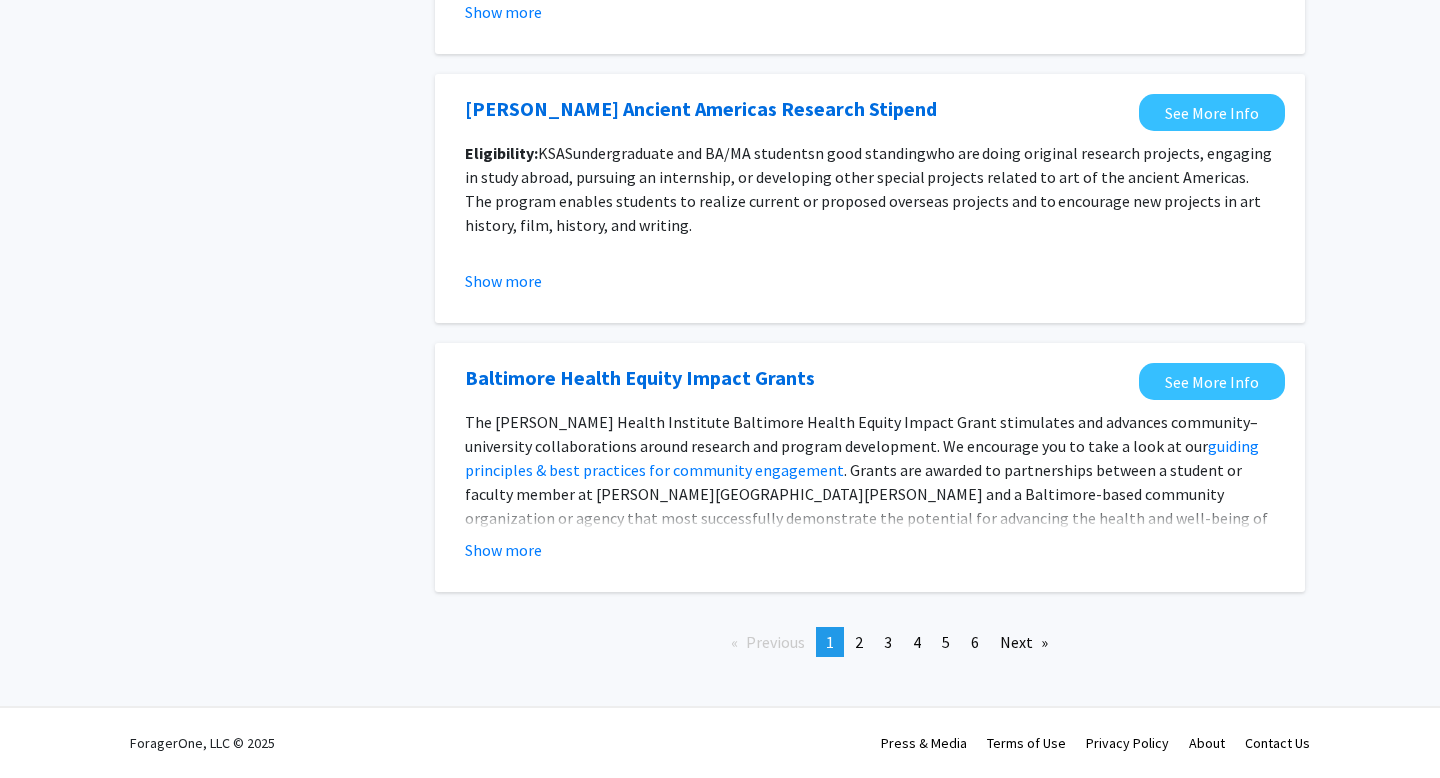 scroll, scrollTop: 0, scrollLeft: 0, axis: both 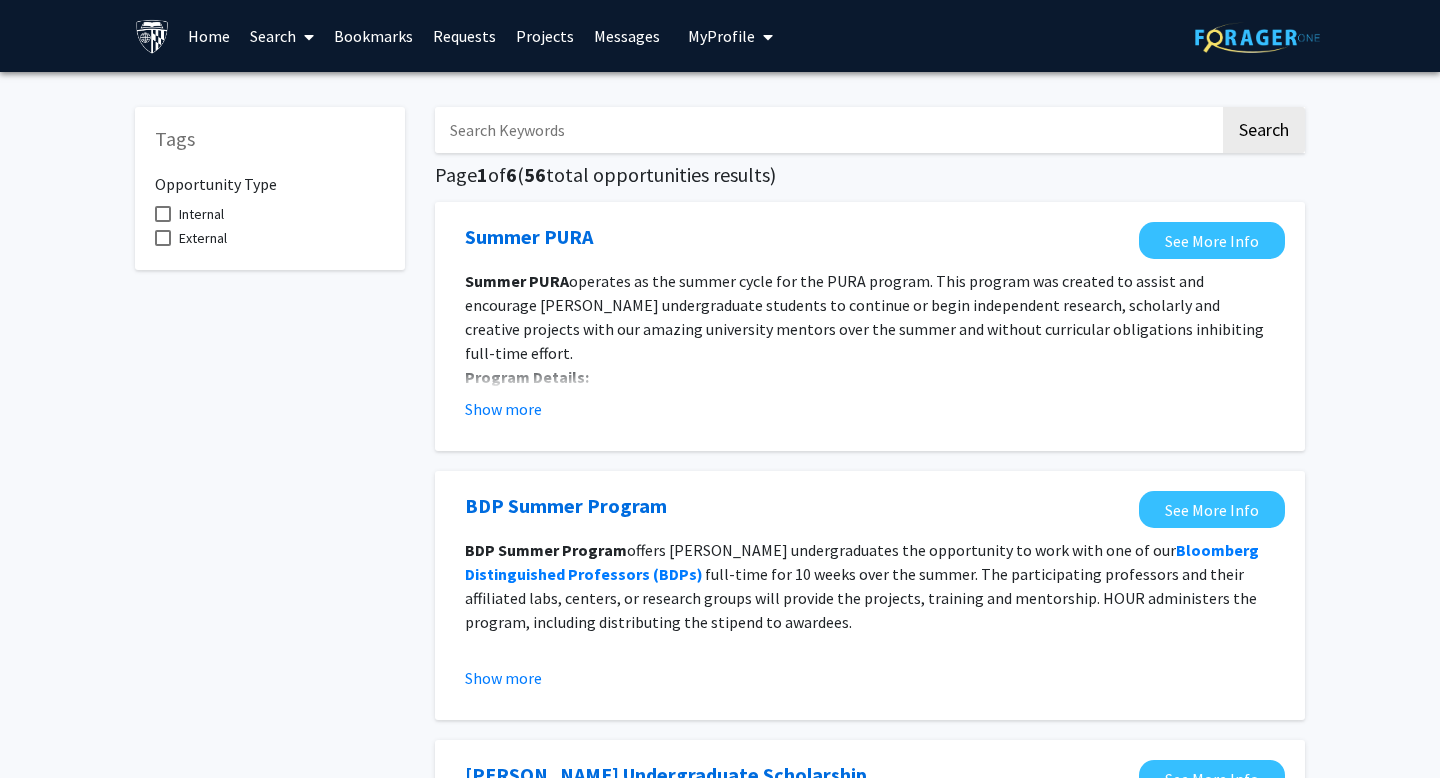 click at bounding box center (827, 130) 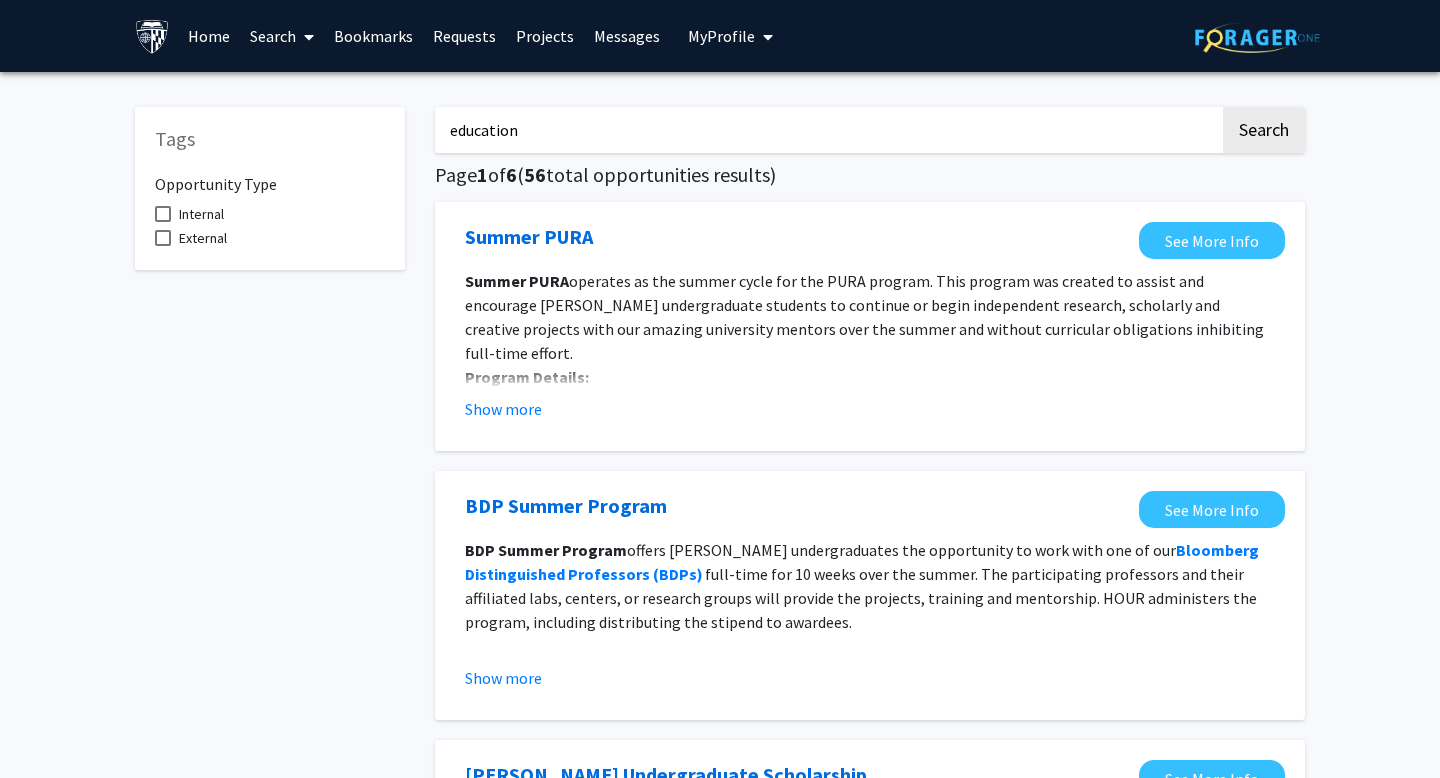 type on "education" 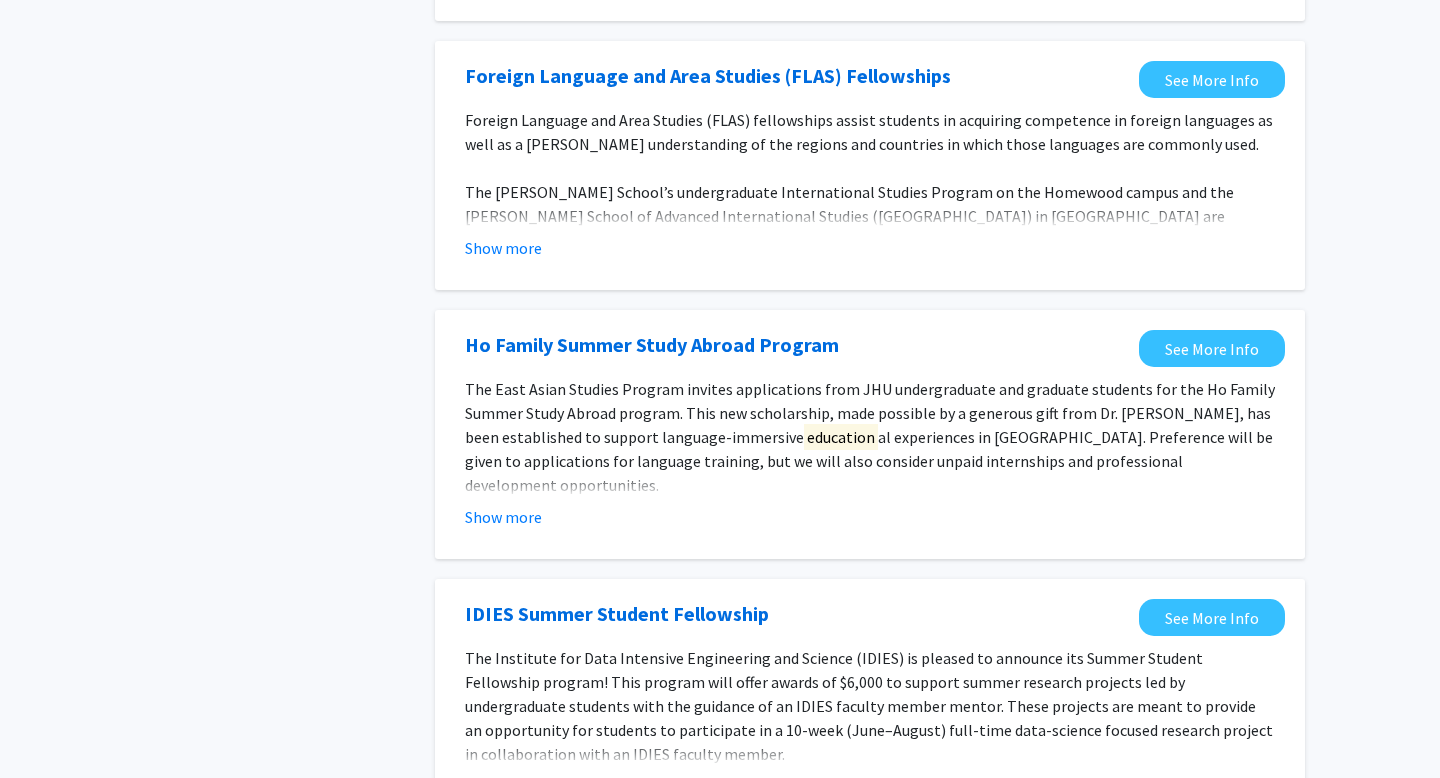 scroll, scrollTop: 0, scrollLeft: 0, axis: both 